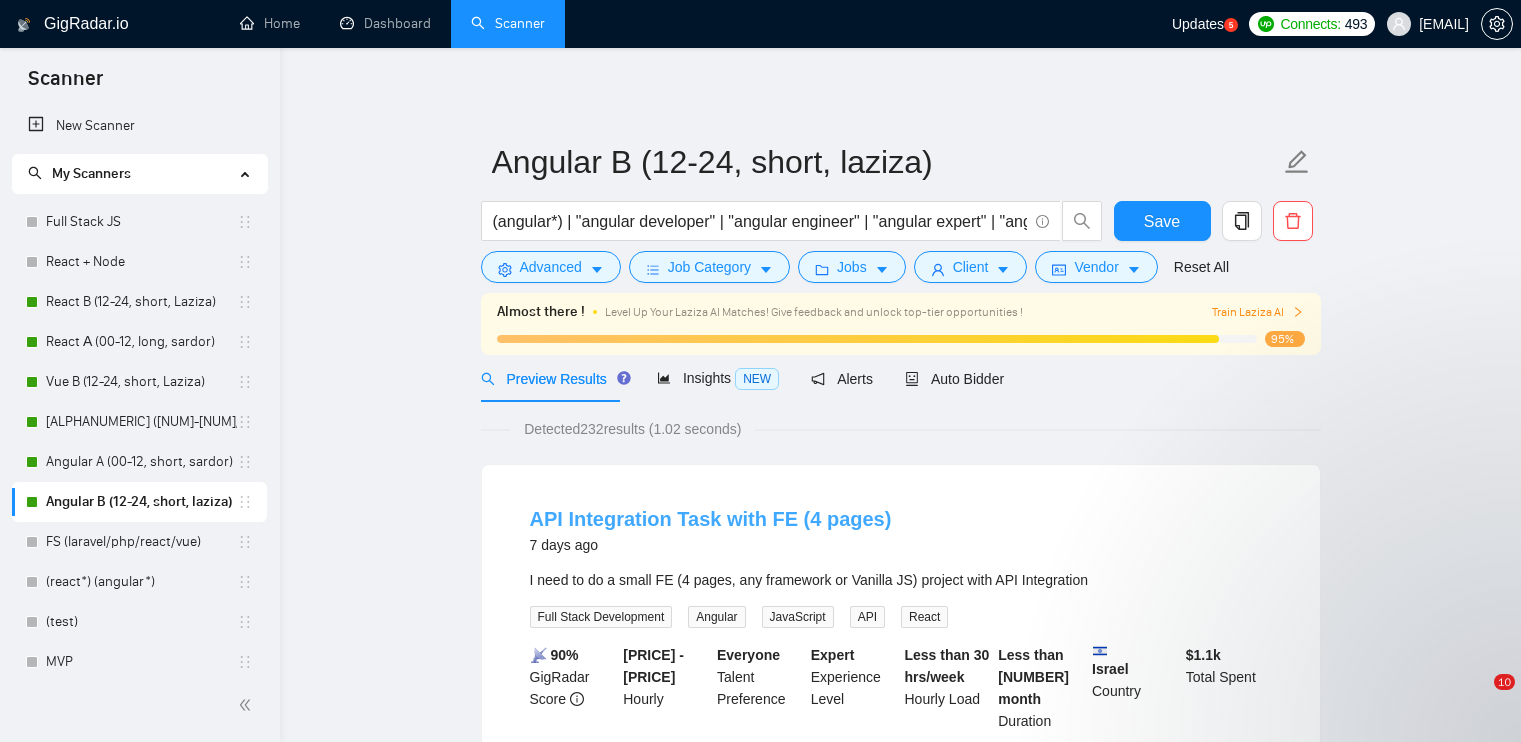 scroll, scrollTop: 50, scrollLeft: 0, axis: vertical 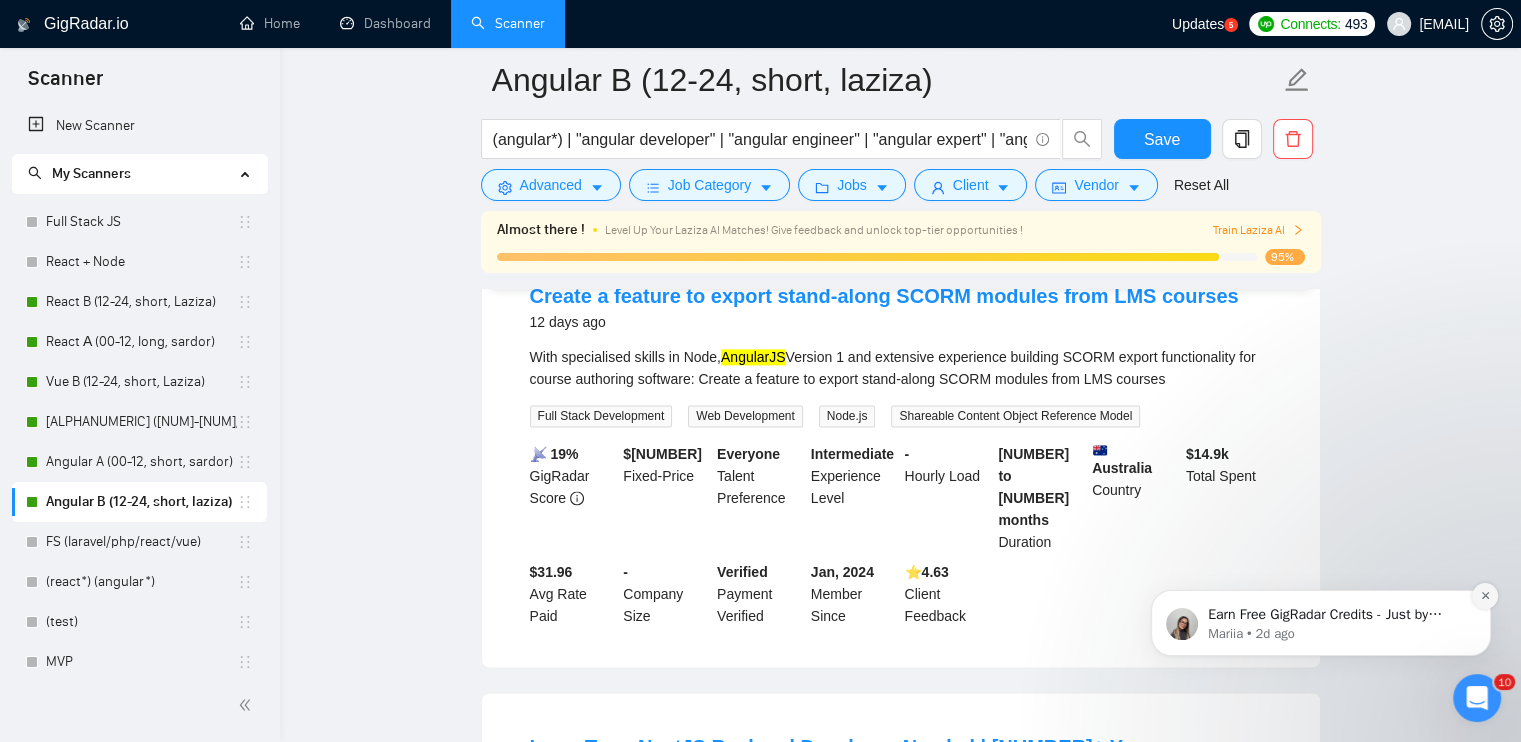 click 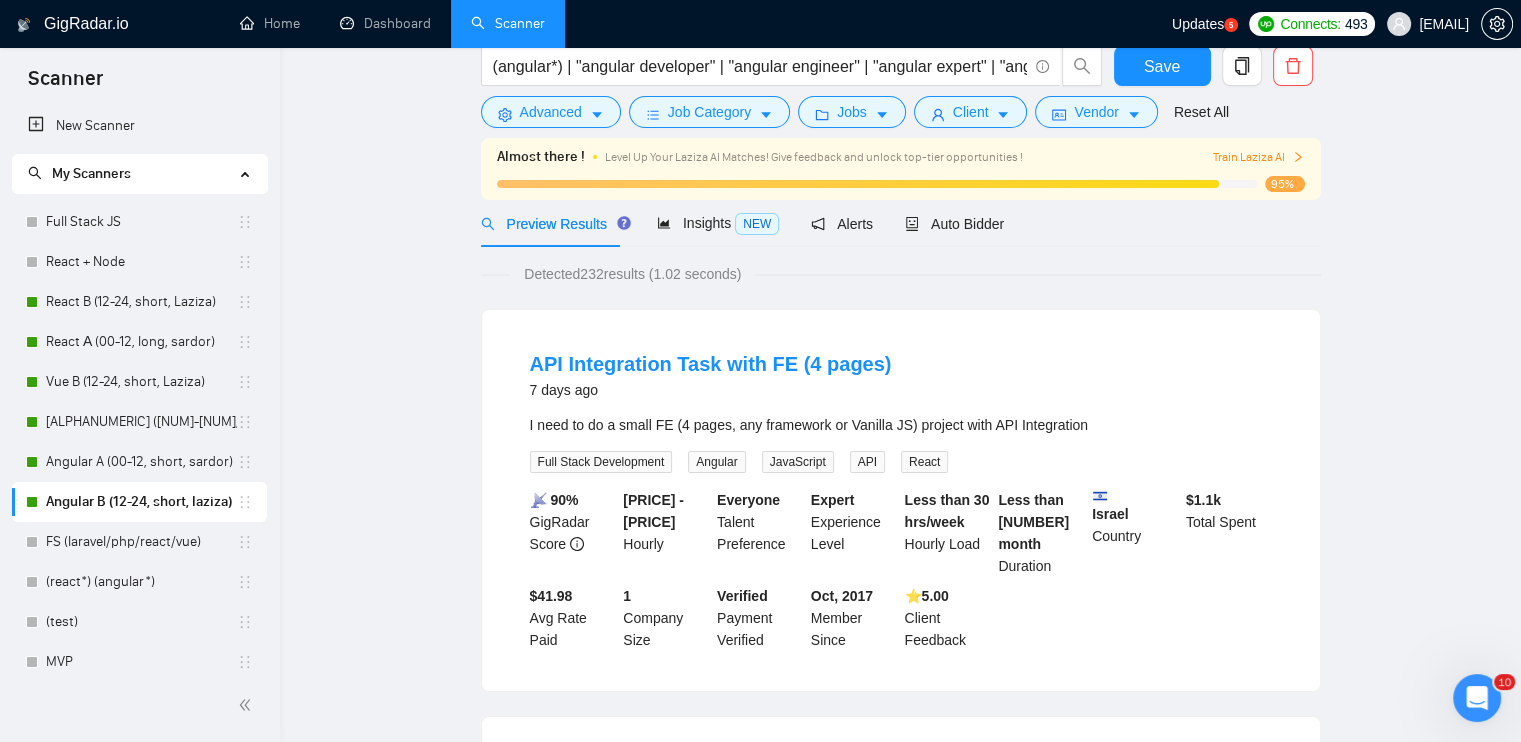 scroll, scrollTop: 0, scrollLeft: 0, axis: both 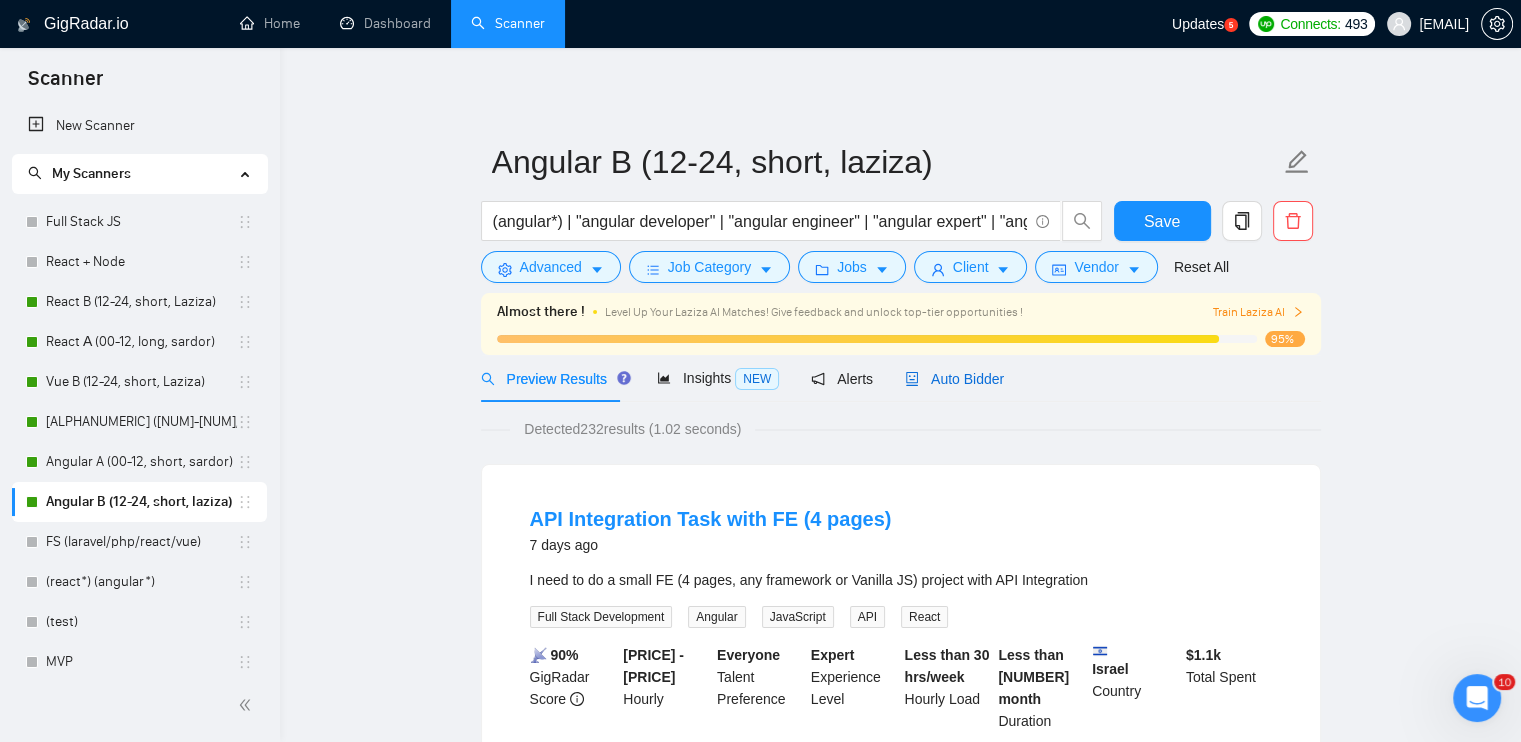 click on "Auto Bidder" at bounding box center [954, 379] 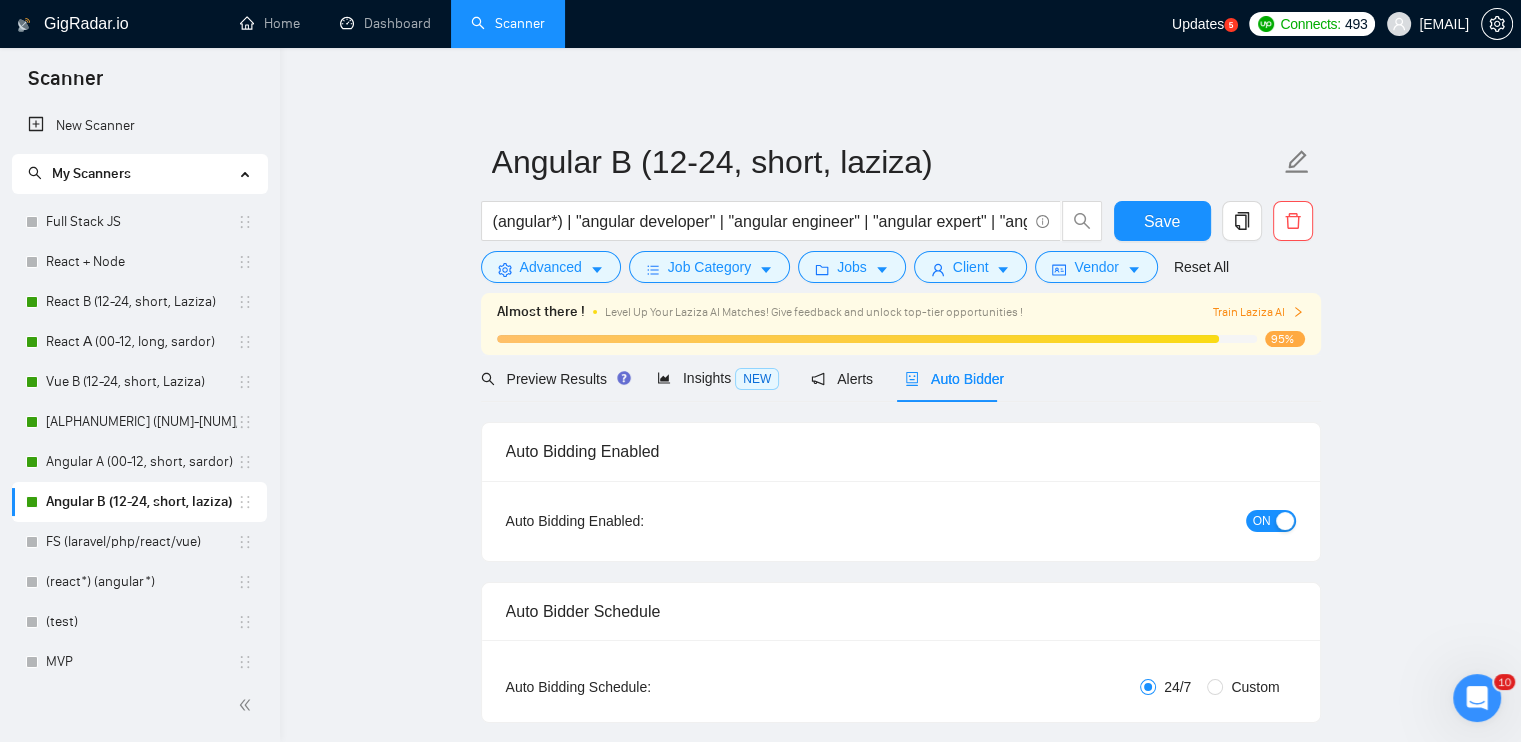 type 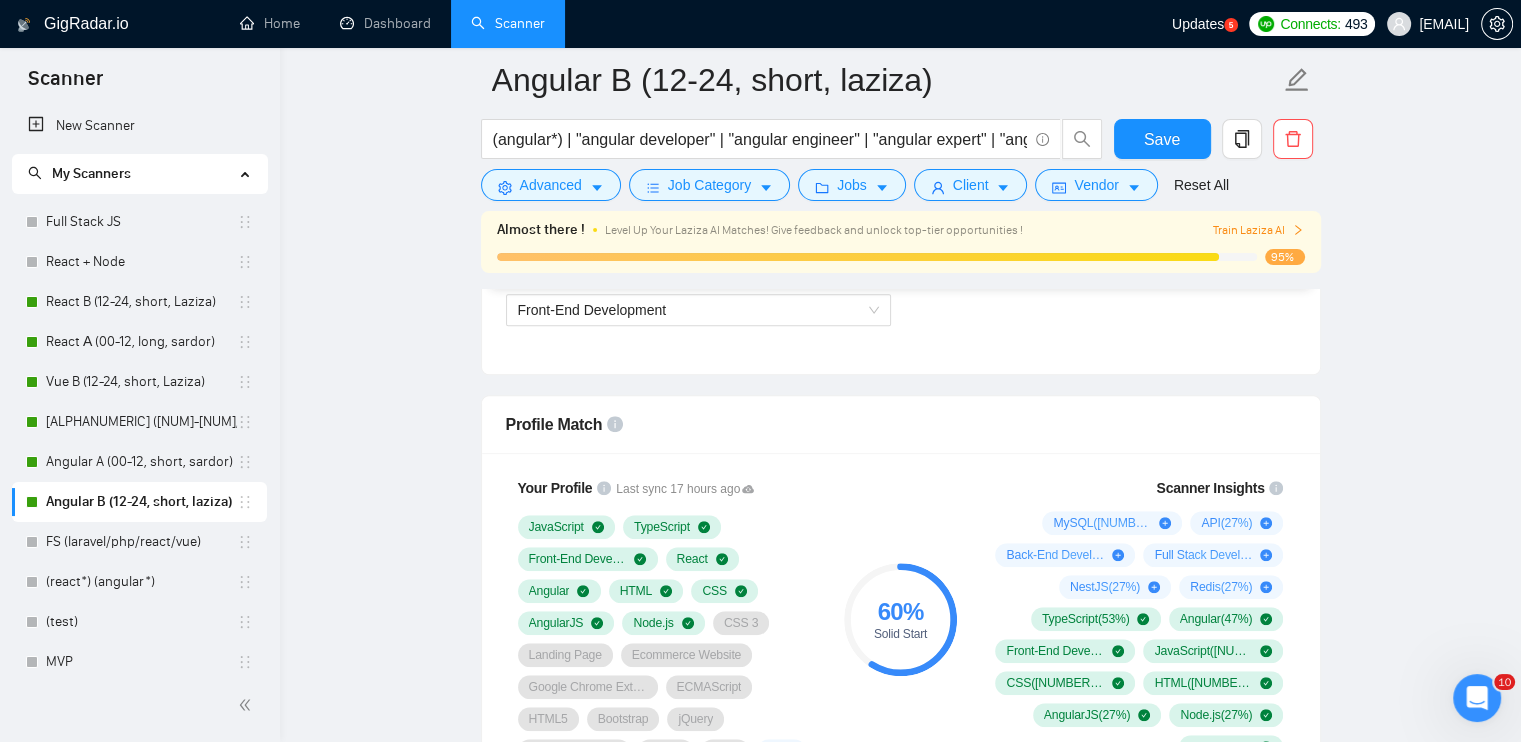 scroll, scrollTop: 1600, scrollLeft: 0, axis: vertical 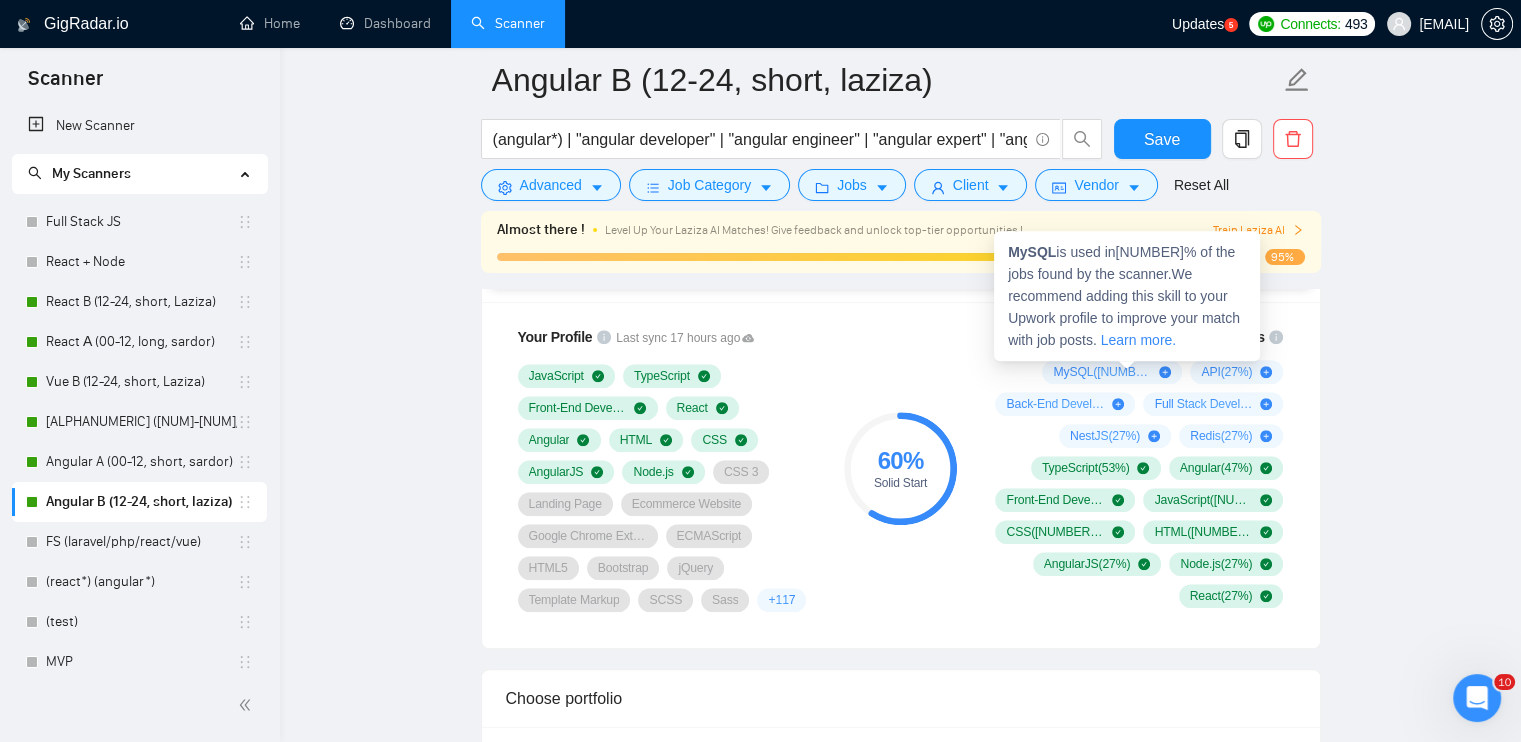 click 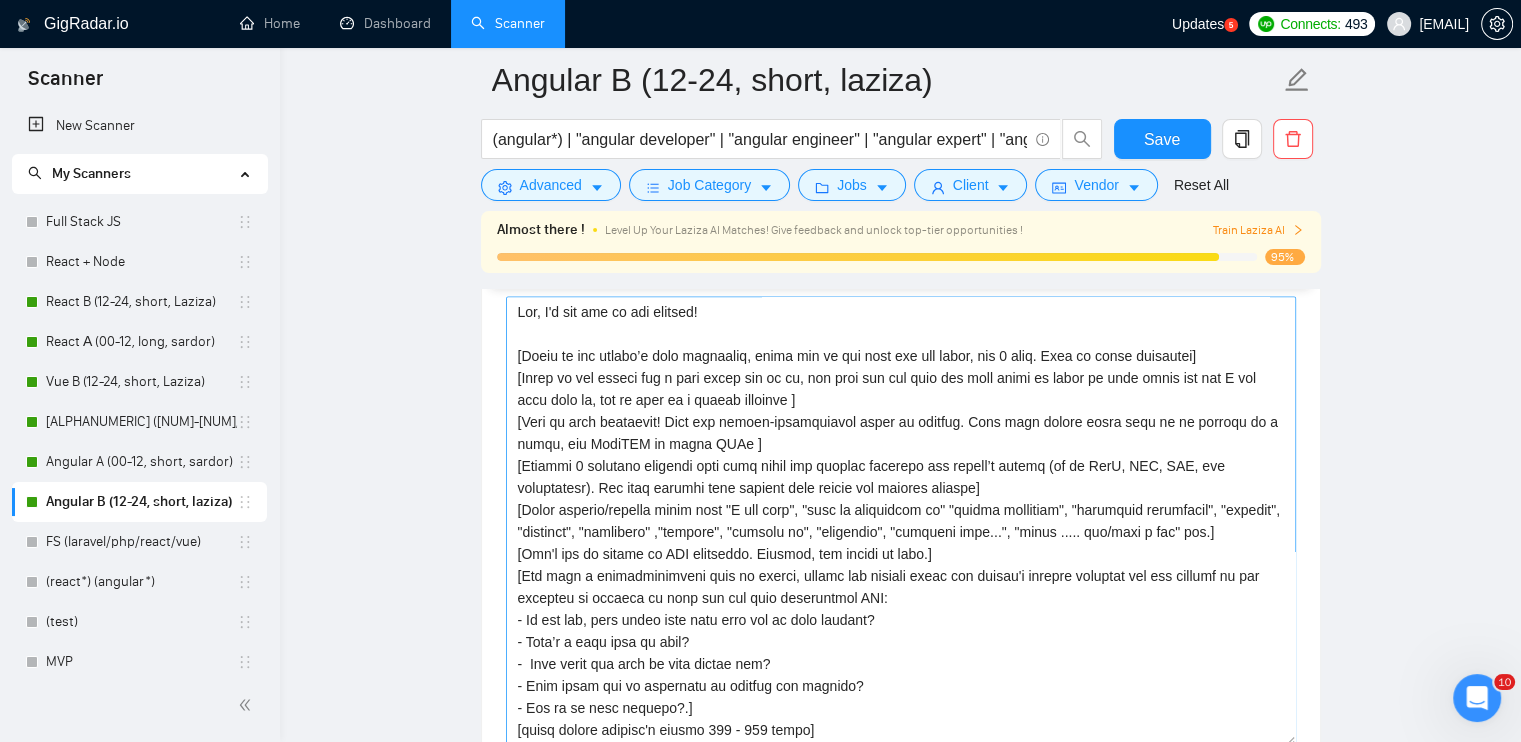 scroll, scrollTop: 2600, scrollLeft: 0, axis: vertical 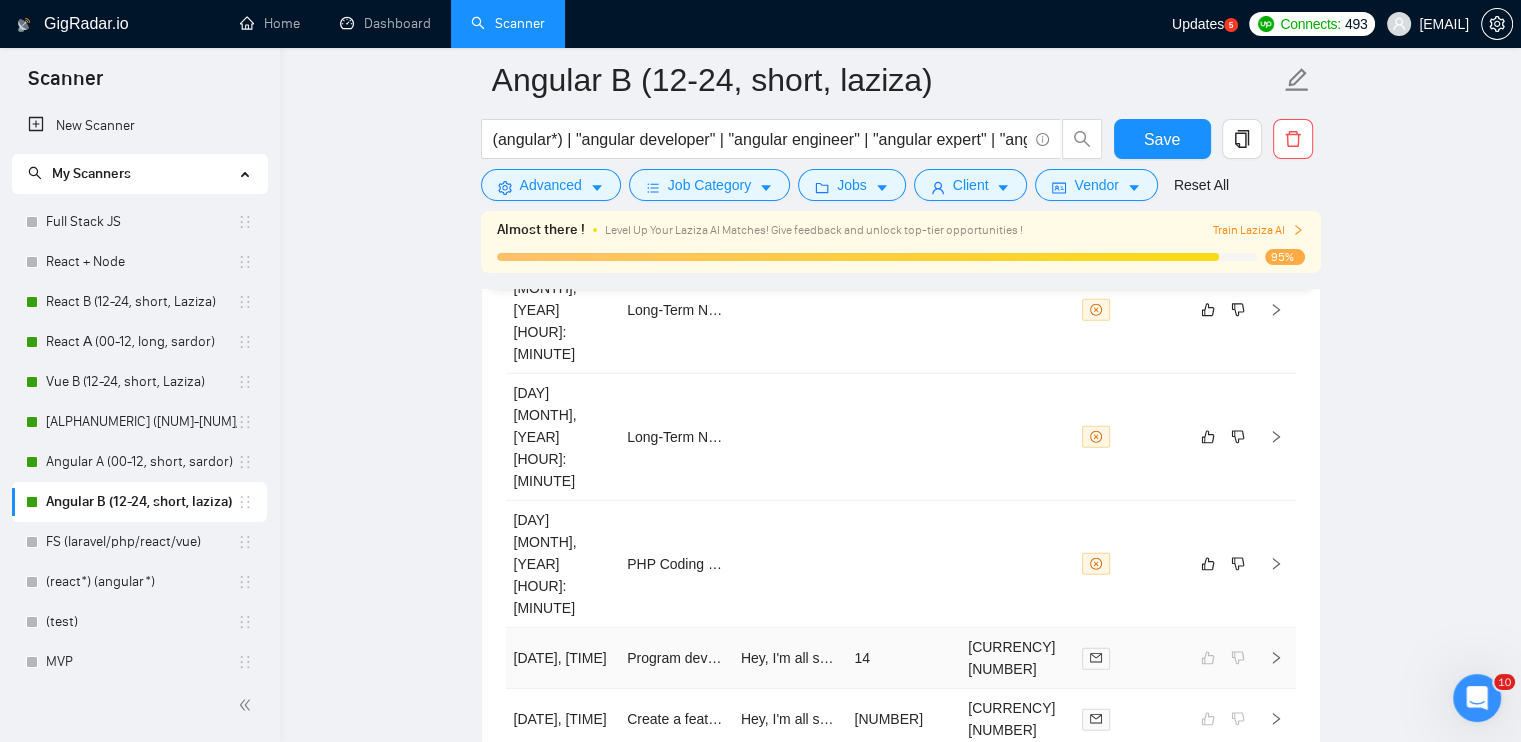 click at bounding box center (1131, 658) 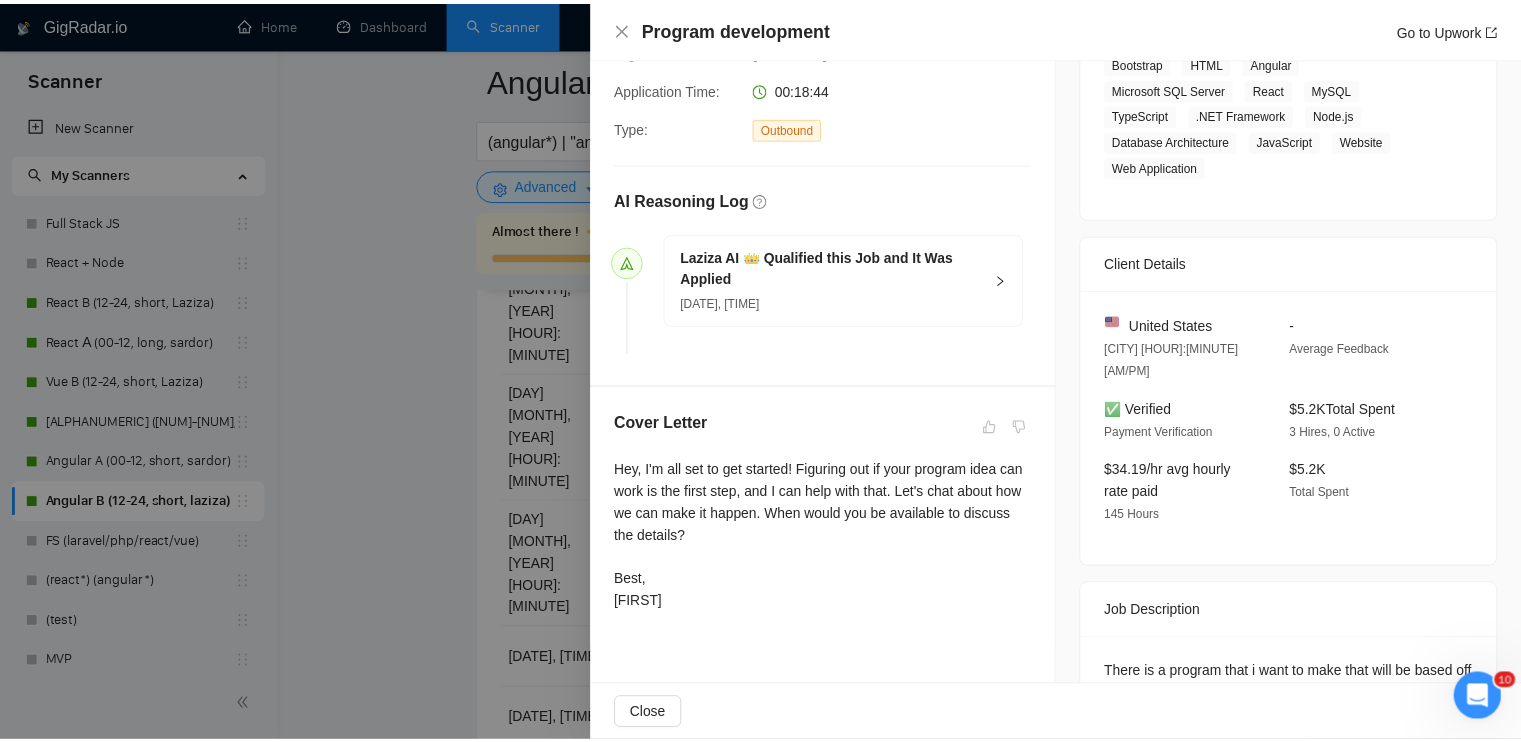 scroll, scrollTop: 266, scrollLeft: 0, axis: vertical 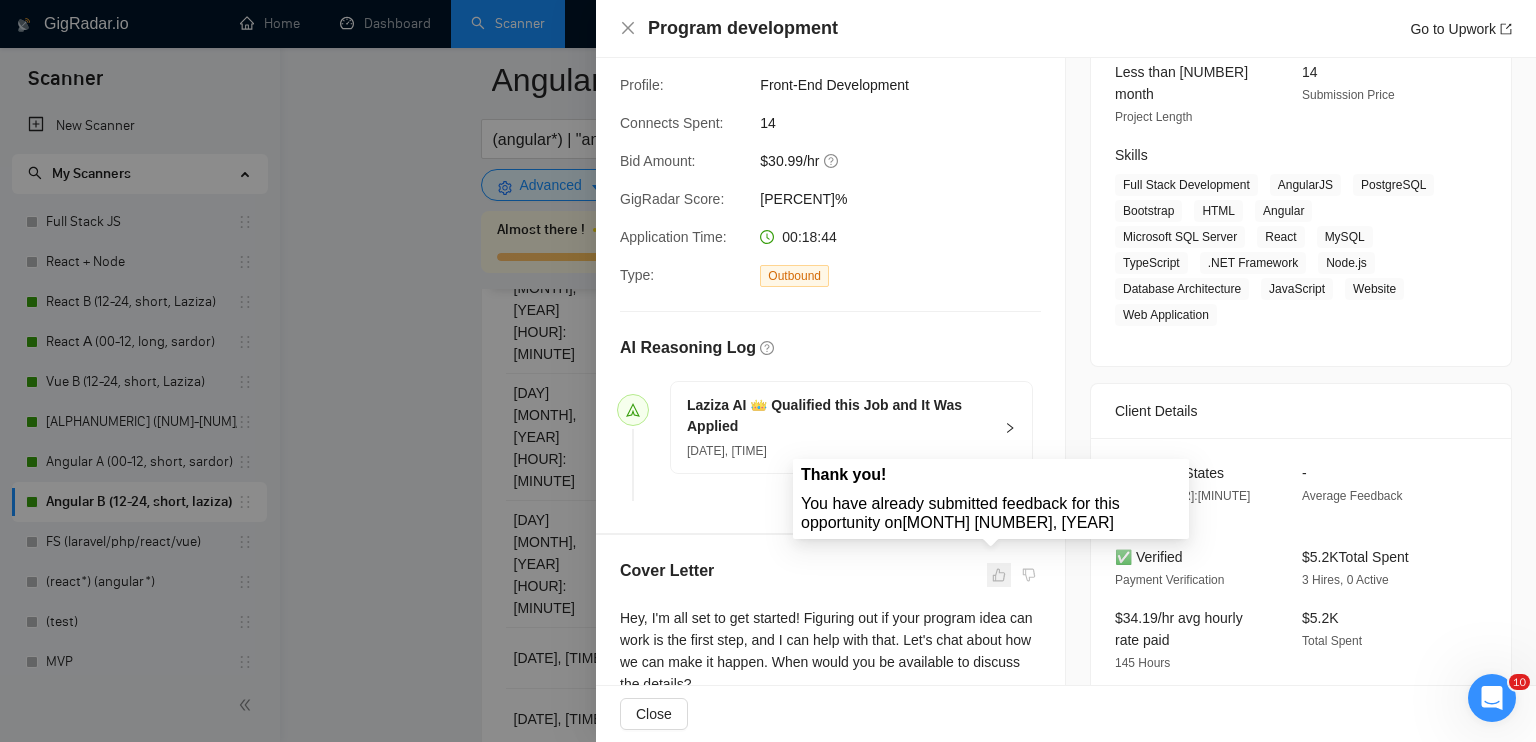 click at bounding box center [999, 575] 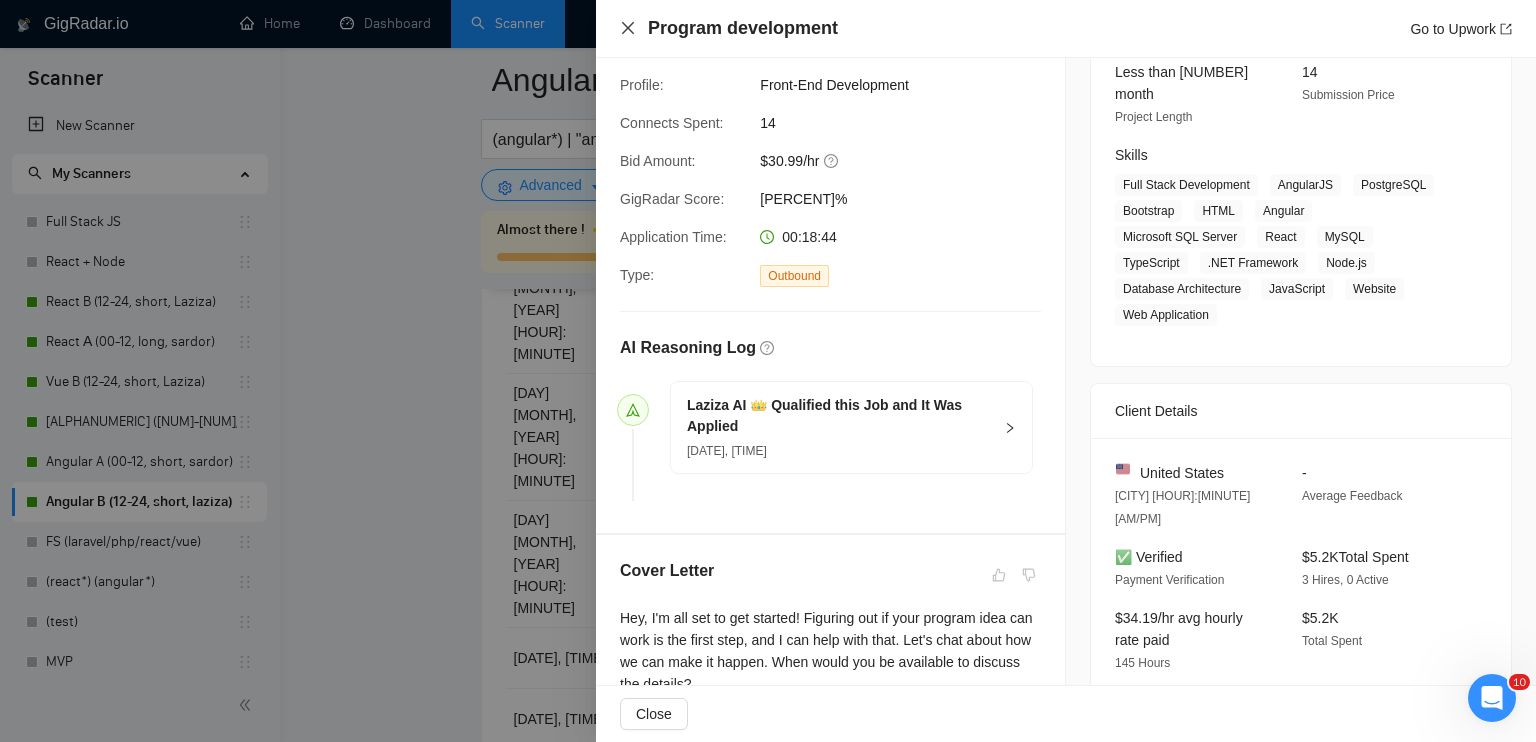 click 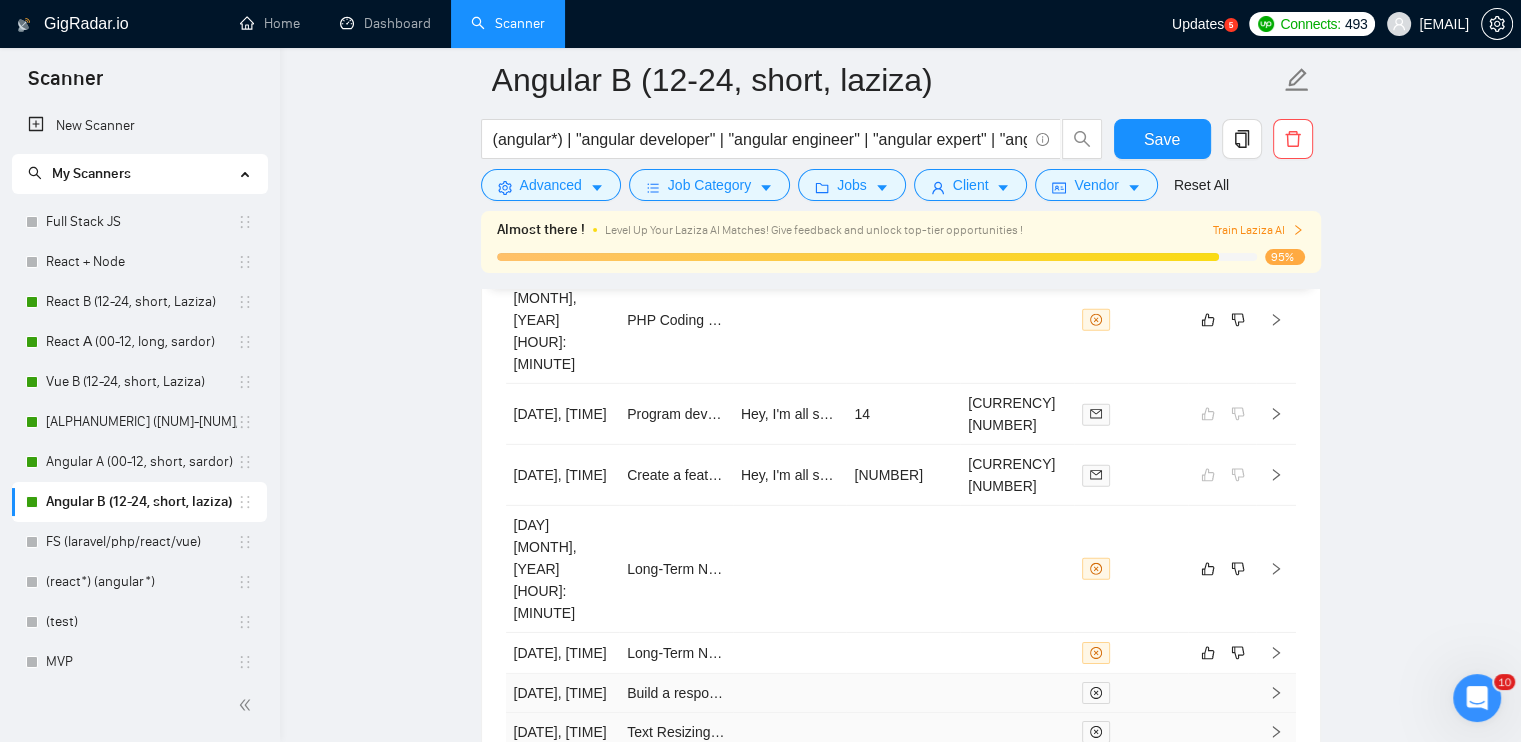 scroll, scrollTop: 6085, scrollLeft: 0, axis: vertical 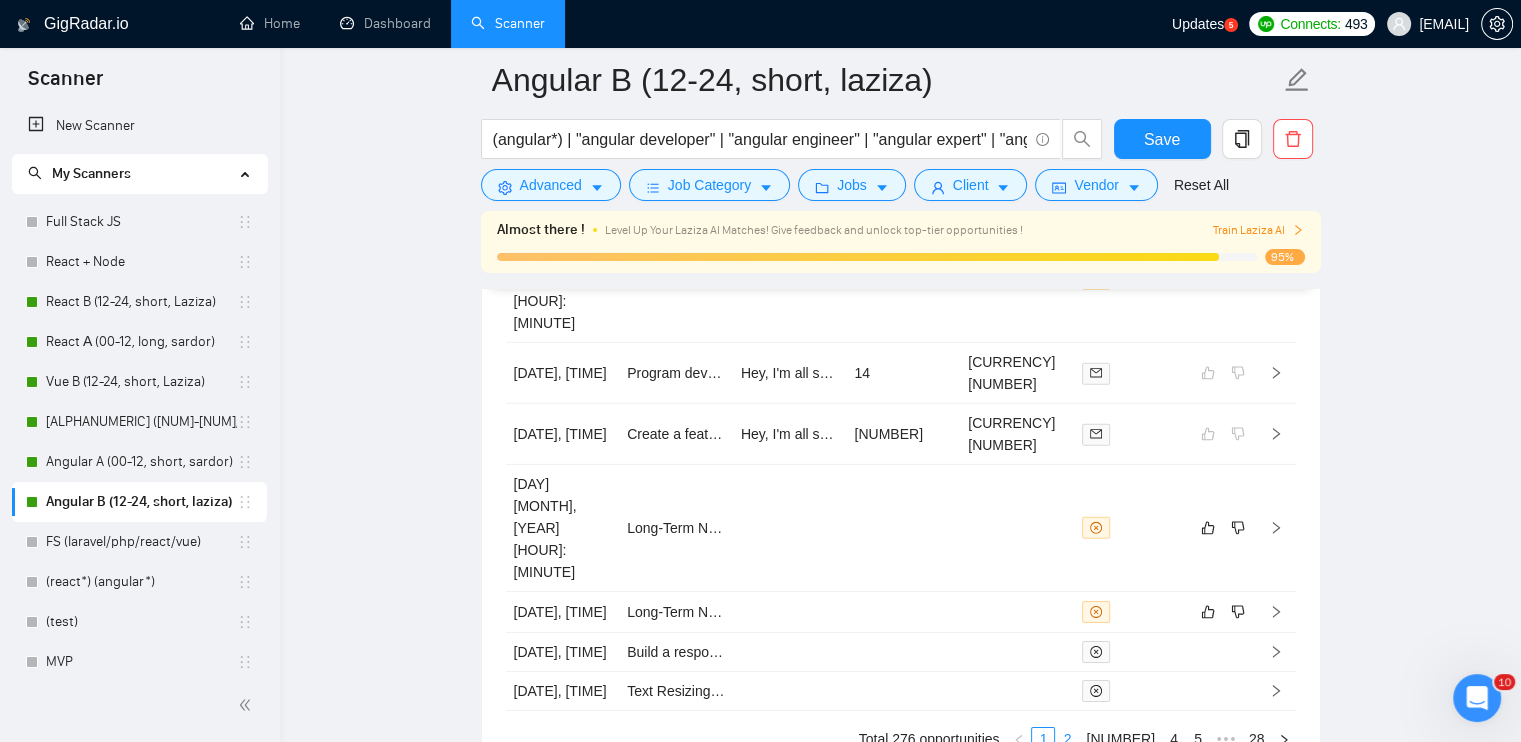 click on "2" at bounding box center (1067, 739) 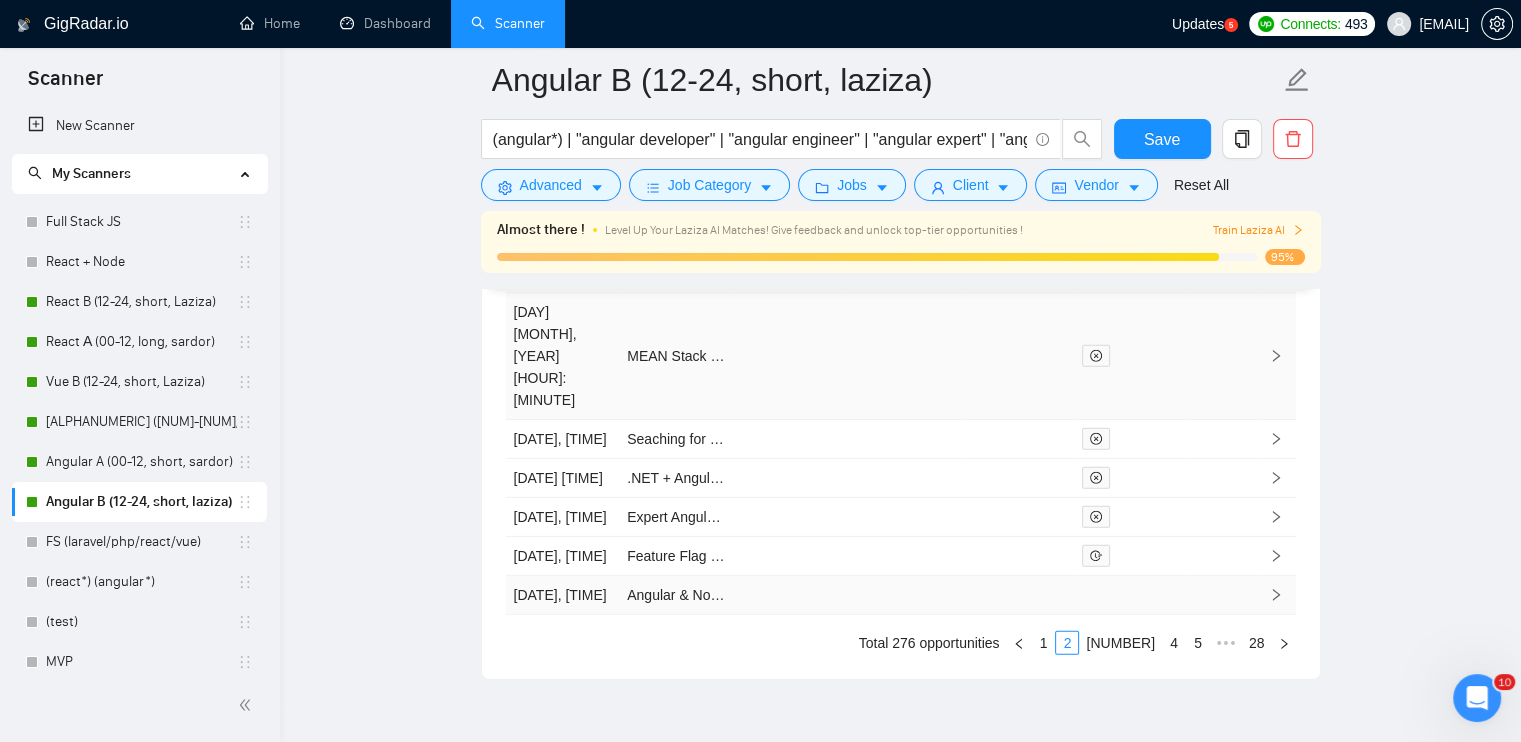 scroll, scrollTop: 5985, scrollLeft: 0, axis: vertical 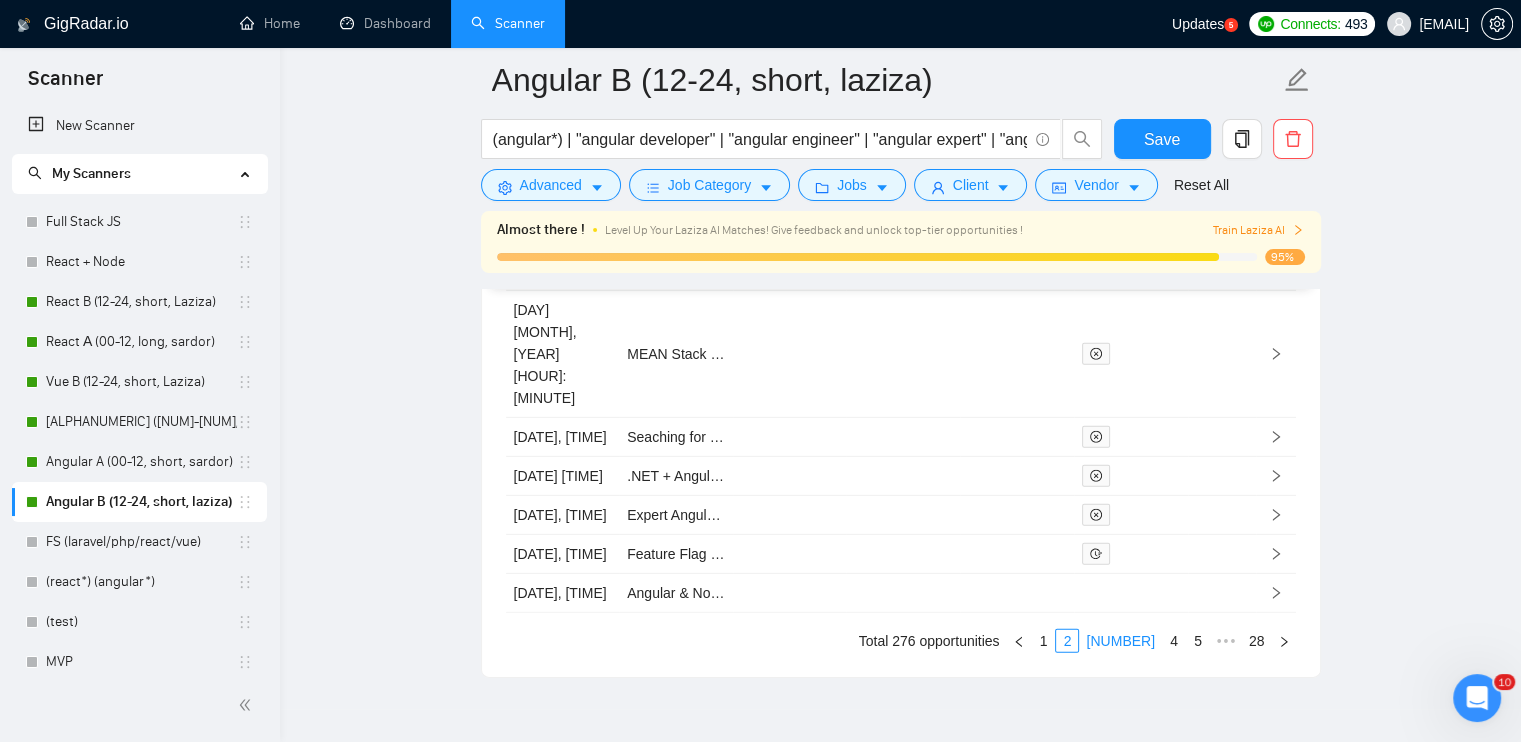 click on "3" at bounding box center [1120, 641] 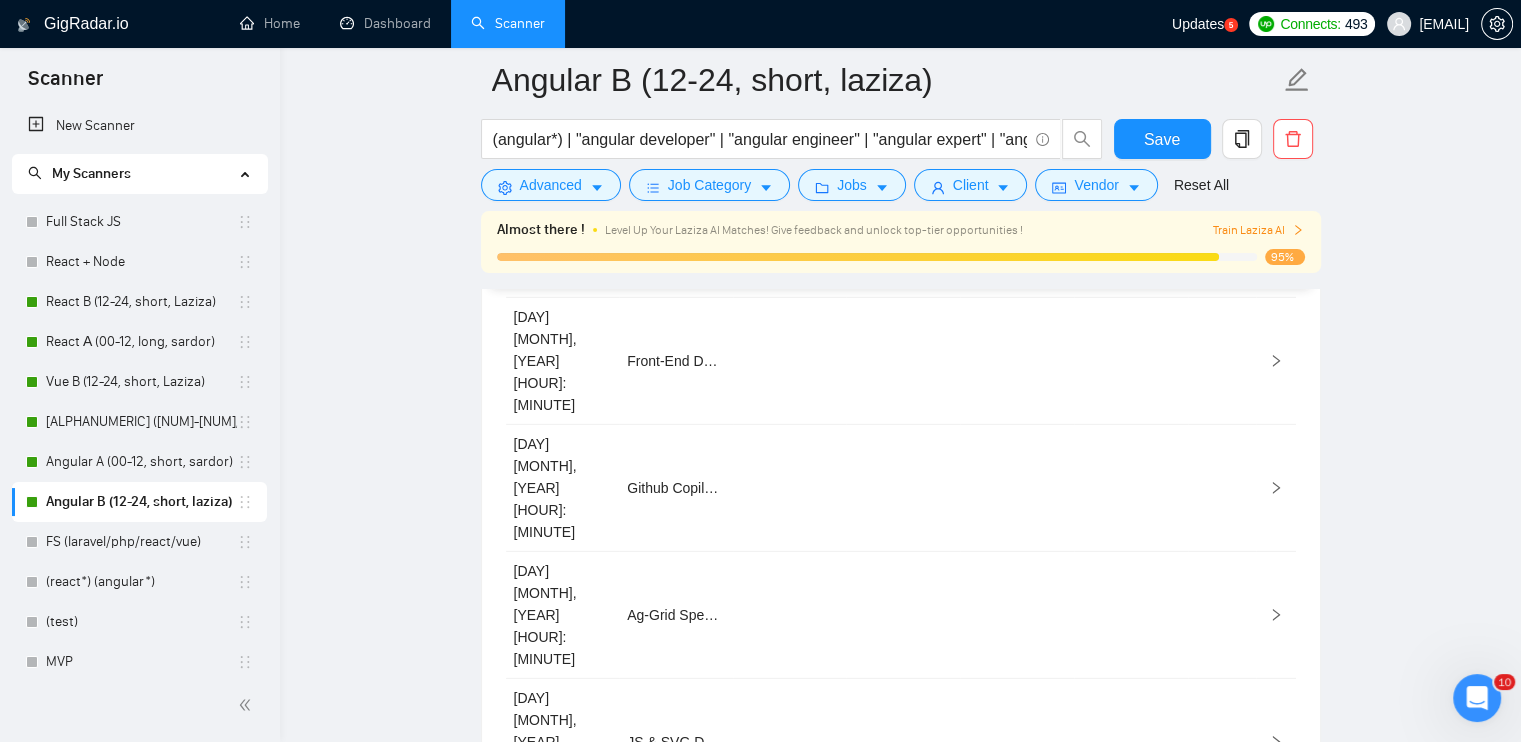 scroll, scrollTop: 6085, scrollLeft: 0, axis: vertical 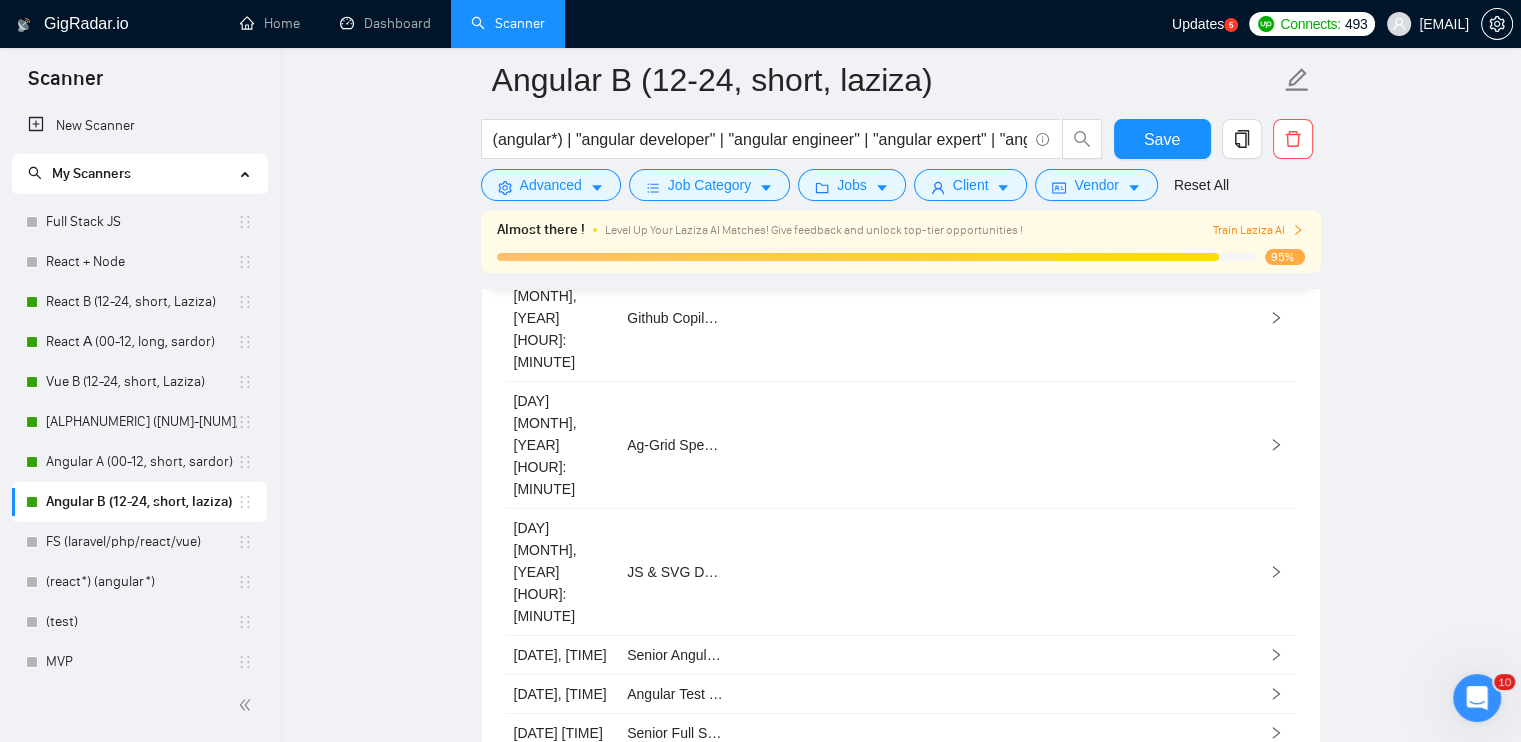 click on "4" at bounding box center [1174, 781] 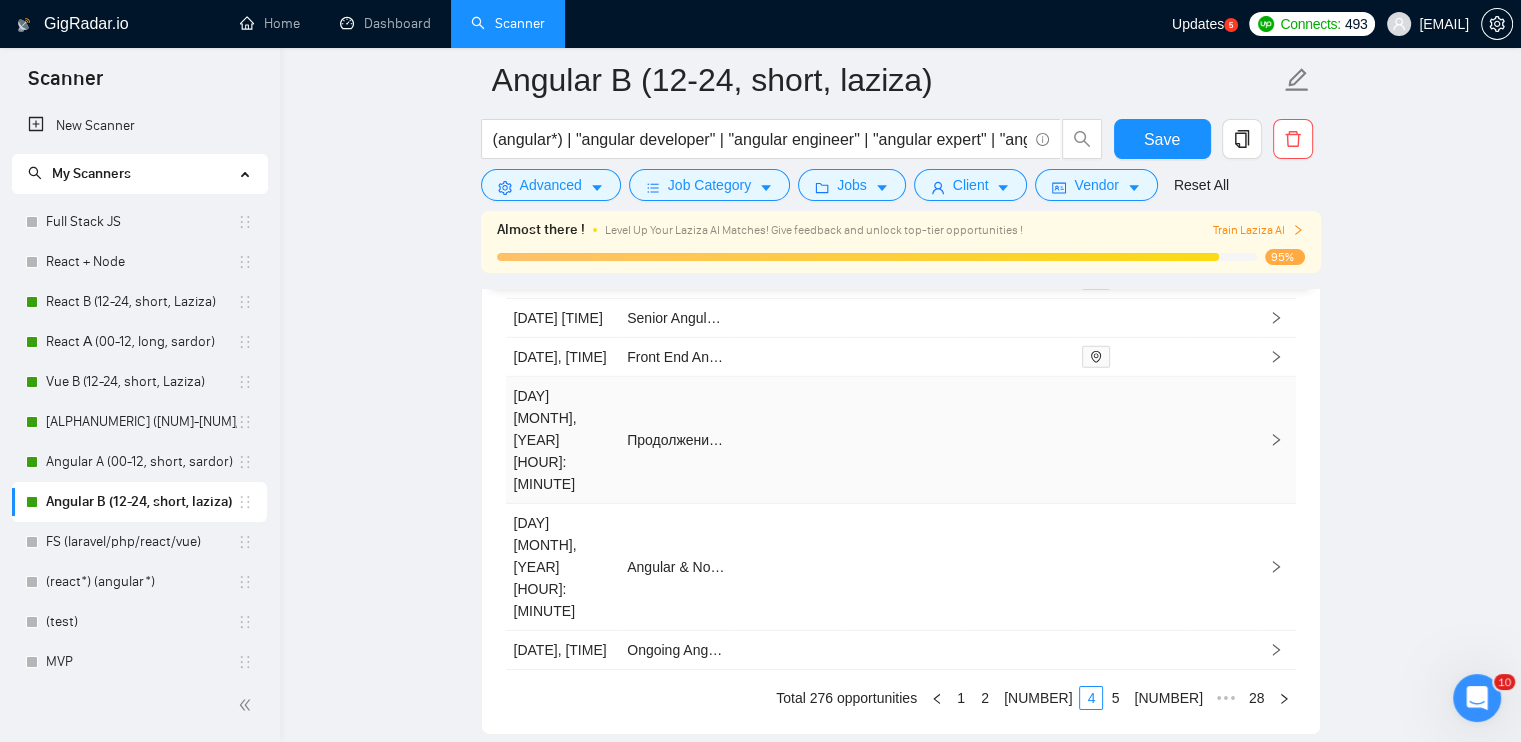 scroll, scrollTop: 6085, scrollLeft: 0, axis: vertical 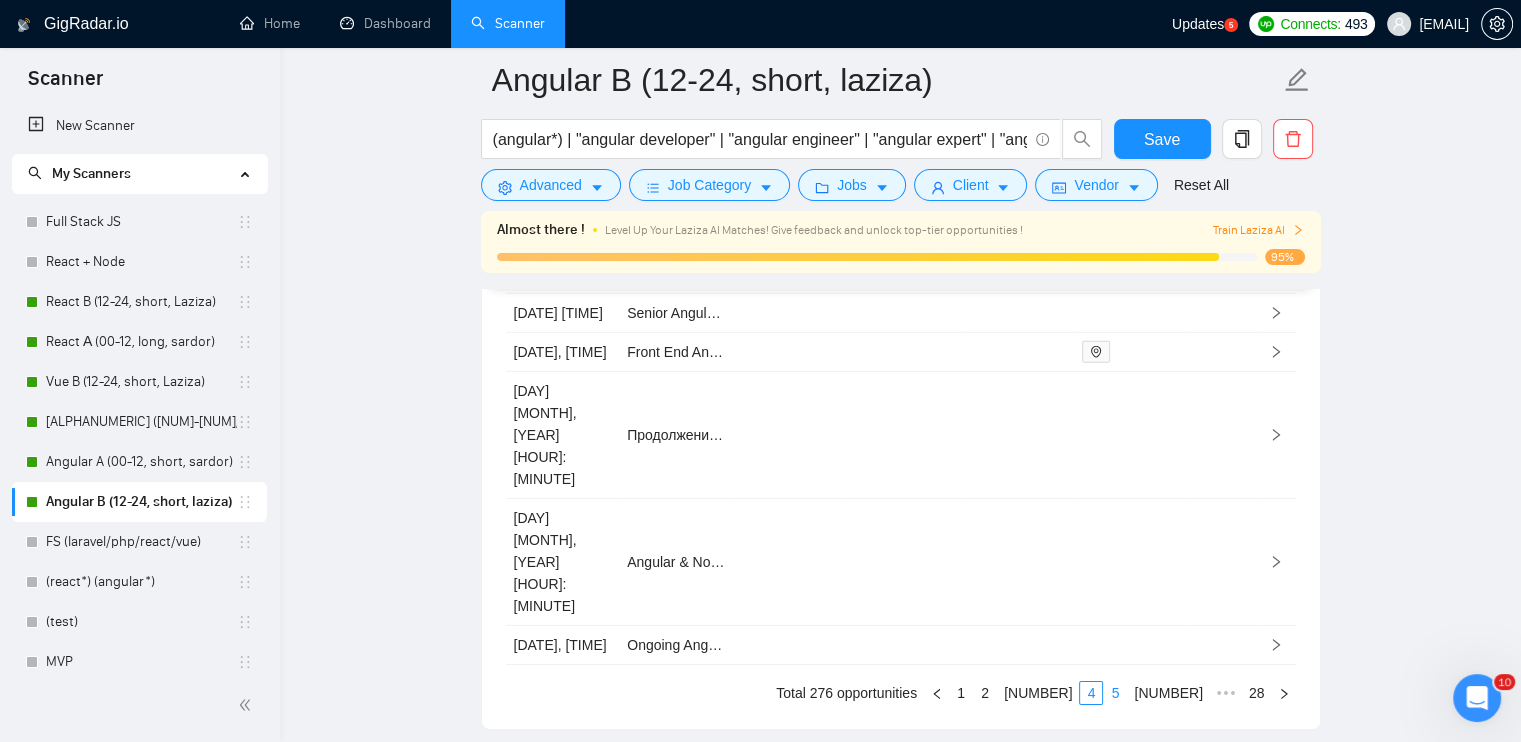 click on "5" at bounding box center [1115, 693] 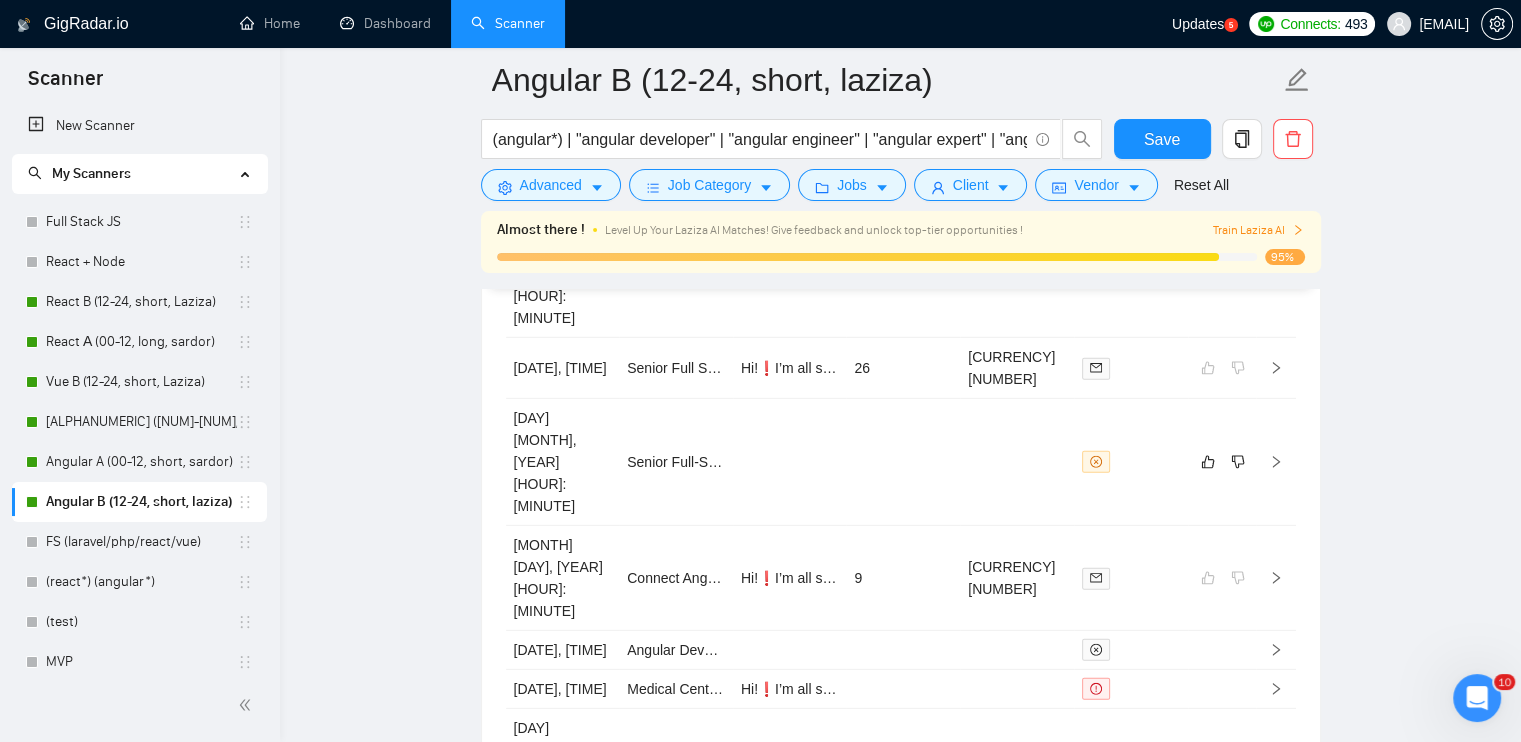 scroll, scrollTop: 6085, scrollLeft: 0, axis: vertical 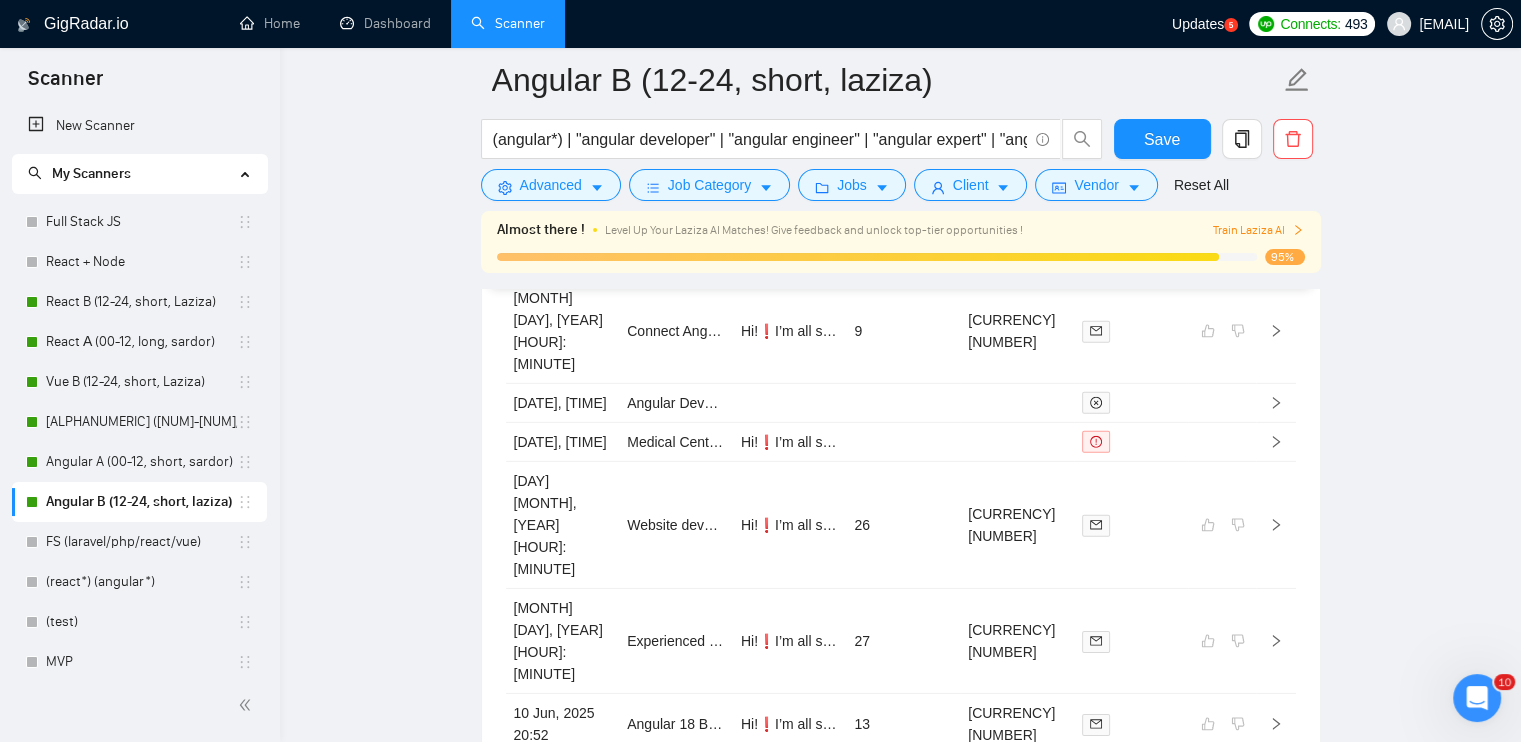 click on "6" at bounding box center [1086, 783] 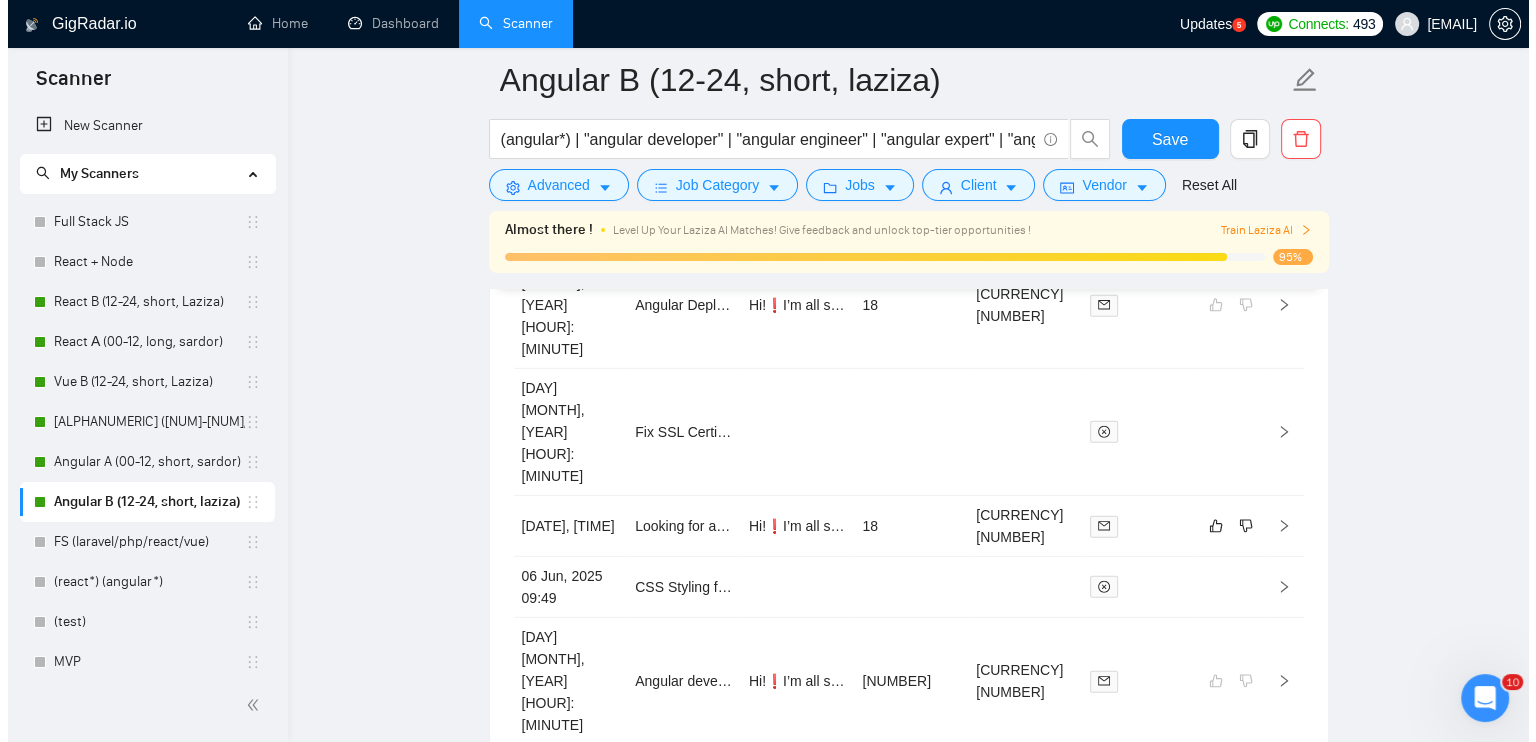 scroll, scrollTop: 5885, scrollLeft: 0, axis: vertical 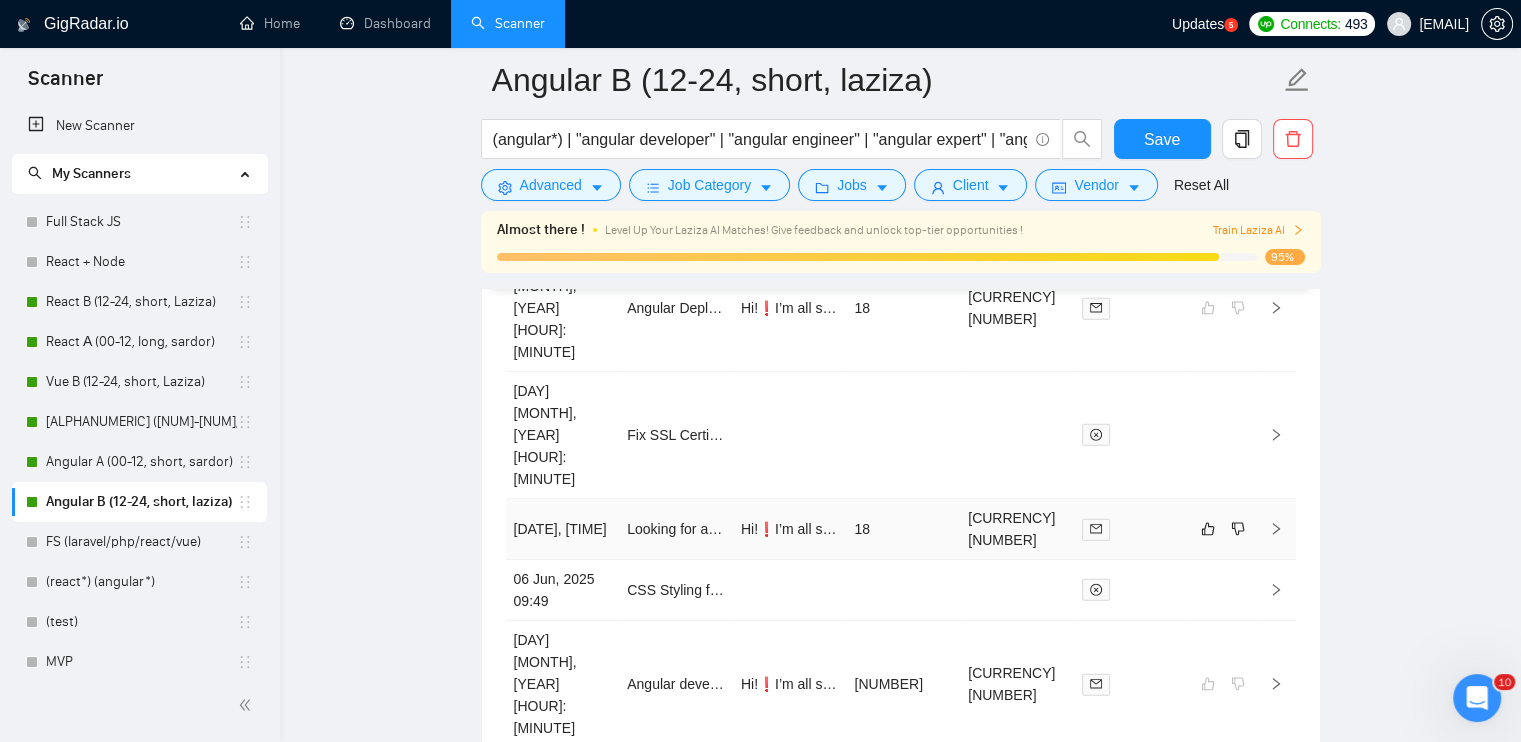 click at bounding box center [1131, 529] 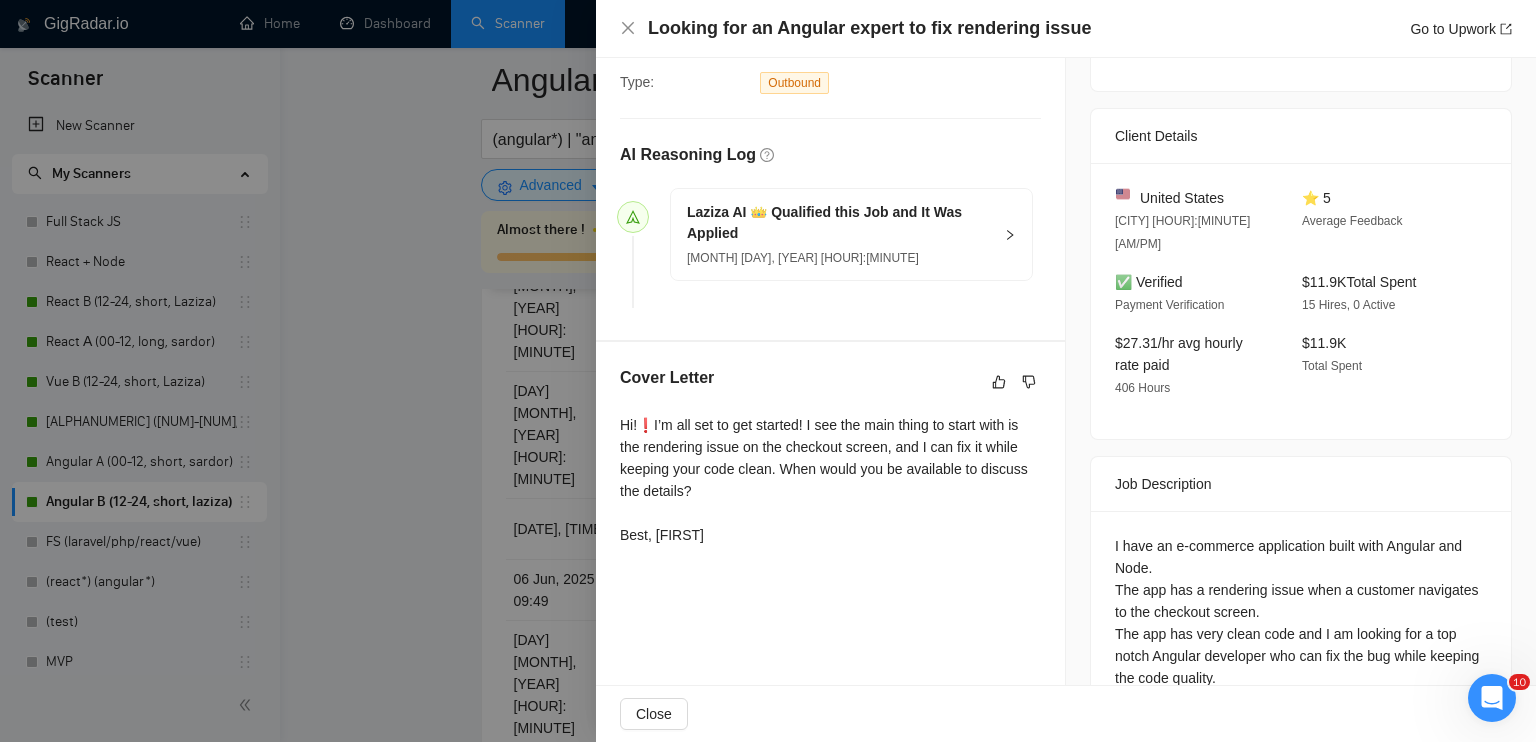 scroll, scrollTop: 476, scrollLeft: 0, axis: vertical 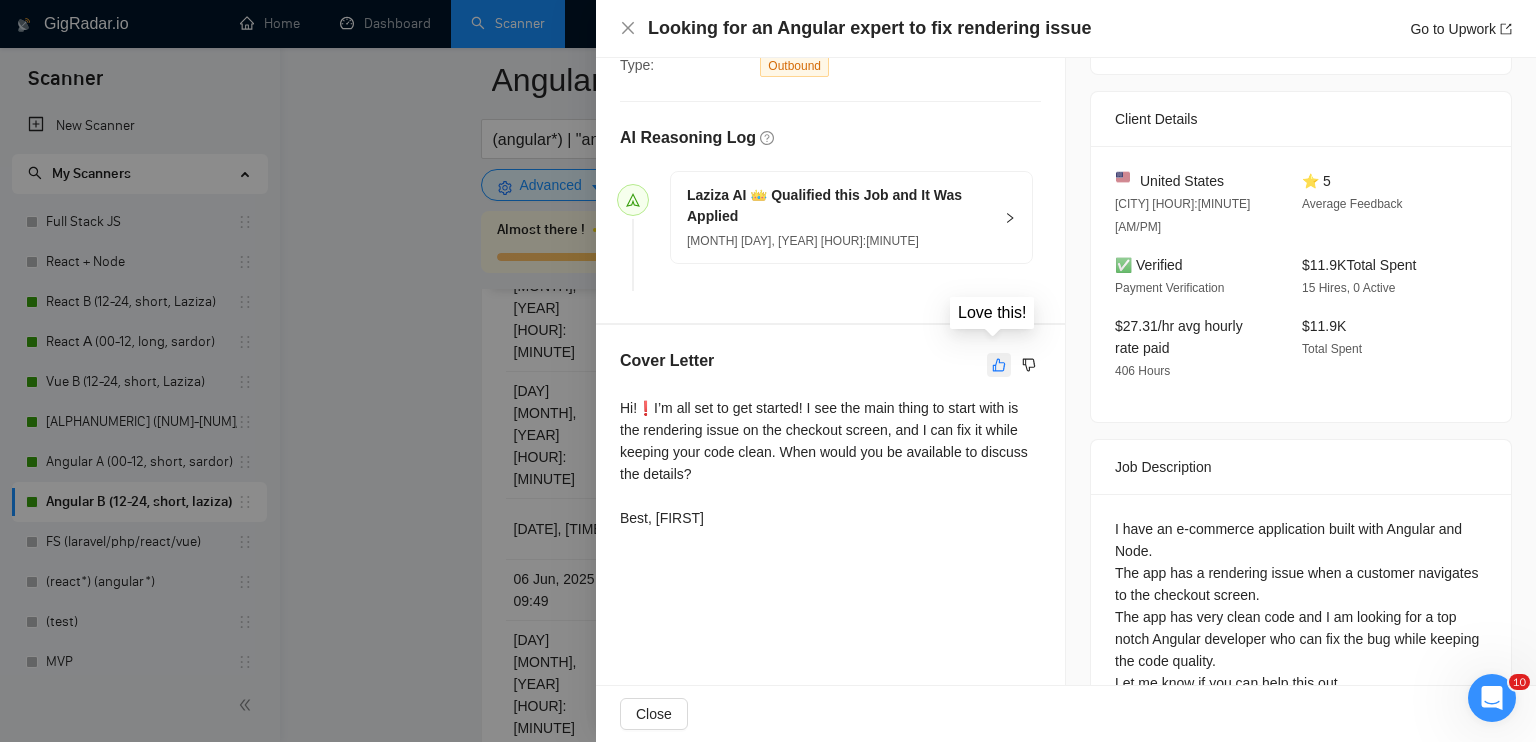 click at bounding box center [999, 365] 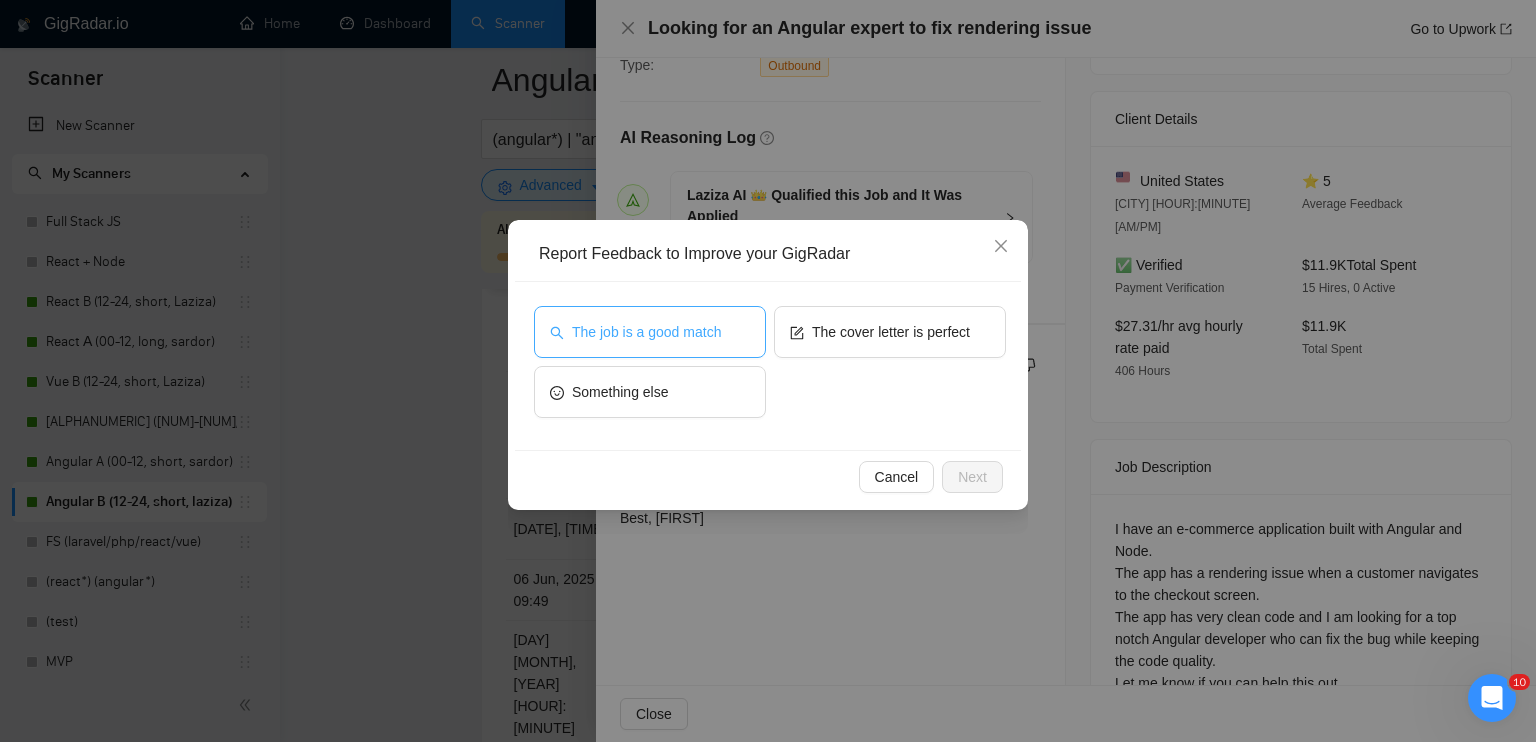 click on "The job is a good match" at bounding box center (646, 332) 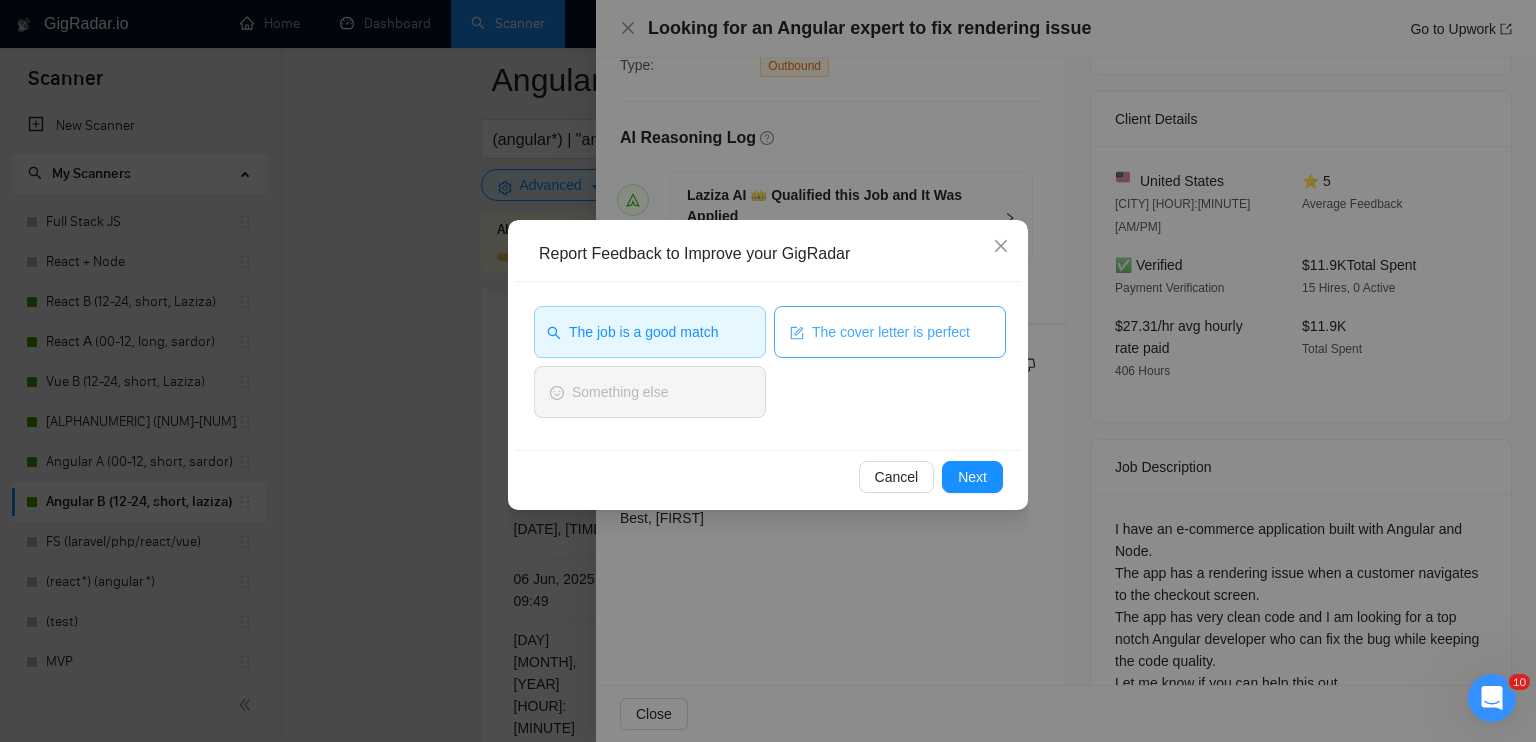 click on "The cover letter is perfect" at bounding box center [891, 332] 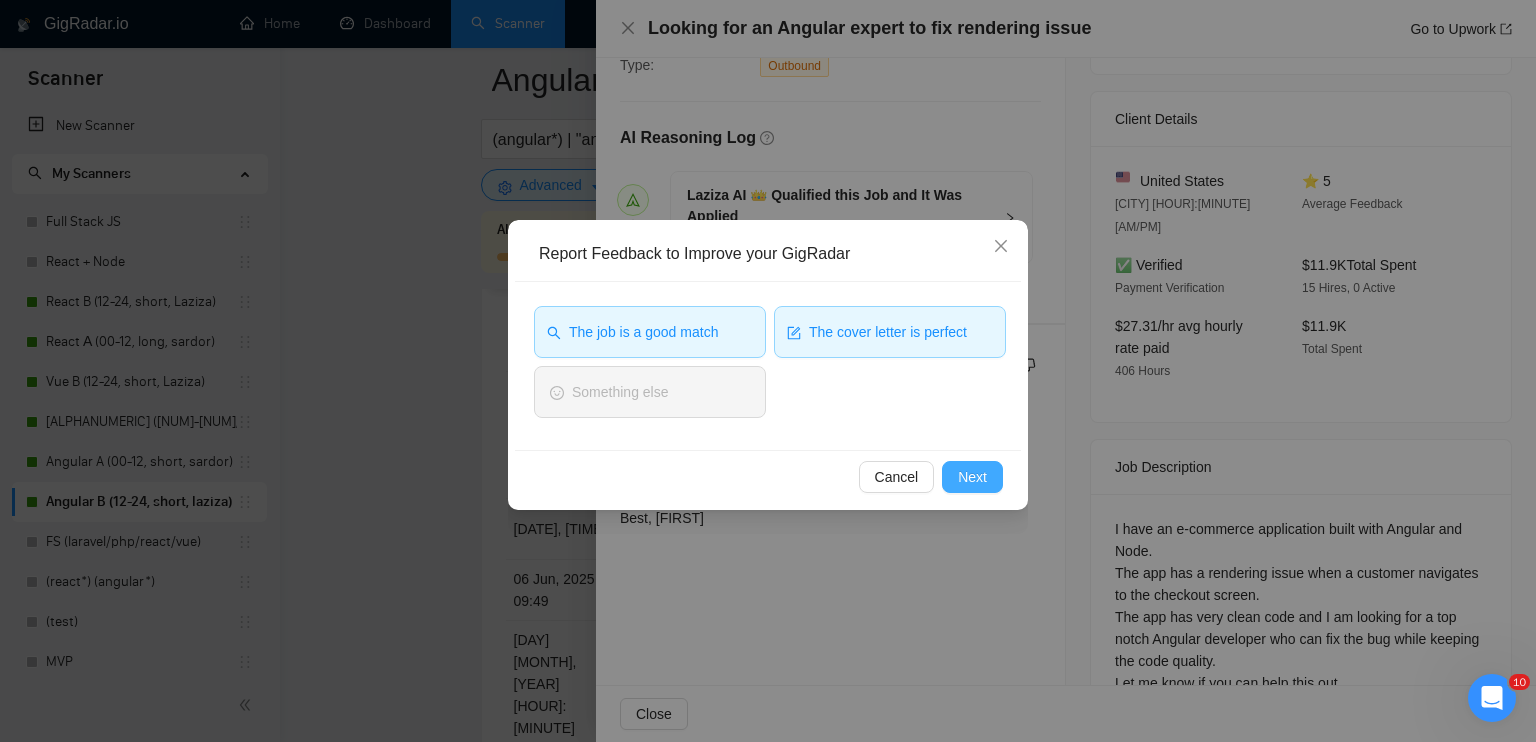 click on "Next" at bounding box center (972, 477) 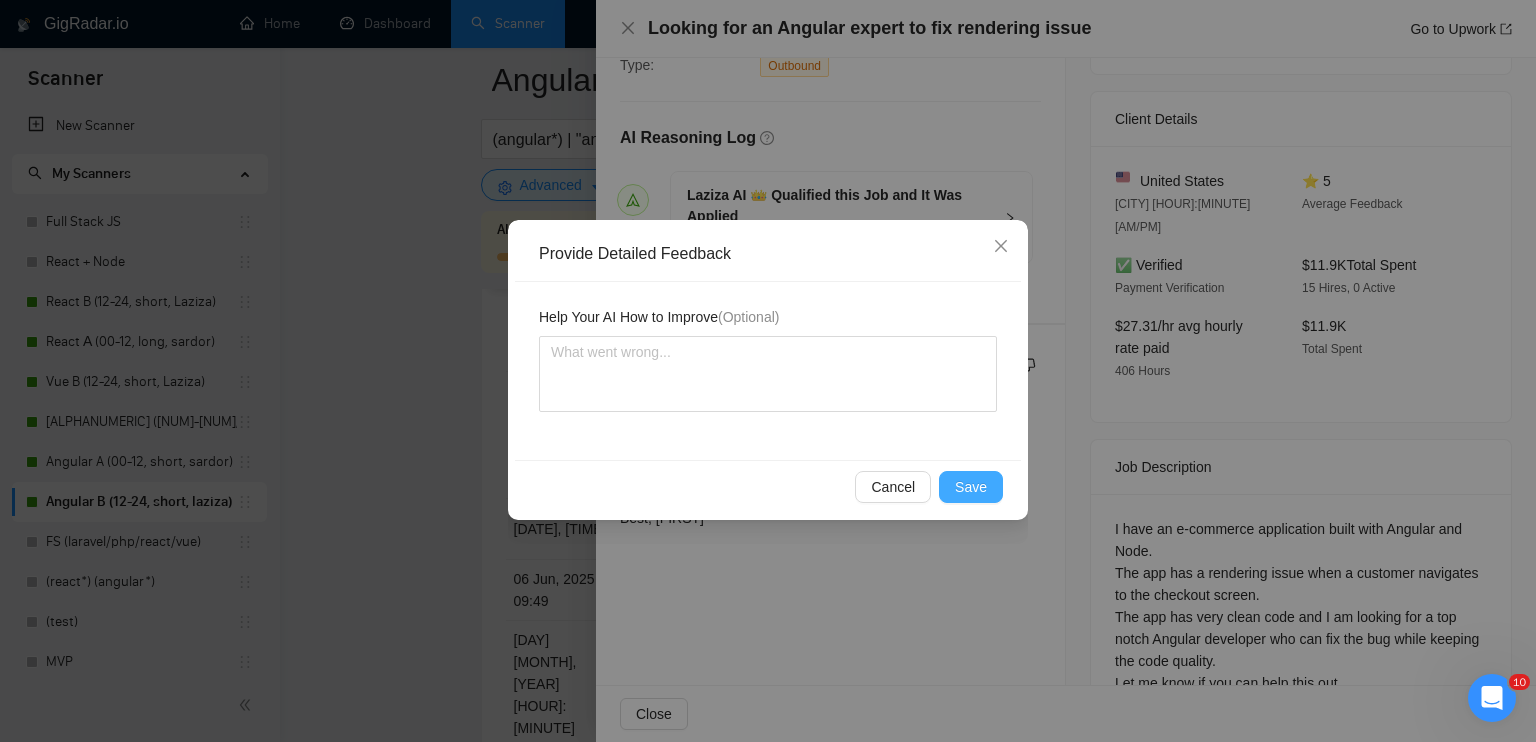 click on "Save" at bounding box center [971, 487] 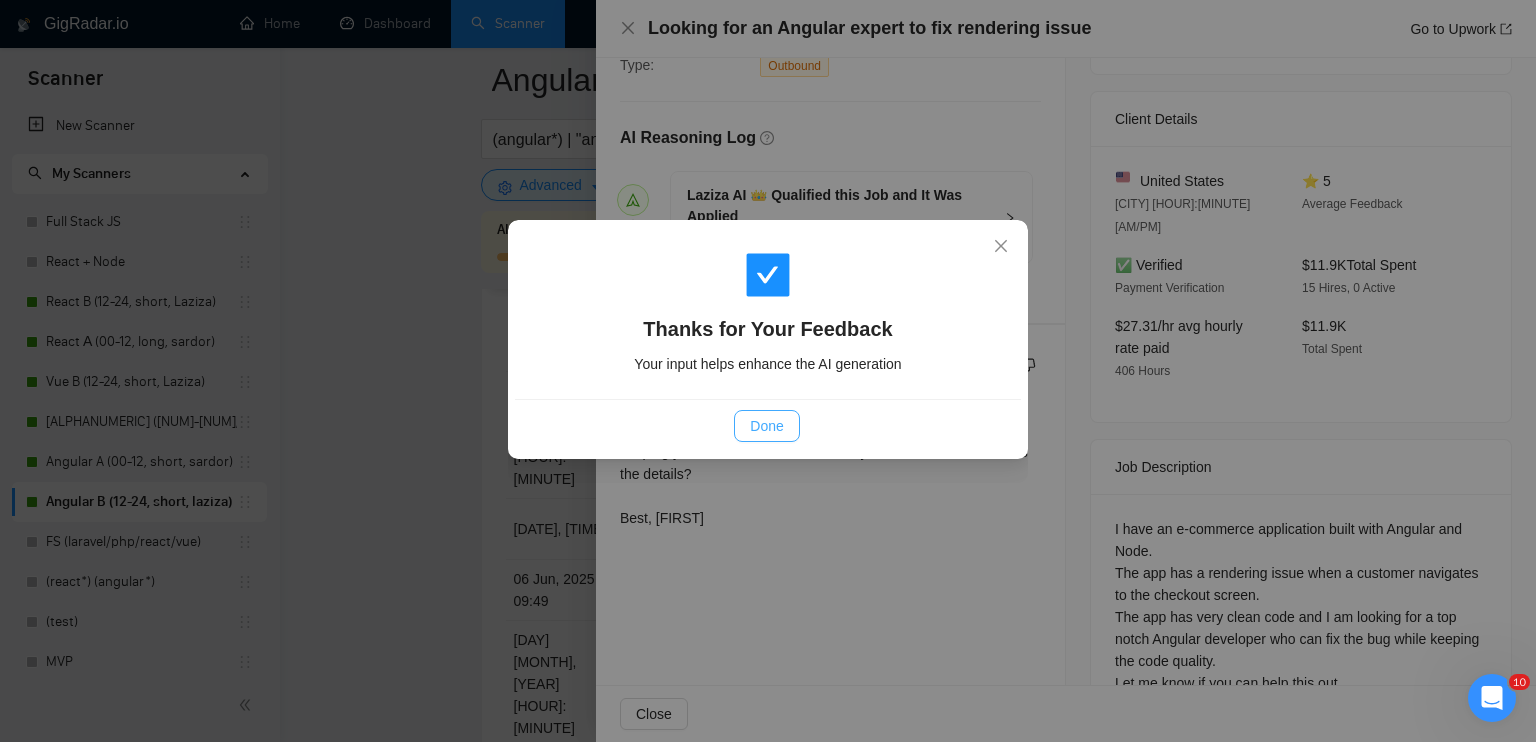 click on "Done" at bounding box center (766, 426) 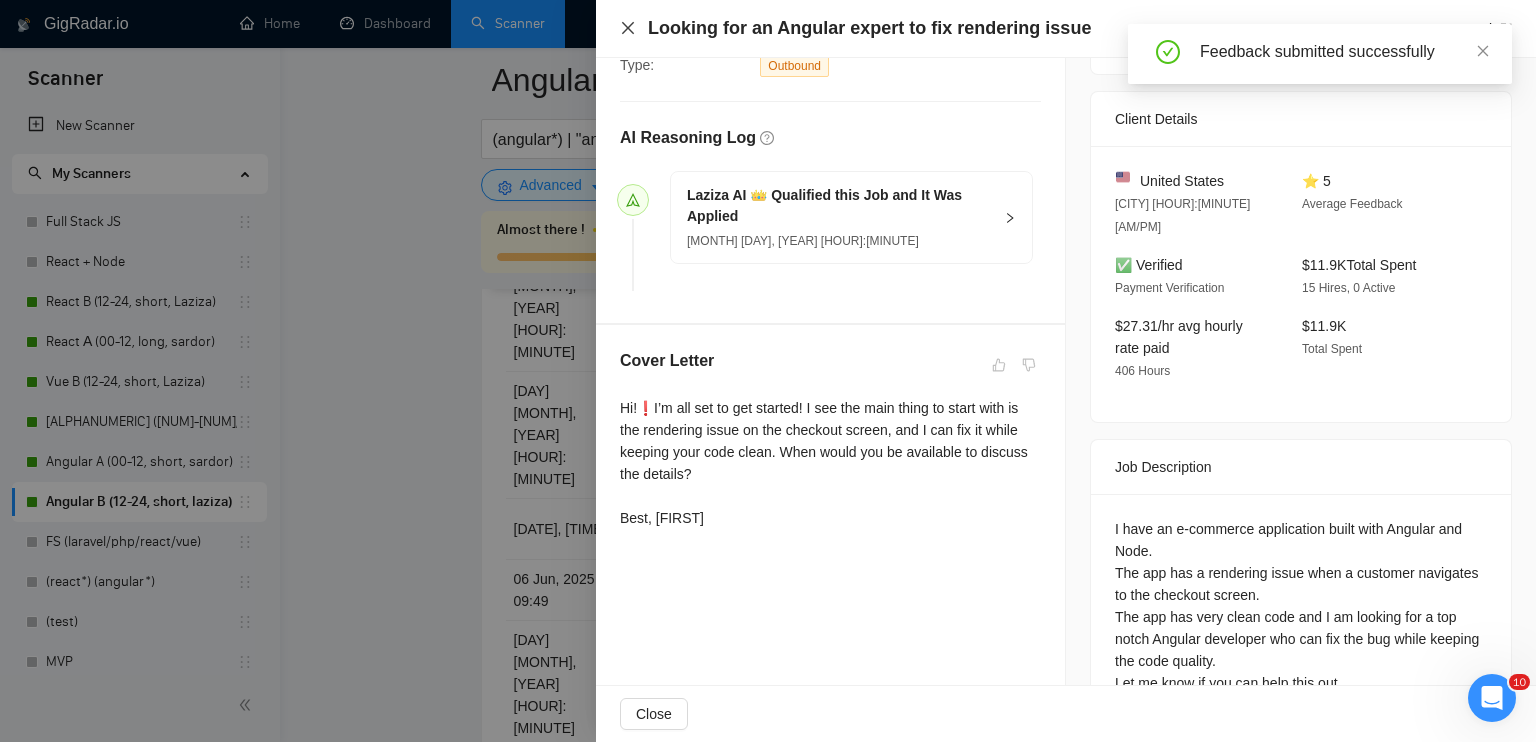 click 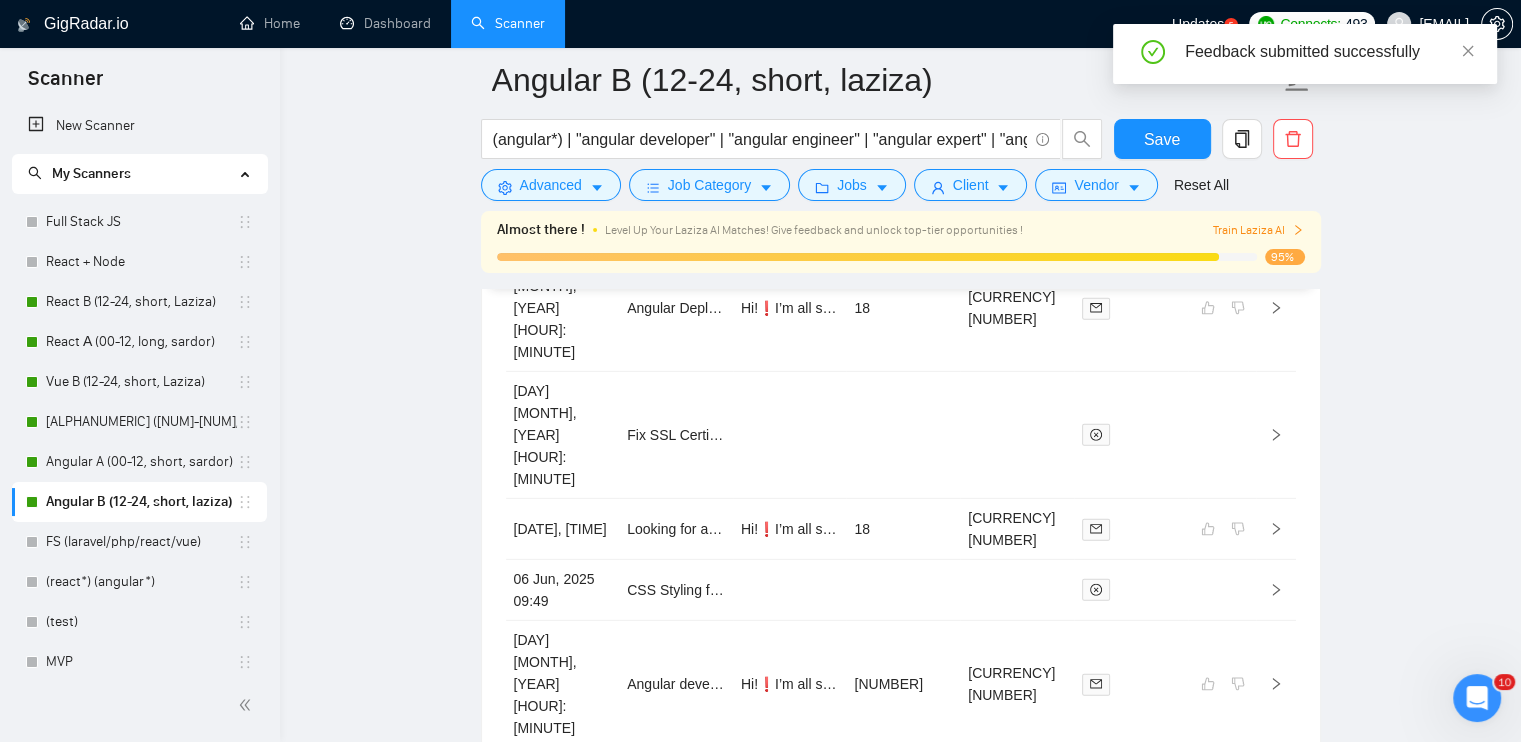 click at bounding box center (1131, 778) 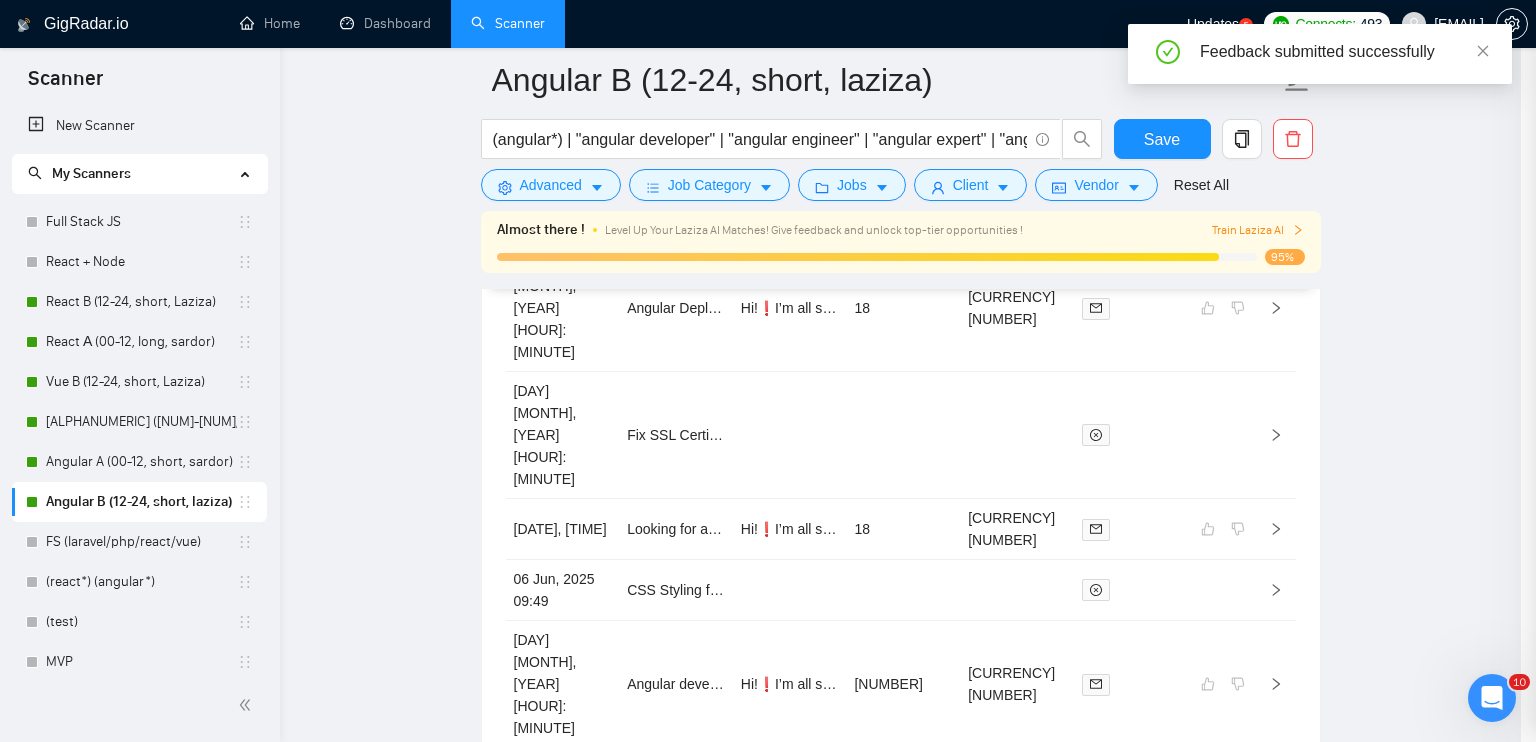 scroll, scrollTop: 365, scrollLeft: 0, axis: vertical 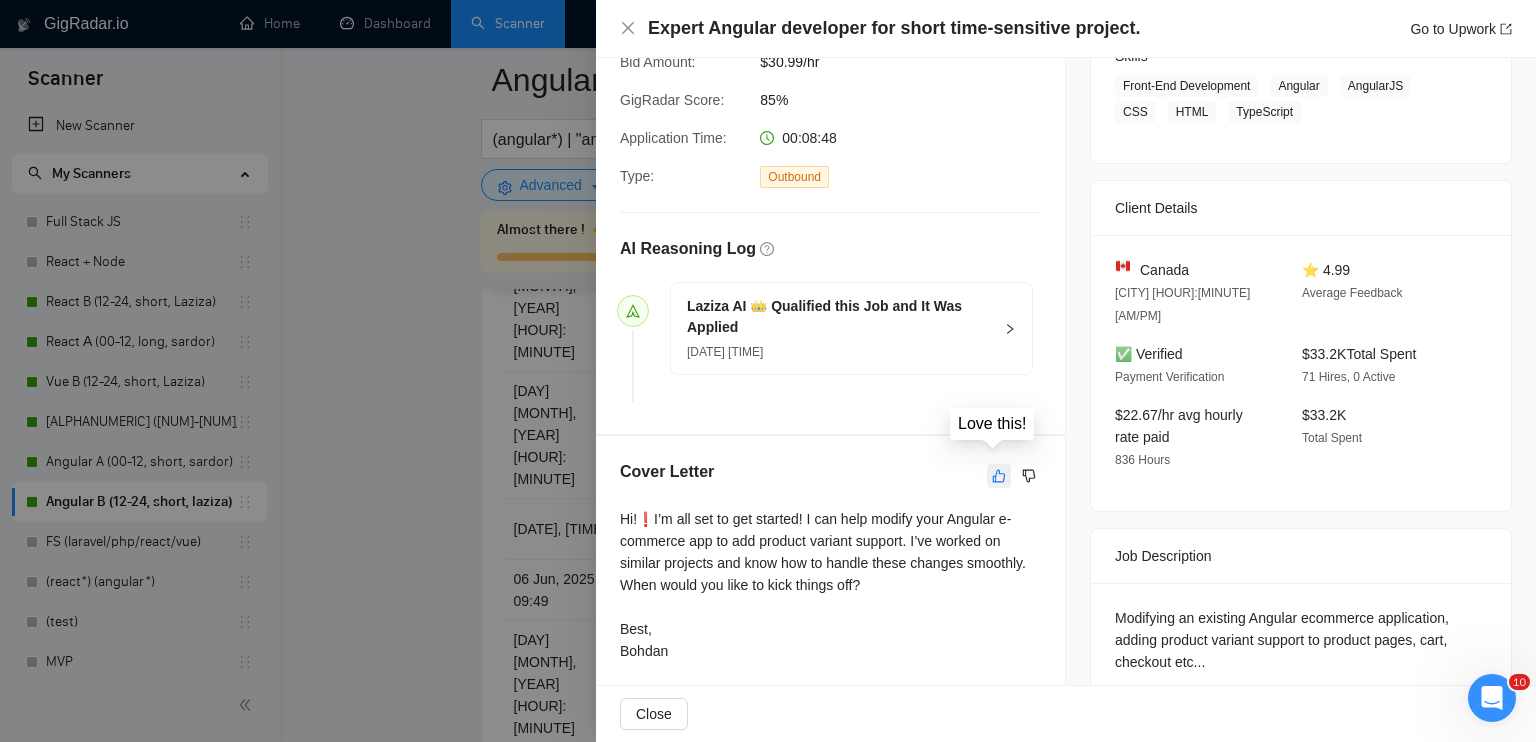 click 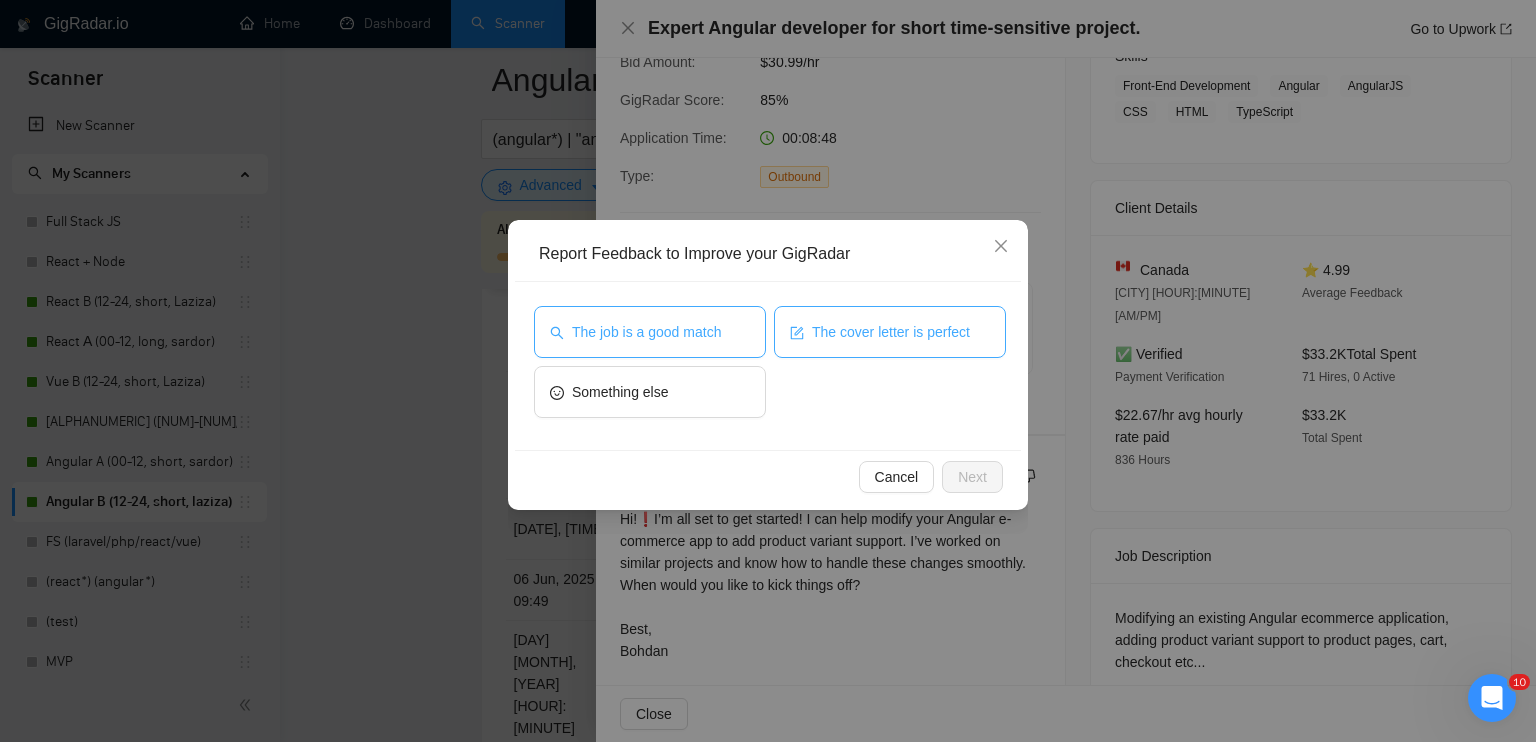 drag, startPoint x: 704, startPoint y: 347, endPoint x: 868, endPoint y: 351, distance: 164.04877 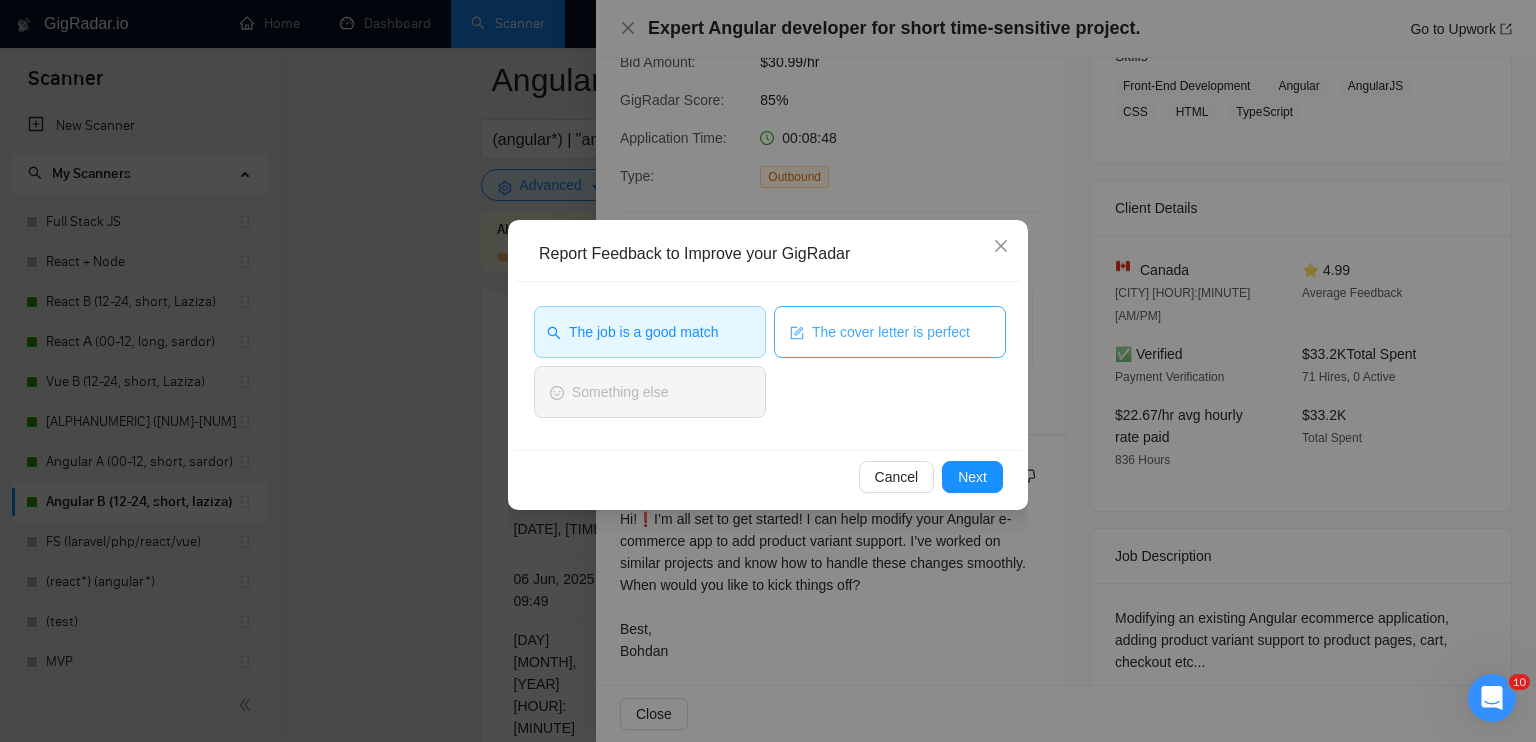click on "The cover letter is perfect" at bounding box center [891, 332] 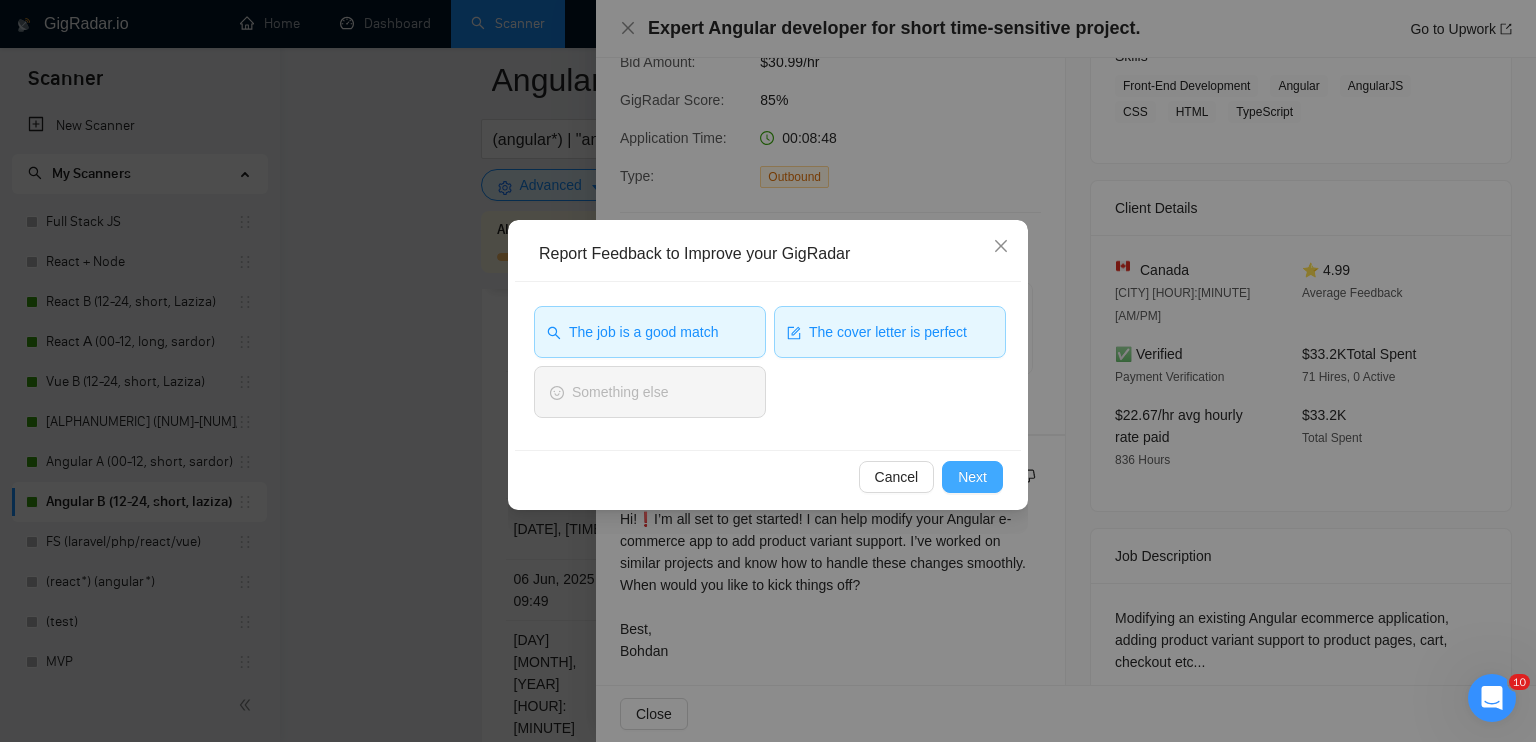 click on "Next" at bounding box center (972, 477) 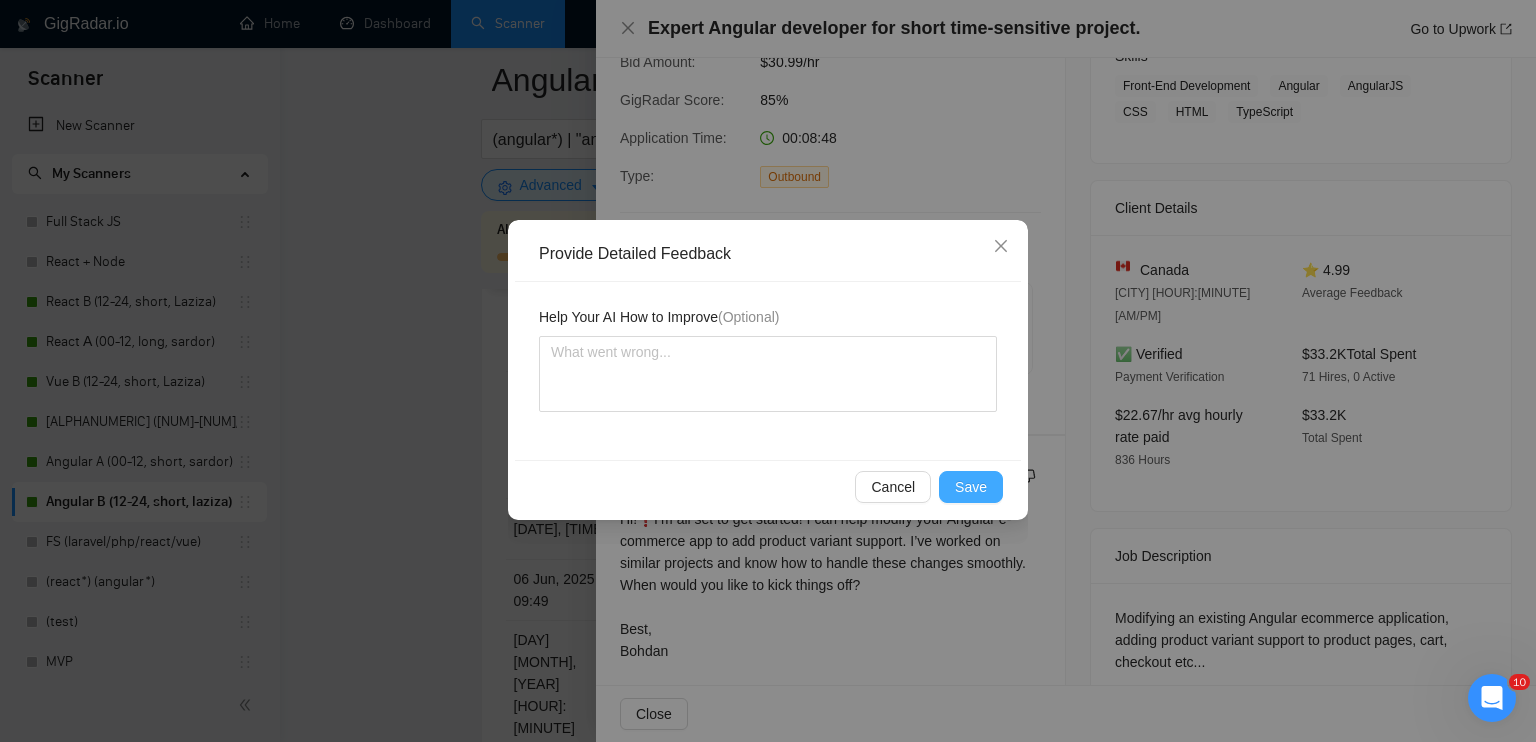 click on "Save" at bounding box center (971, 487) 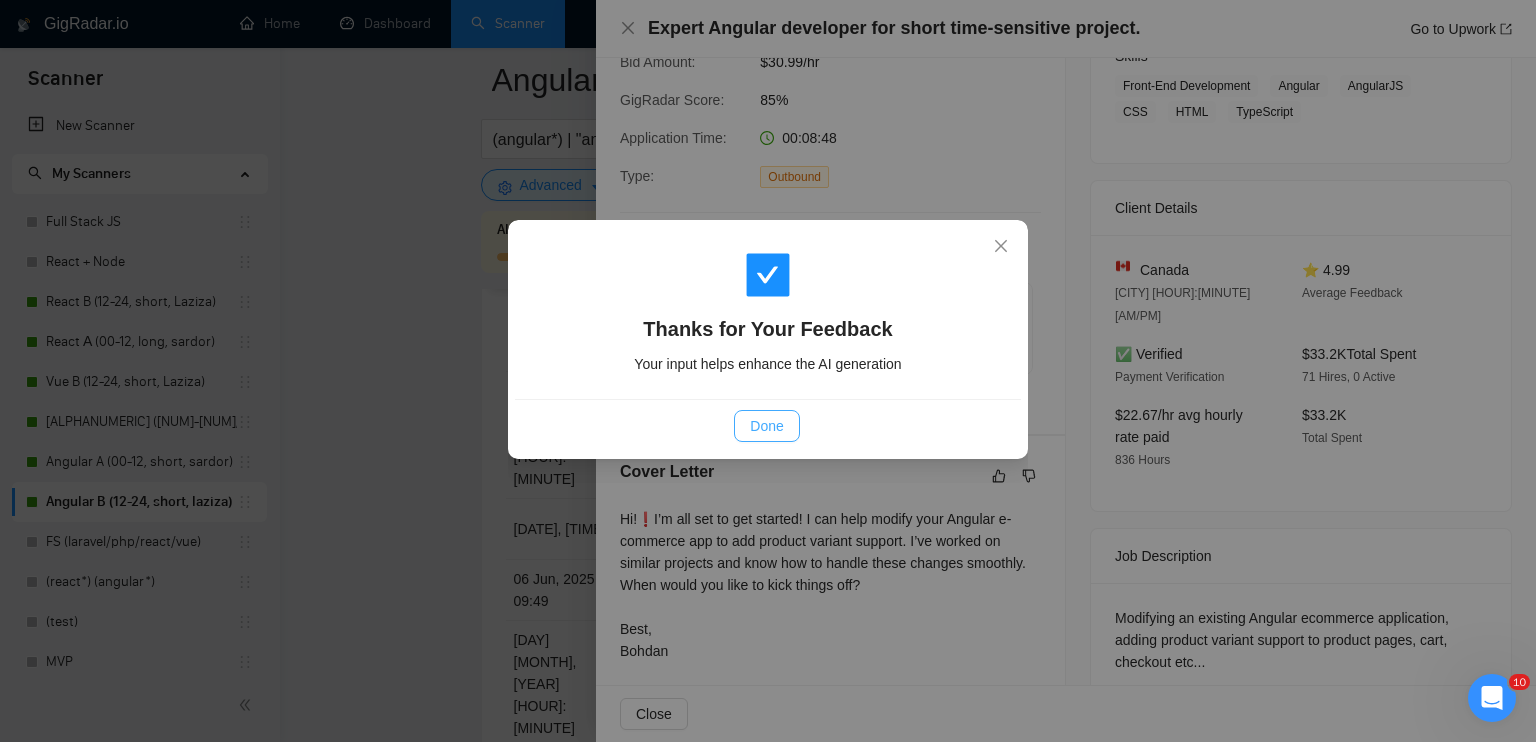 click on "Done" at bounding box center [766, 426] 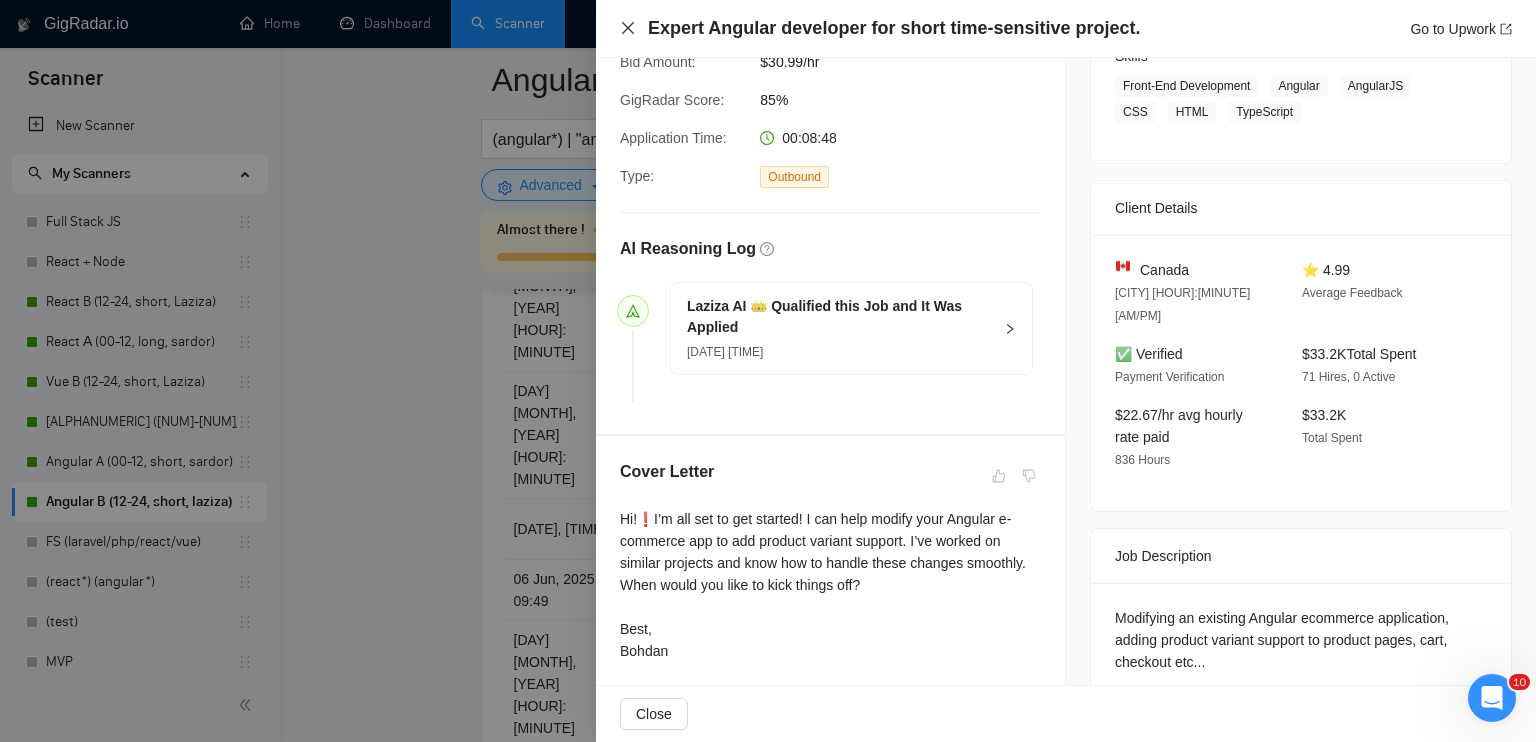 click 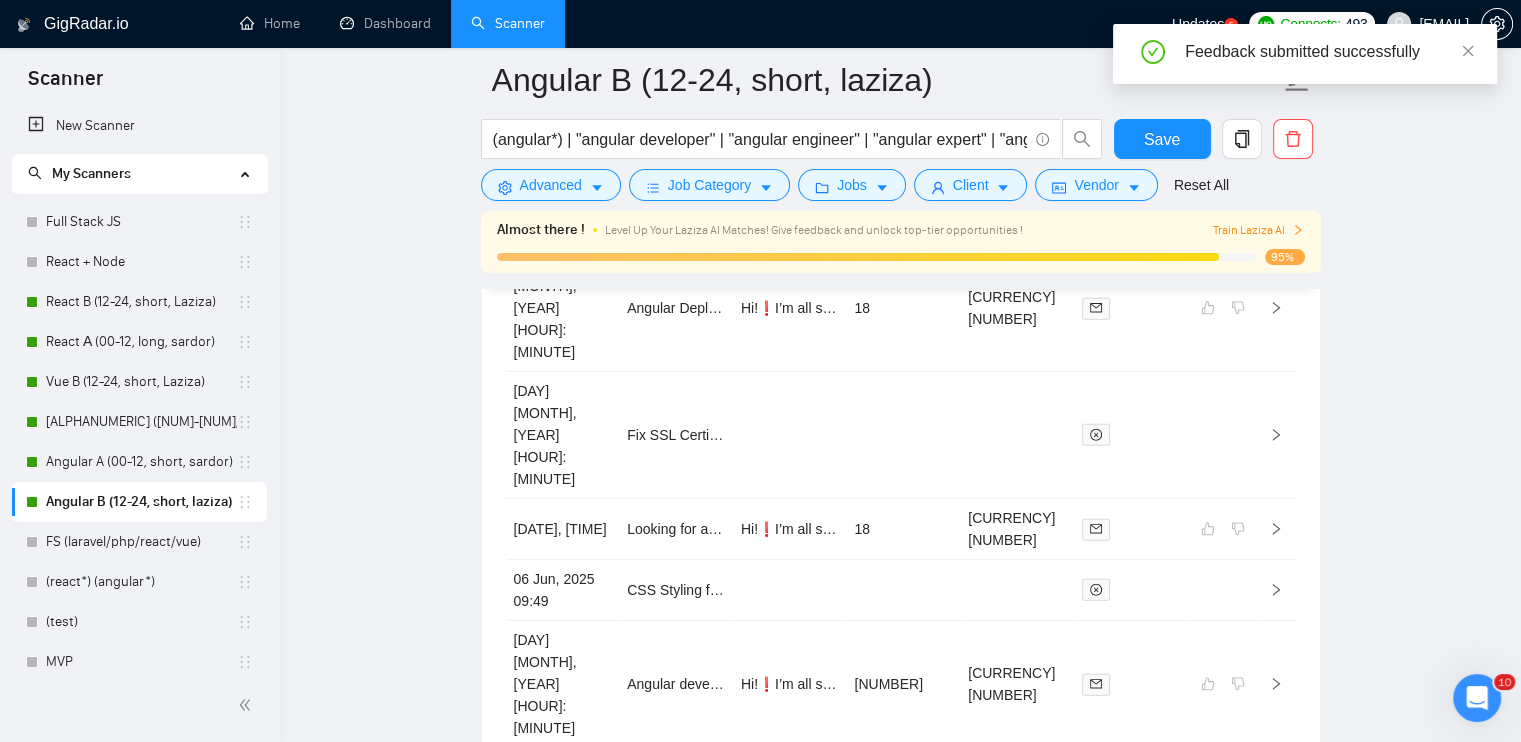click at bounding box center (1131, 872) 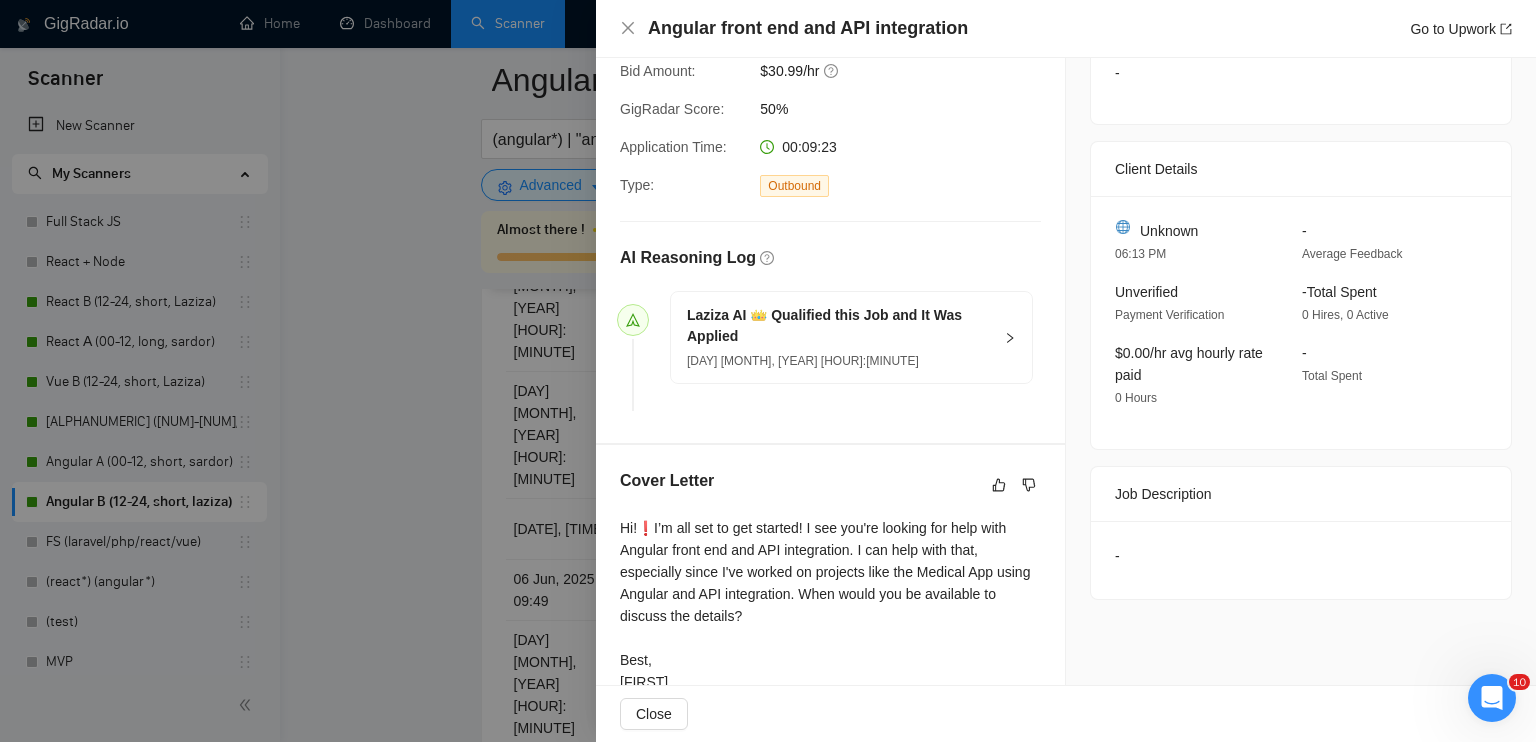 scroll, scrollTop: 376, scrollLeft: 0, axis: vertical 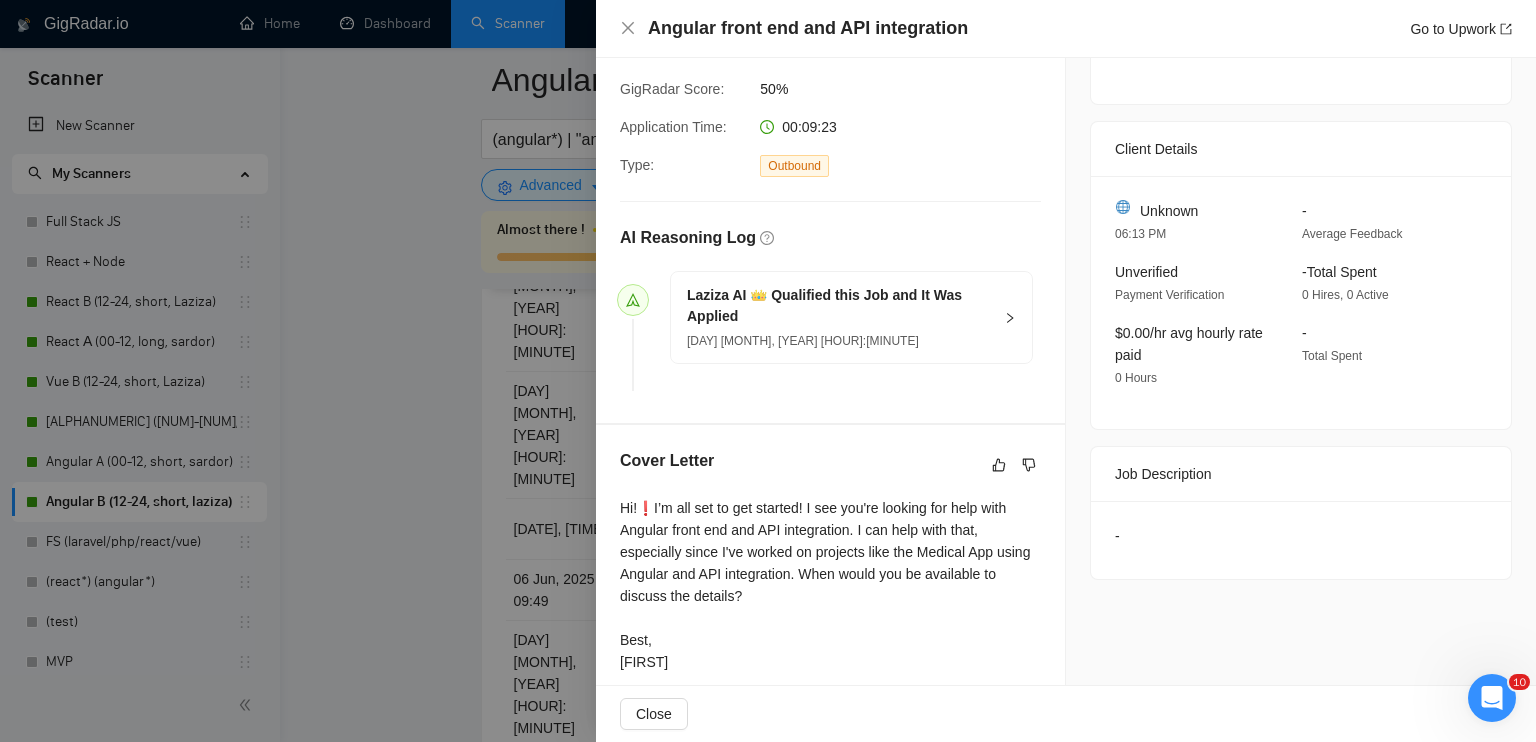 click on "-" at bounding box center (1301, 536) 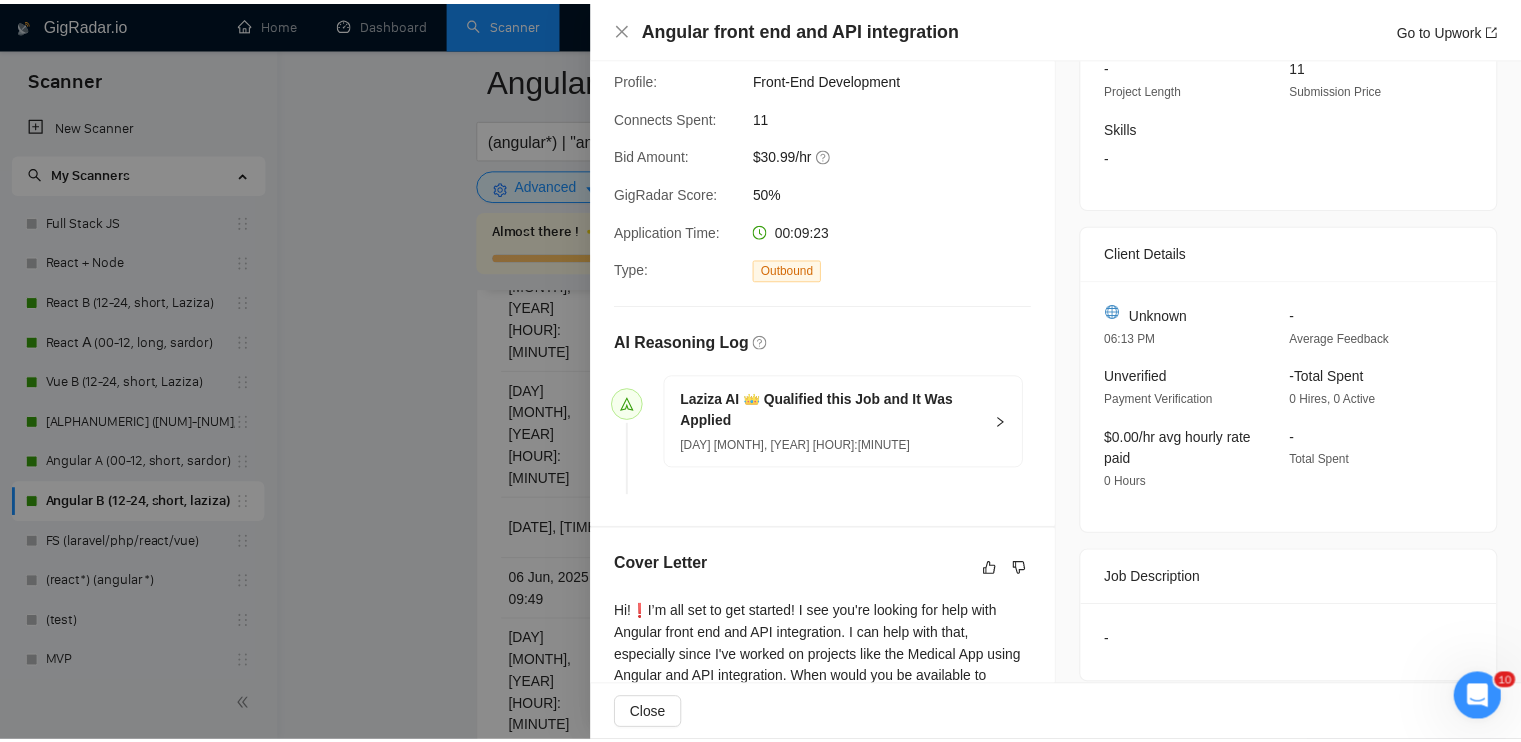 scroll, scrollTop: 376, scrollLeft: 0, axis: vertical 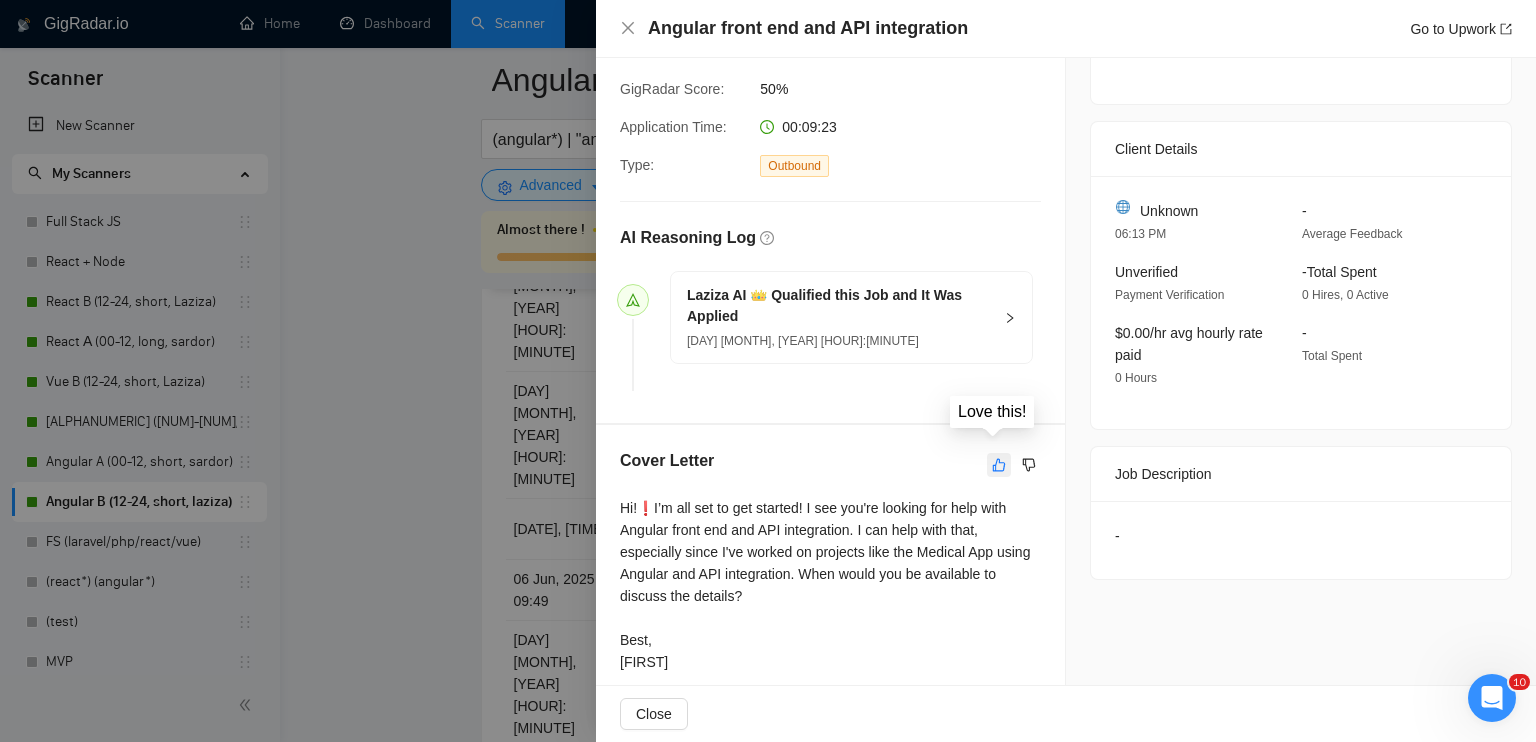 click 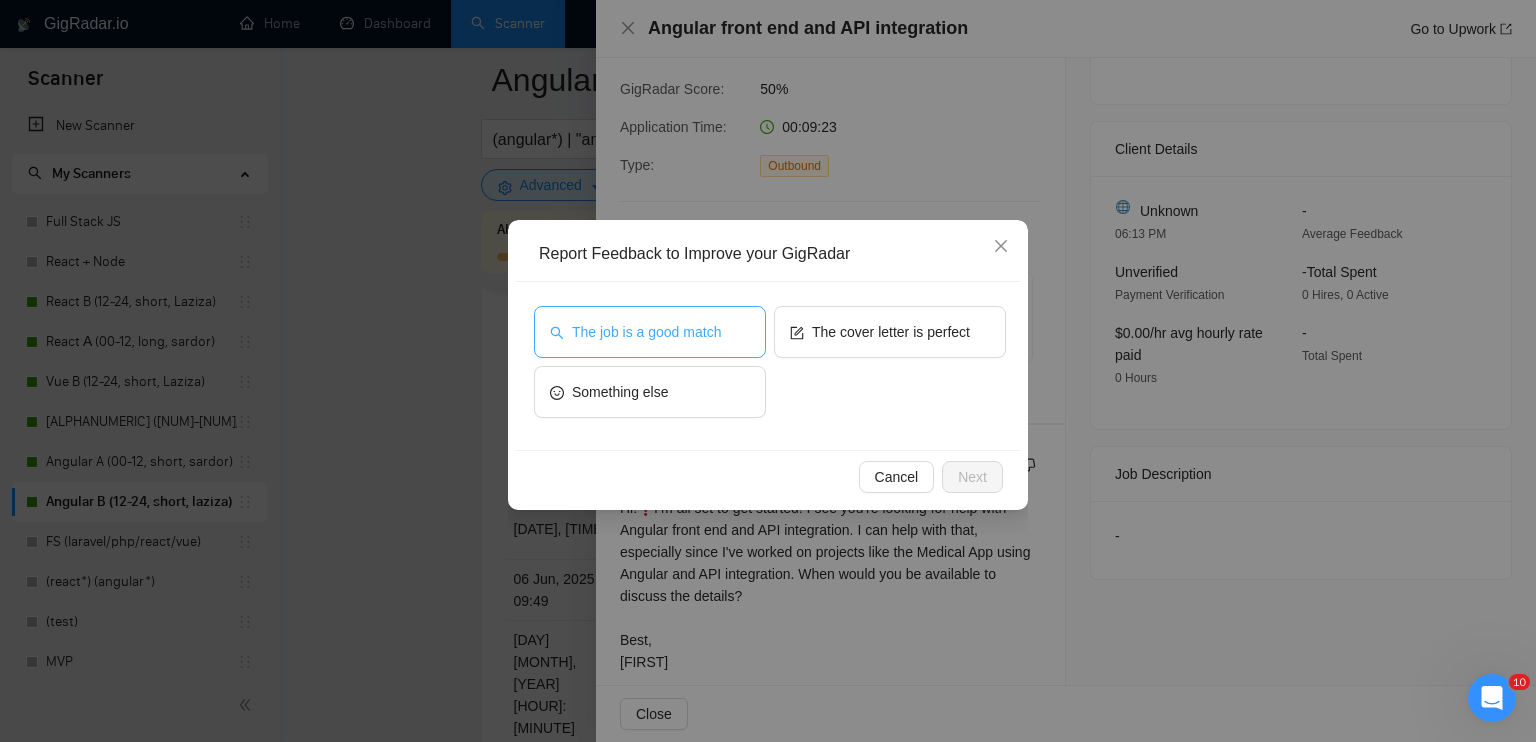 click on "The job is a good match" at bounding box center (646, 332) 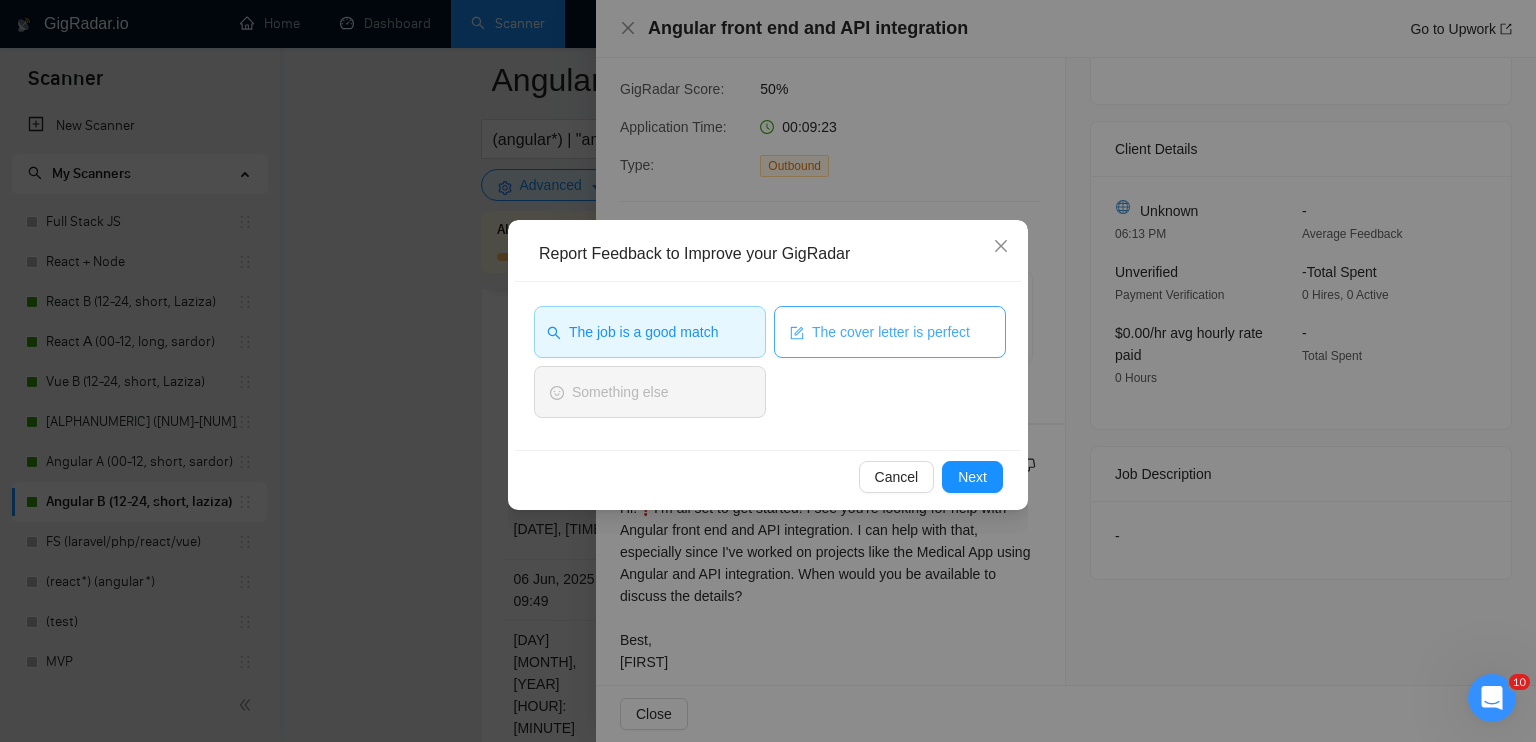 click on "The cover letter is perfect" at bounding box center (890, 332) 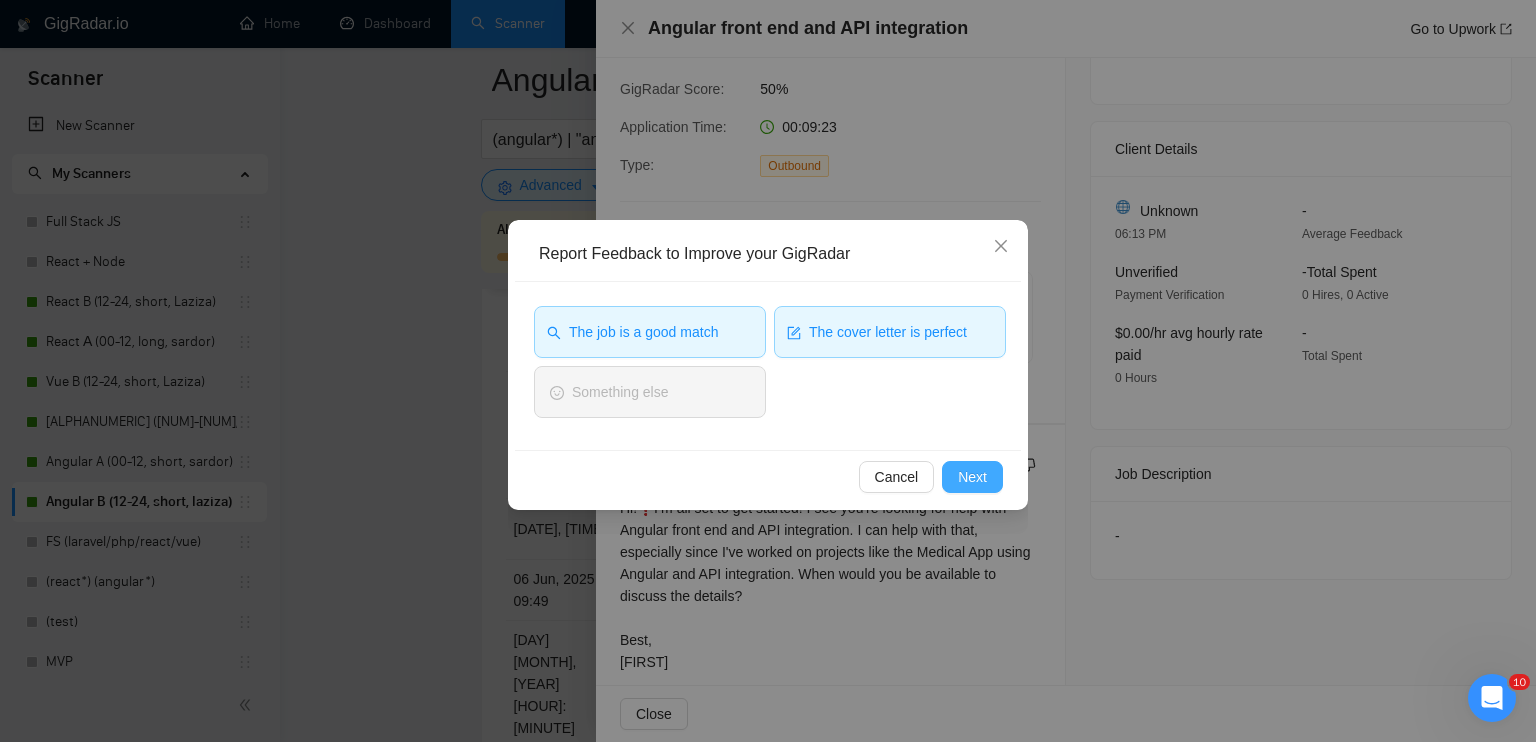 click on "Next" at bounding box center (972, 477) 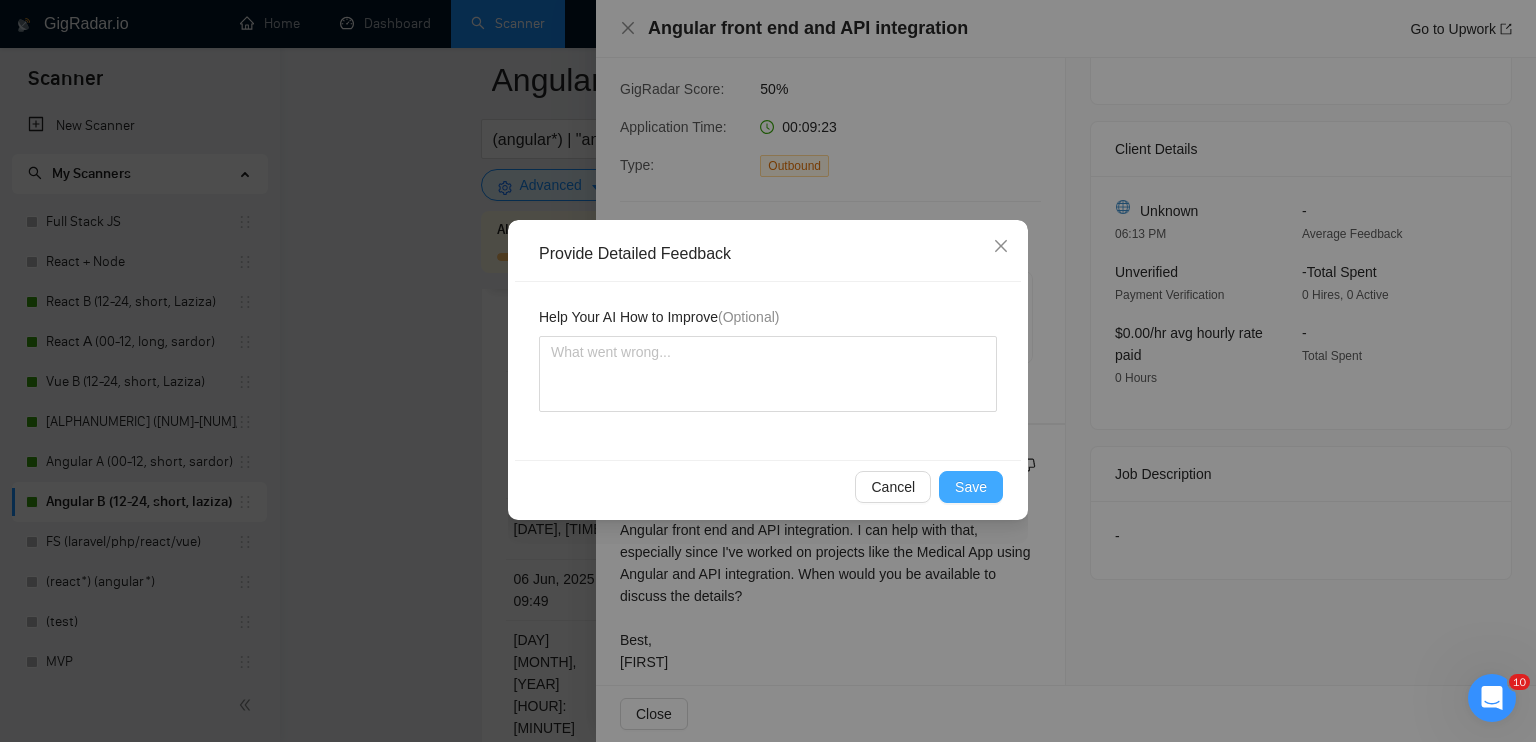 click on "Save" at bounding box center (971, 487) 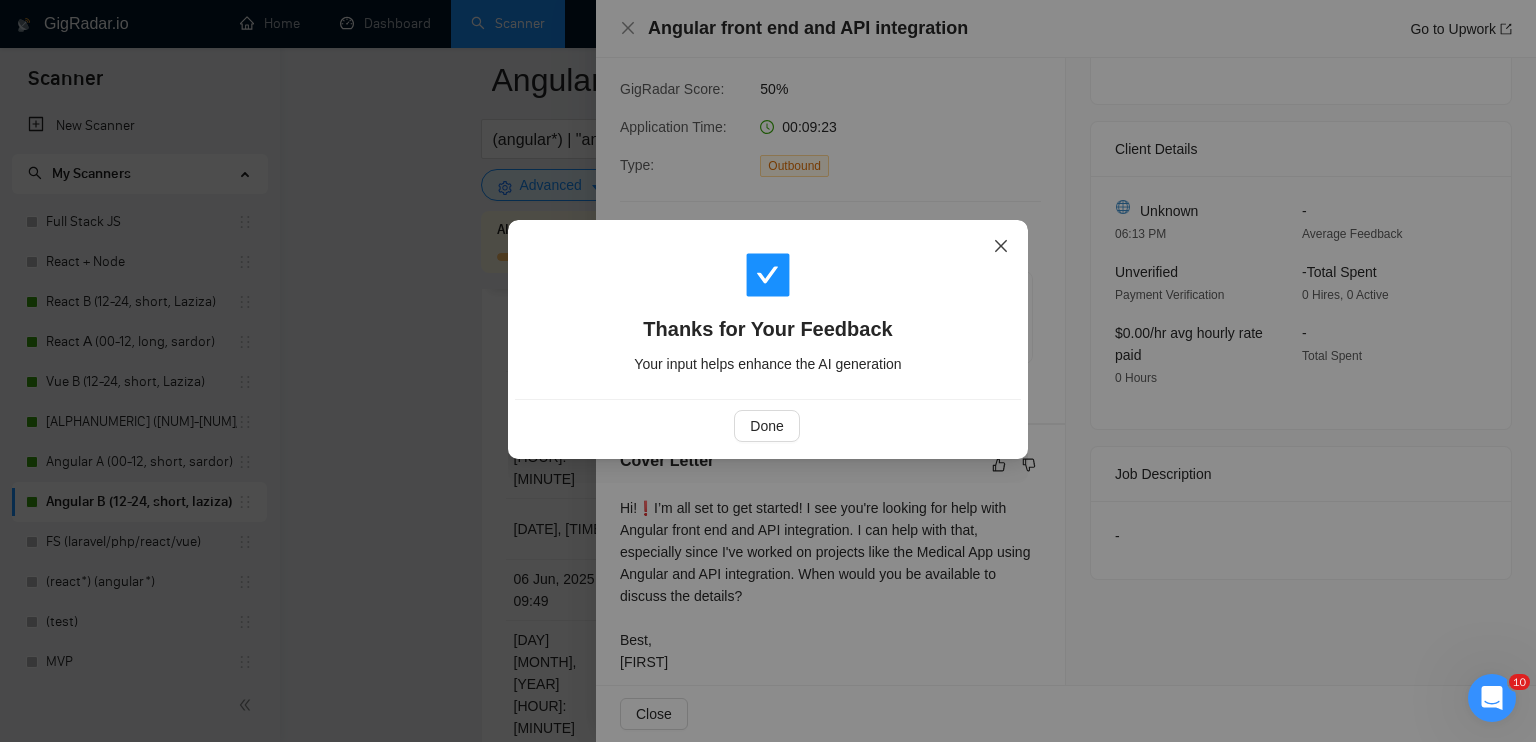 click 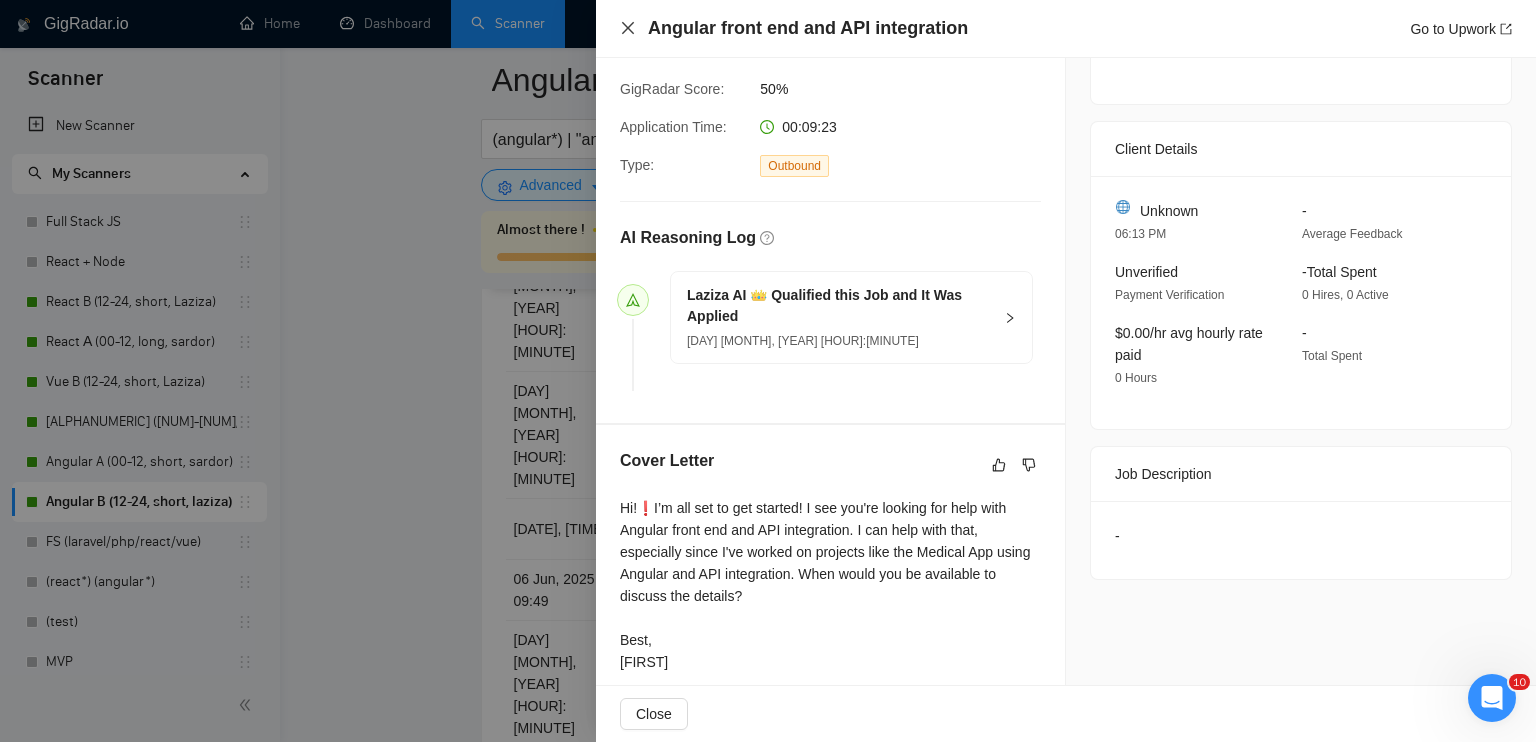click 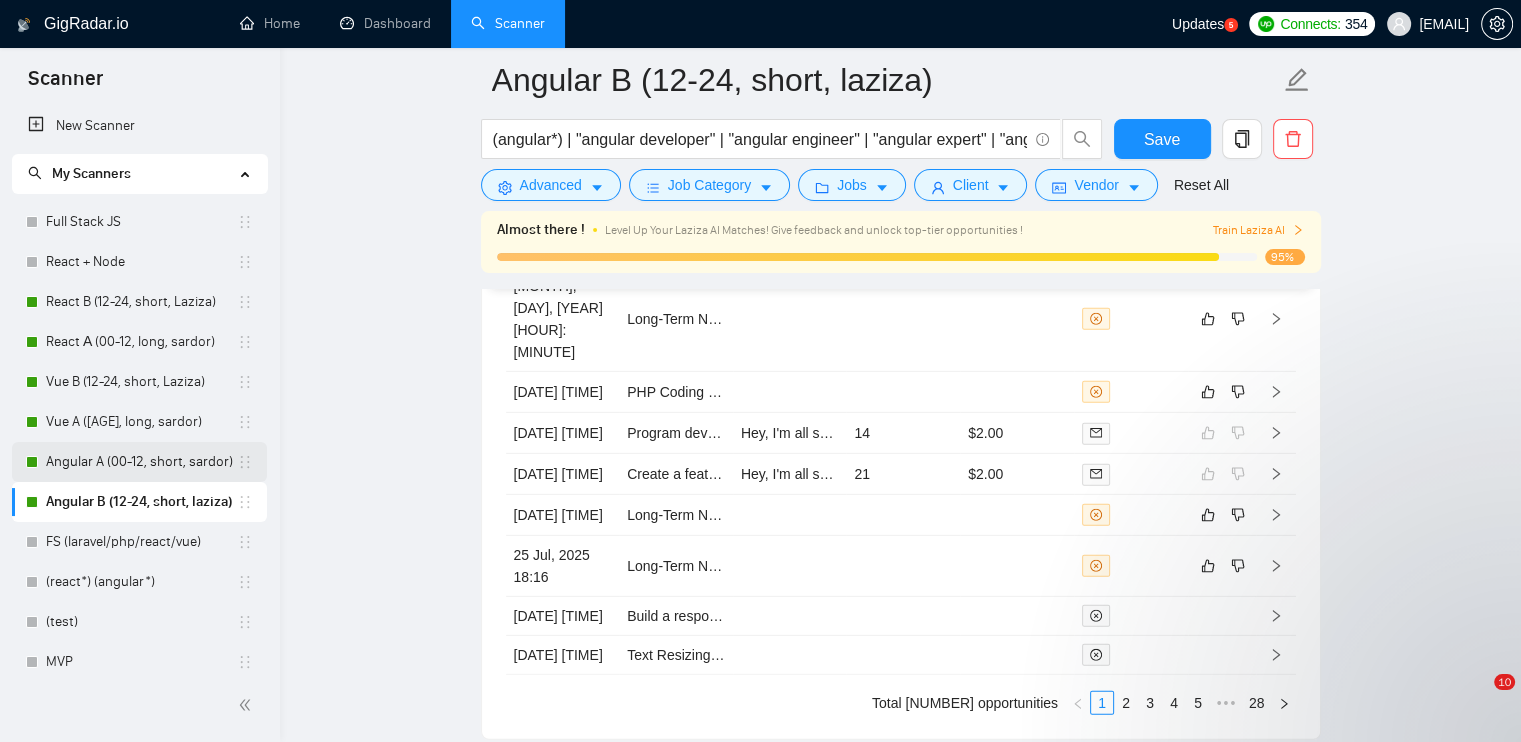 scroll, scrollTop: 5885, scrollLeft: 0, axis: vertical 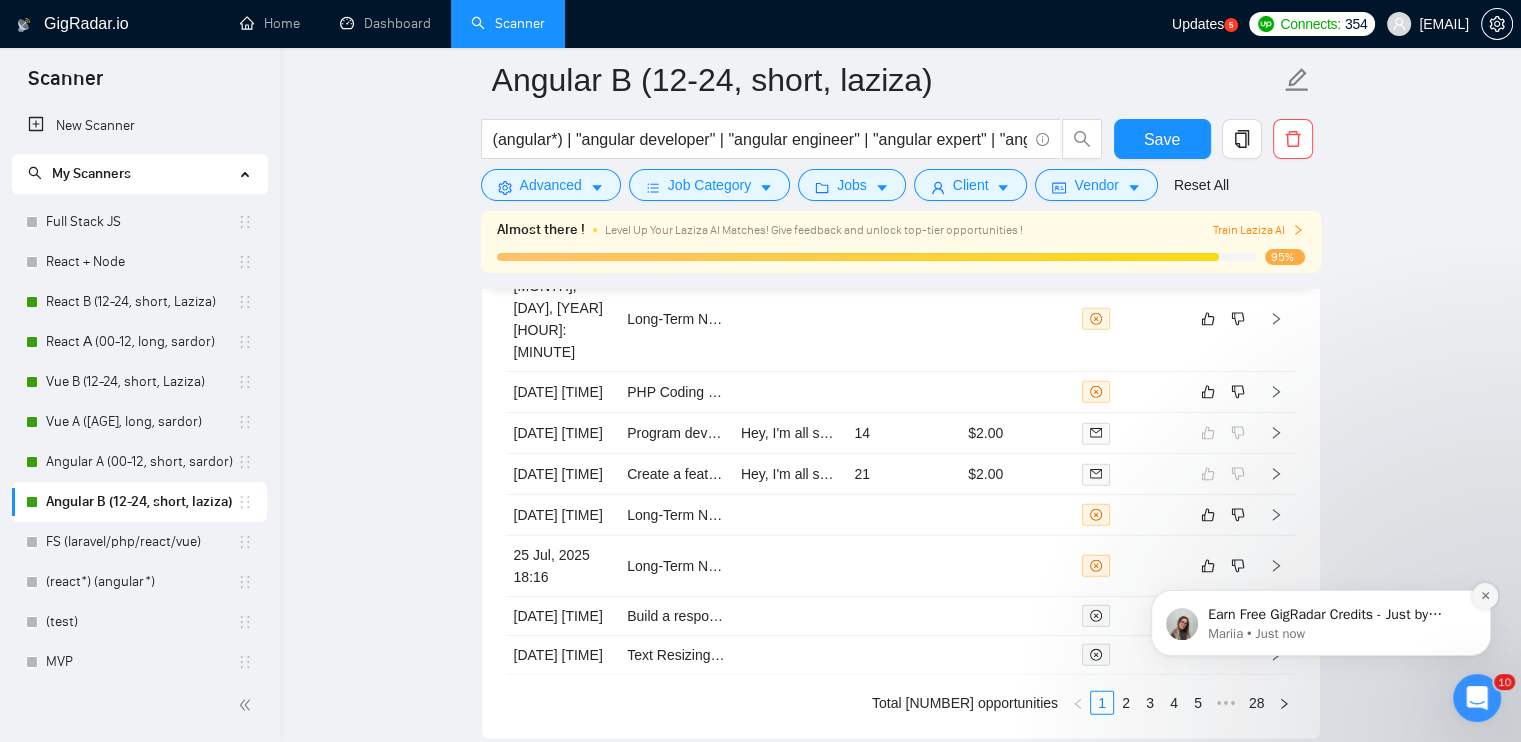 click 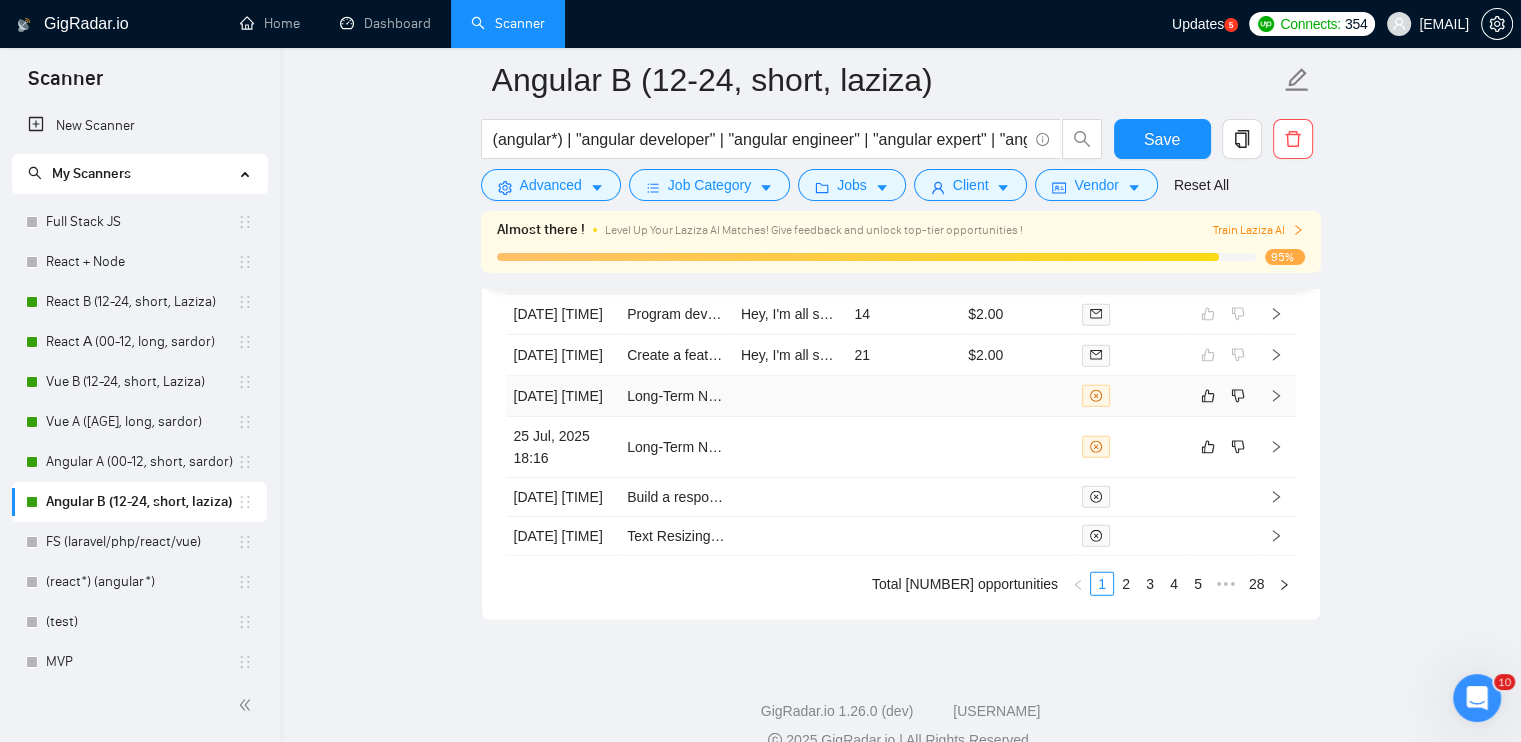 scroll, scrollTop: 6085, scrollLeft: 0, axis: vertical 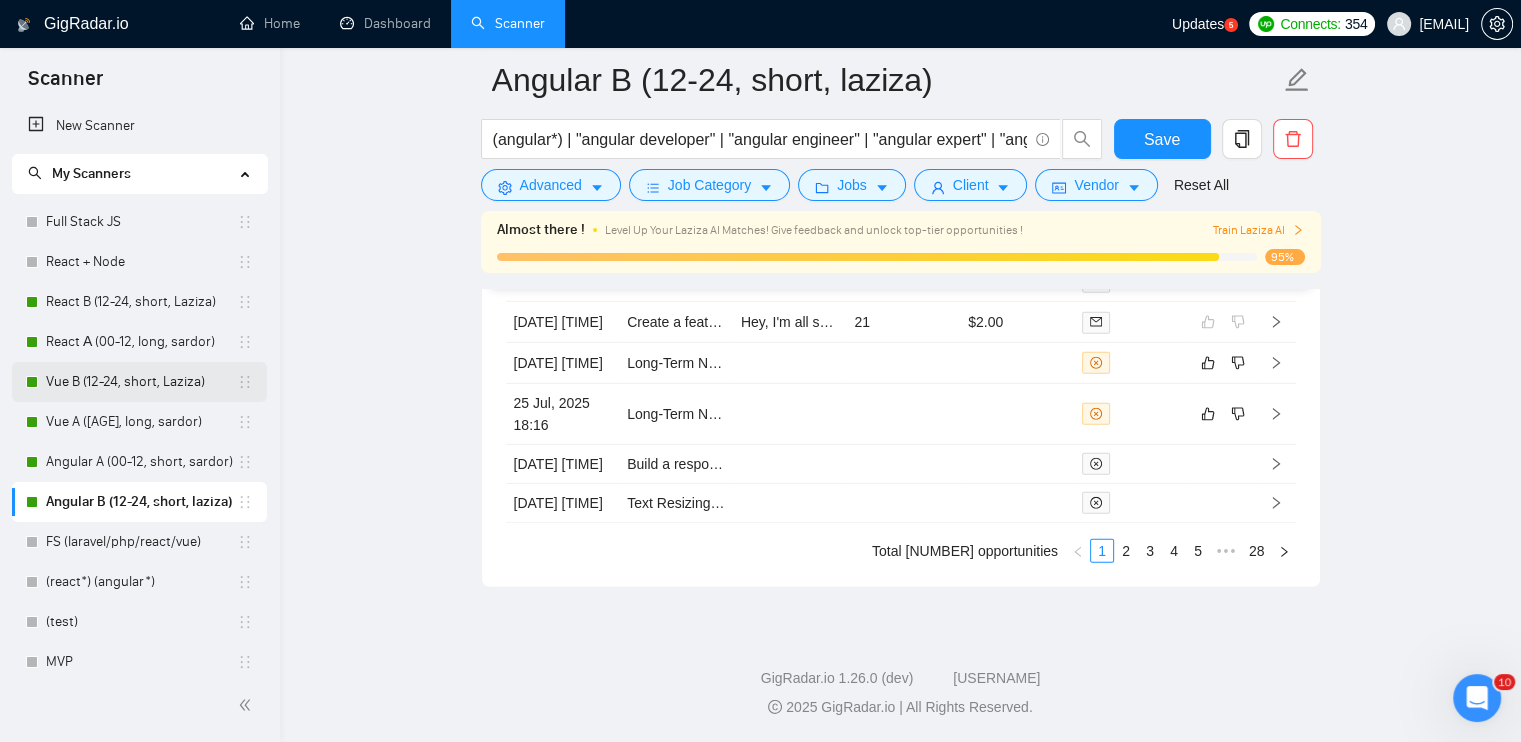 click on "Vue B (12-24, short, Laziza)" at bounding box center (141, 382) 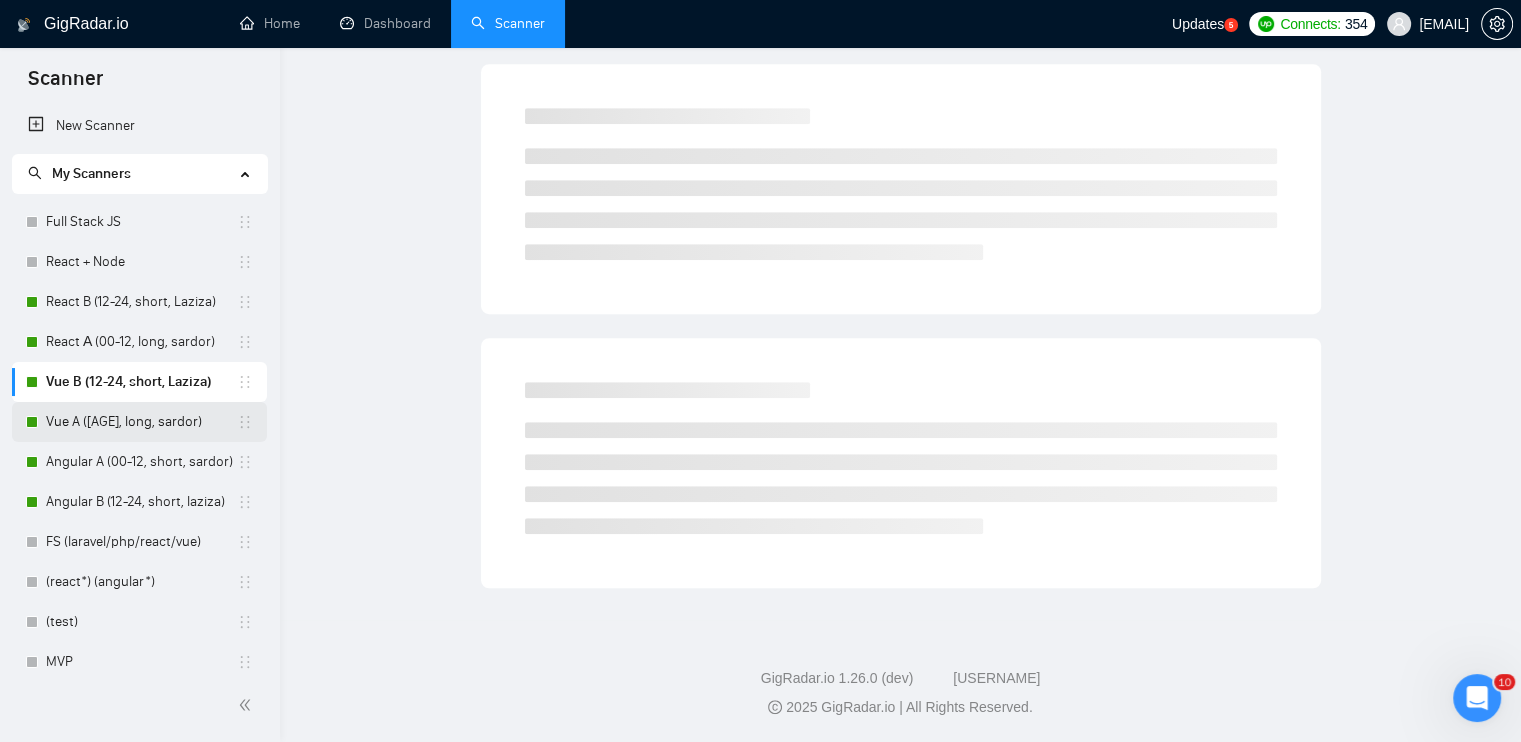 scroll, scrollTop: 50, scrollLeft: 0, axis: vertical 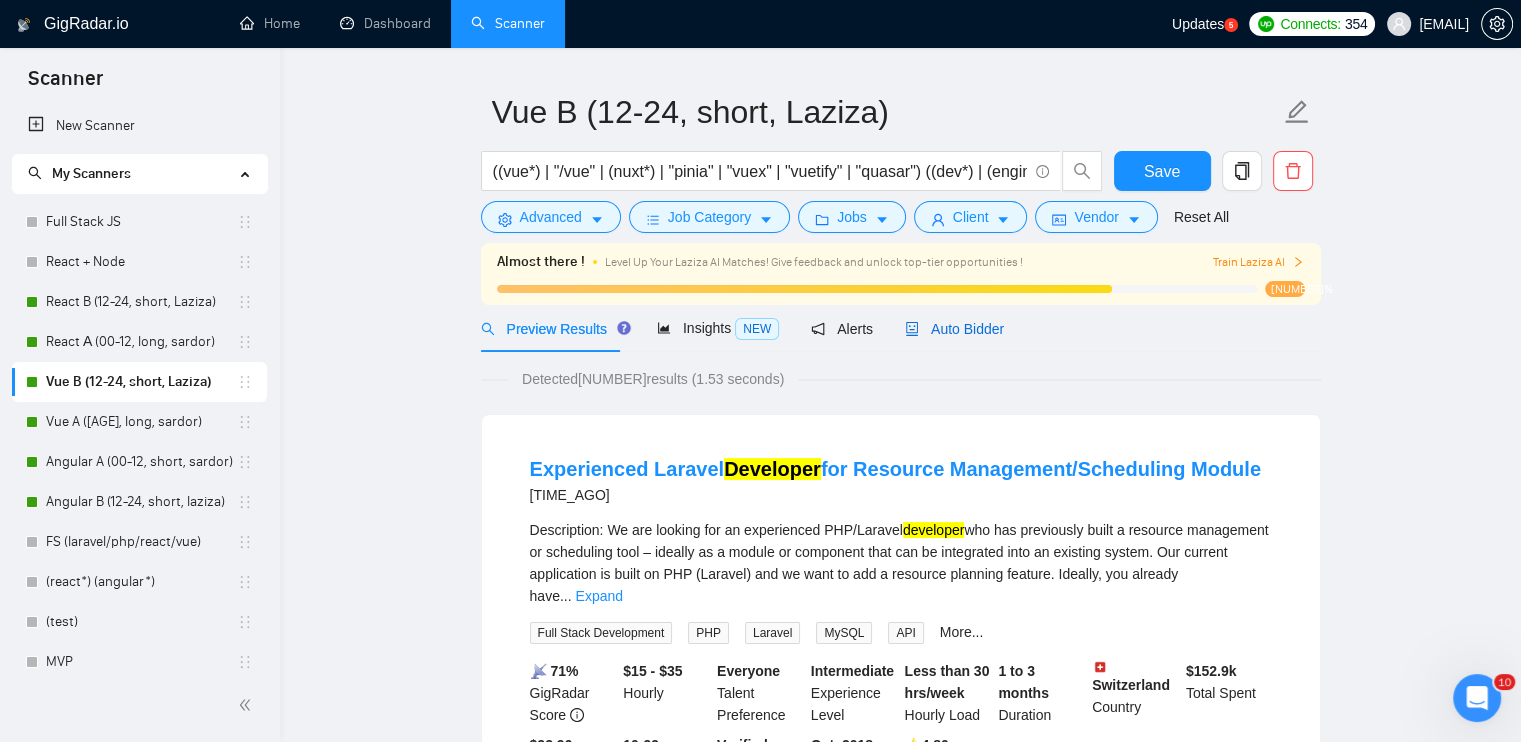 click on "Auto Bidder" at bounding box center (954, 329) 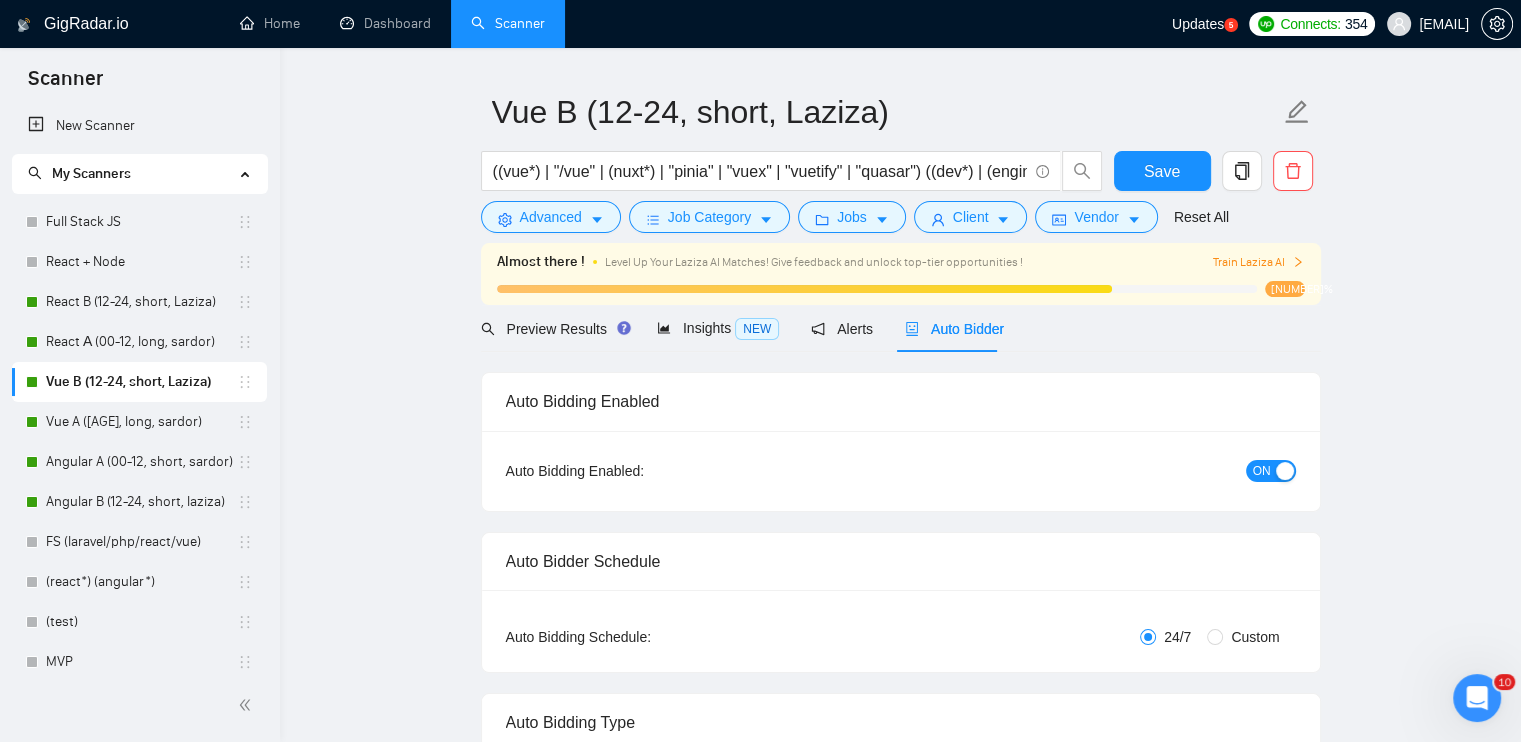 type 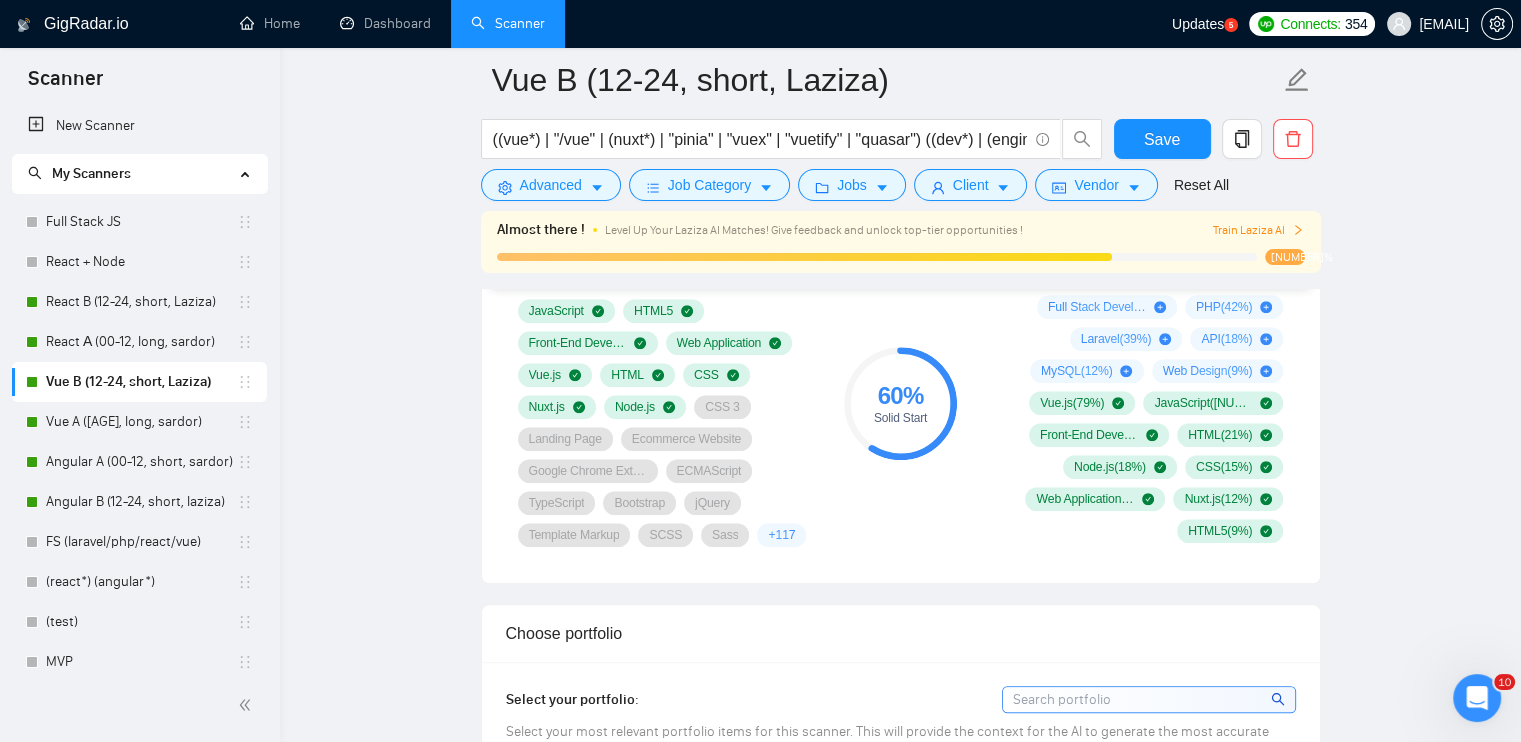 scroll, scrollTop: 1350, scrollLeft: 0, axis: vertical 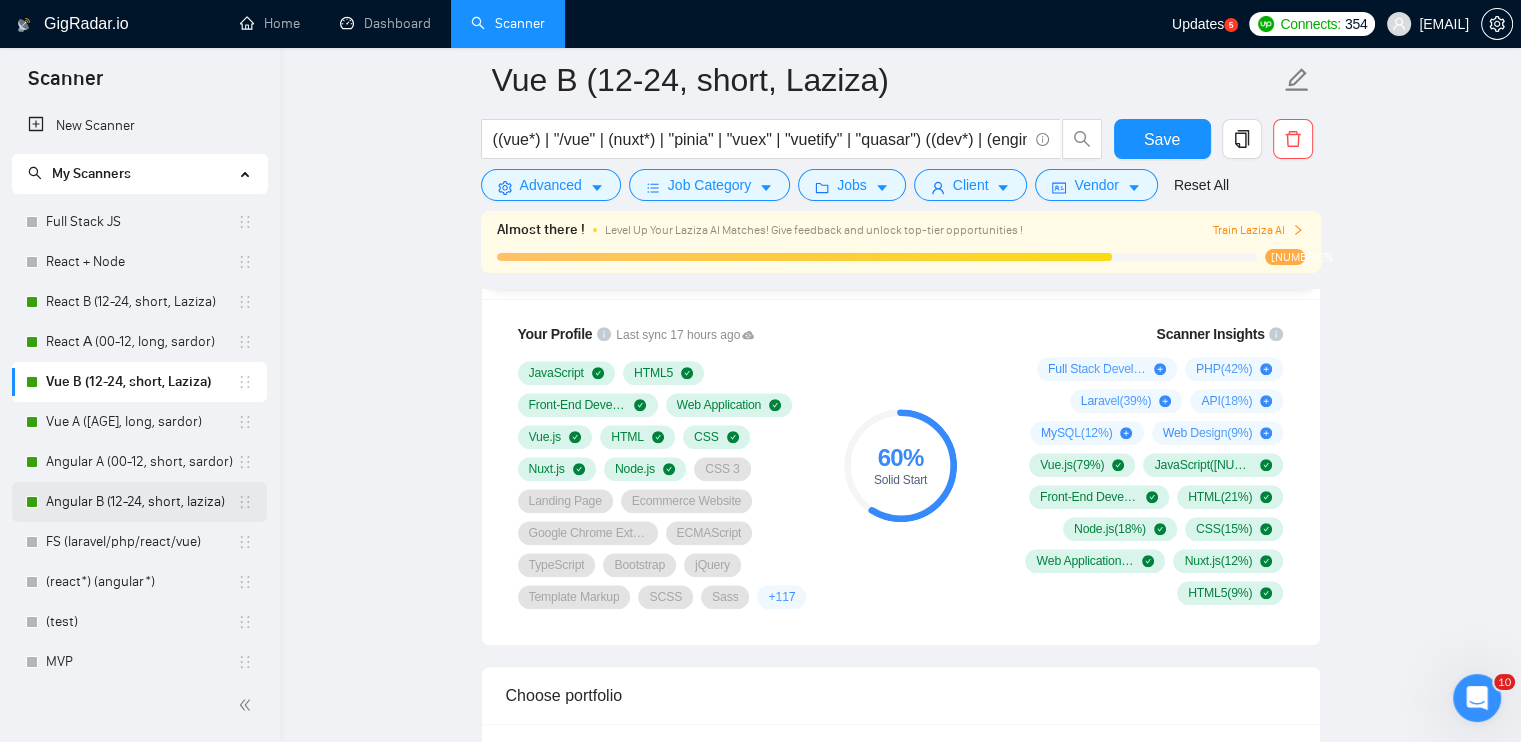 click on "Angular B (12-24, short, laziza)" at bounding box center (141, 502) 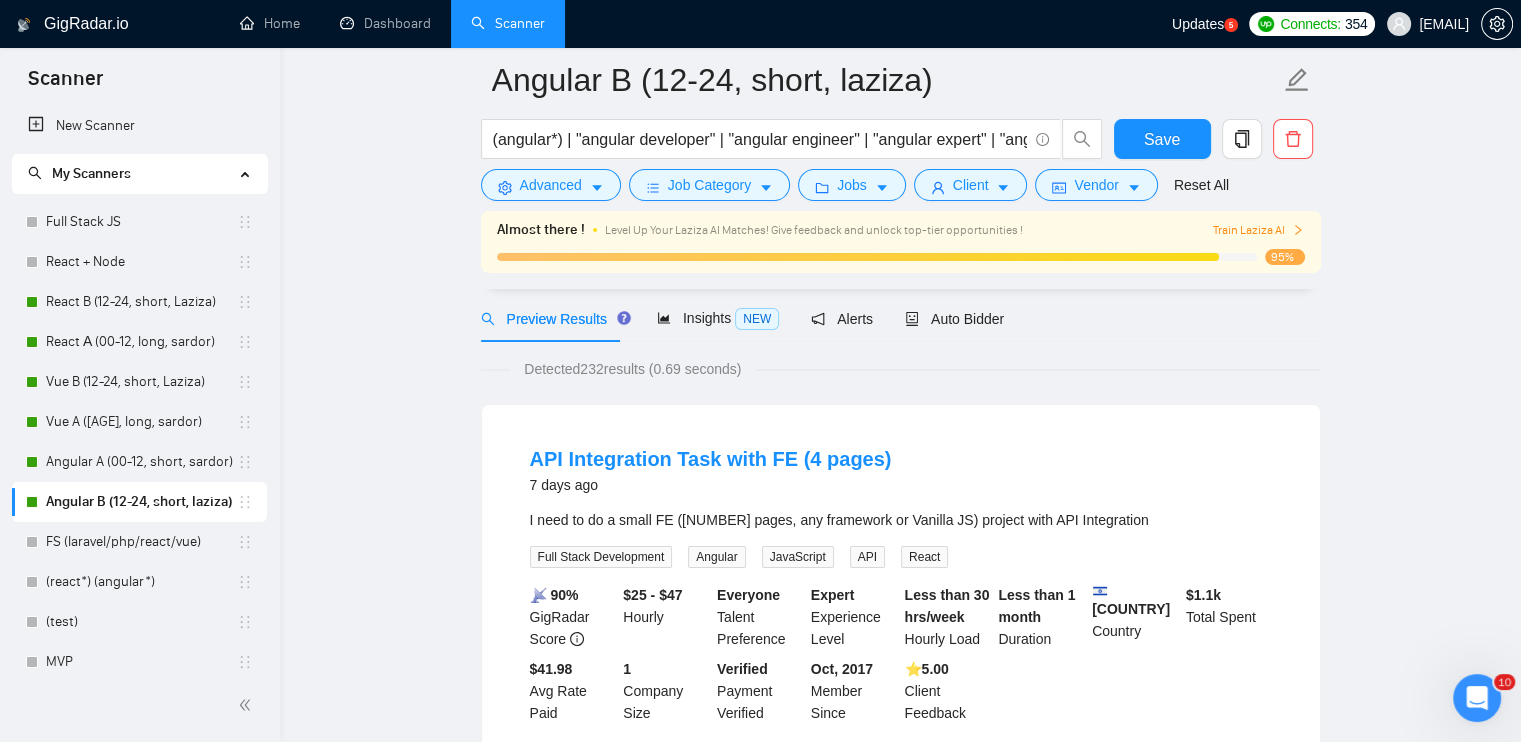scroll, scrollTop: 0, scrollLeft: 0, axis: both 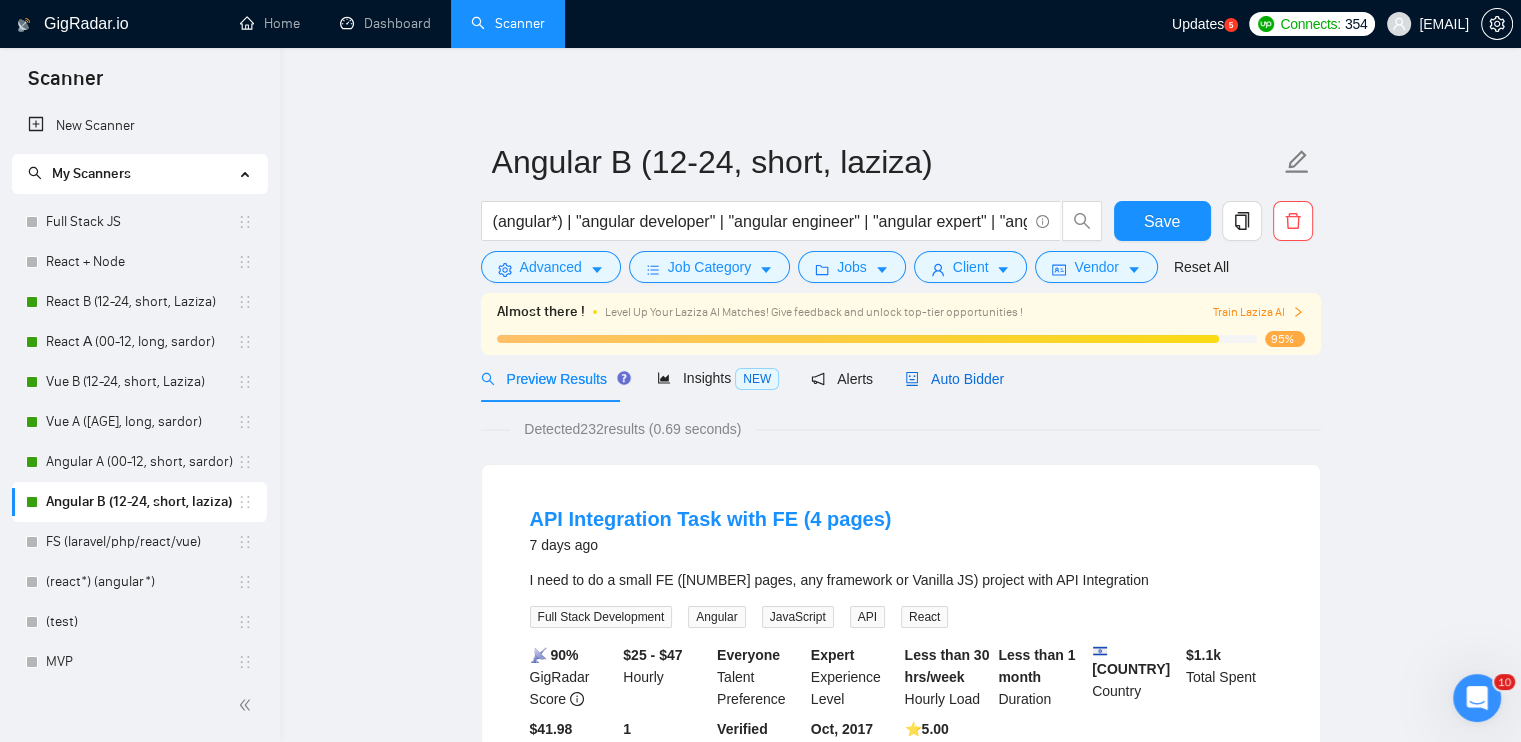 click on "Auto Bidder" at bounding box center (954, 379) 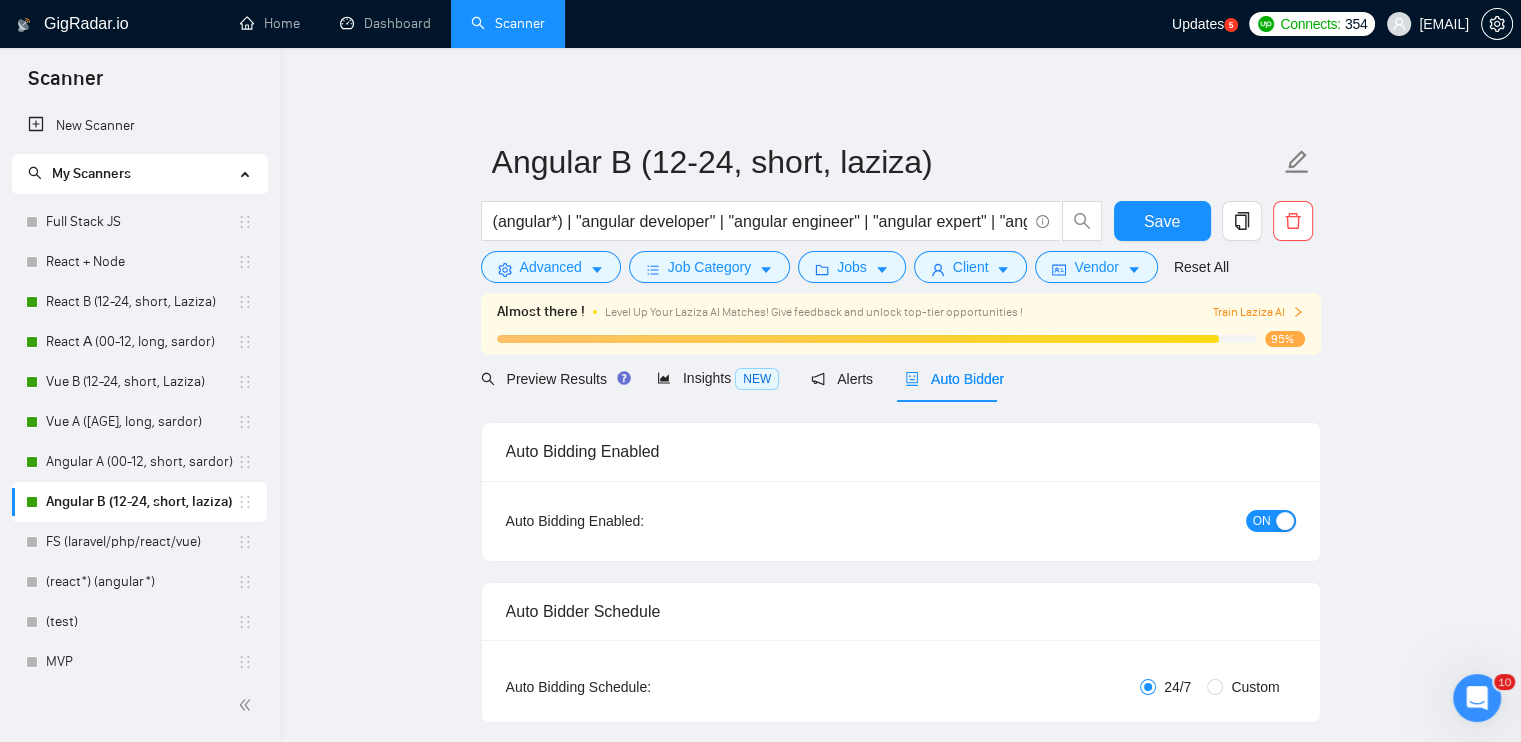 type 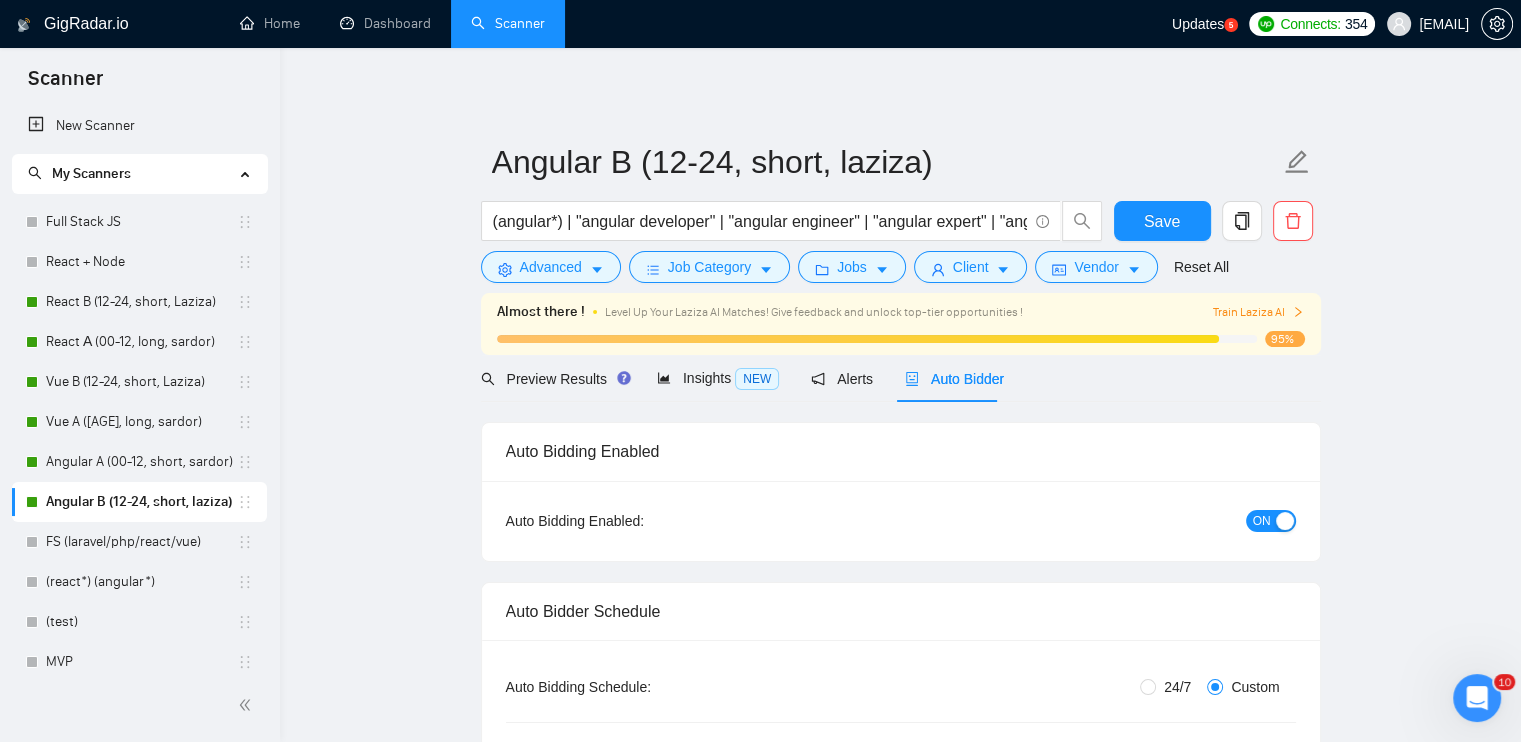type 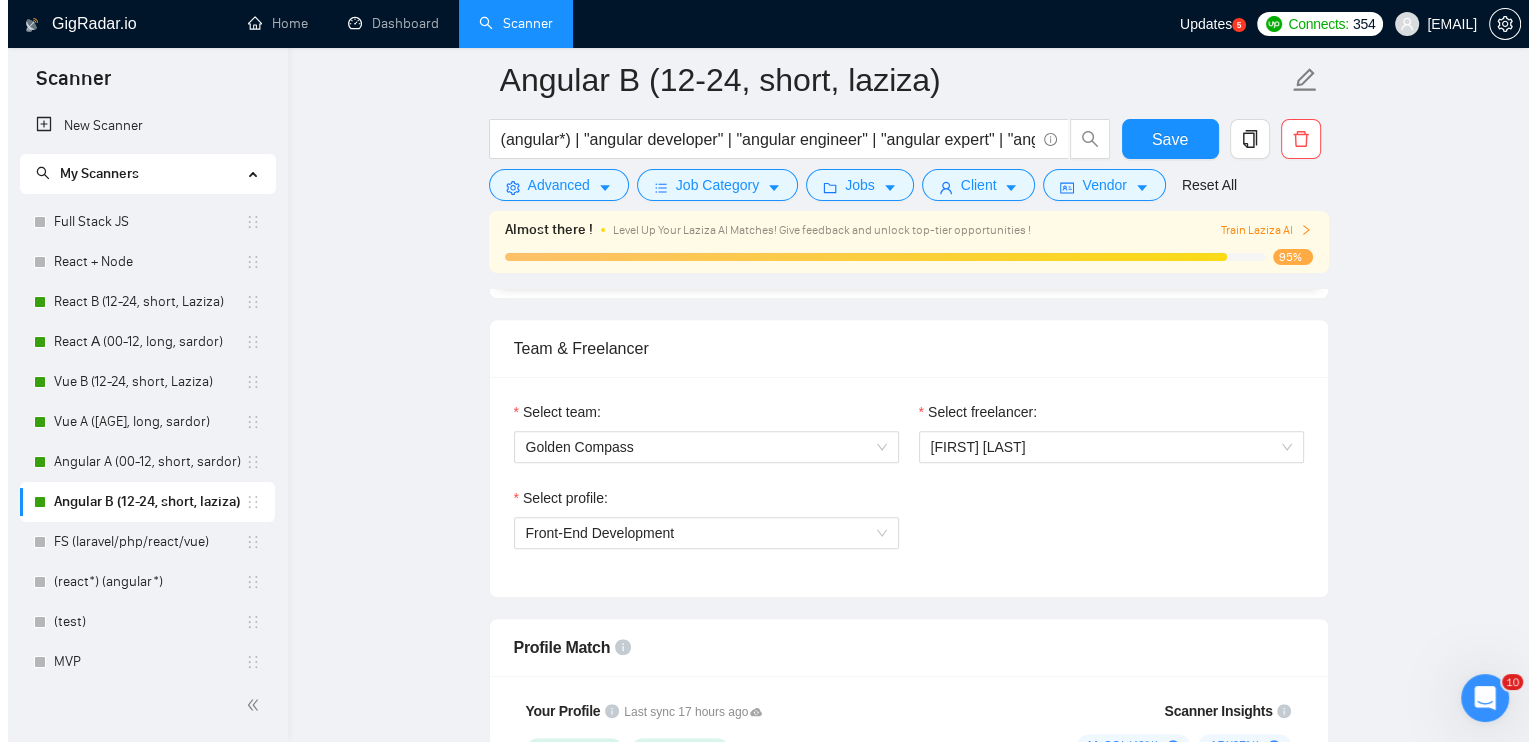 scroll, scrollTop: 1600, scrollLeft: 0, axis: vertical 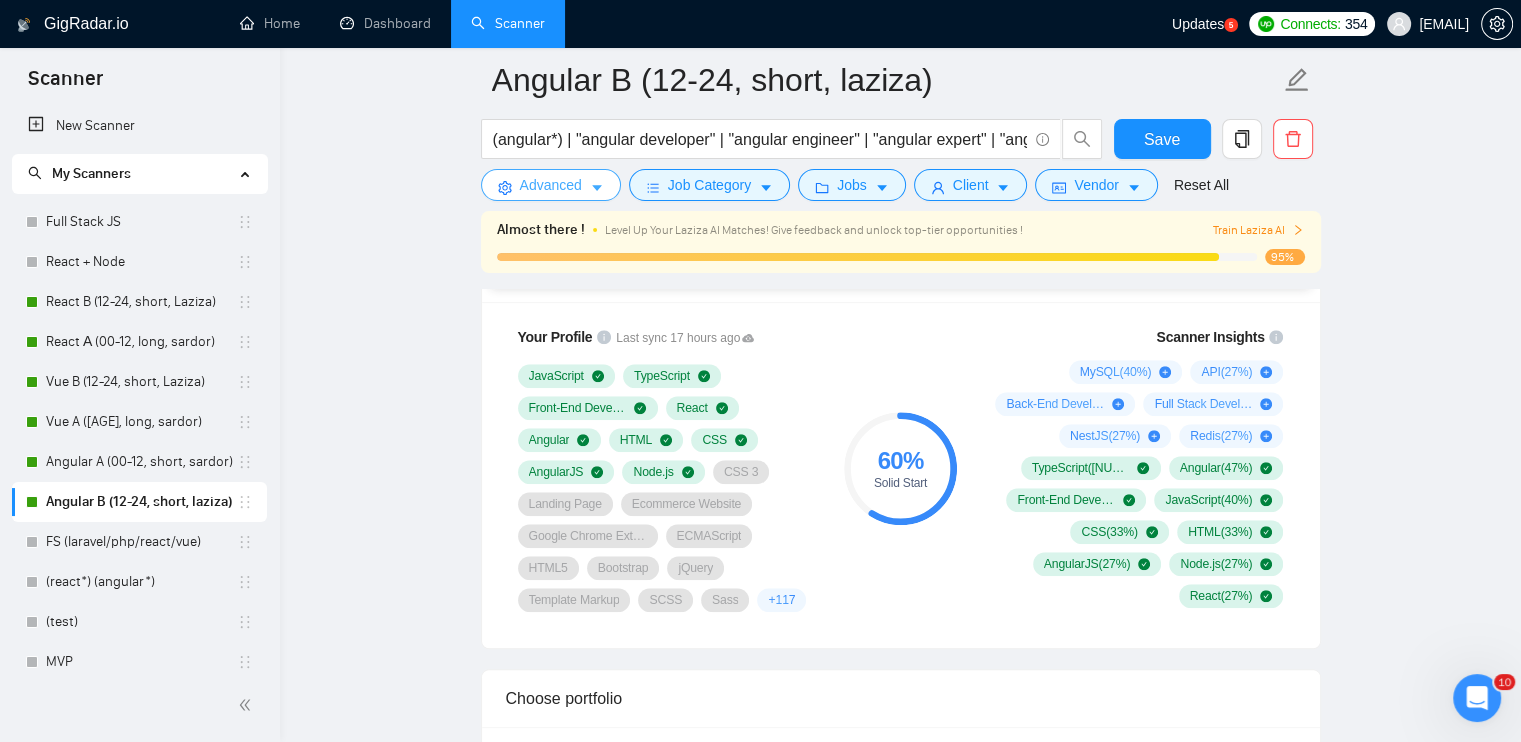 click 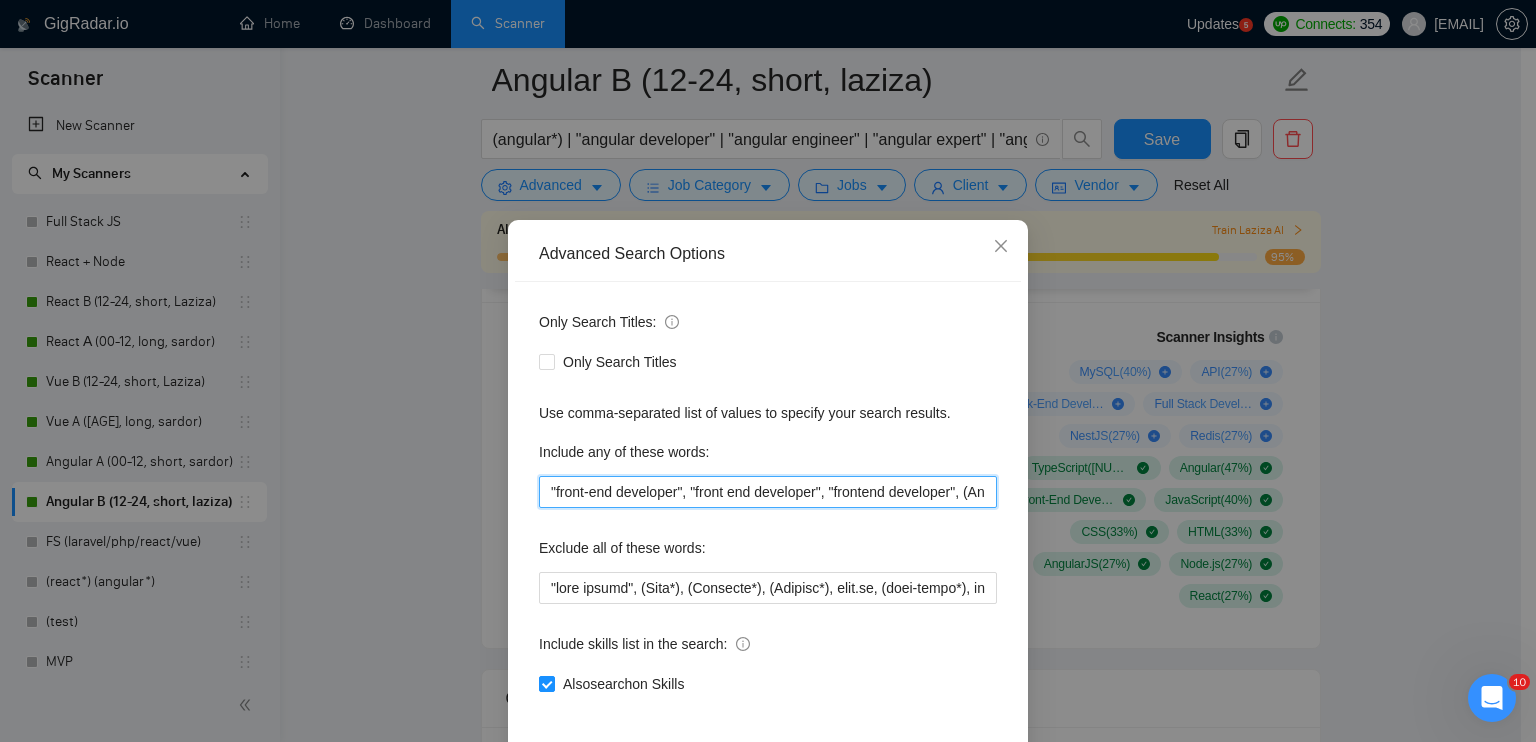 click on ""front-end developer", "front end developer", "frontend developer", (Angular*), "Angular developer", (Typescript*)" at bounding box center [768, 492] 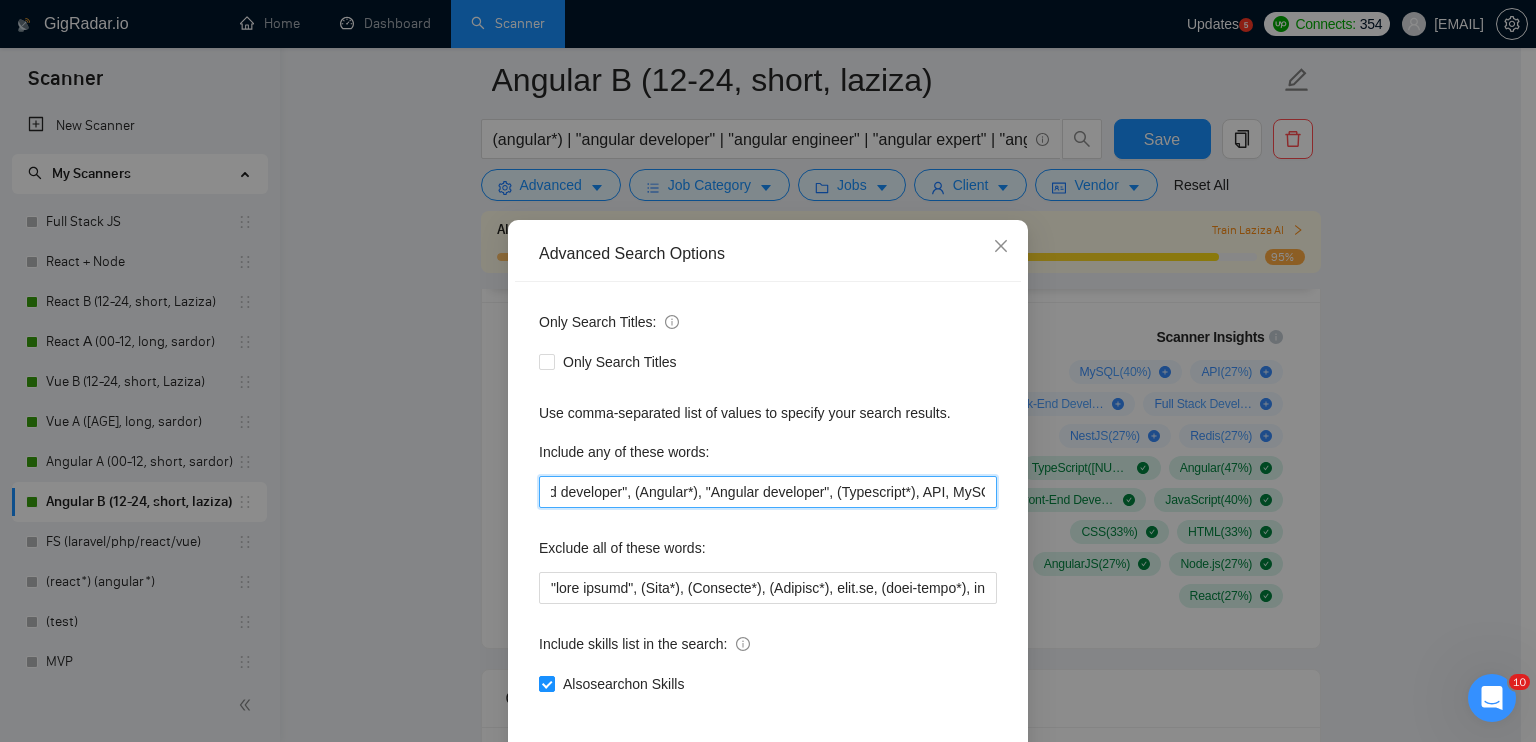 scroll, scrollTop: 0, scrollLeft: 346, axis: horizontal 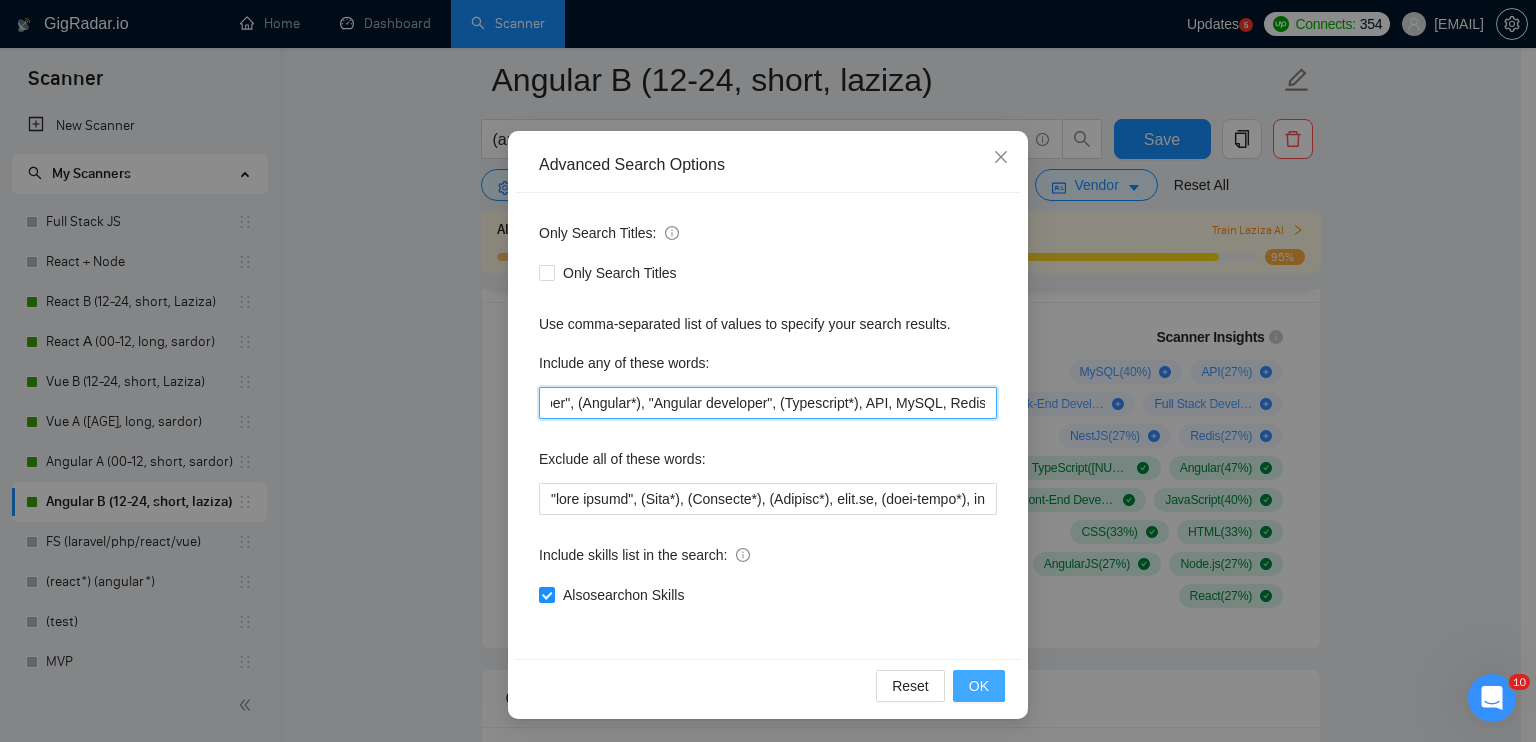 type on ""front-end developer", "front end developer", "frontend developer", (Angular*), "Angular developer", (Typescript*), API, MySQL, Redis" 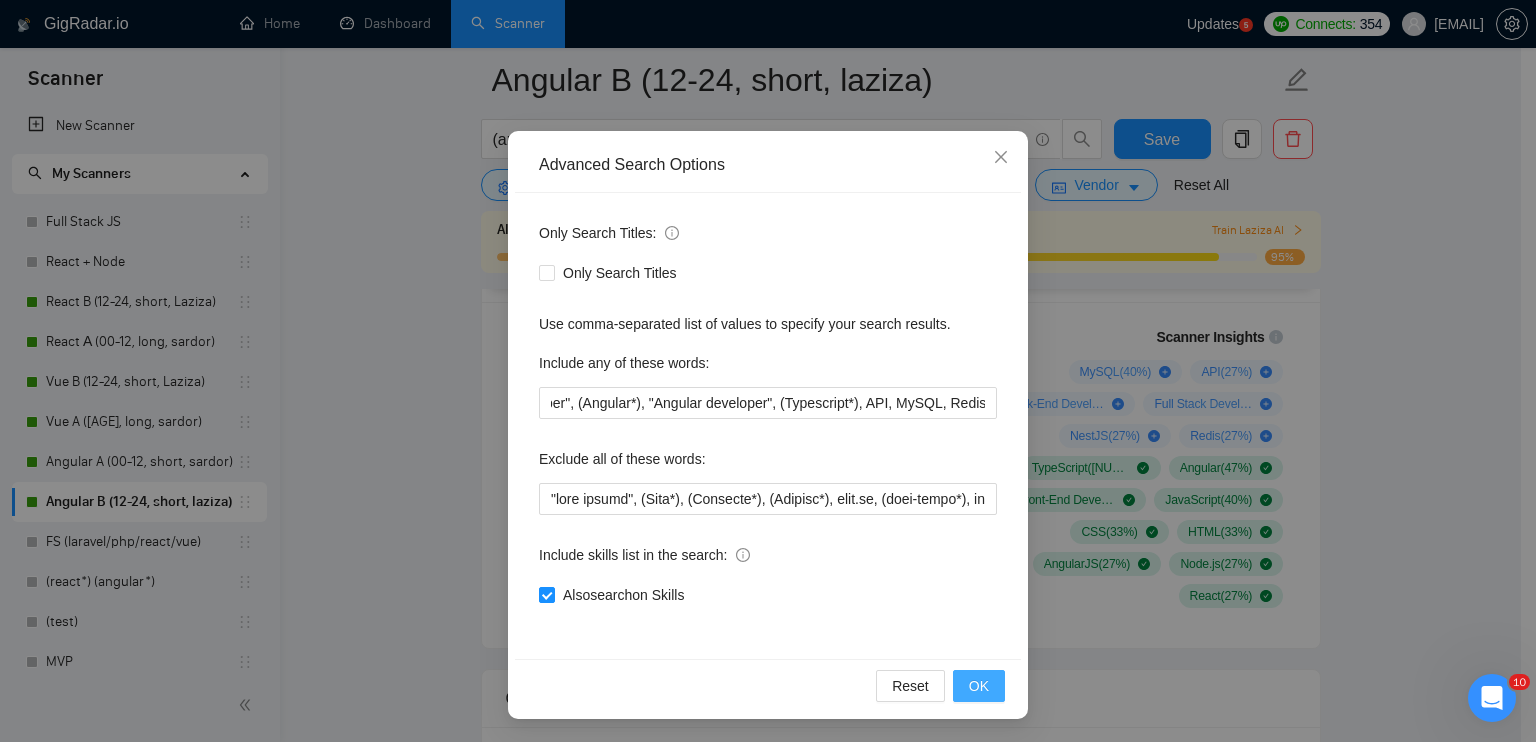 scroll, scrollTop: 0, scrollLeft: 0, axis: both 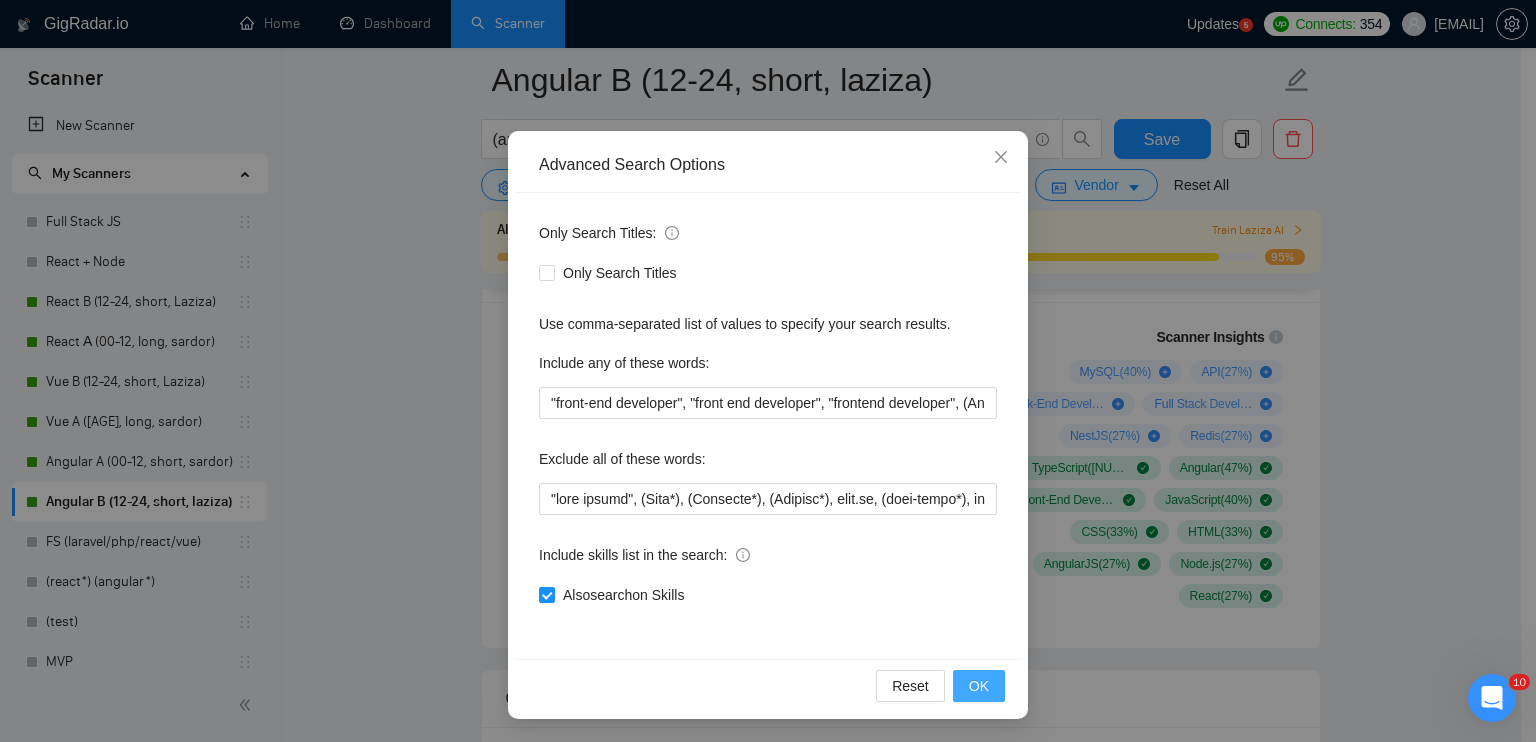 click on "OK" at bounding box center (979, 686) 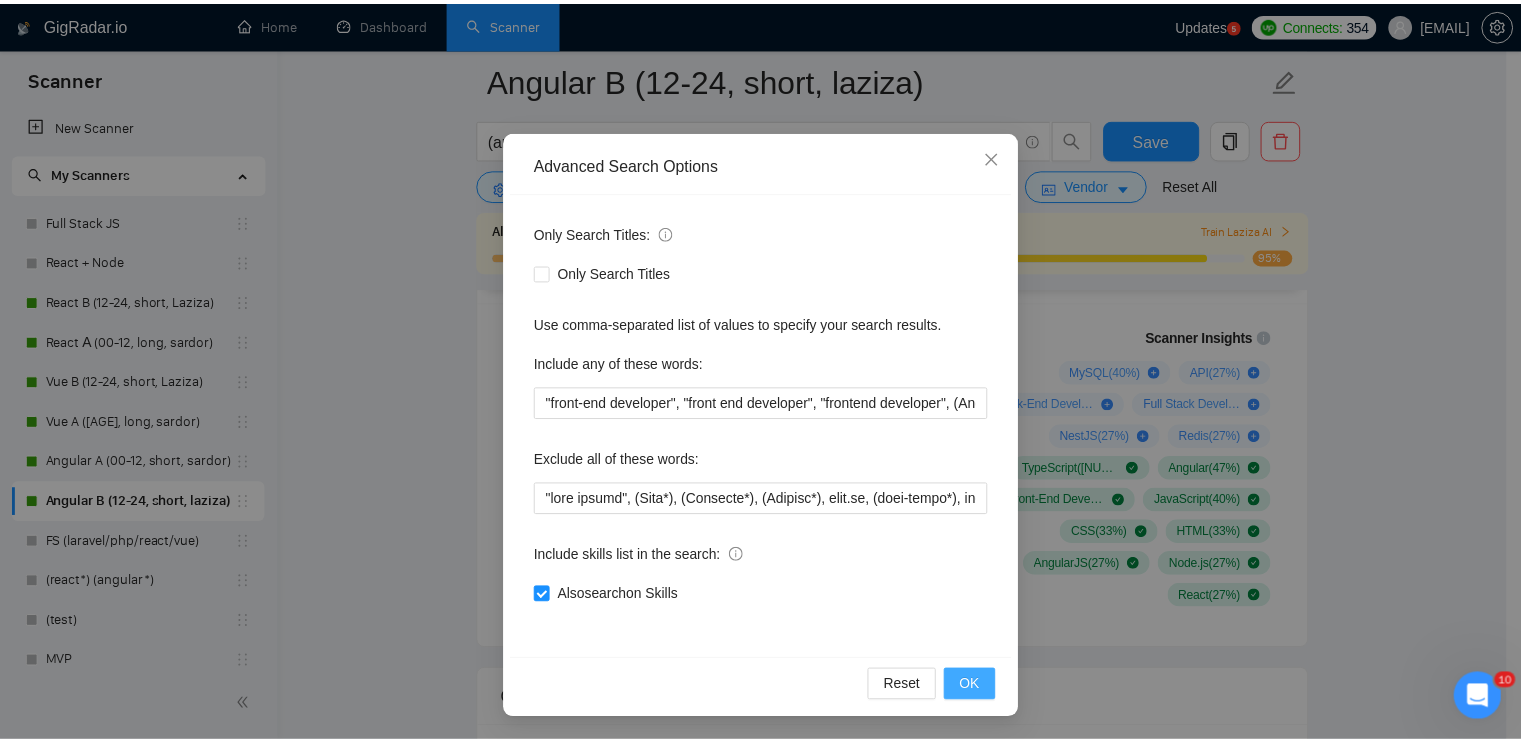 scroll, scrollTop: 0, scrollLeft: 0, axis: both 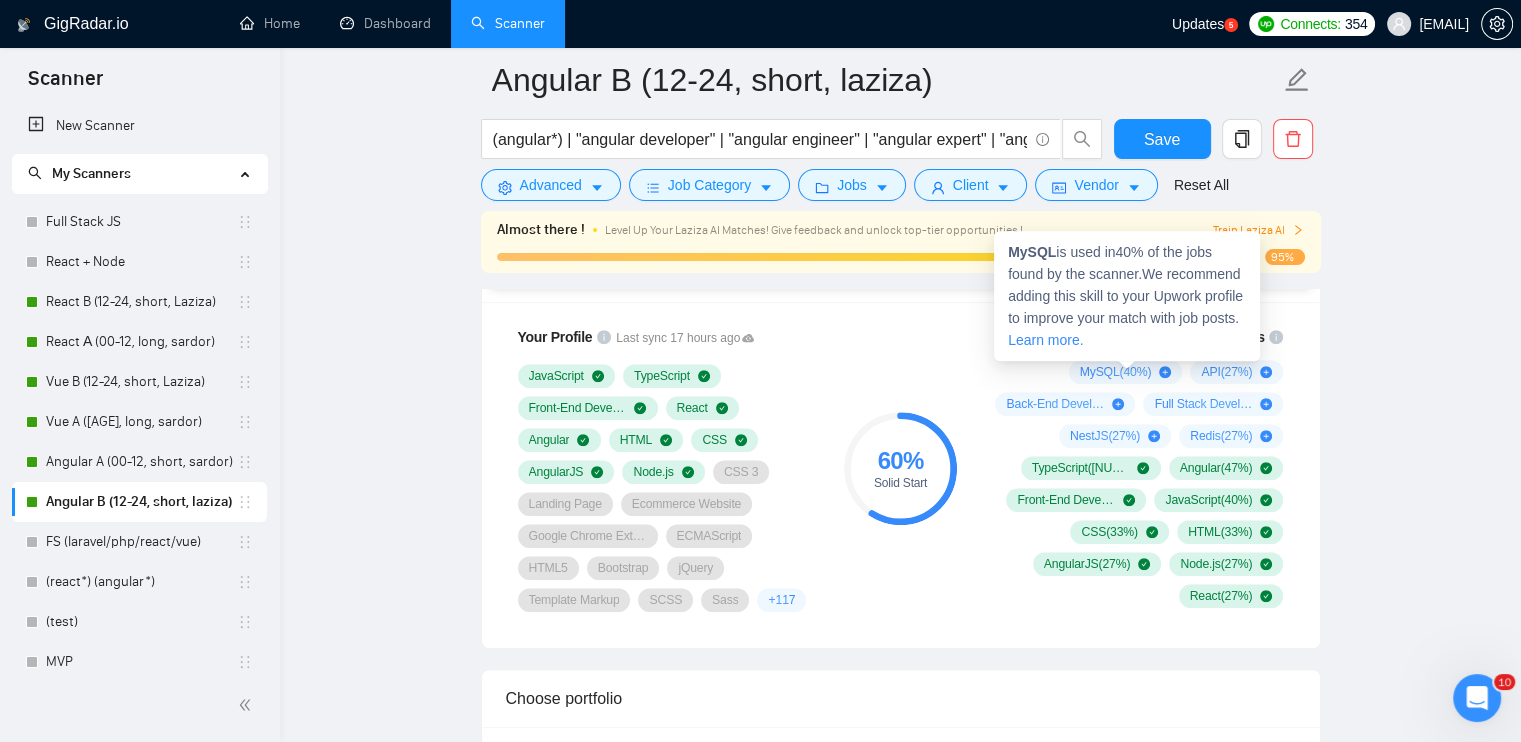 click 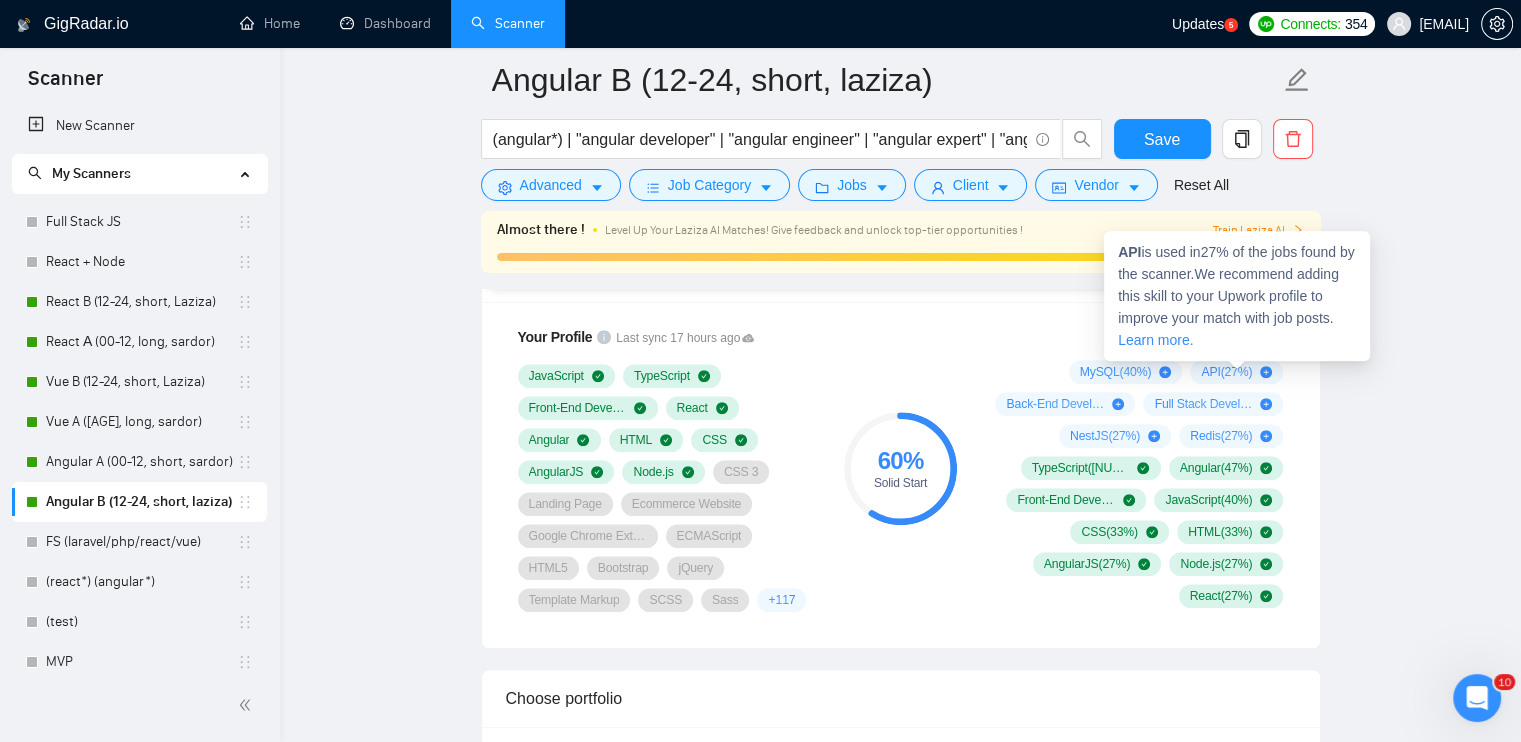 click 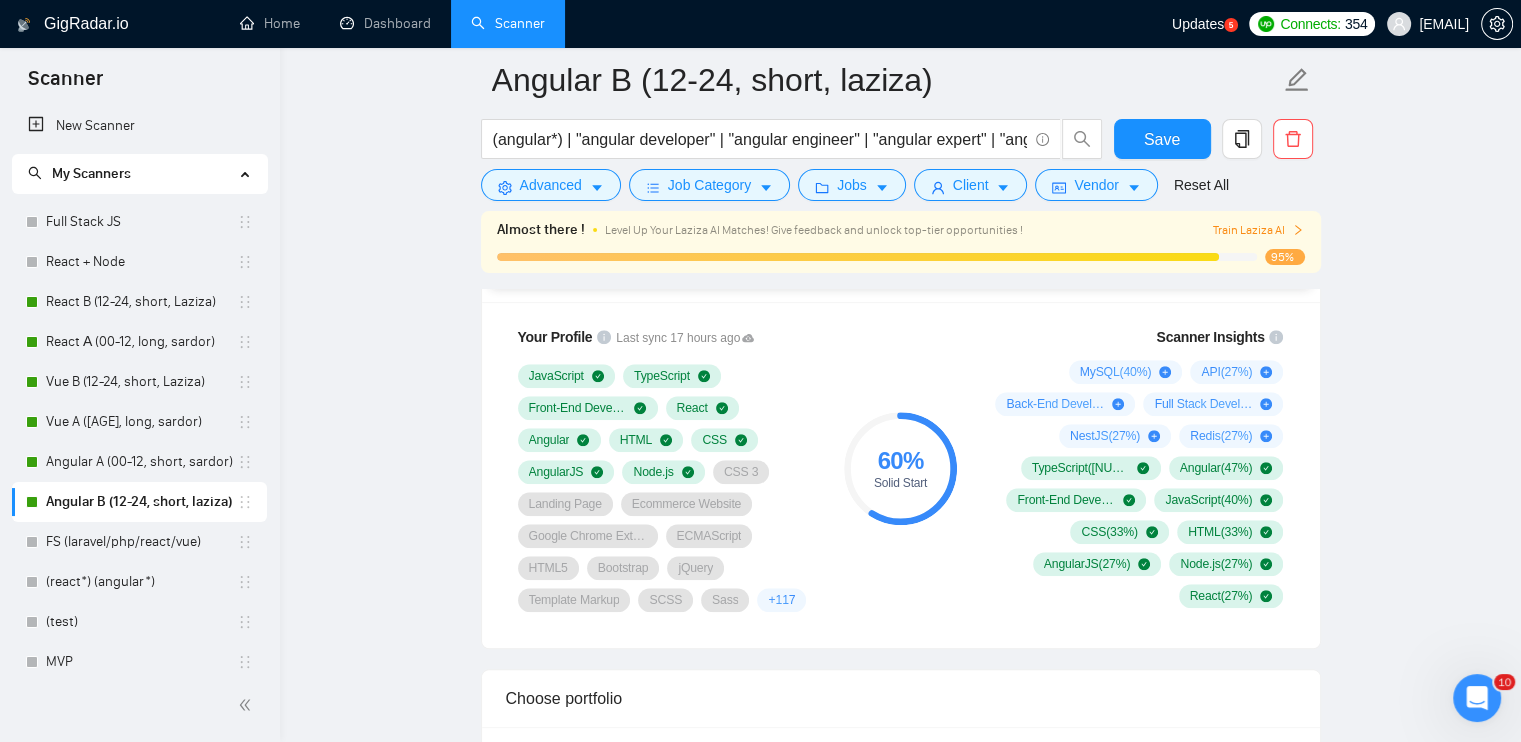 click on "API  ( 27 %)" at bounding box center [1226, 372] 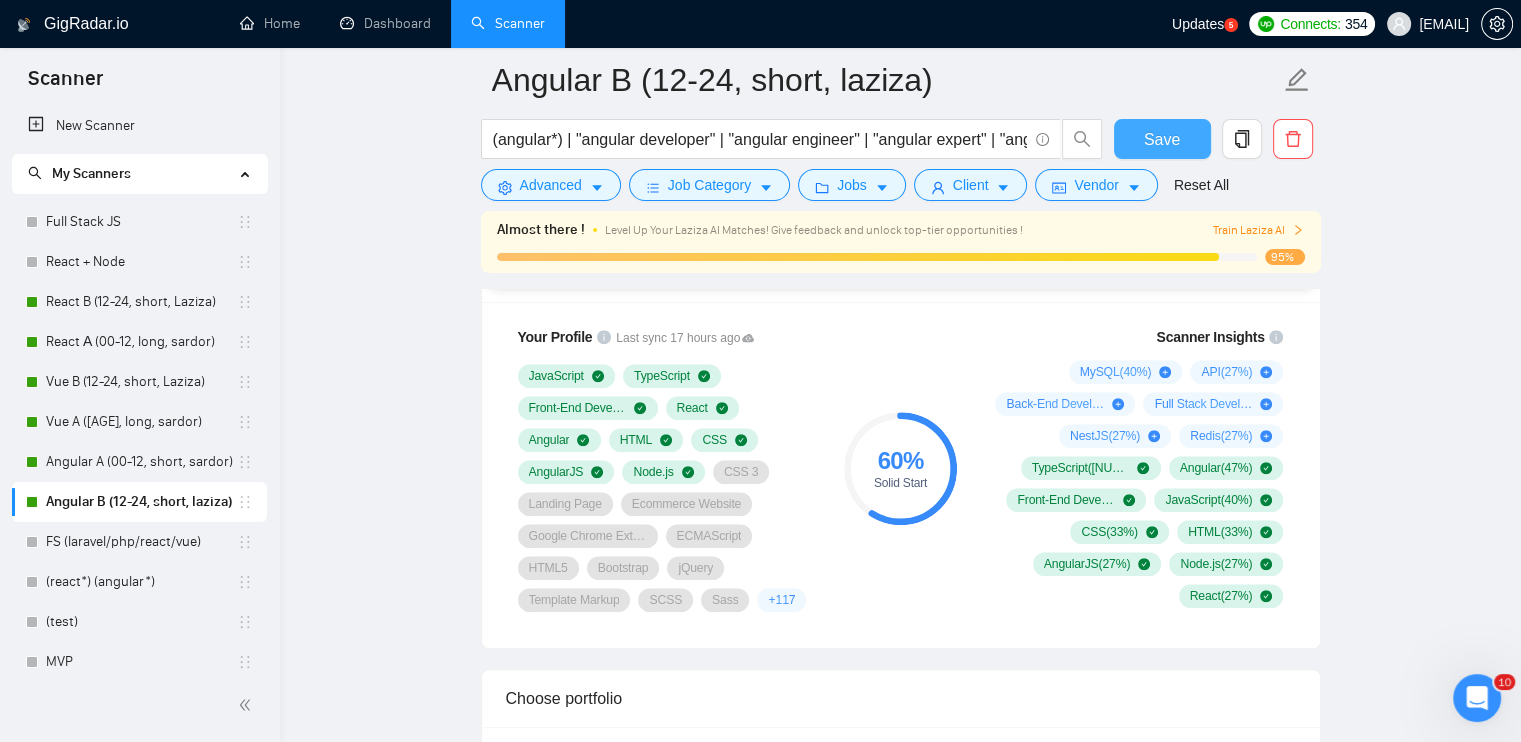 click on "Save" at bounding box center (1162, 139) 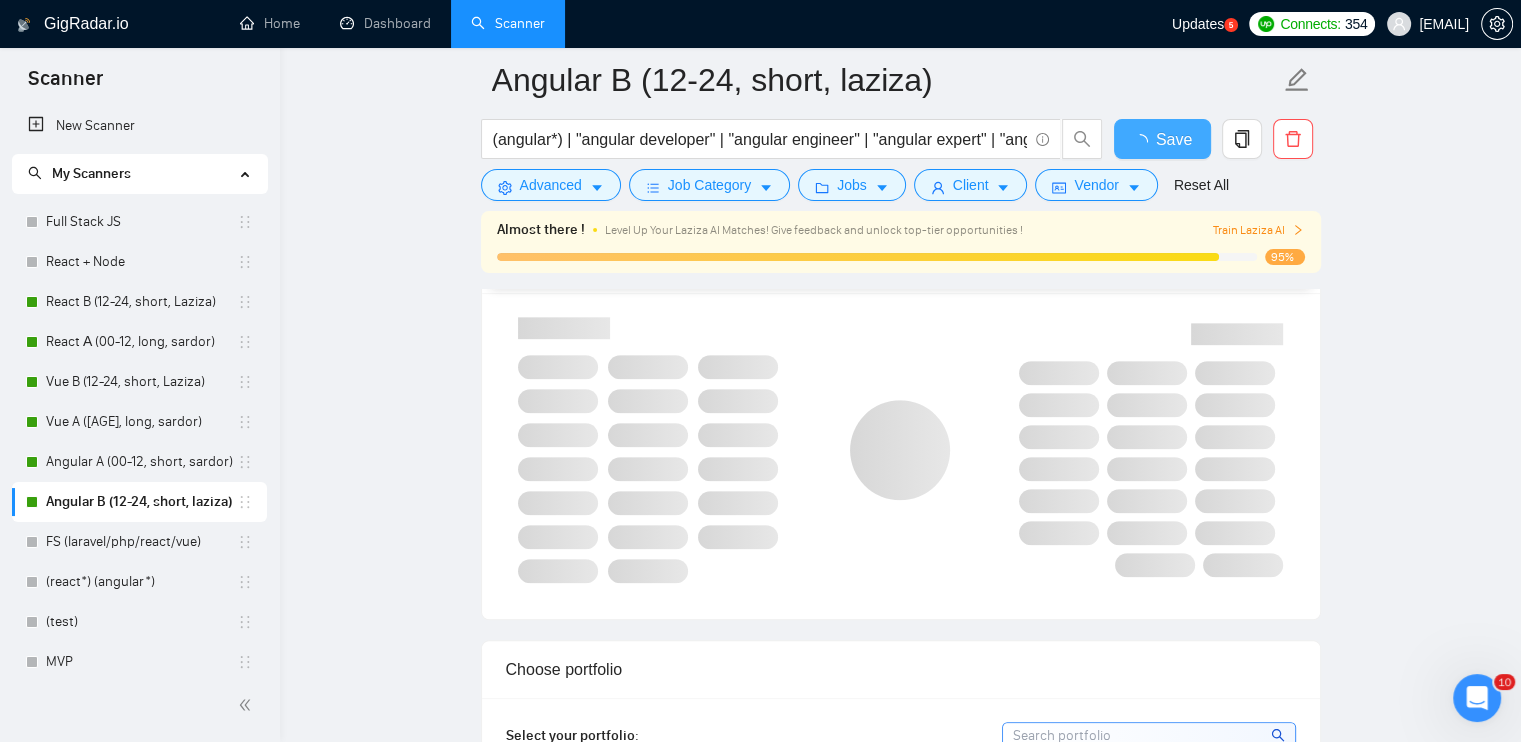 type 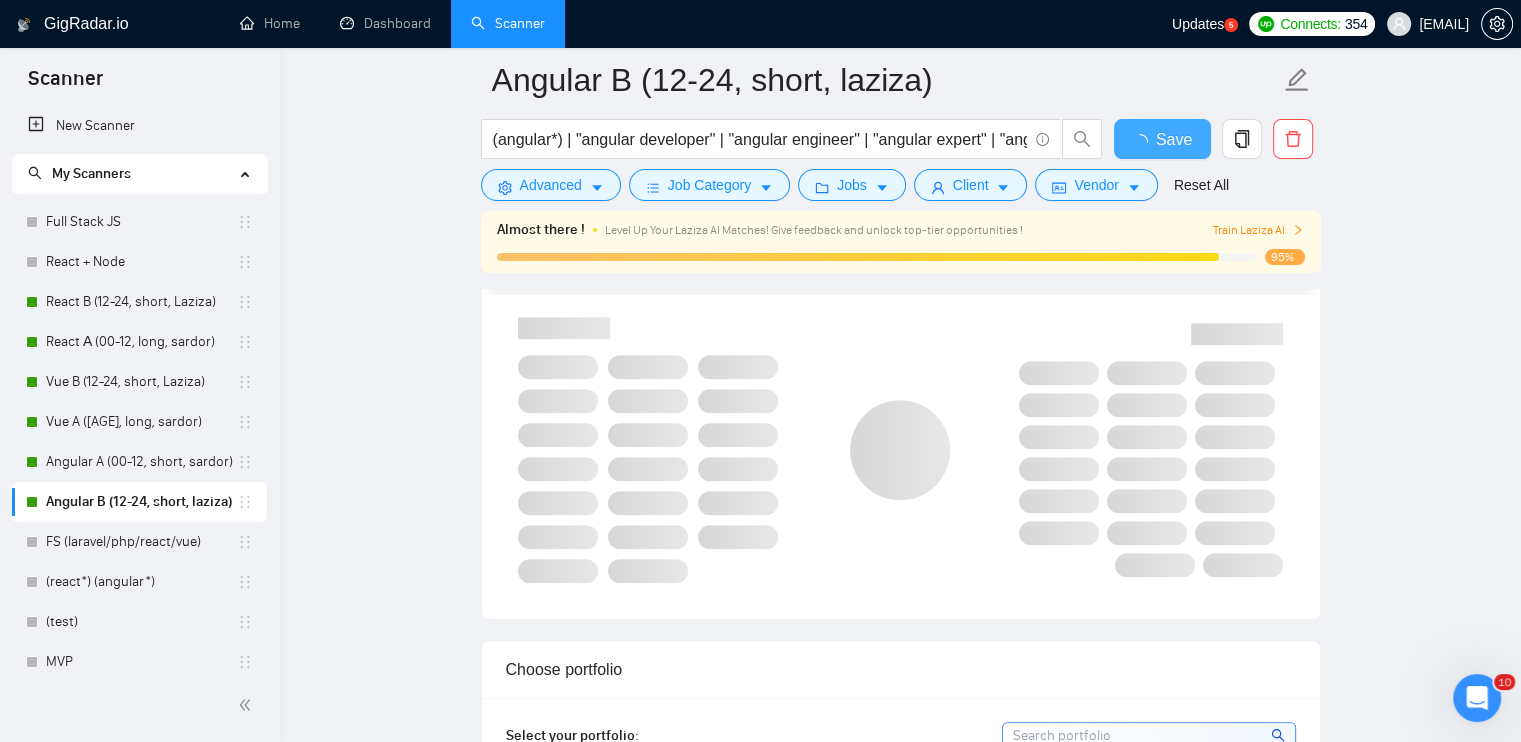 checkbox on "true" 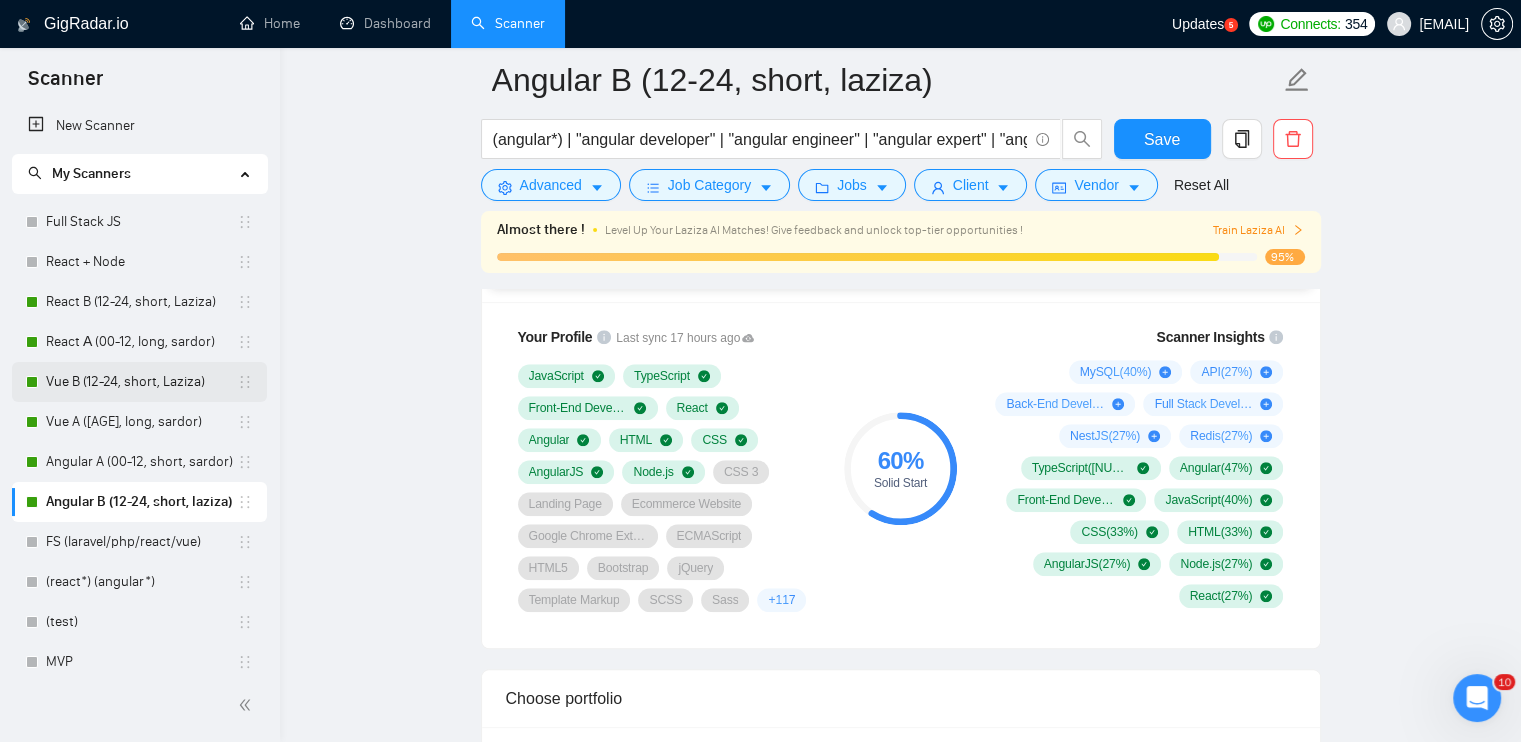click on "Vue B (12-24, short, Laziza)" at bounding box center [141, 382] 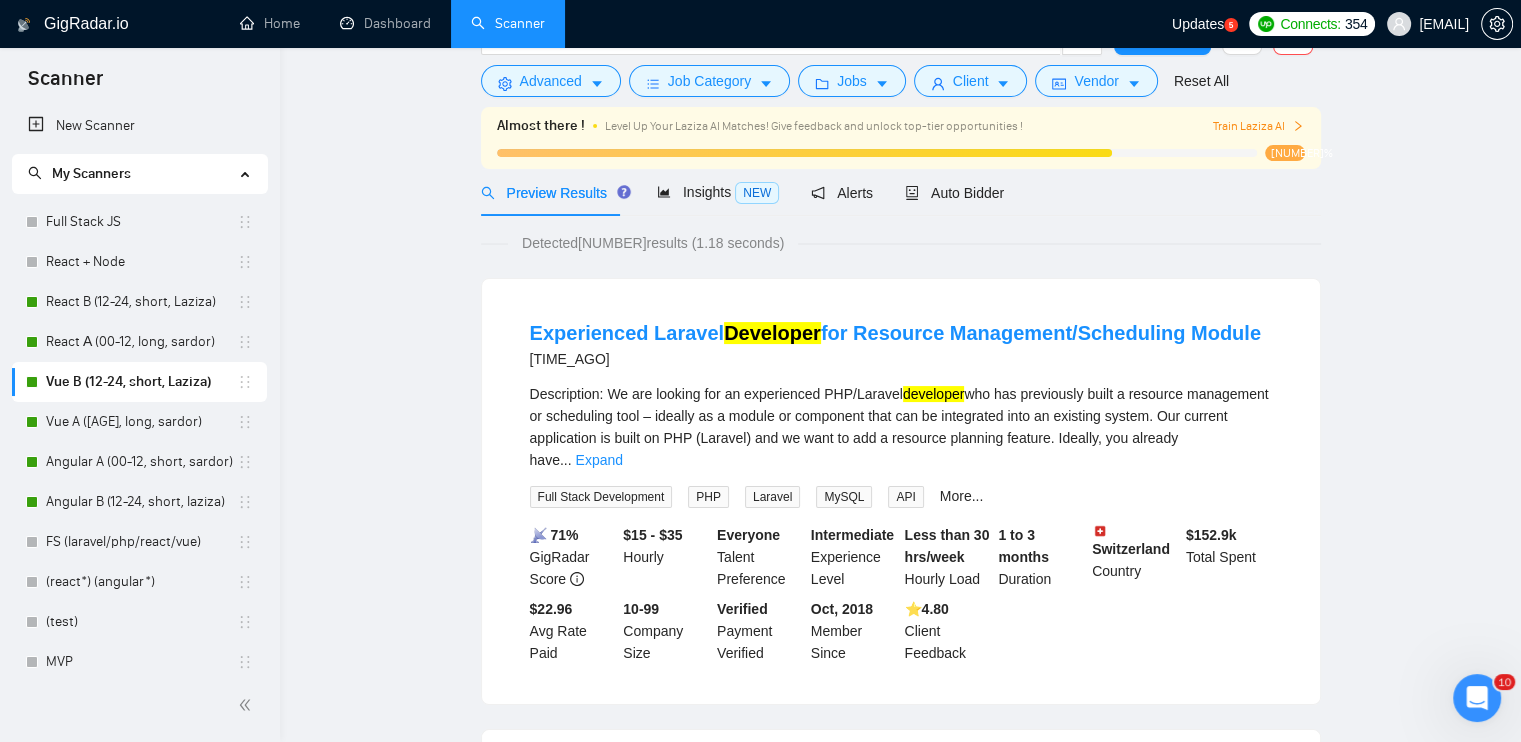 scroll, scrollTop: 0, scrollLeft: 0, axis: both 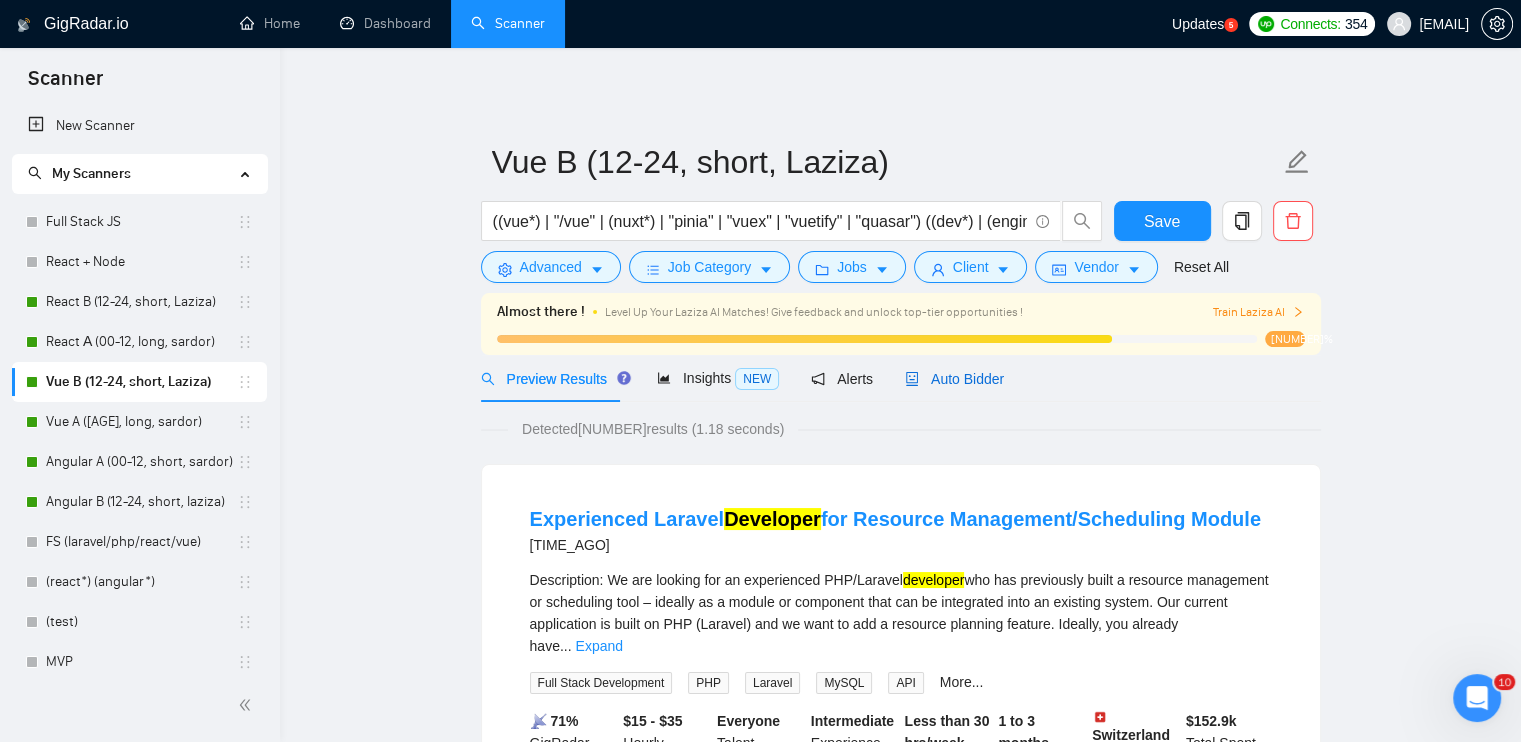 click on "Auto Bidder" at bounding box center (954, 379) 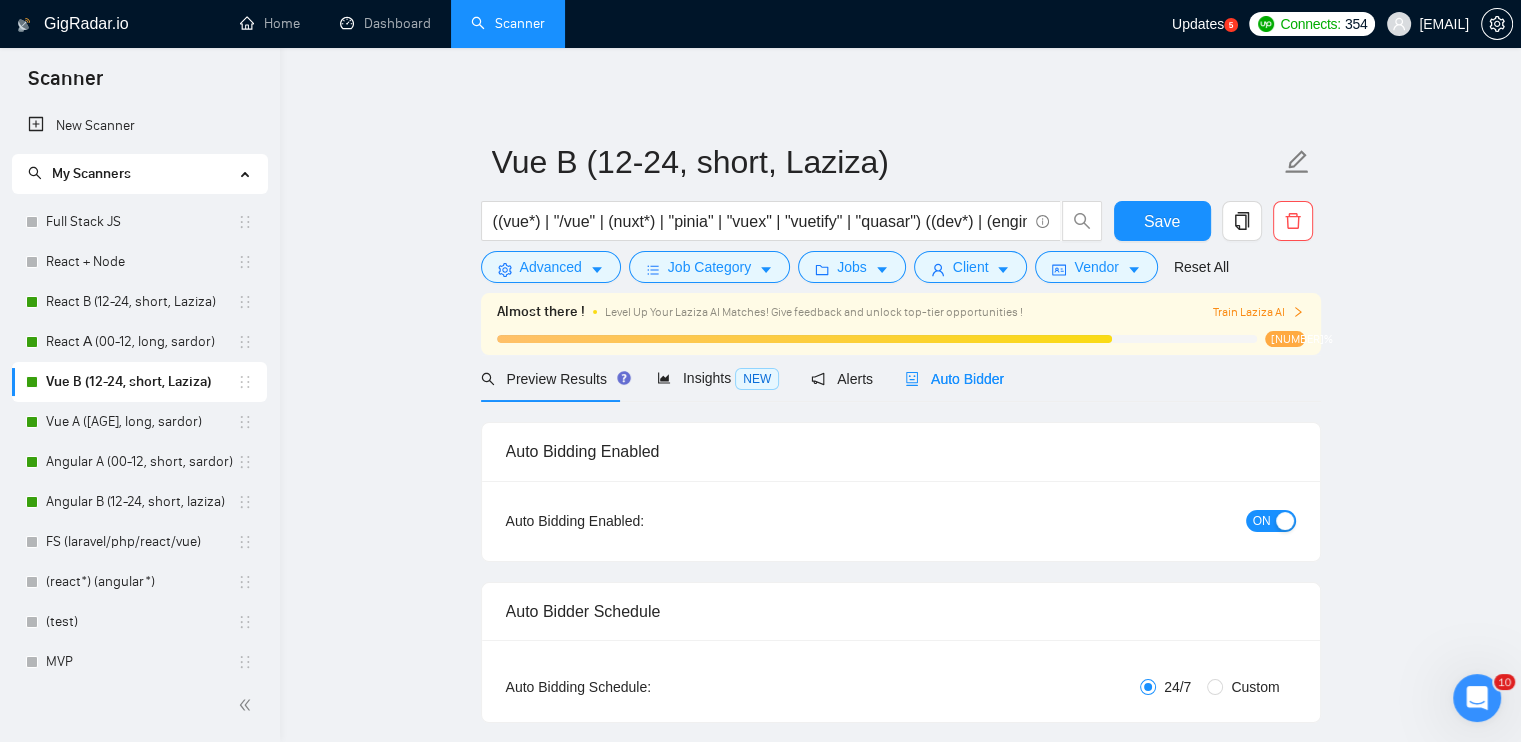 type 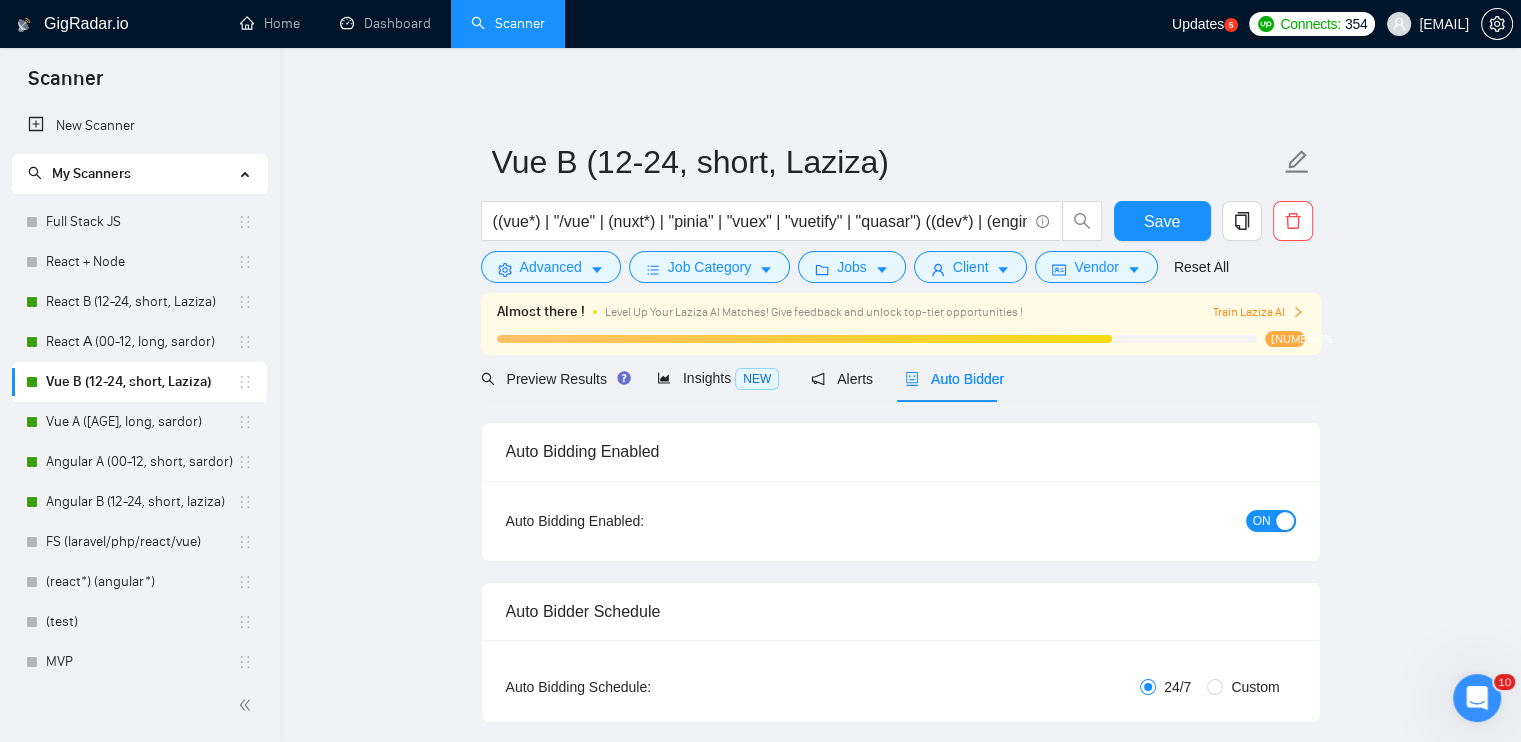checkbox on "true" 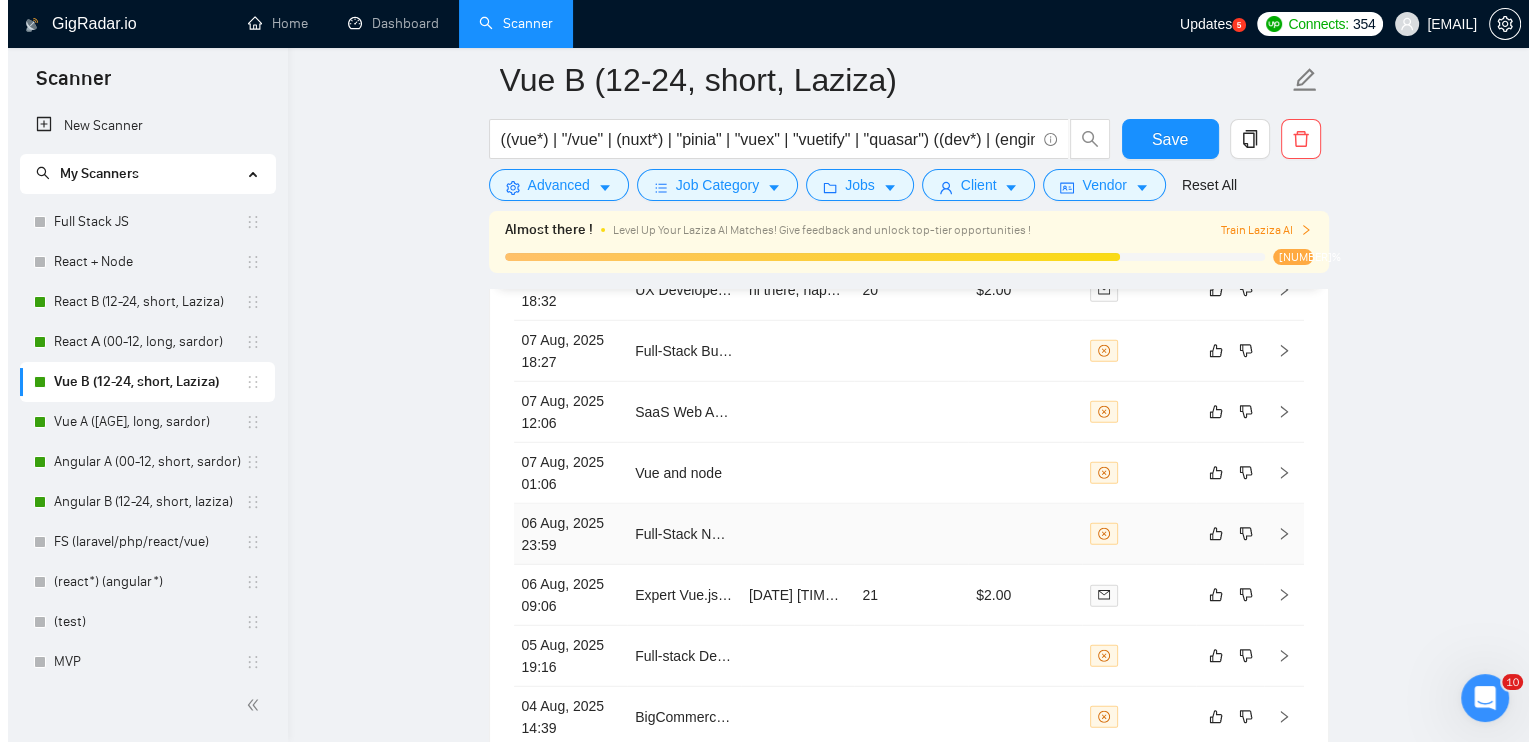 scroll, scrollTop: 5300, scrollLeft: 0, axis: vertical 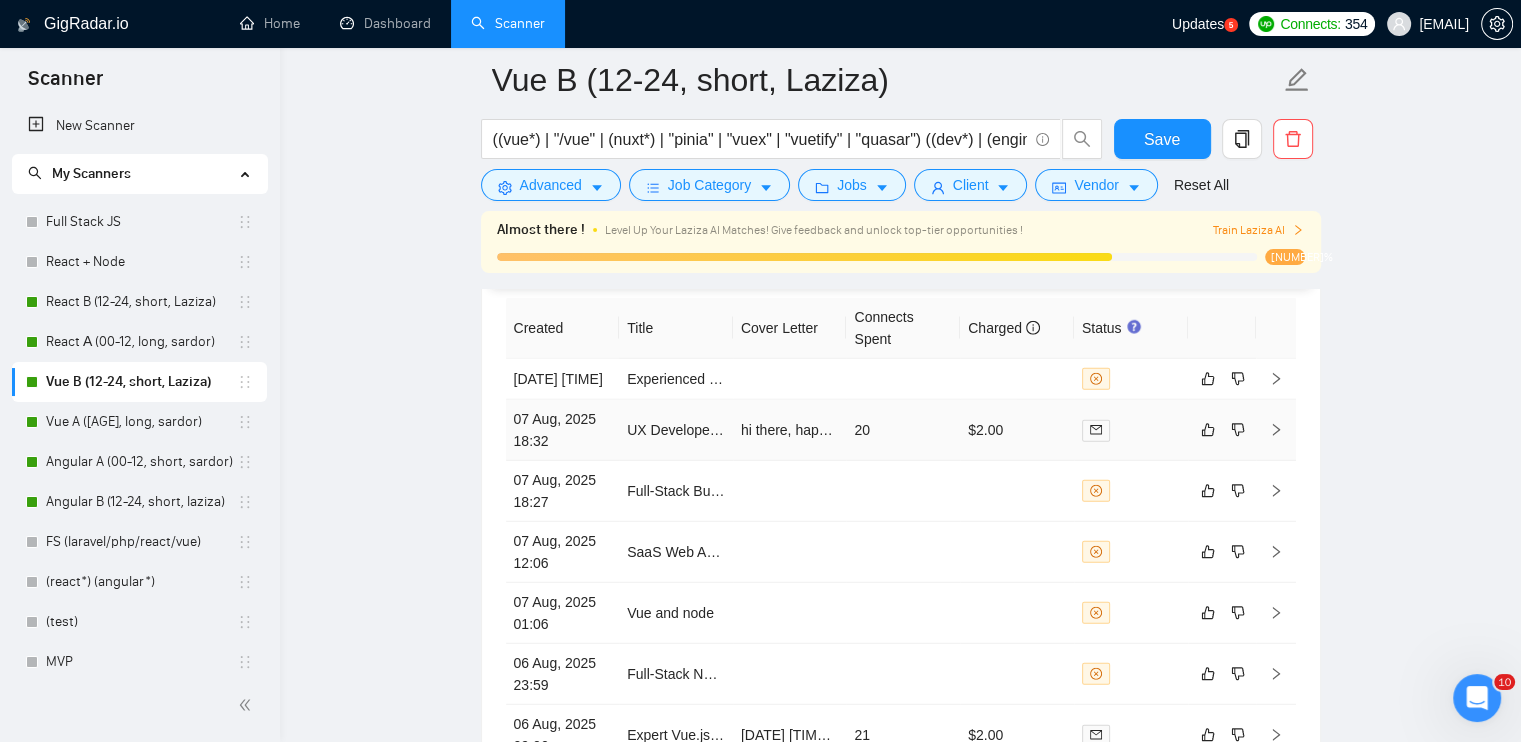 click at bounding box center (1131, 430) 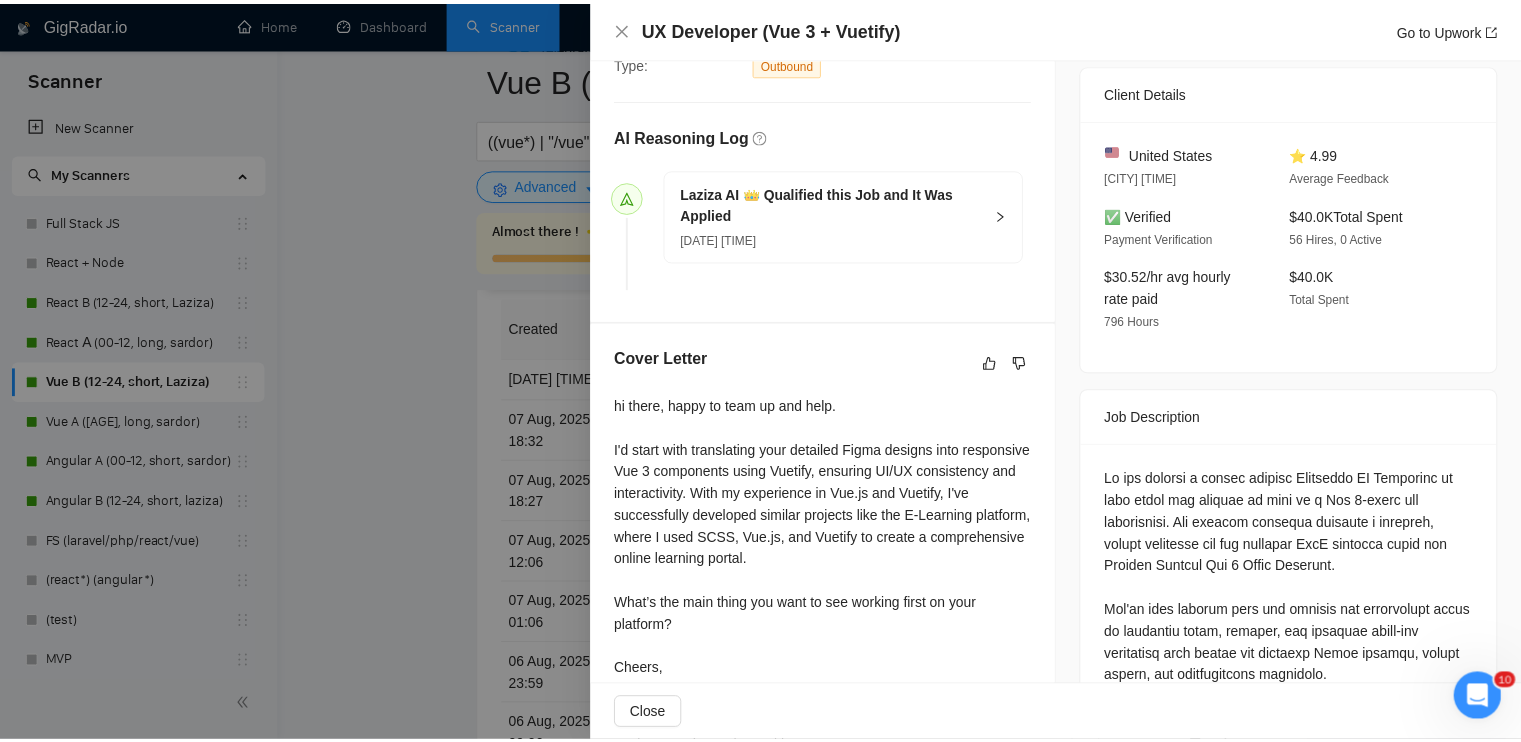 scroll, scrollTop: 532, scrollLeft: 0, axis: vertical 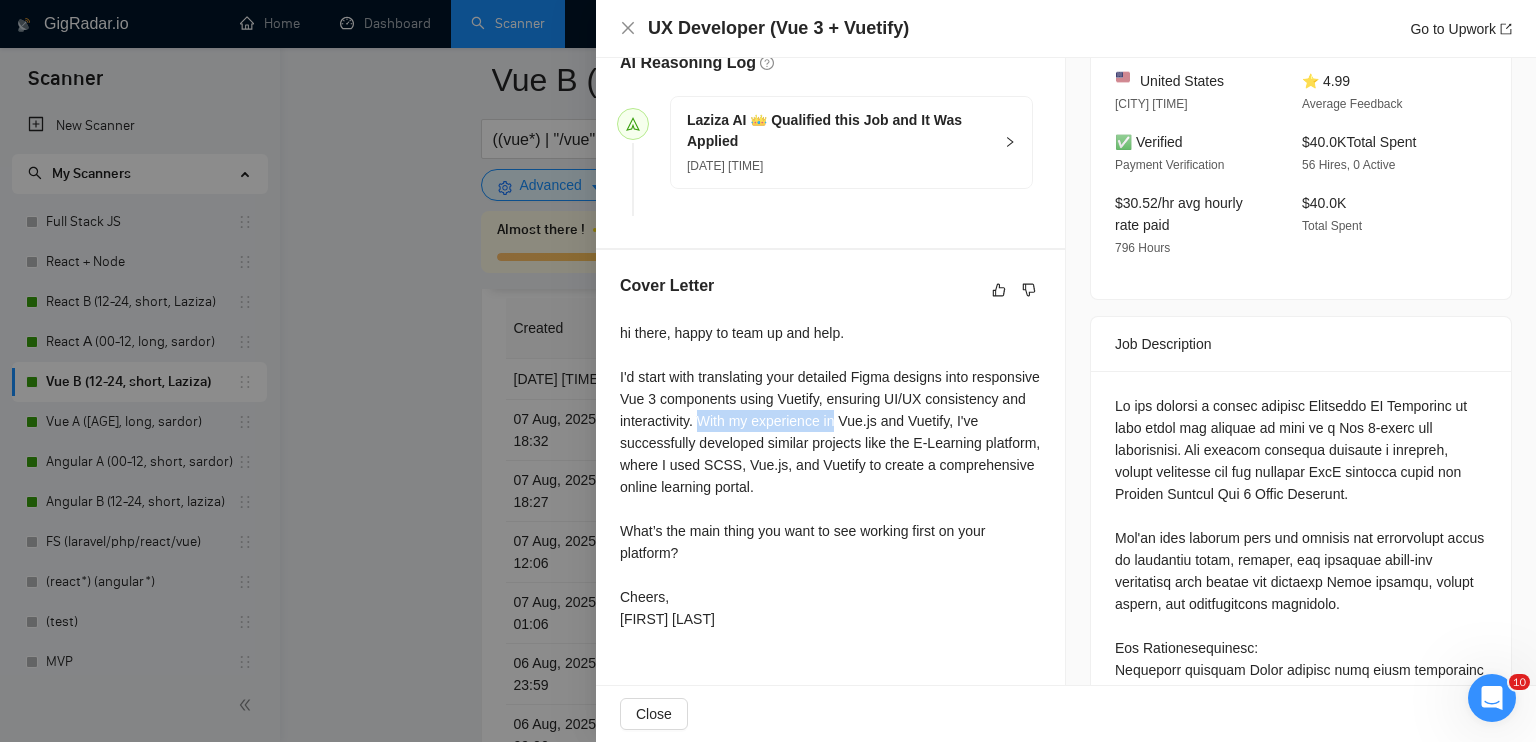 drag, startPoint x: 800, startPoint y: 419, endPoint x: 936, endPoint y: 427, distance: 136.23509 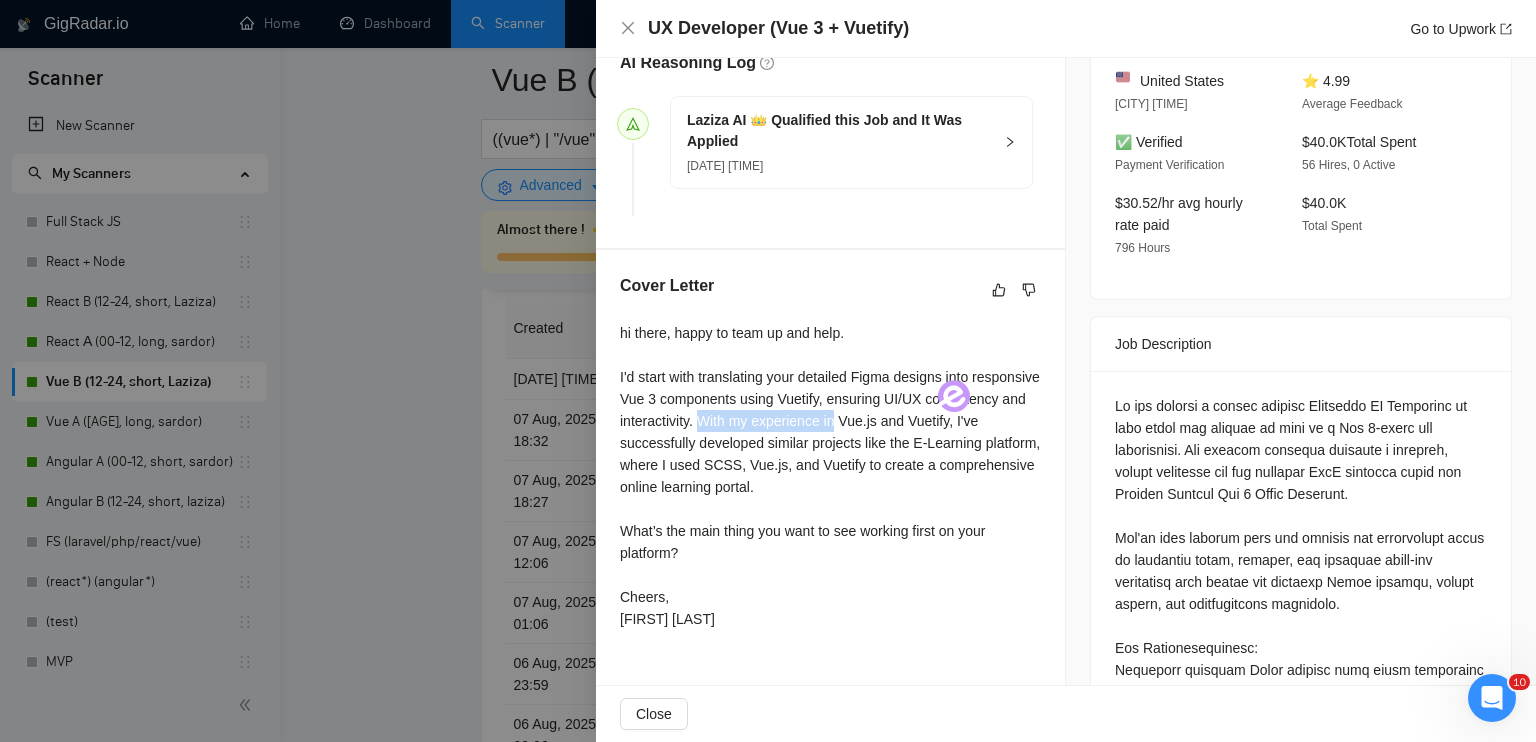copy on "With my experience in" 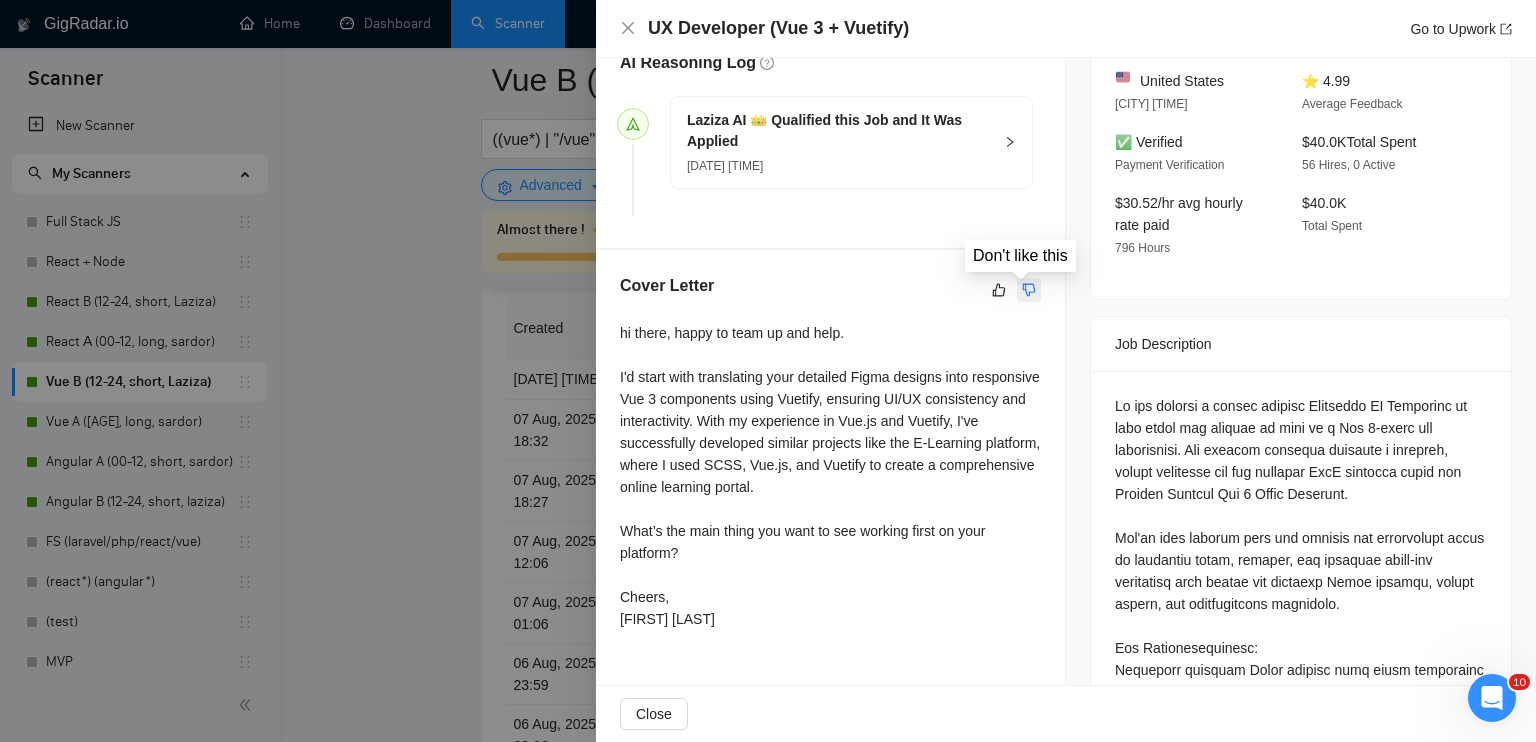 click 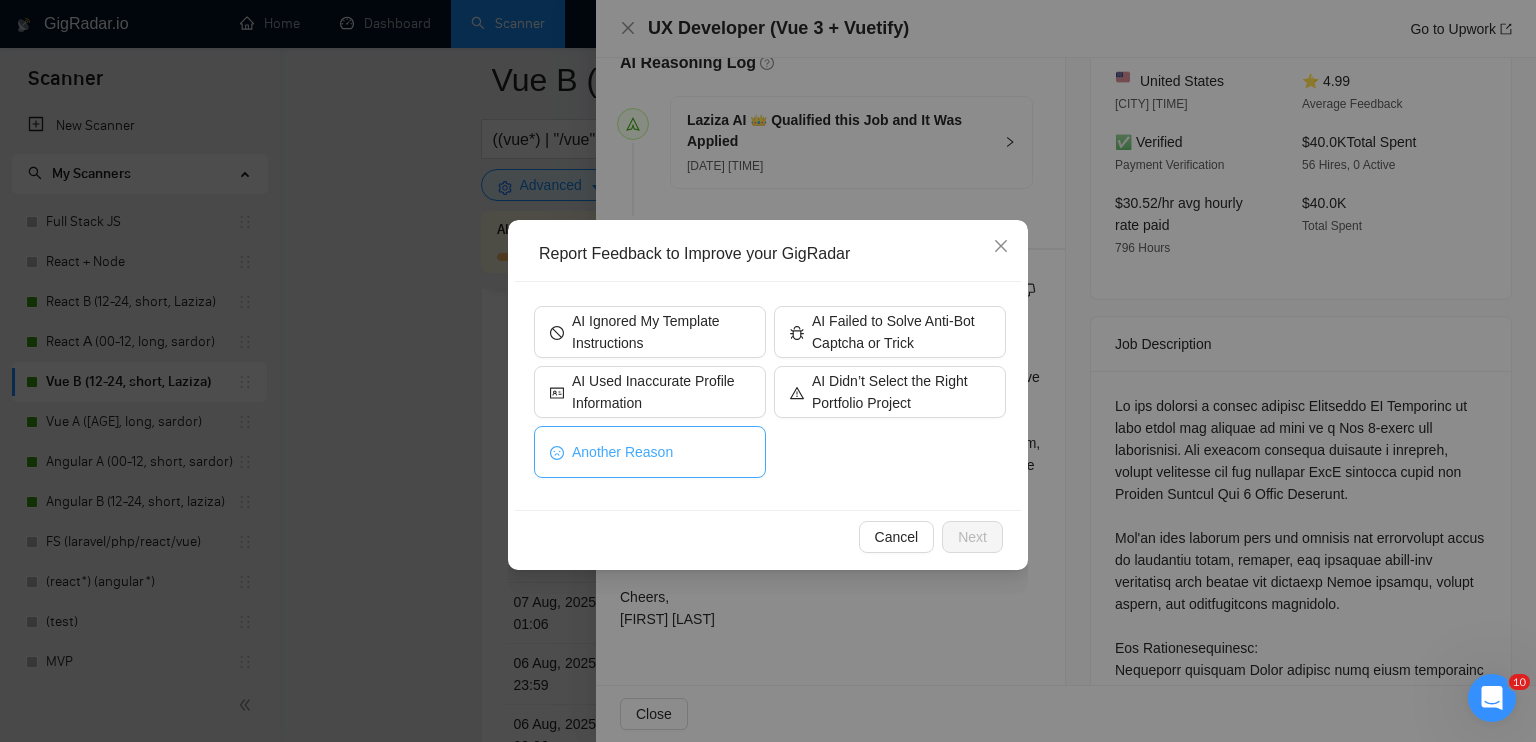 click on "Another Reason" at bounding box center (650, 452) 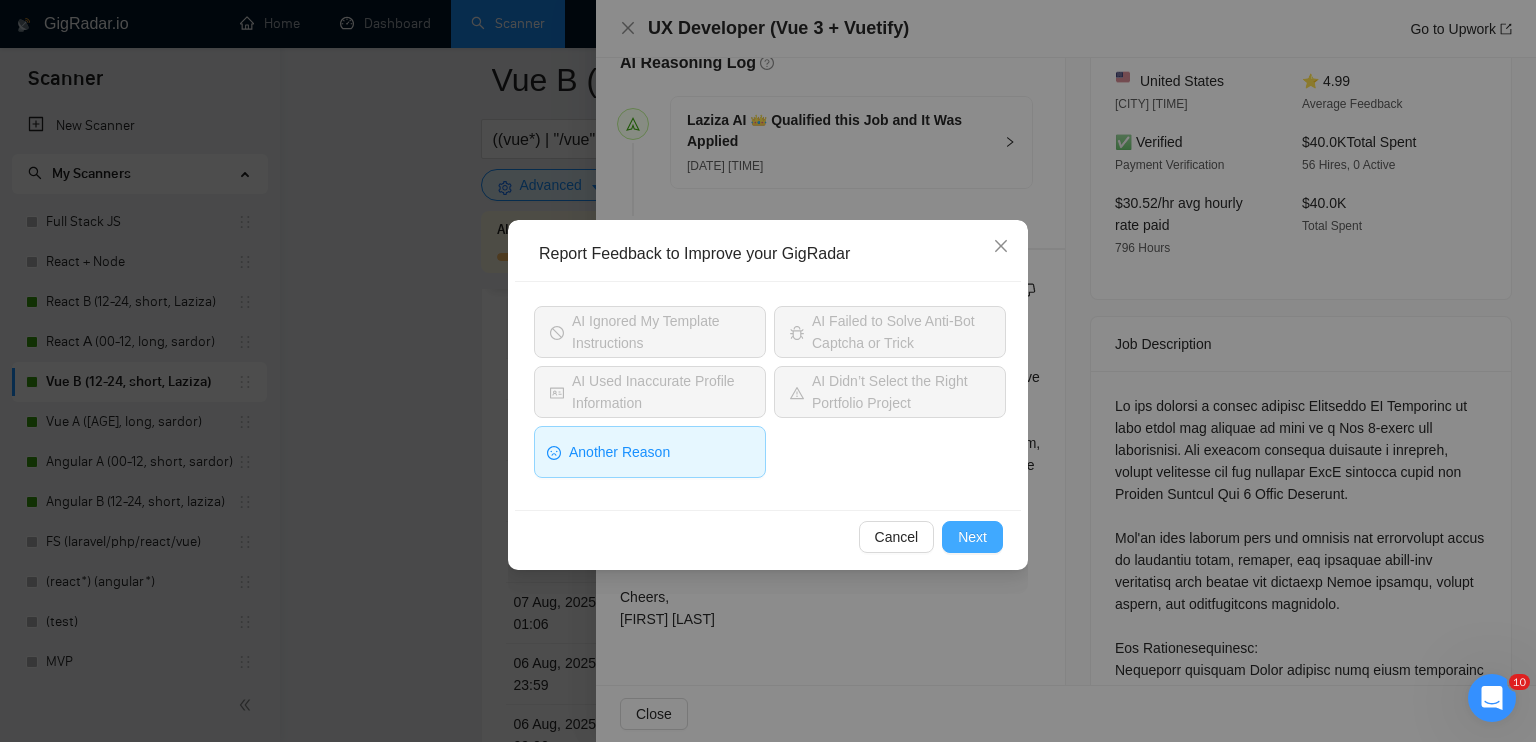 click on "Next" at bounding box center (972, 537) 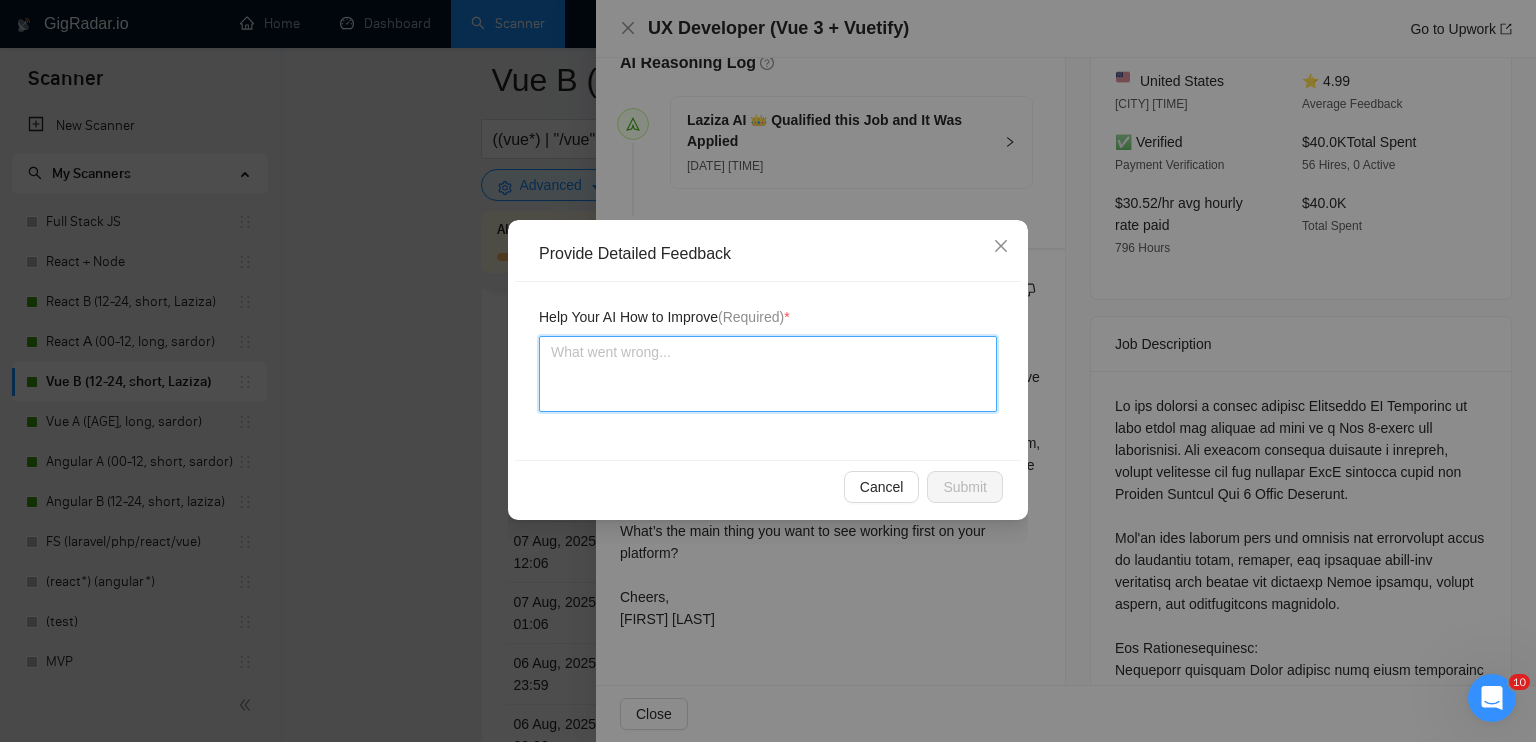 click at bounding box center [768, 374] 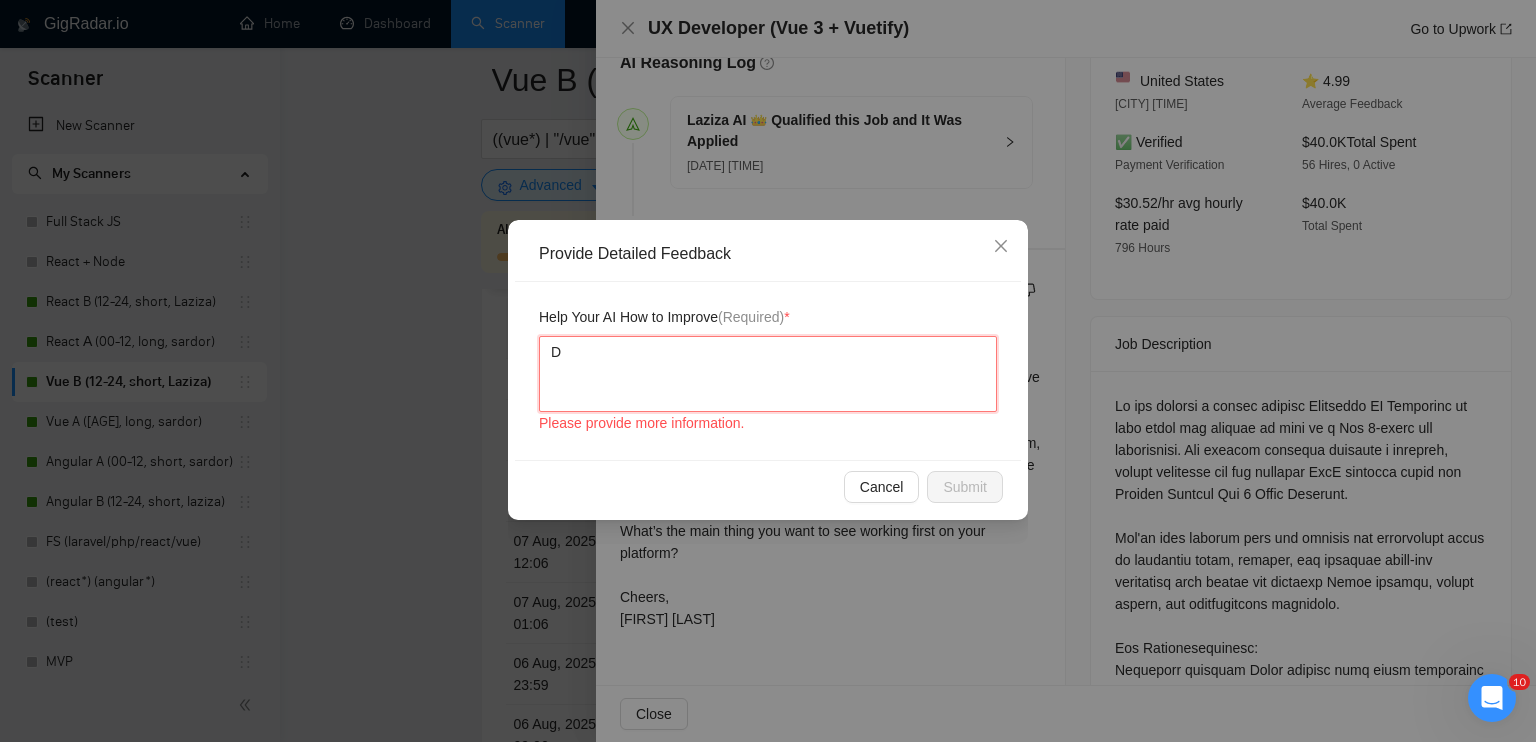 type 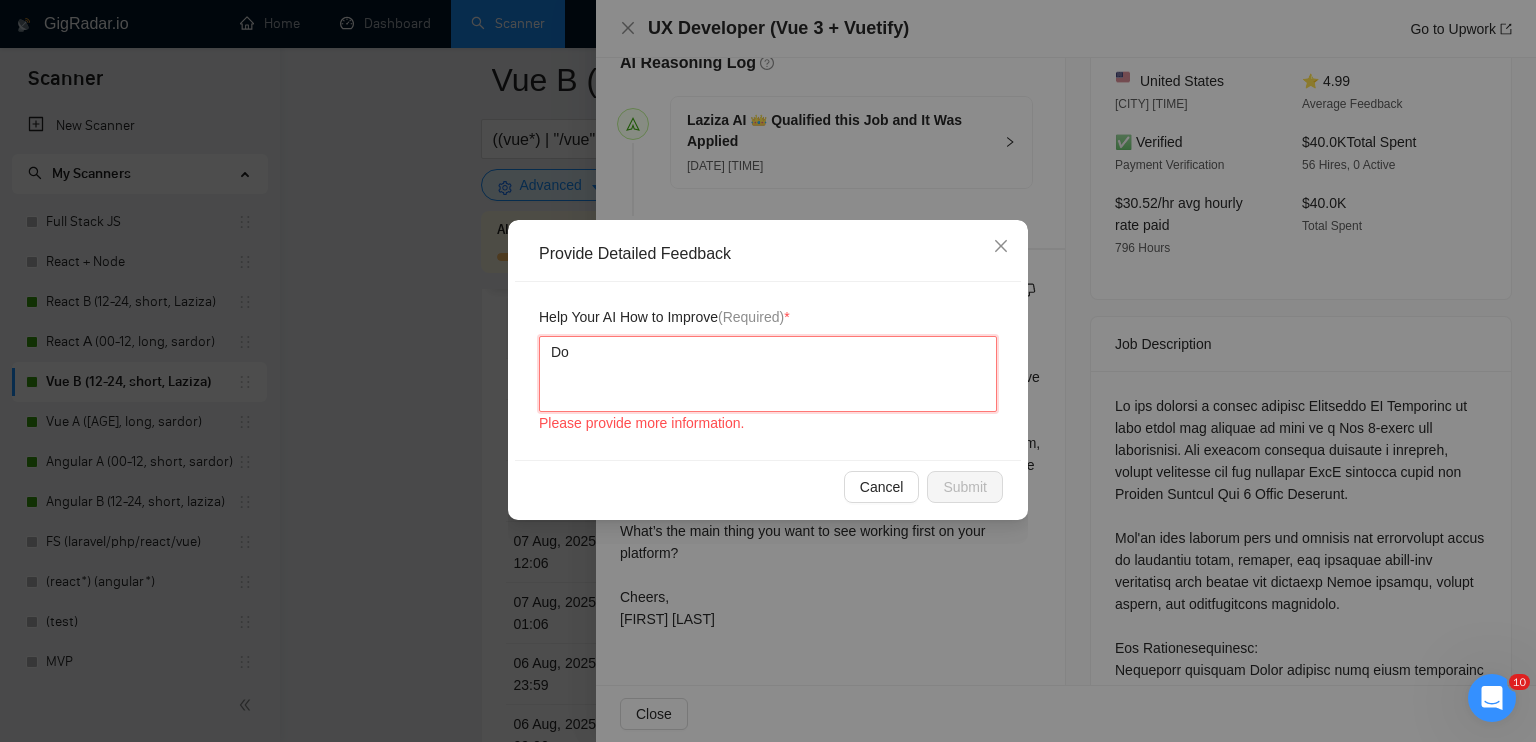type 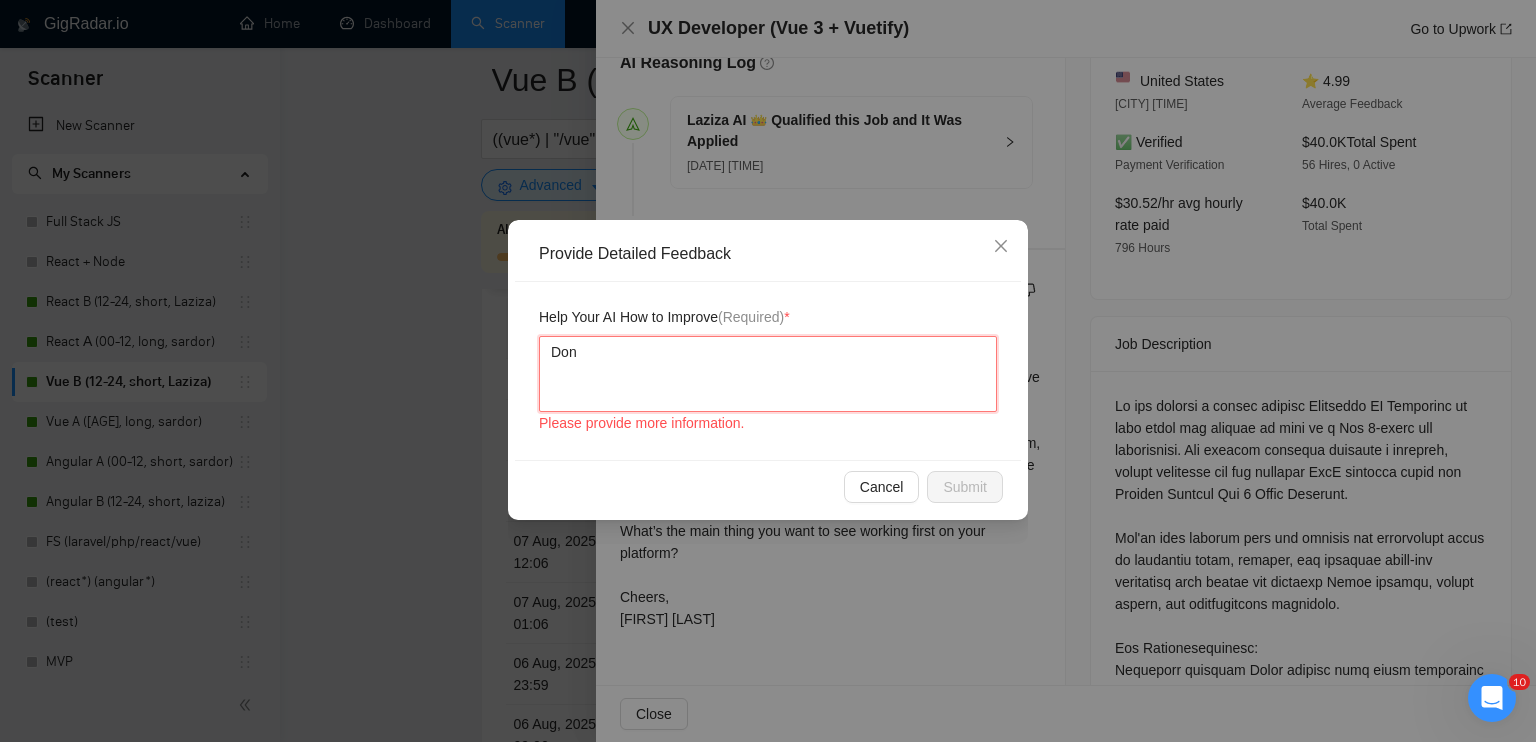 type 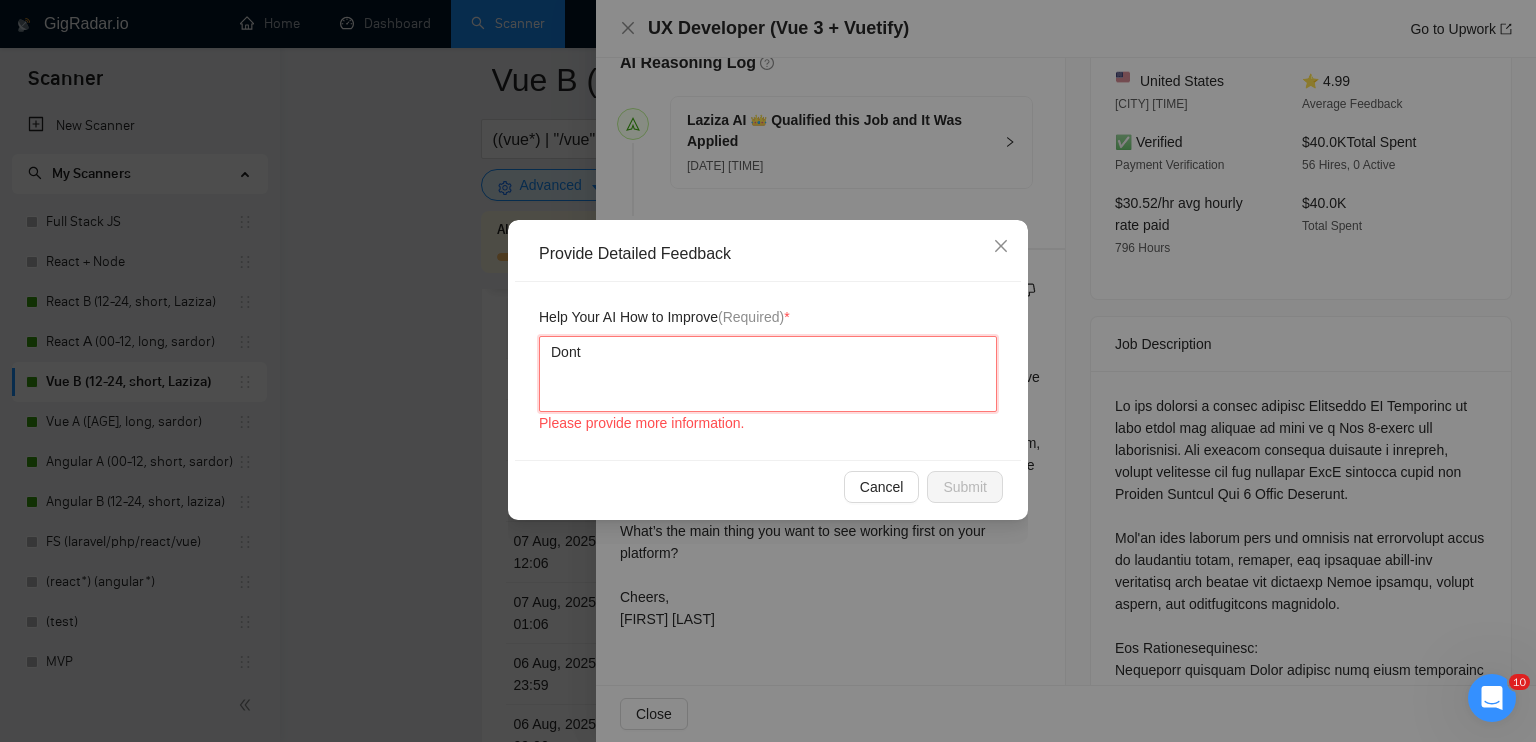 type 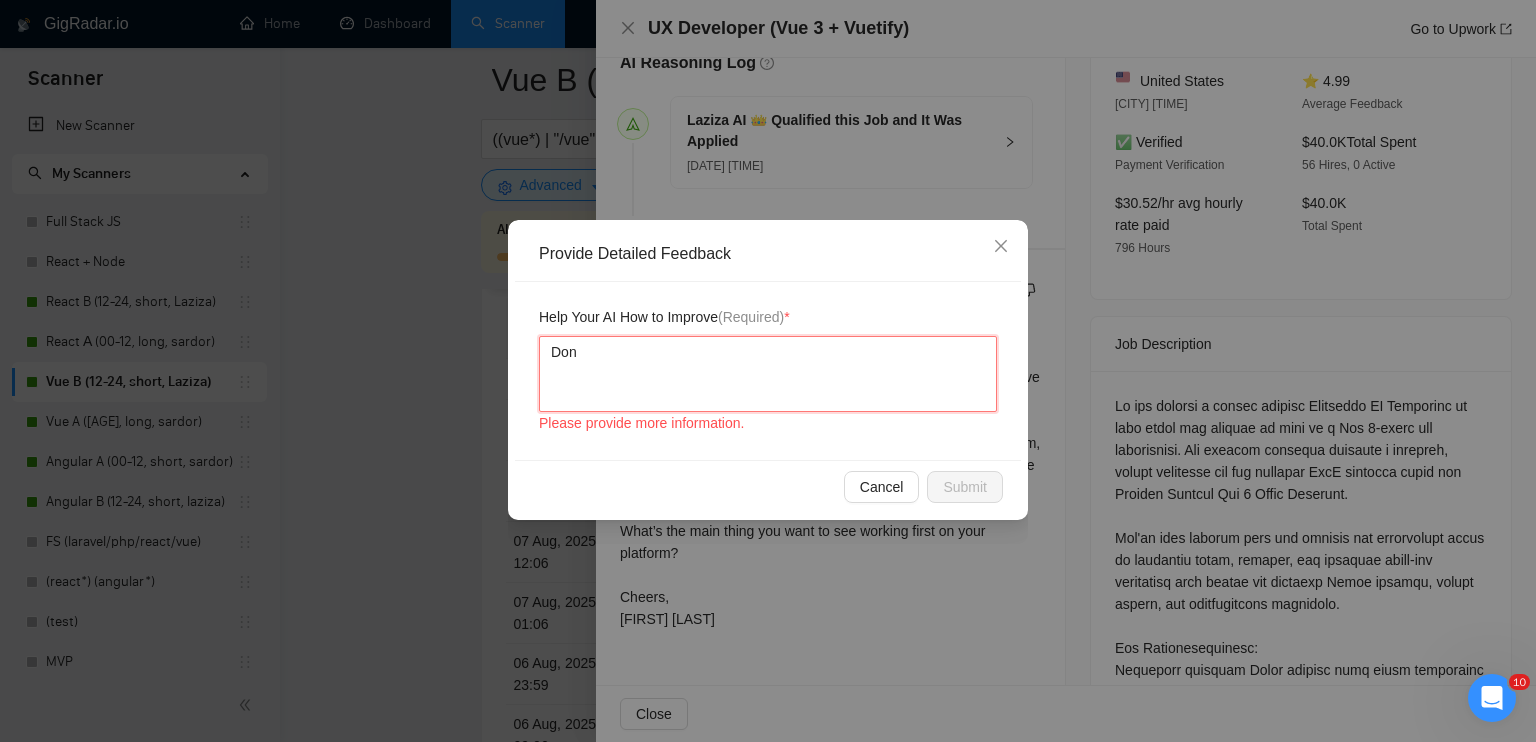 type 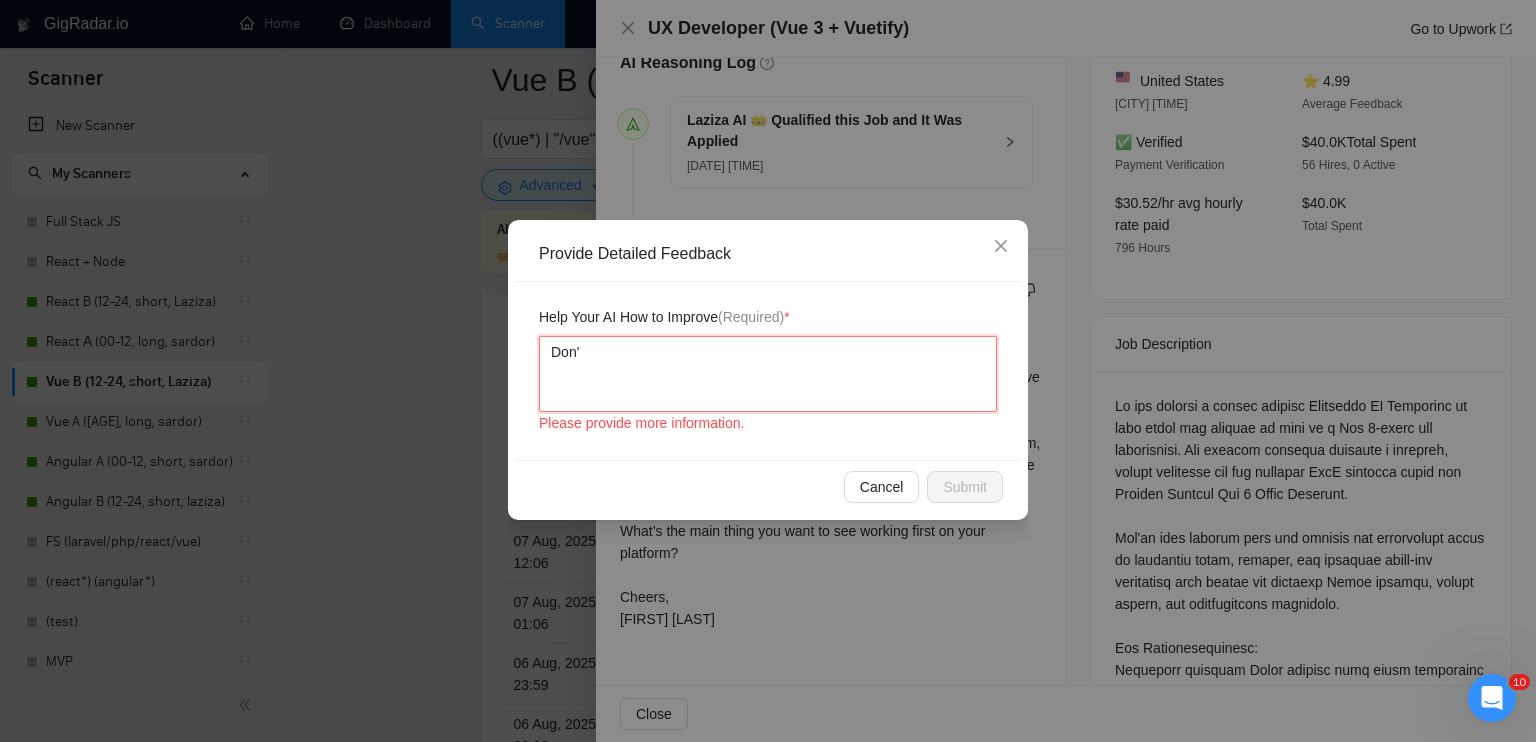 type 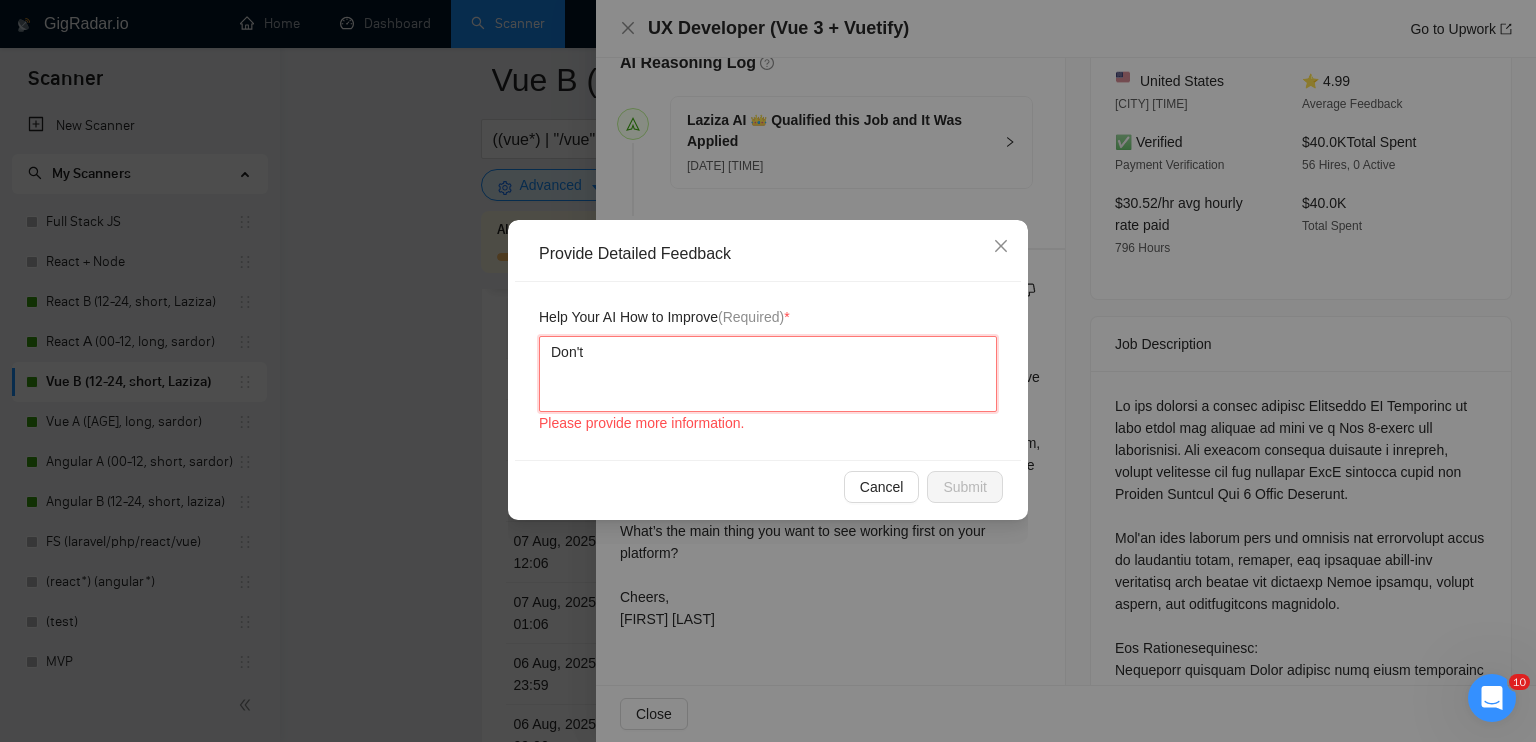 type 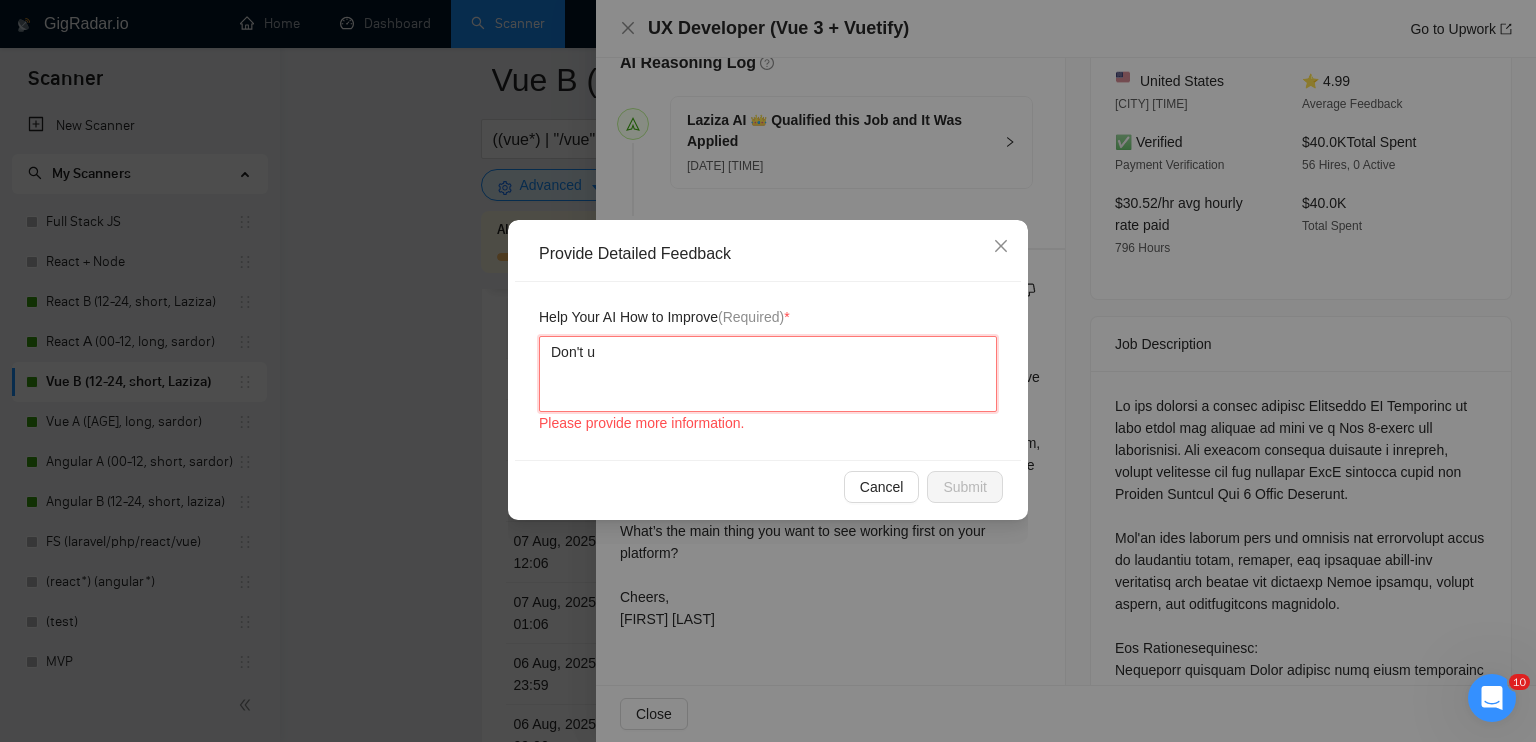 type 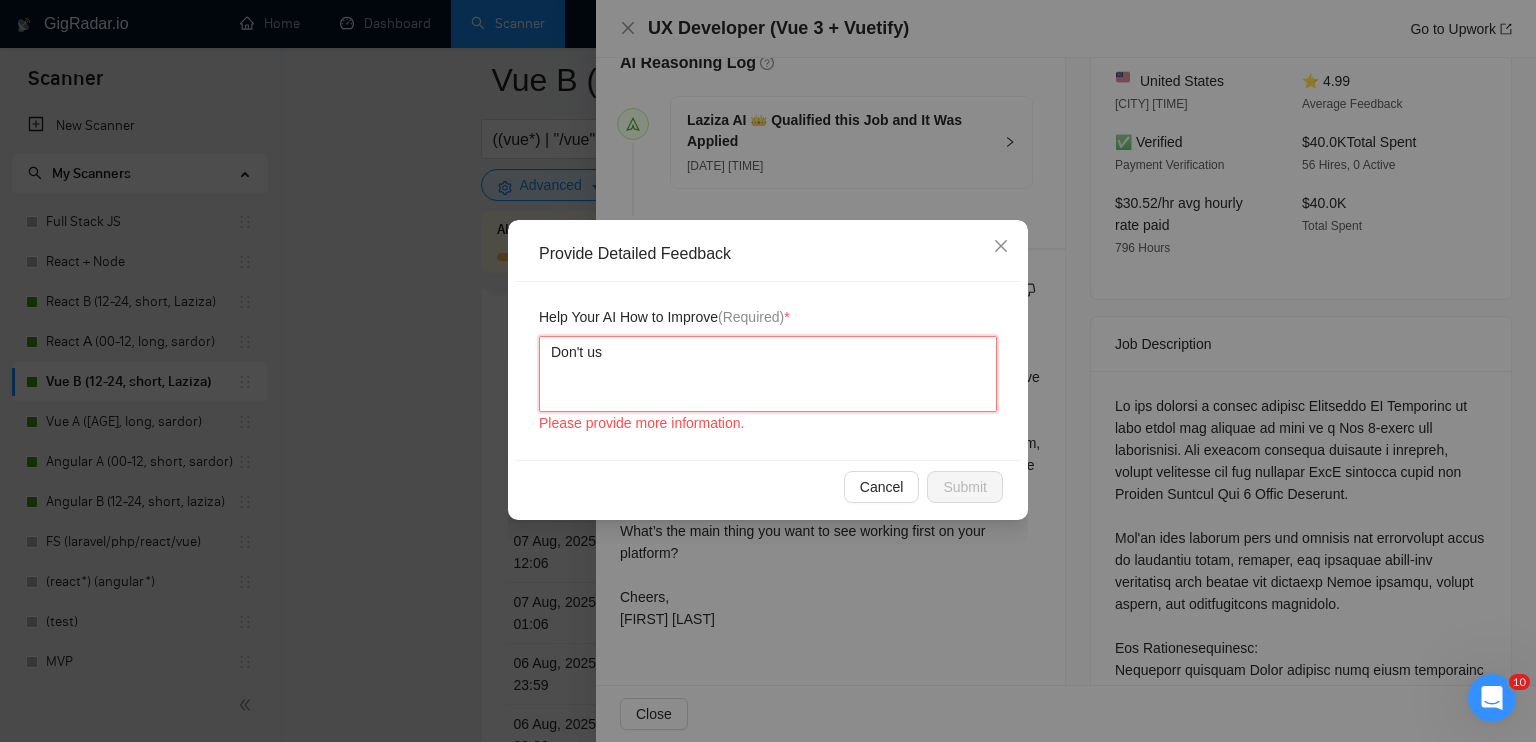 type 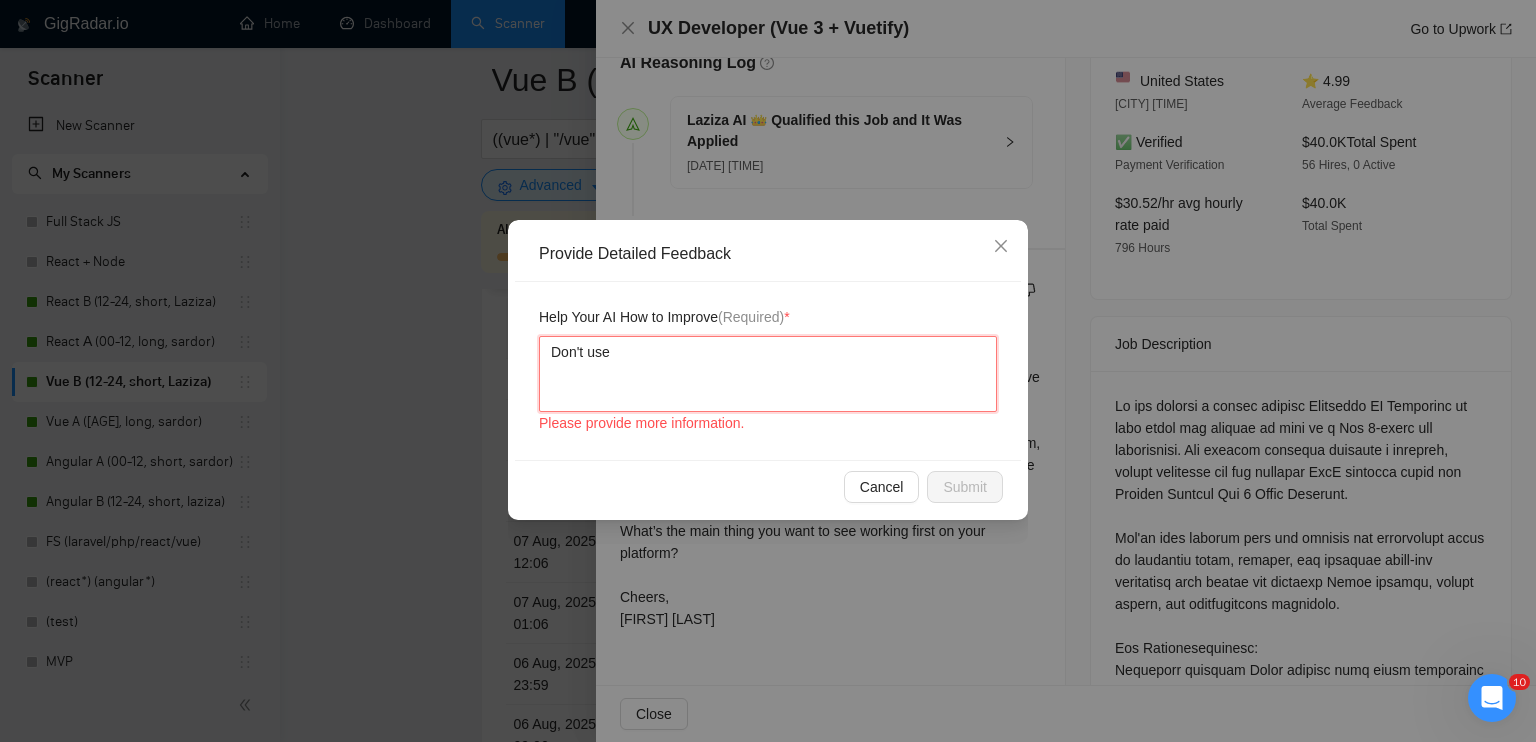 type 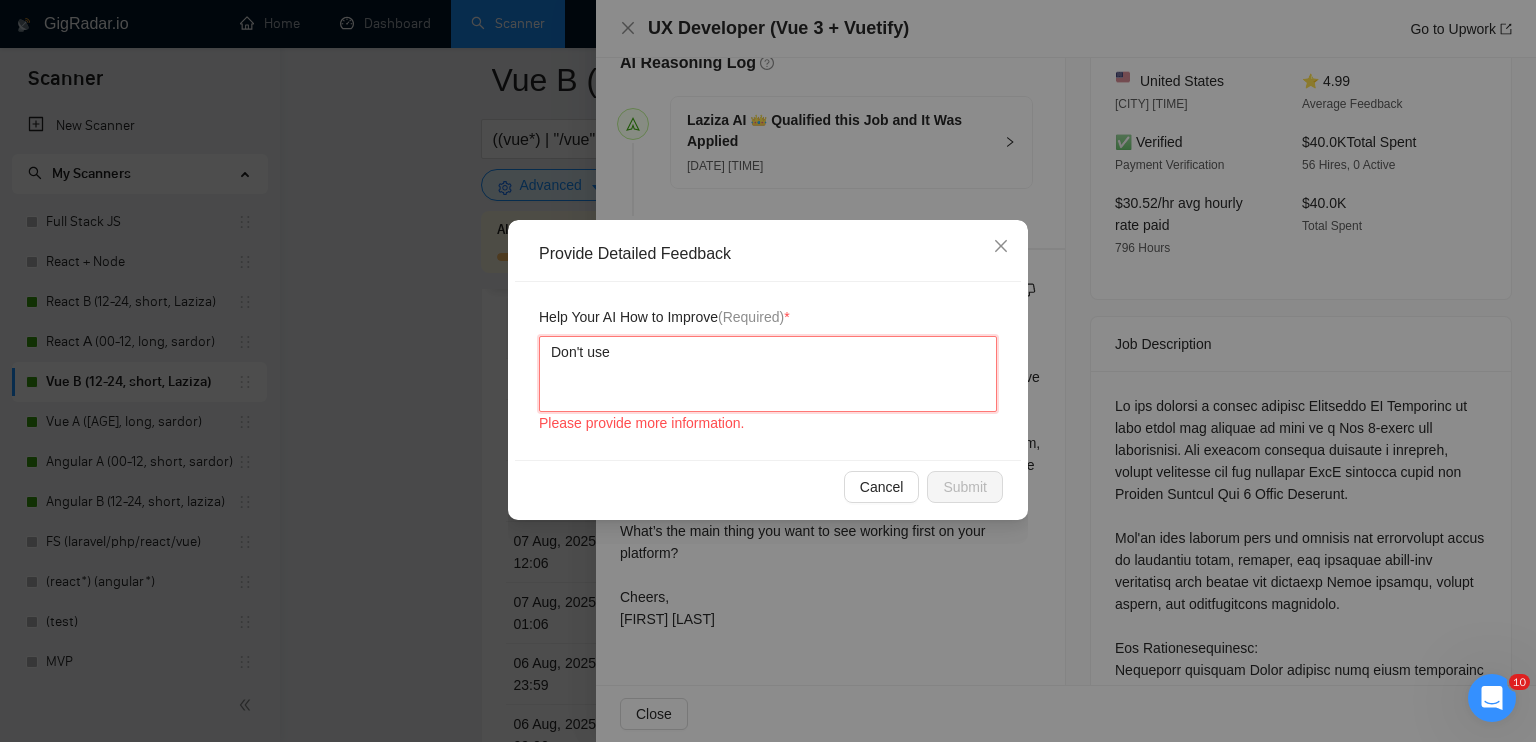 type 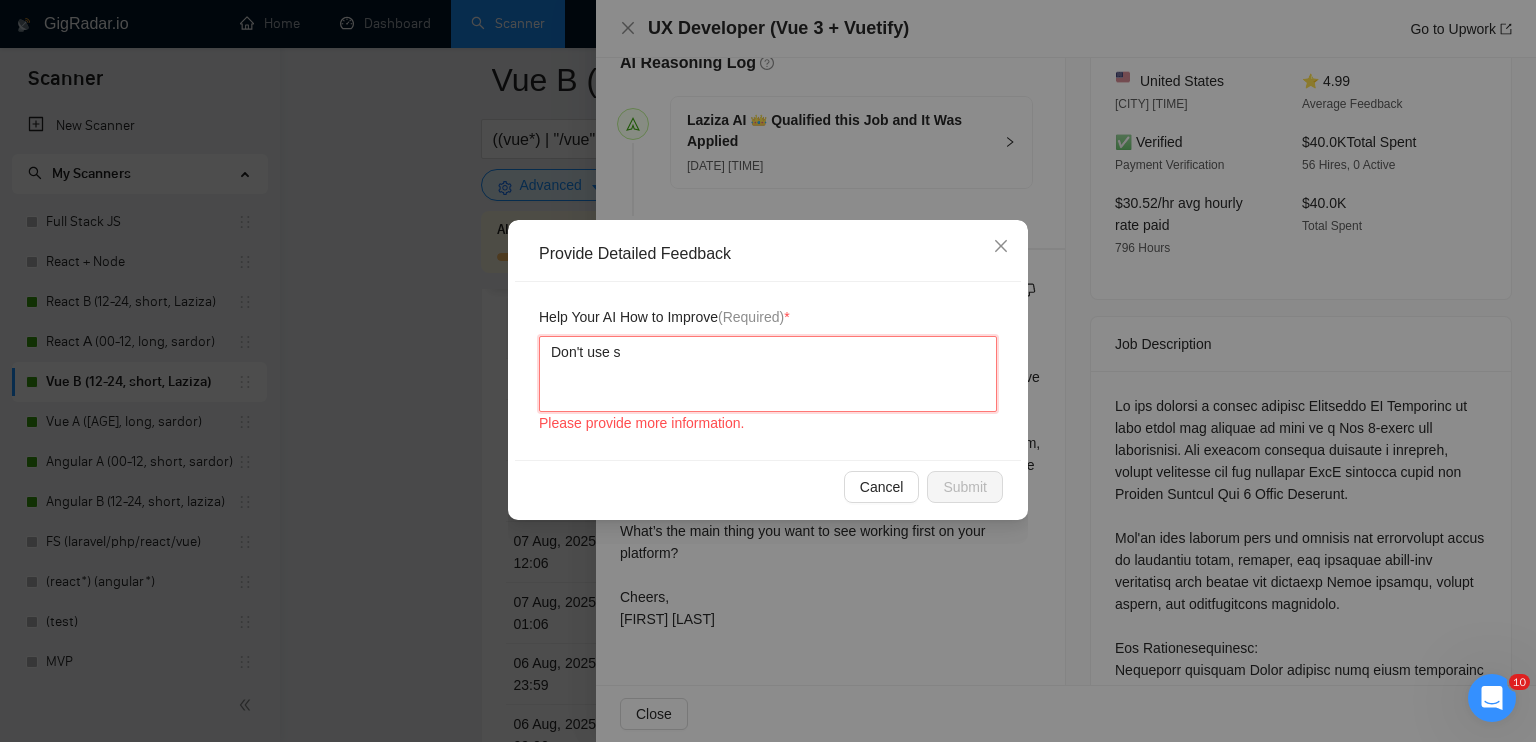 type 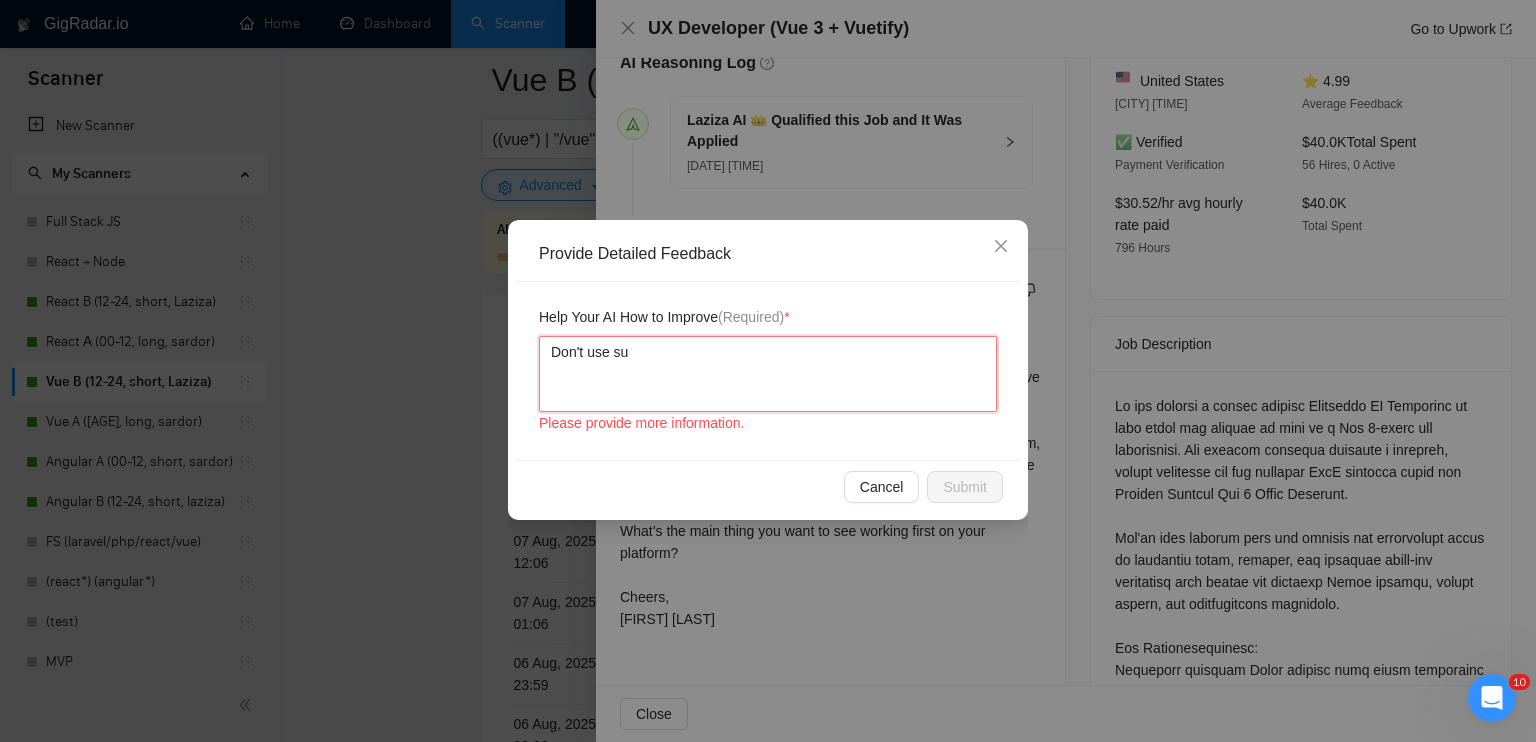 type 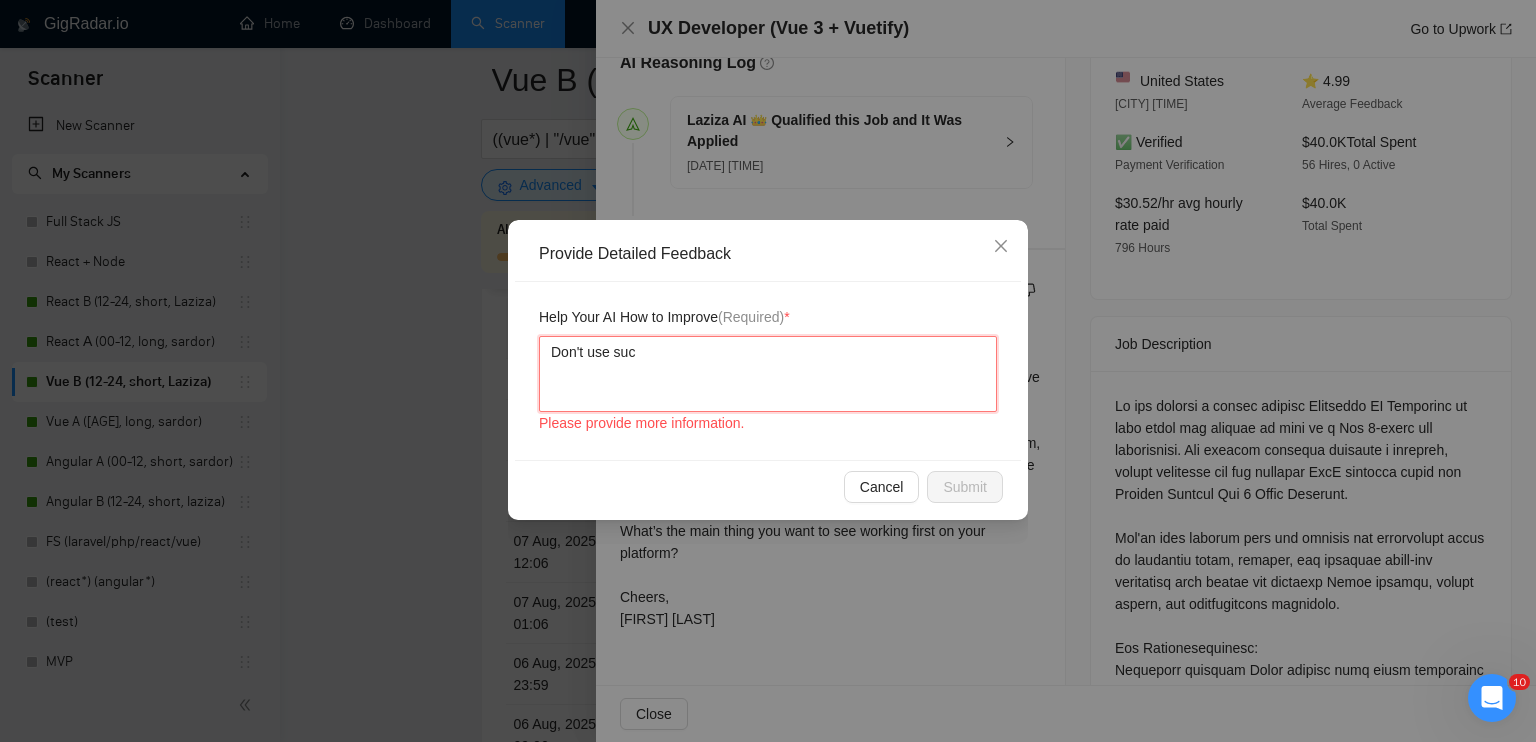 type 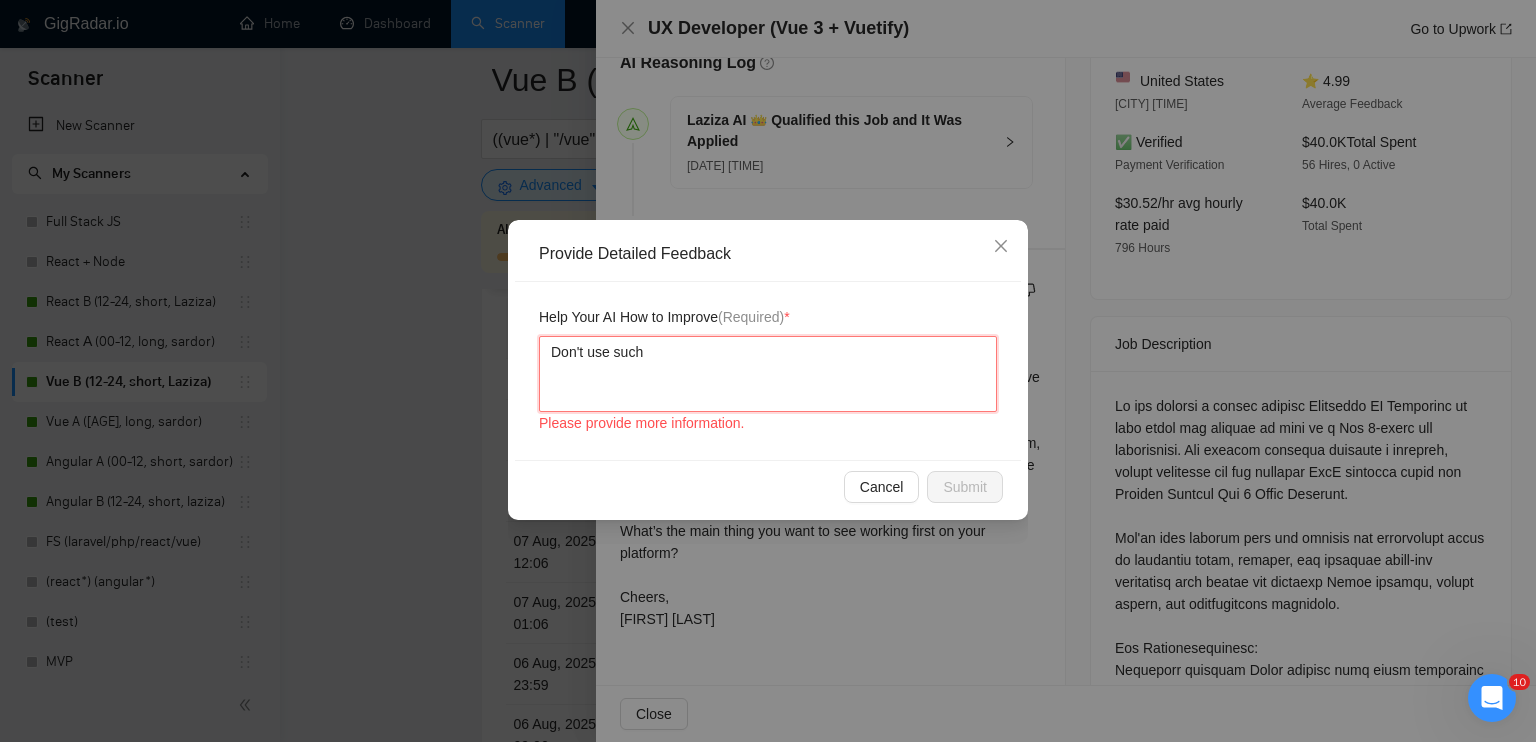type 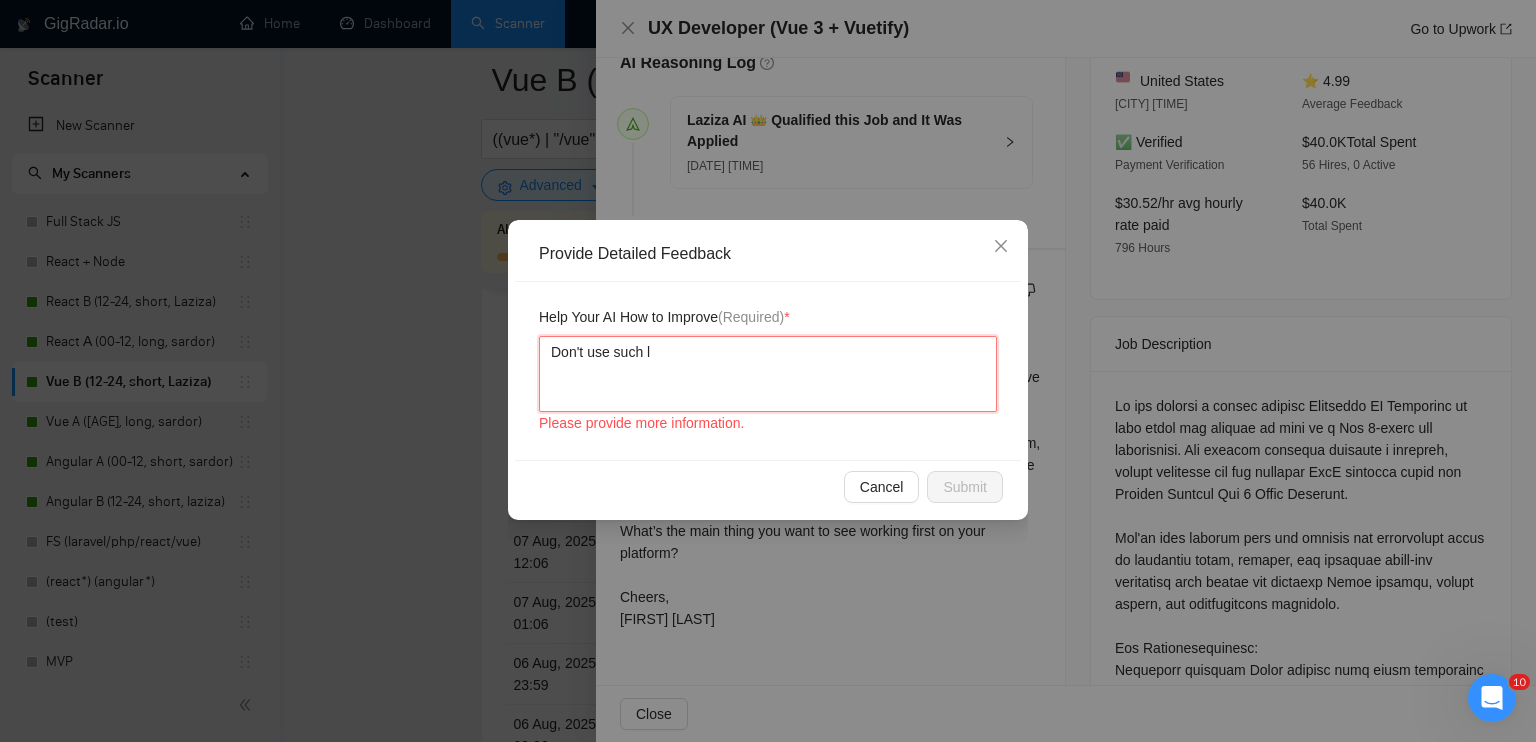 type 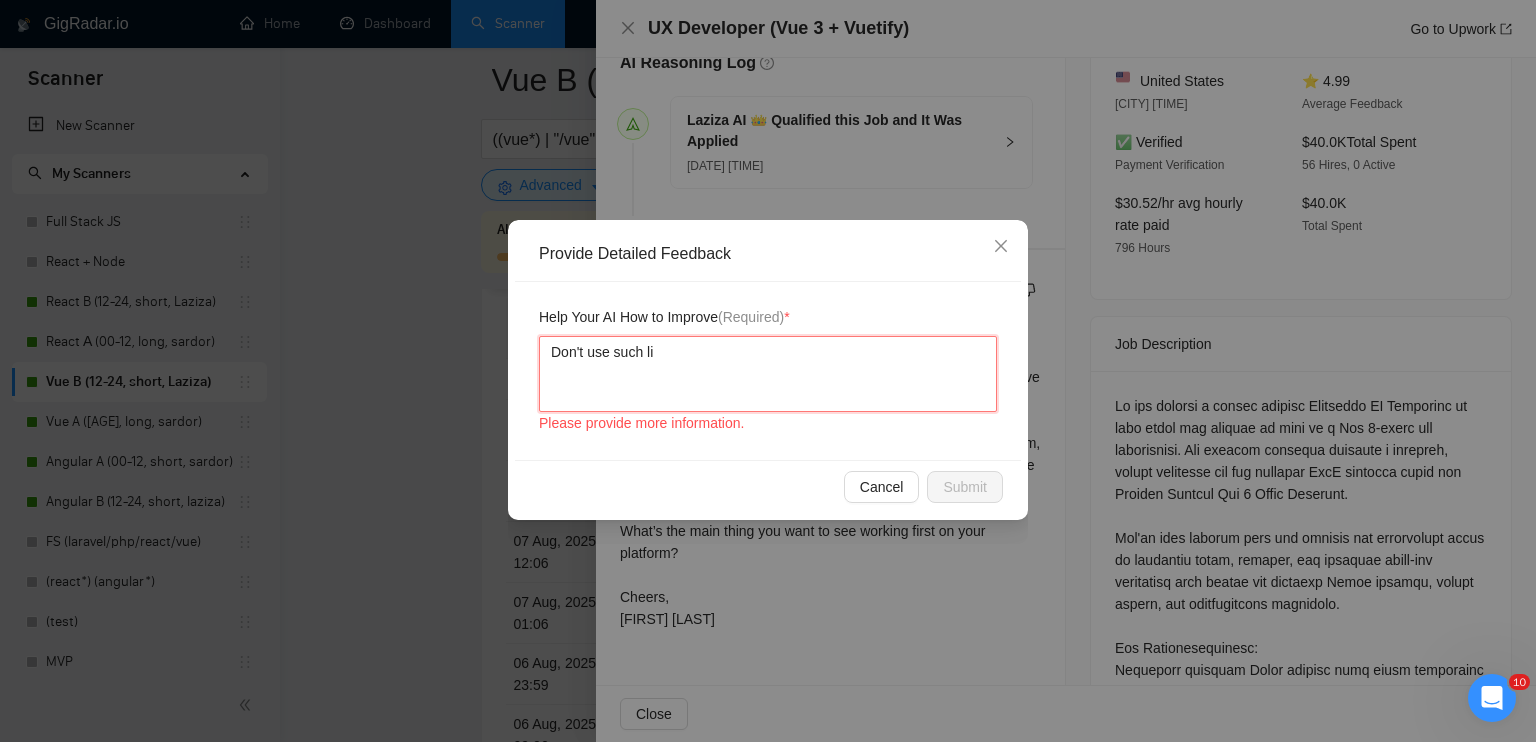 type 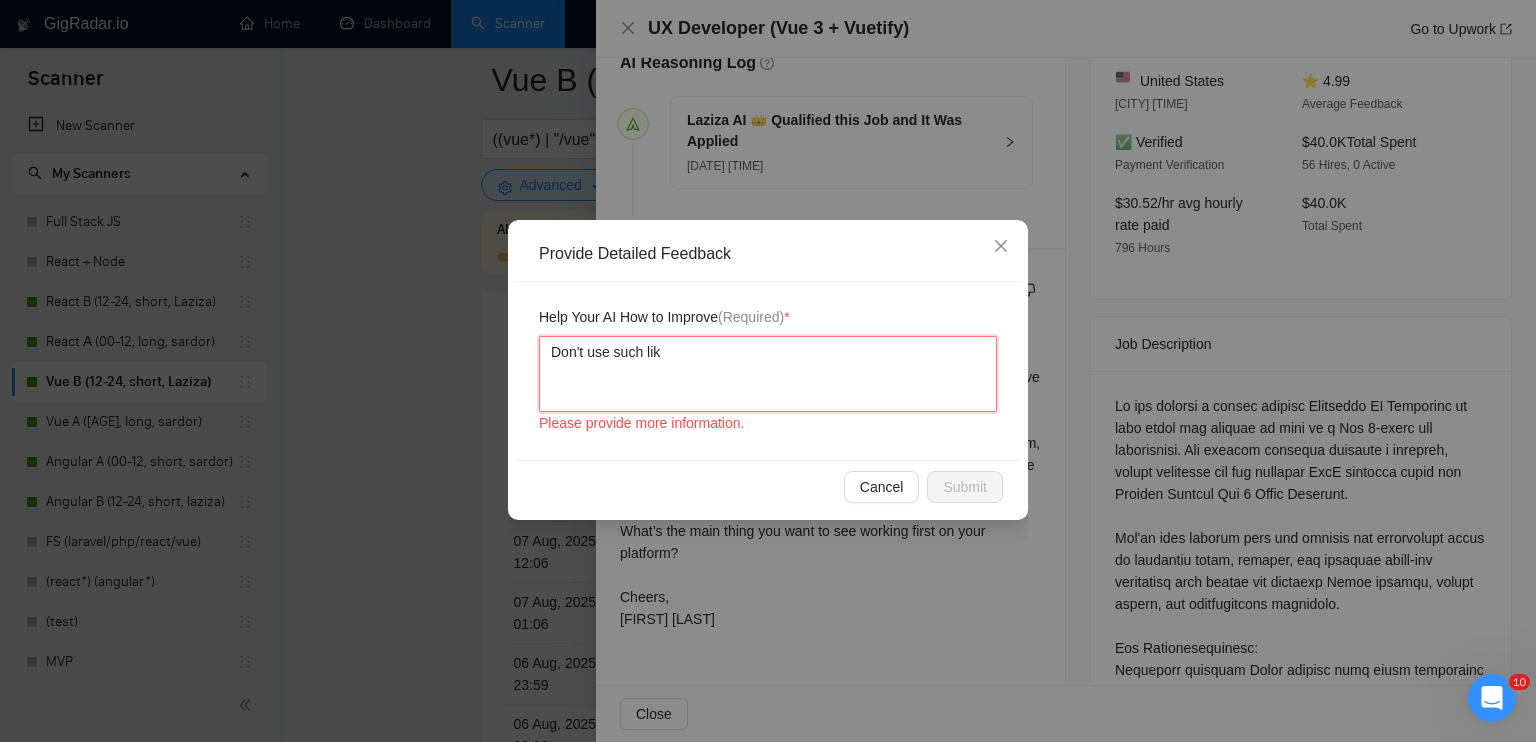 type 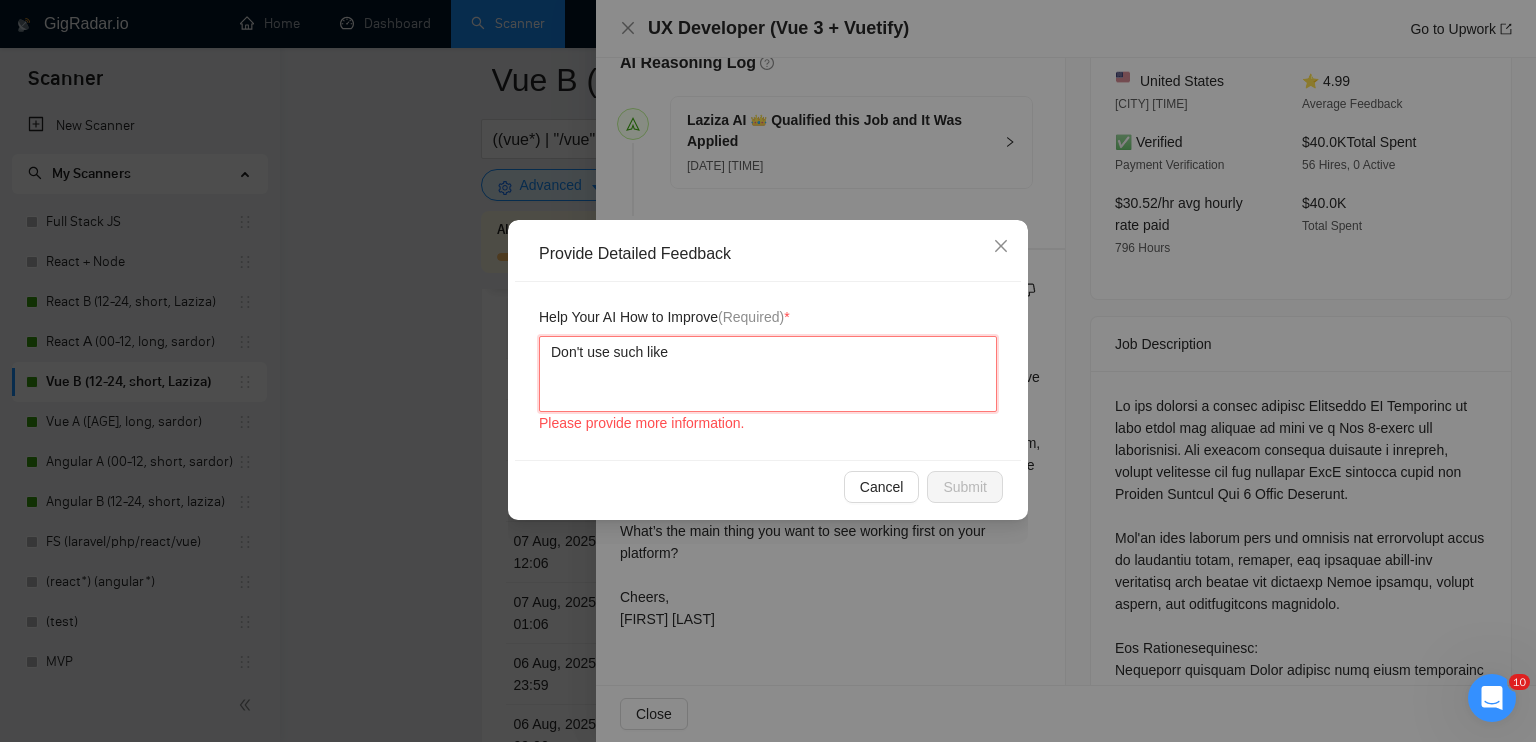 type 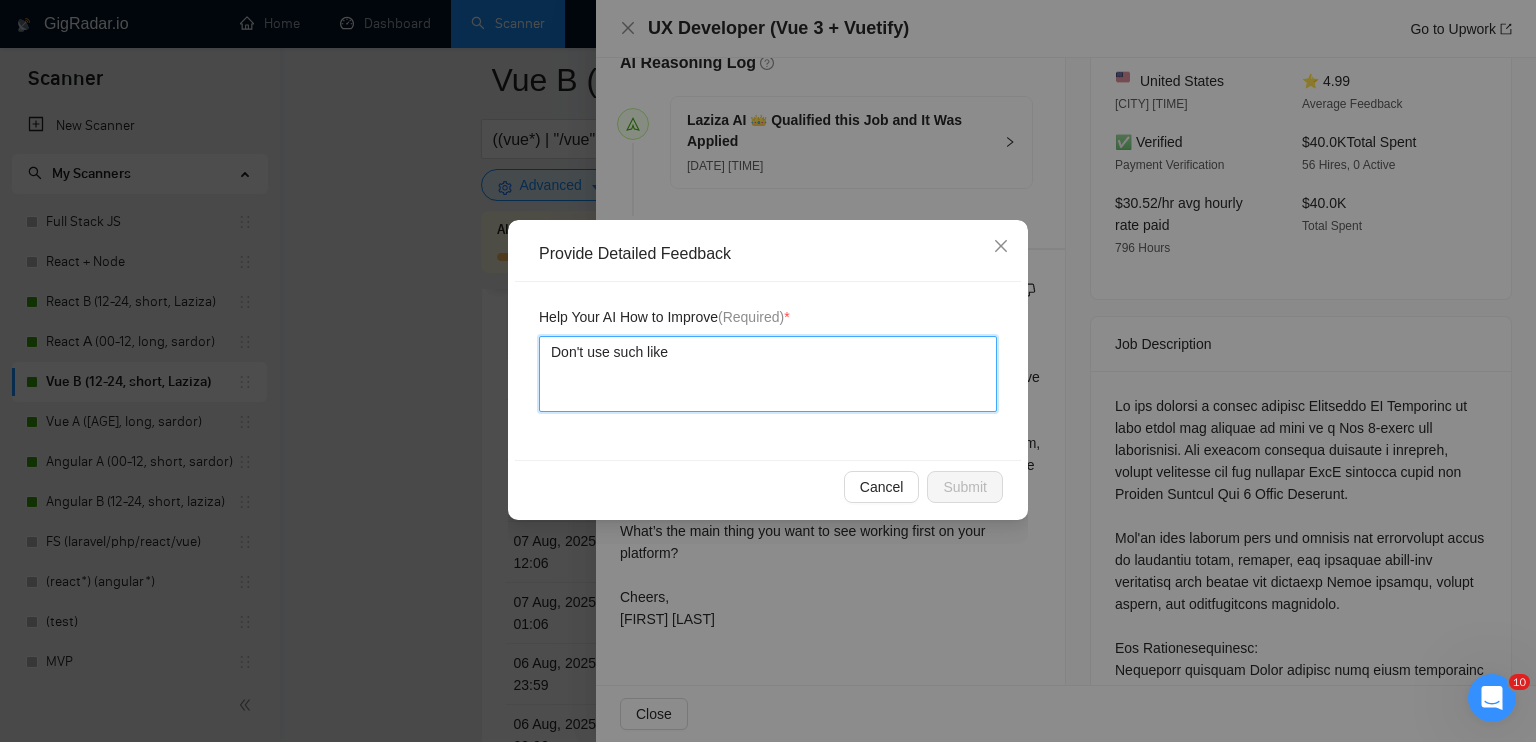 type 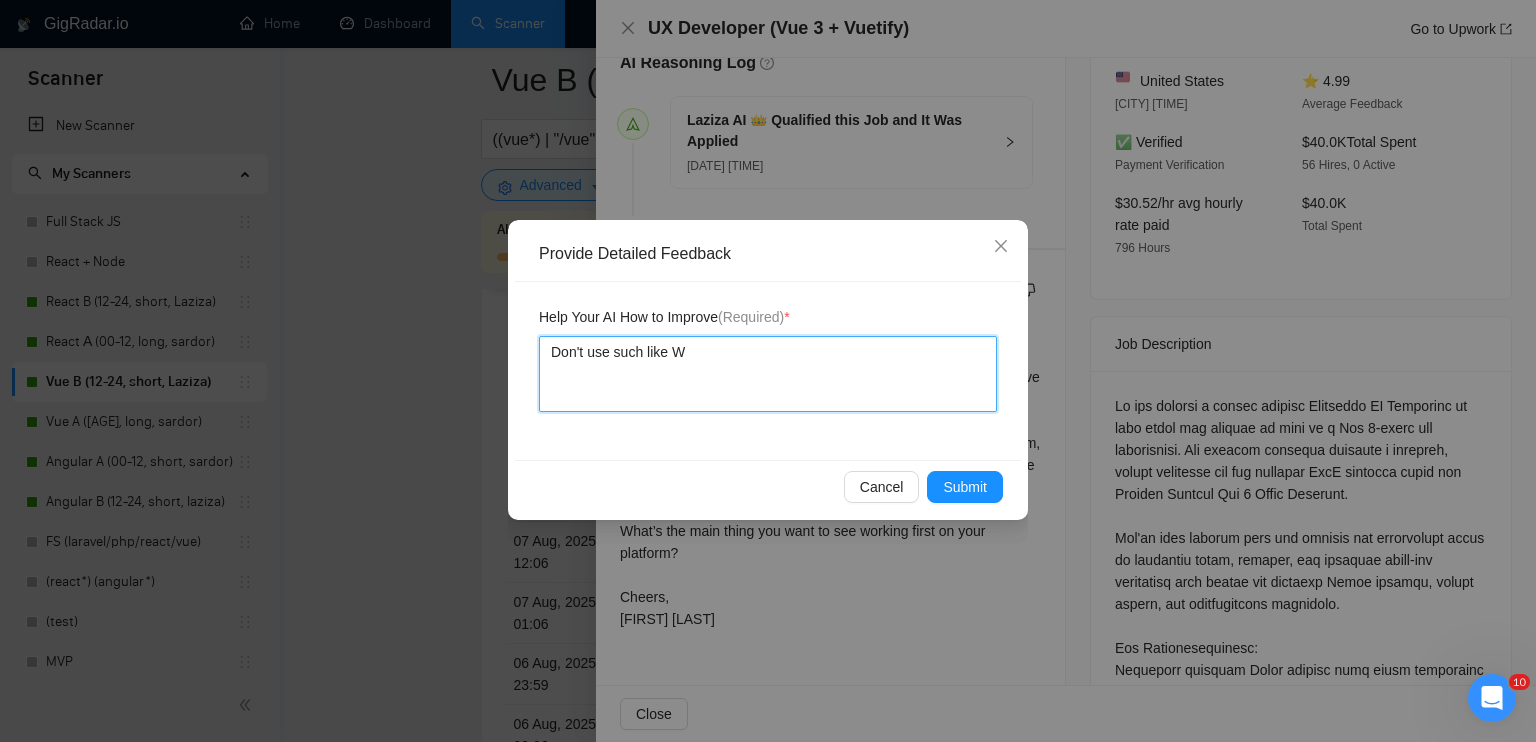 type 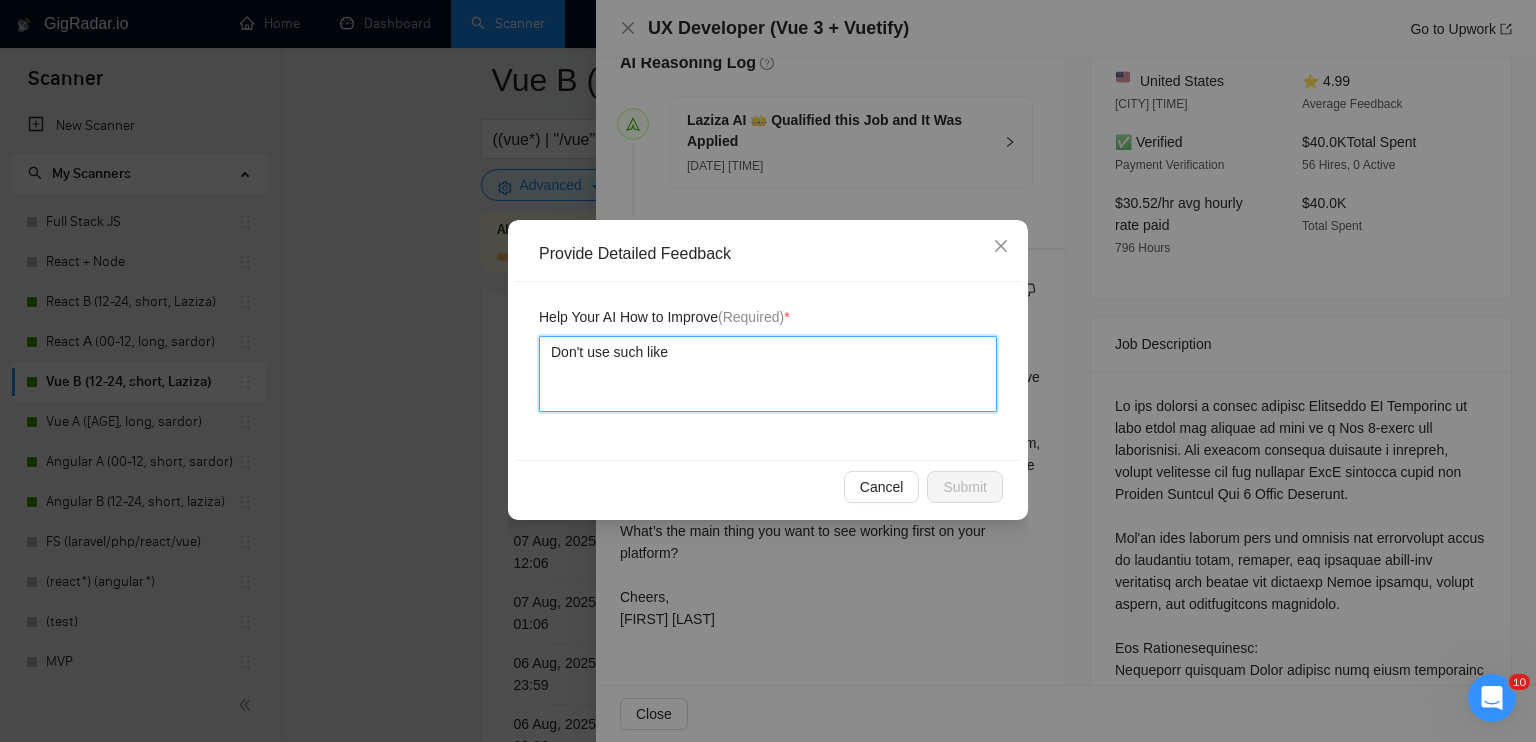 type 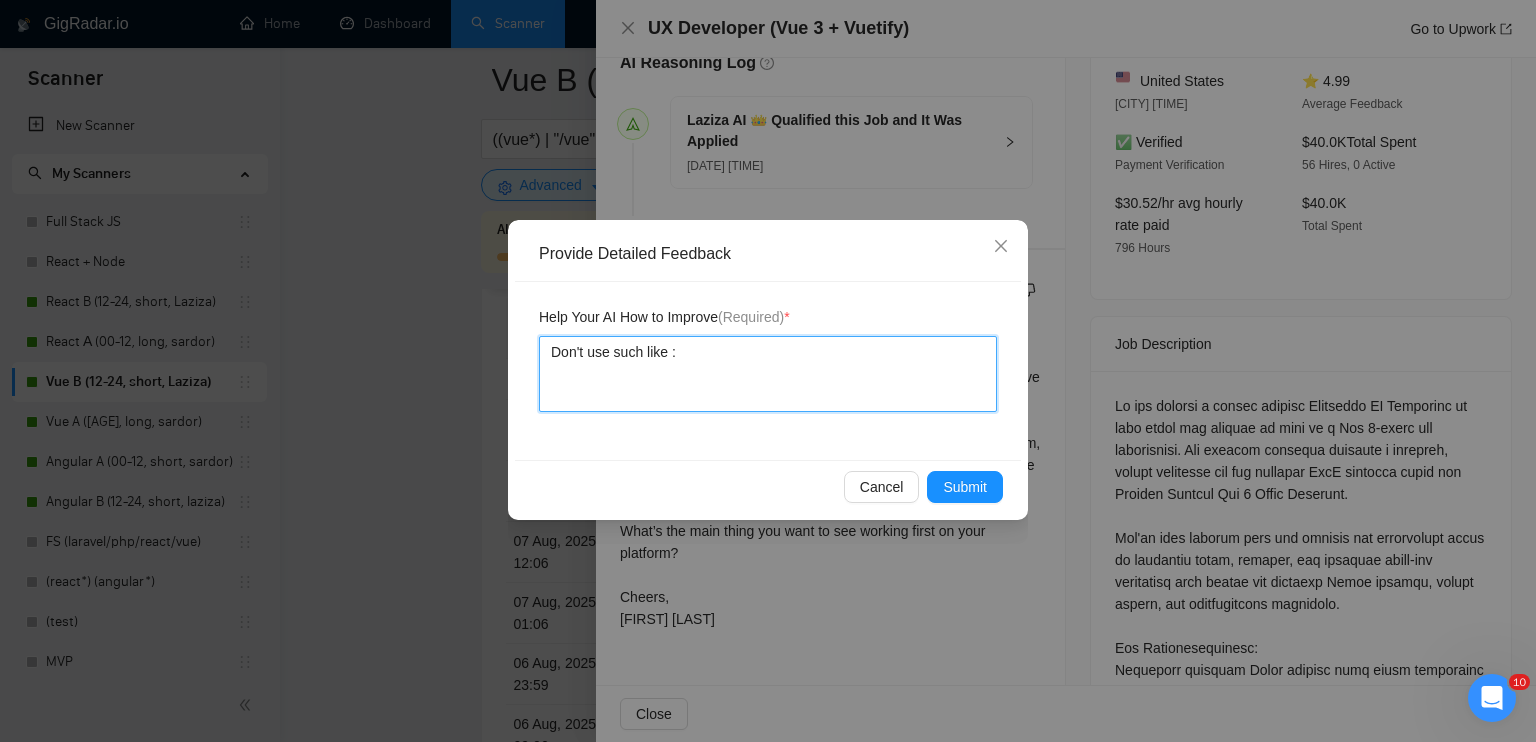 type 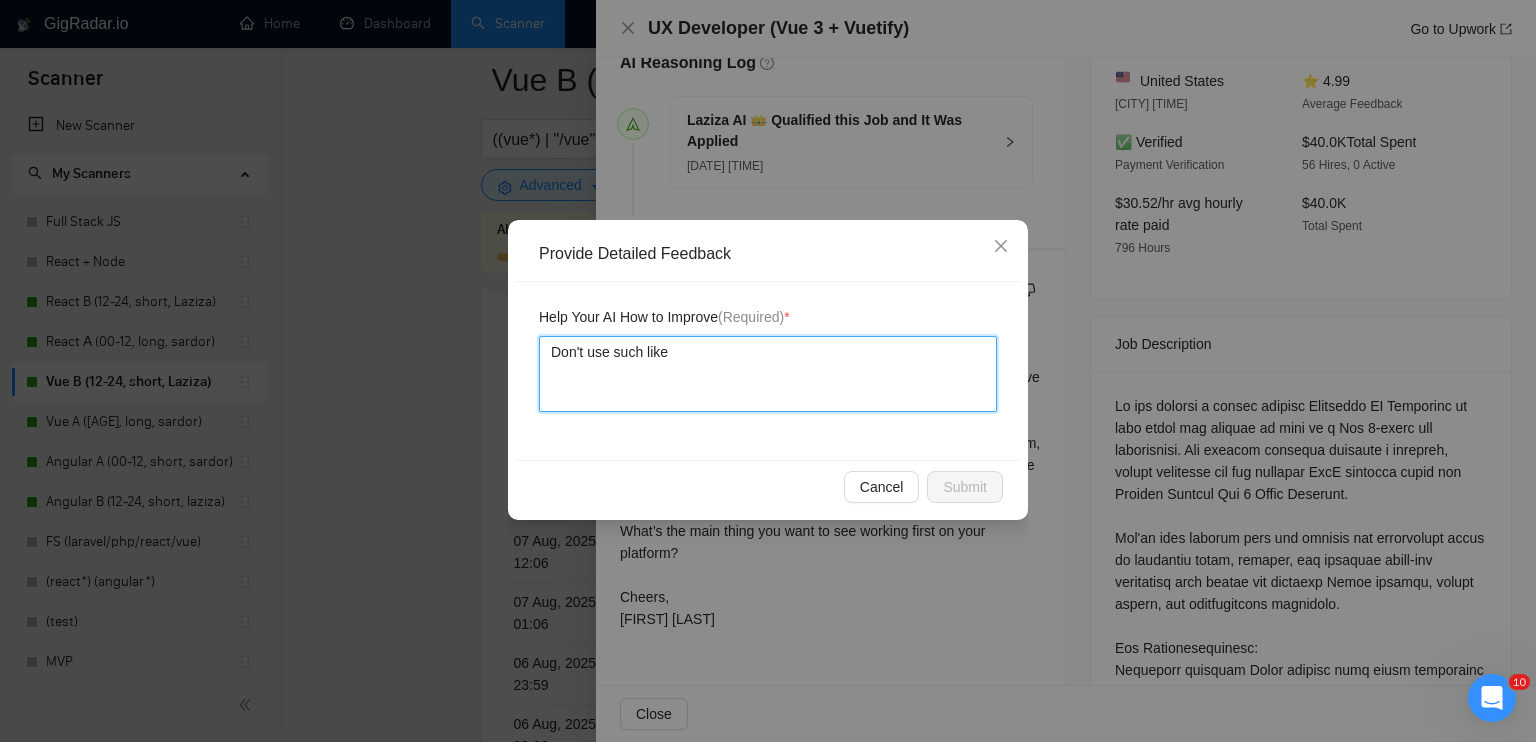 type 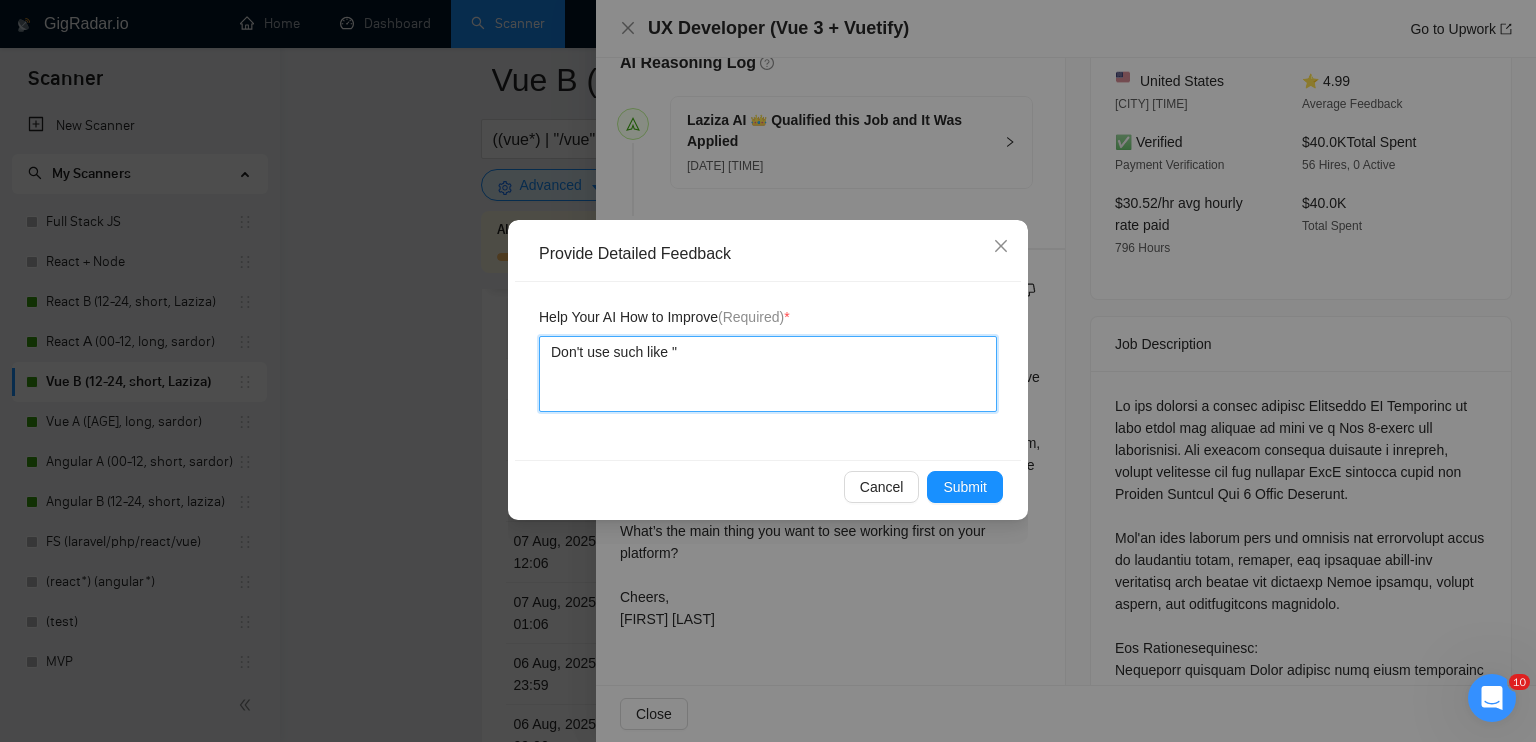 paste on "With my experience in" 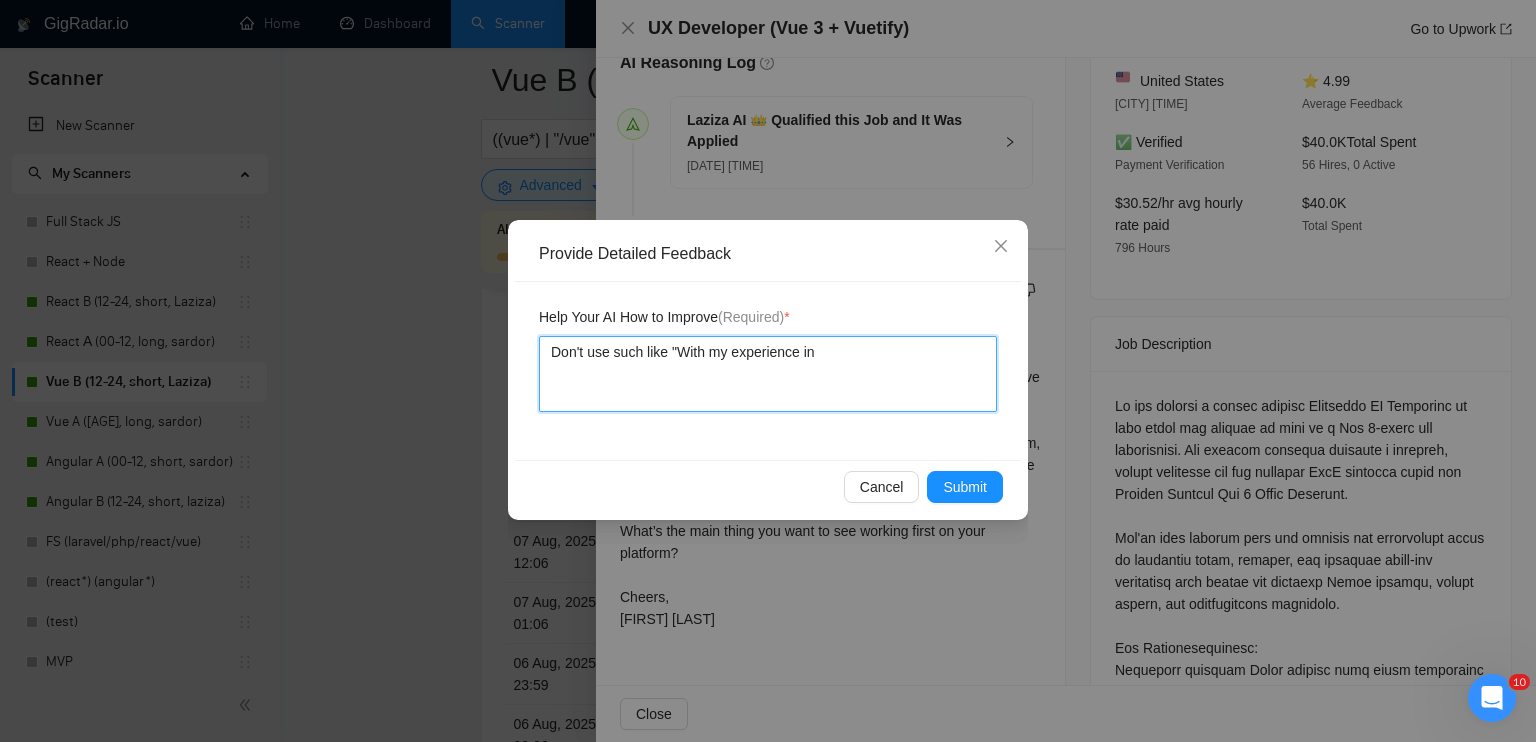 type 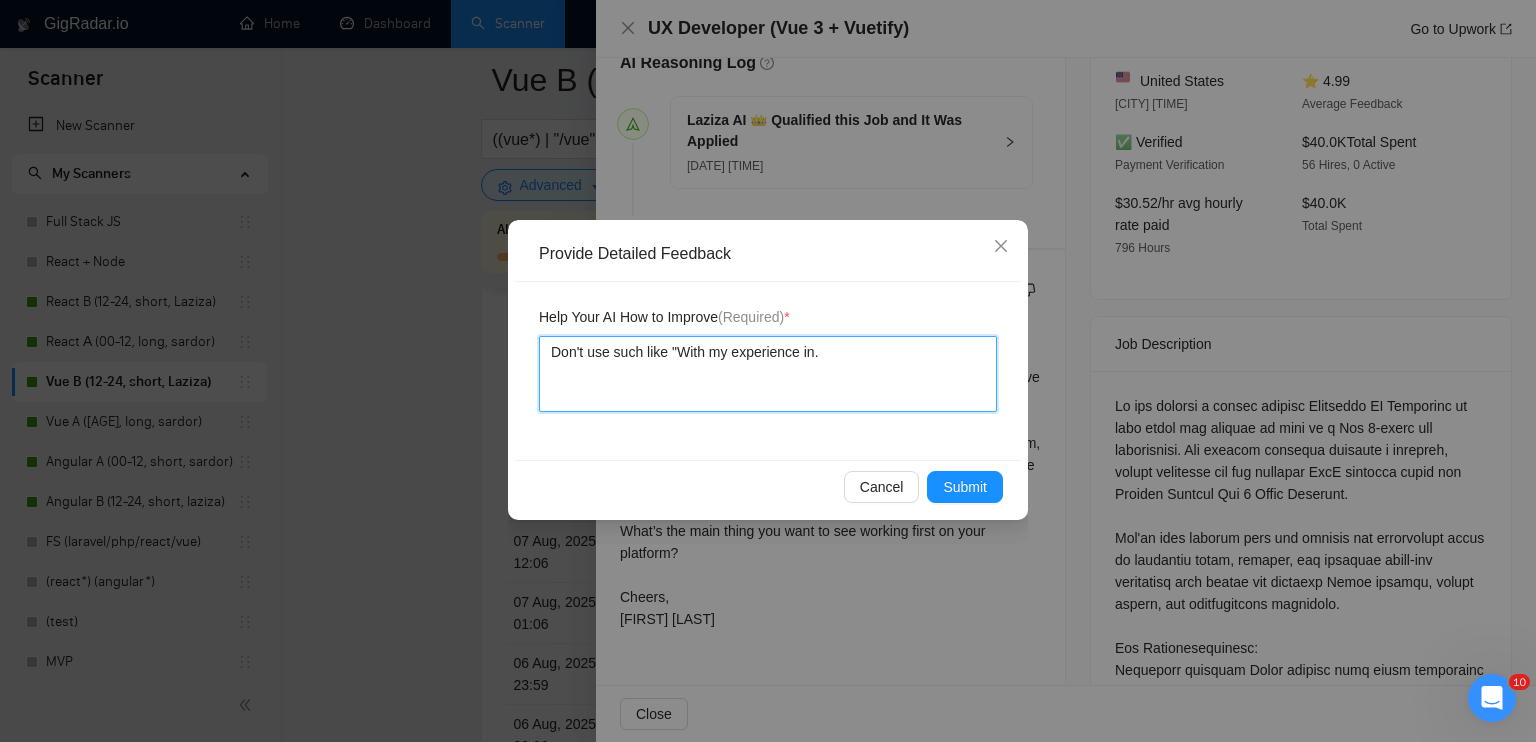 type 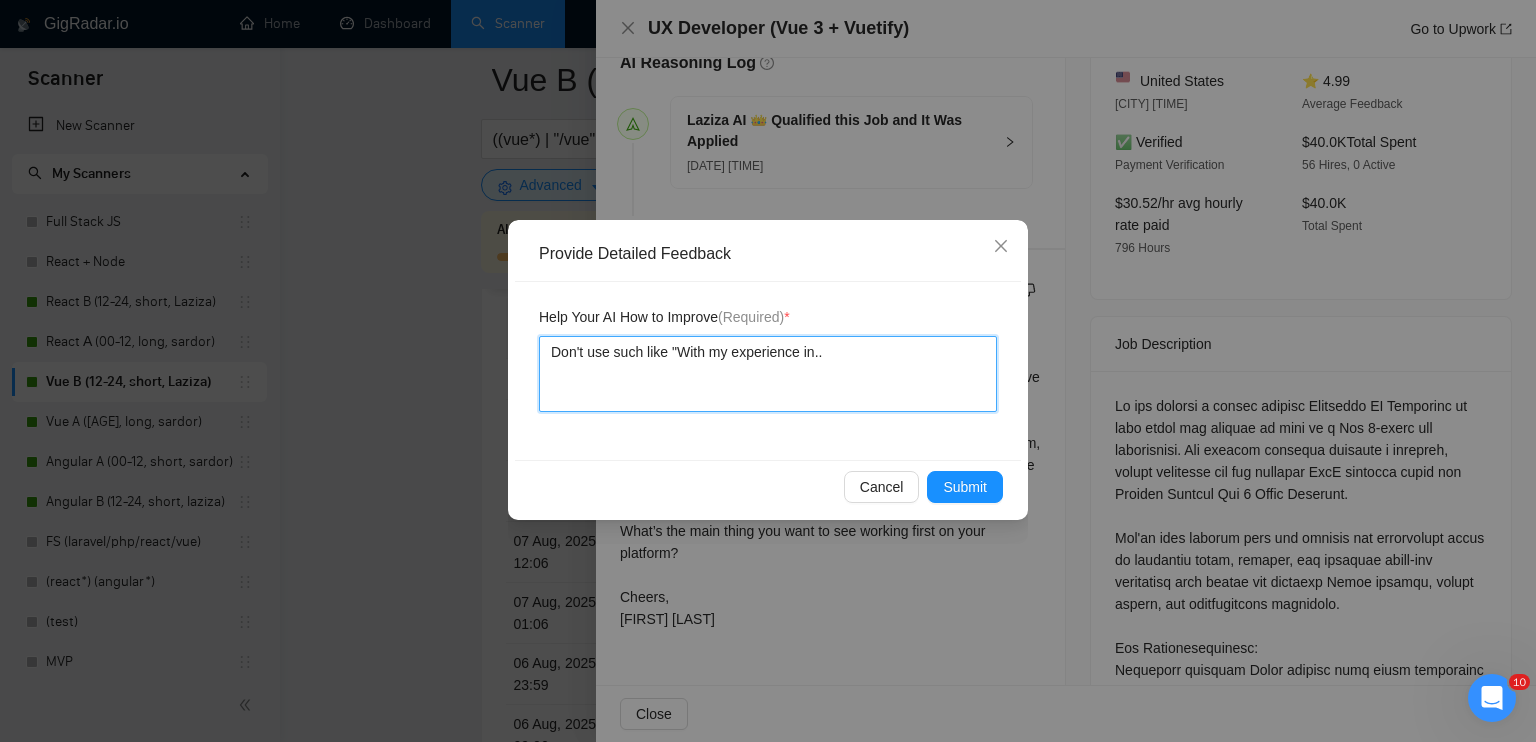 type 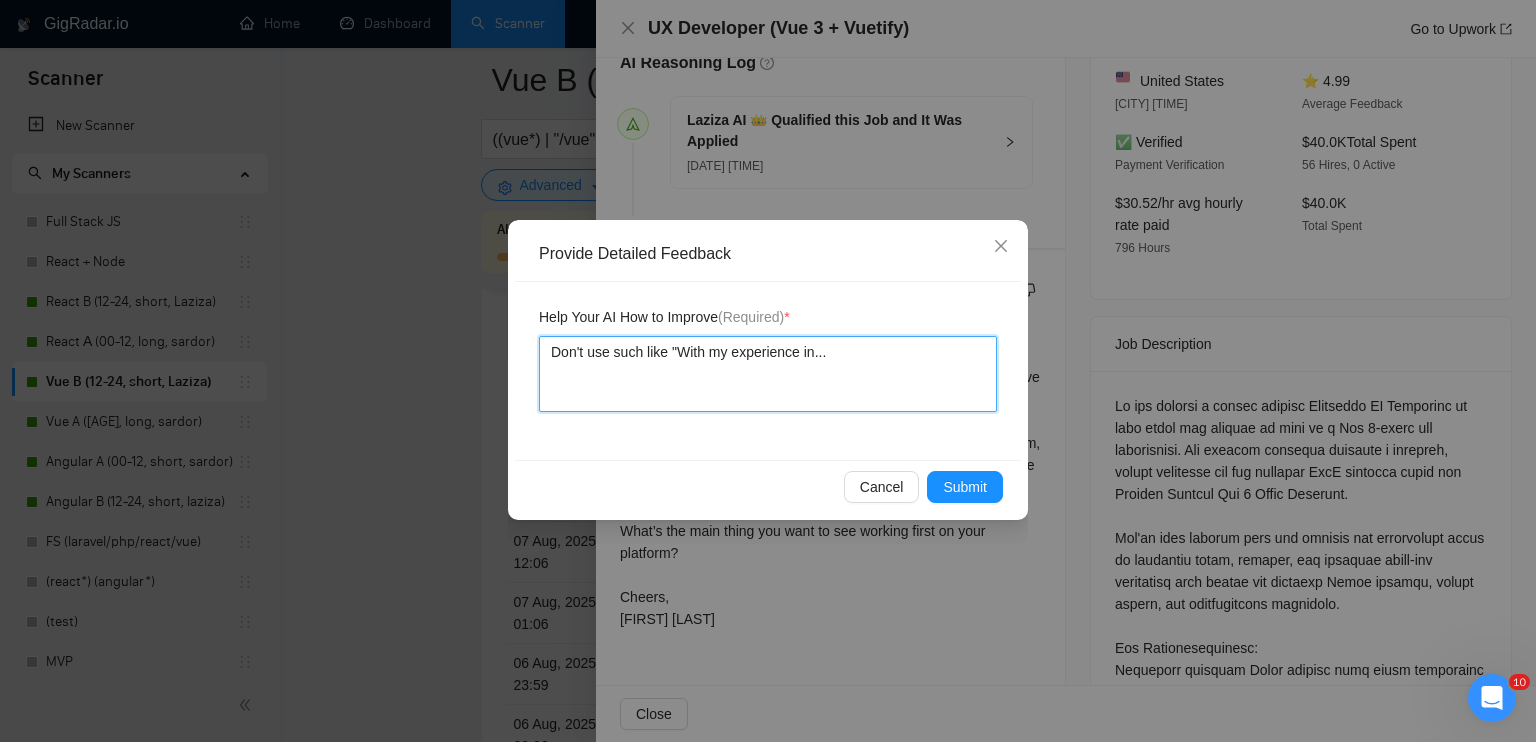 type 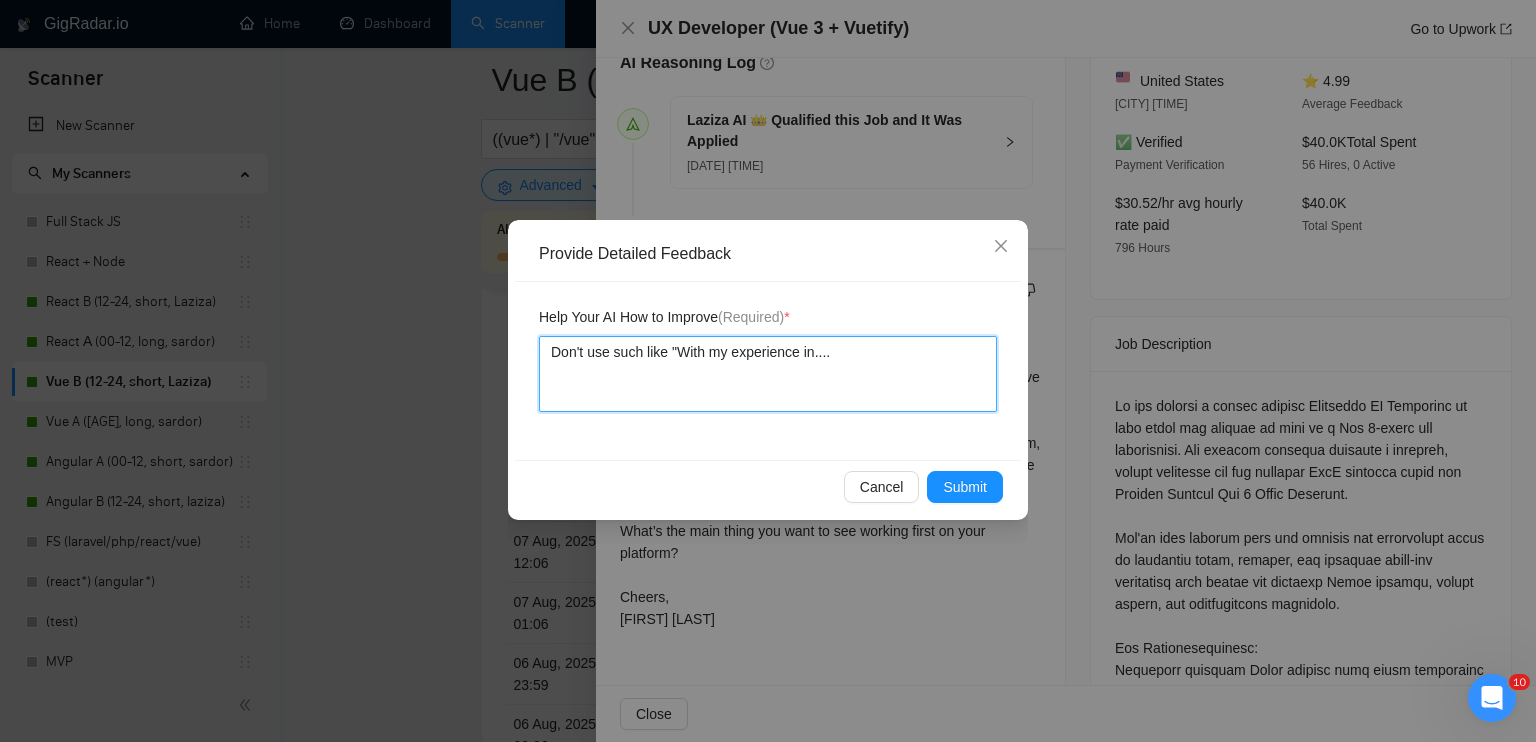 type 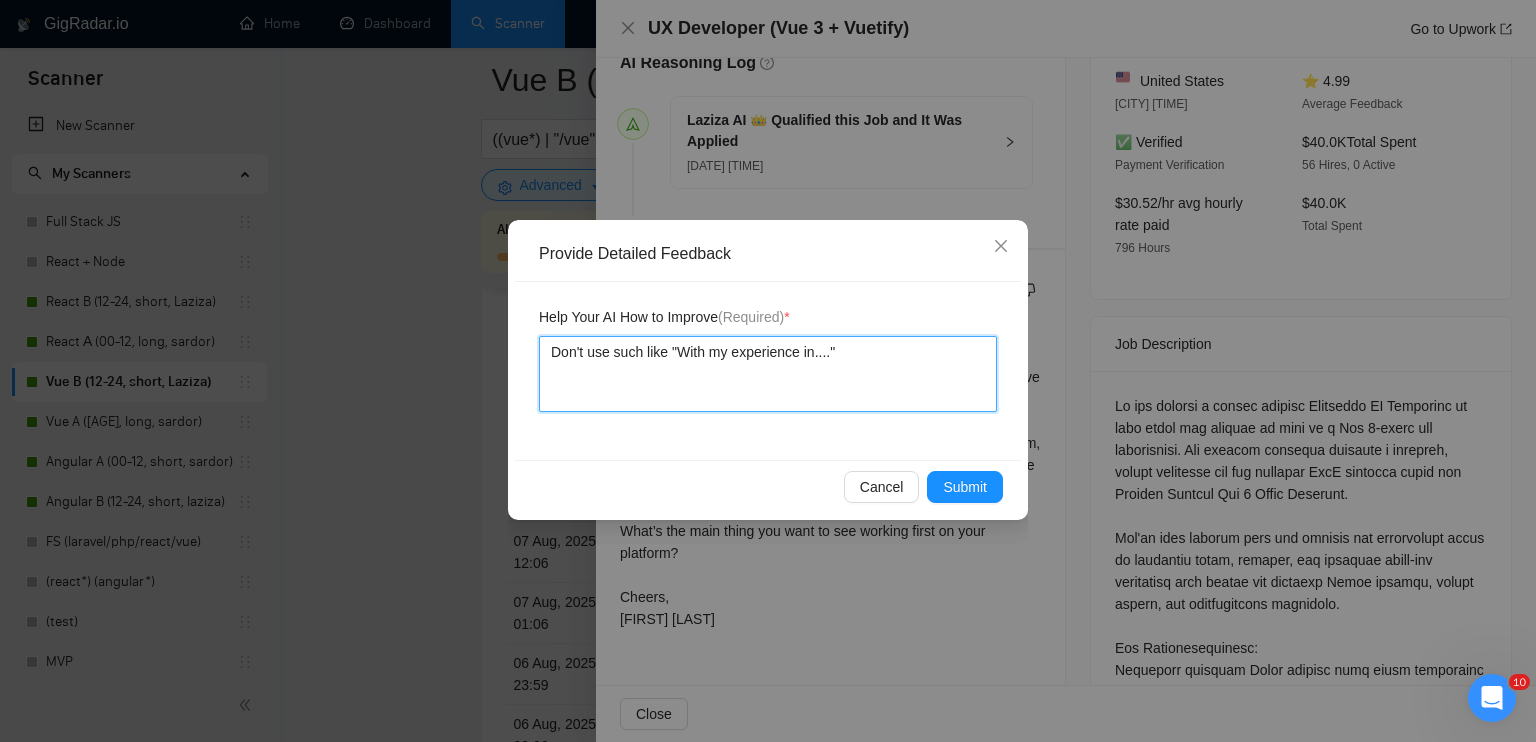 type 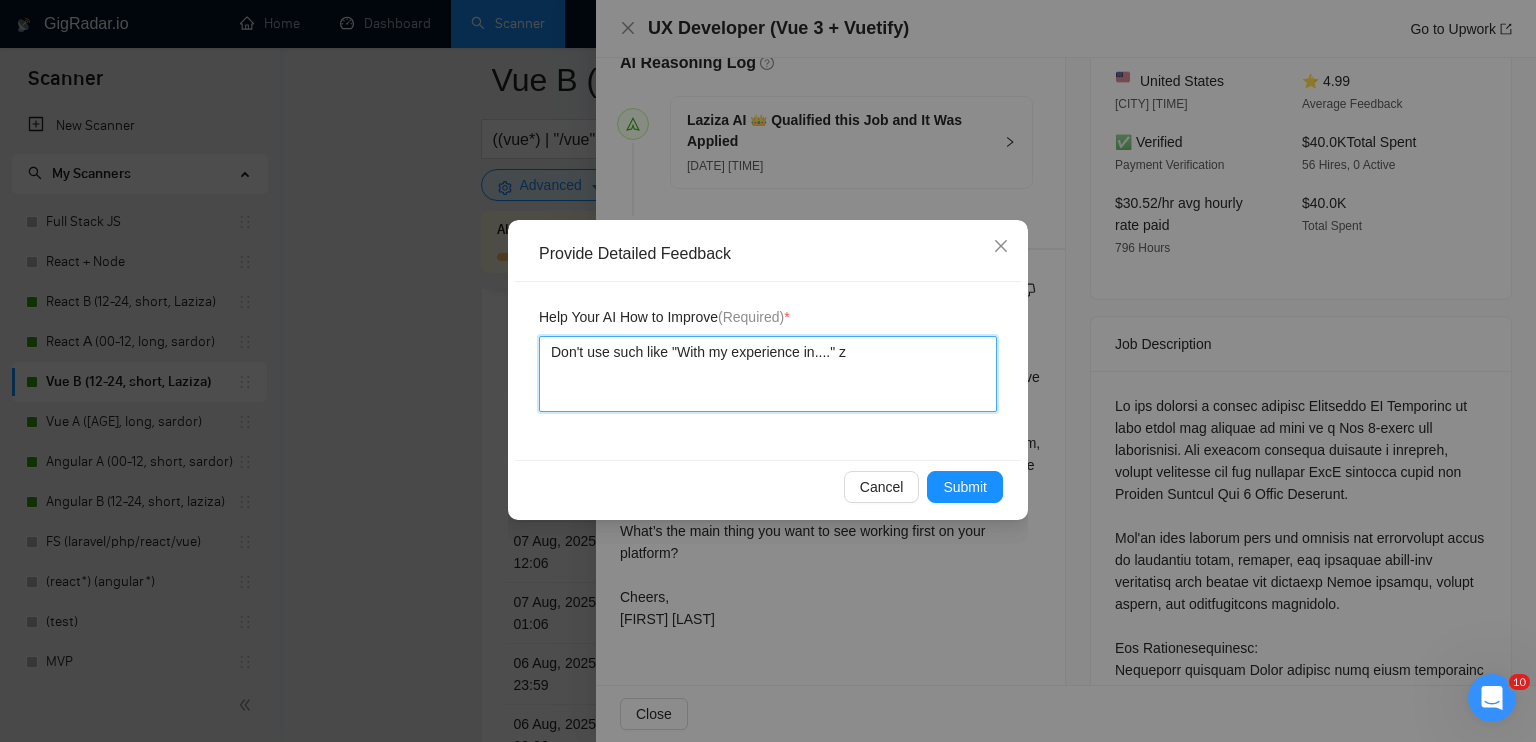 type 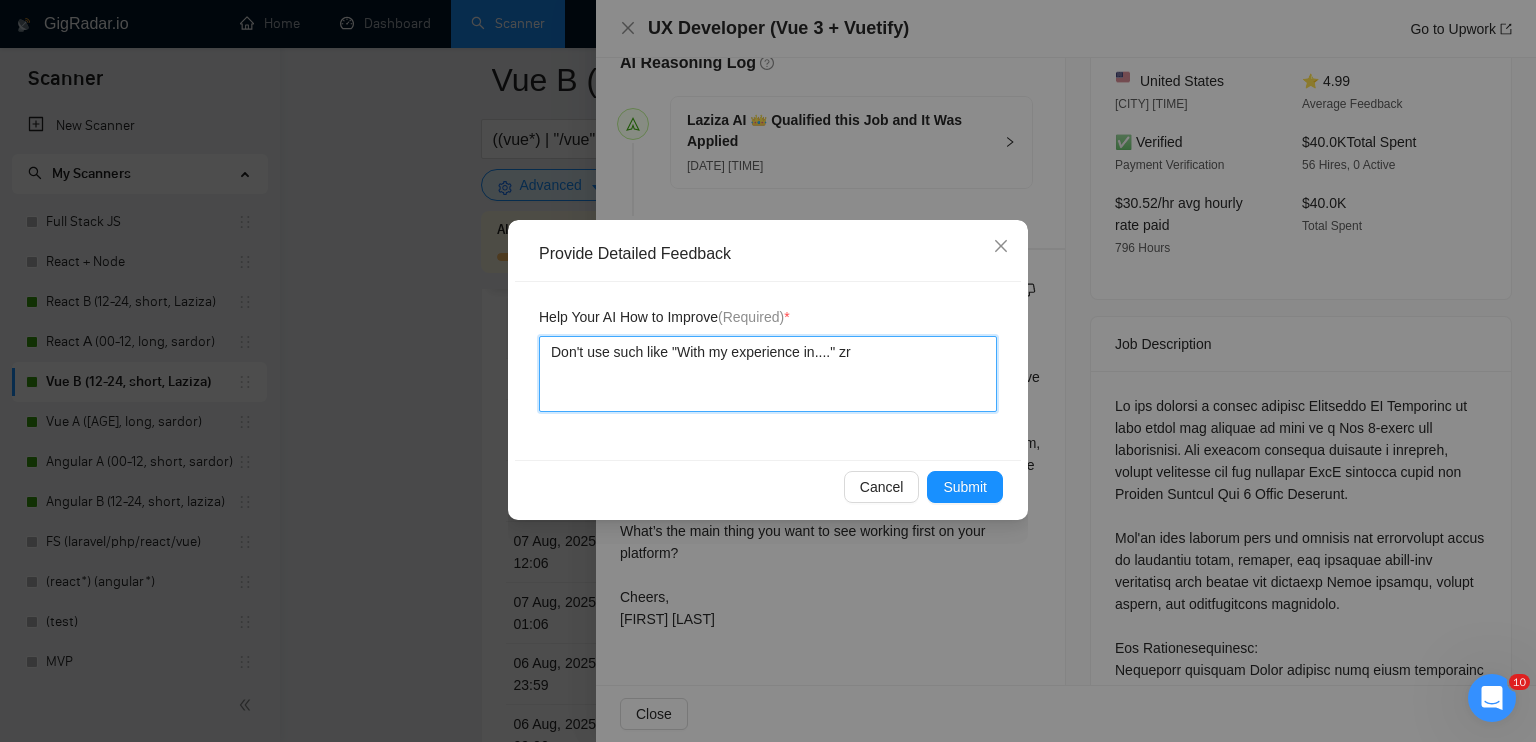 type 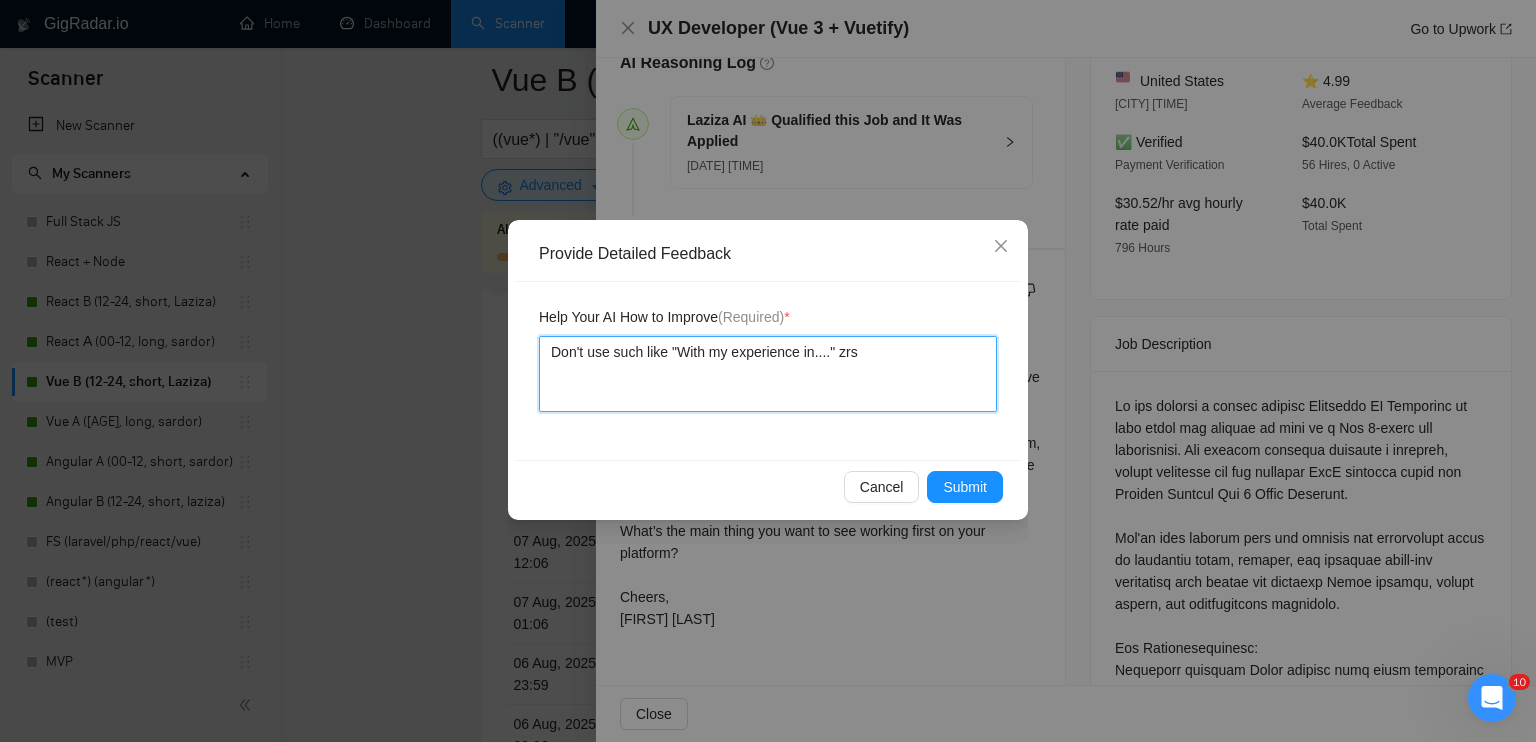 type 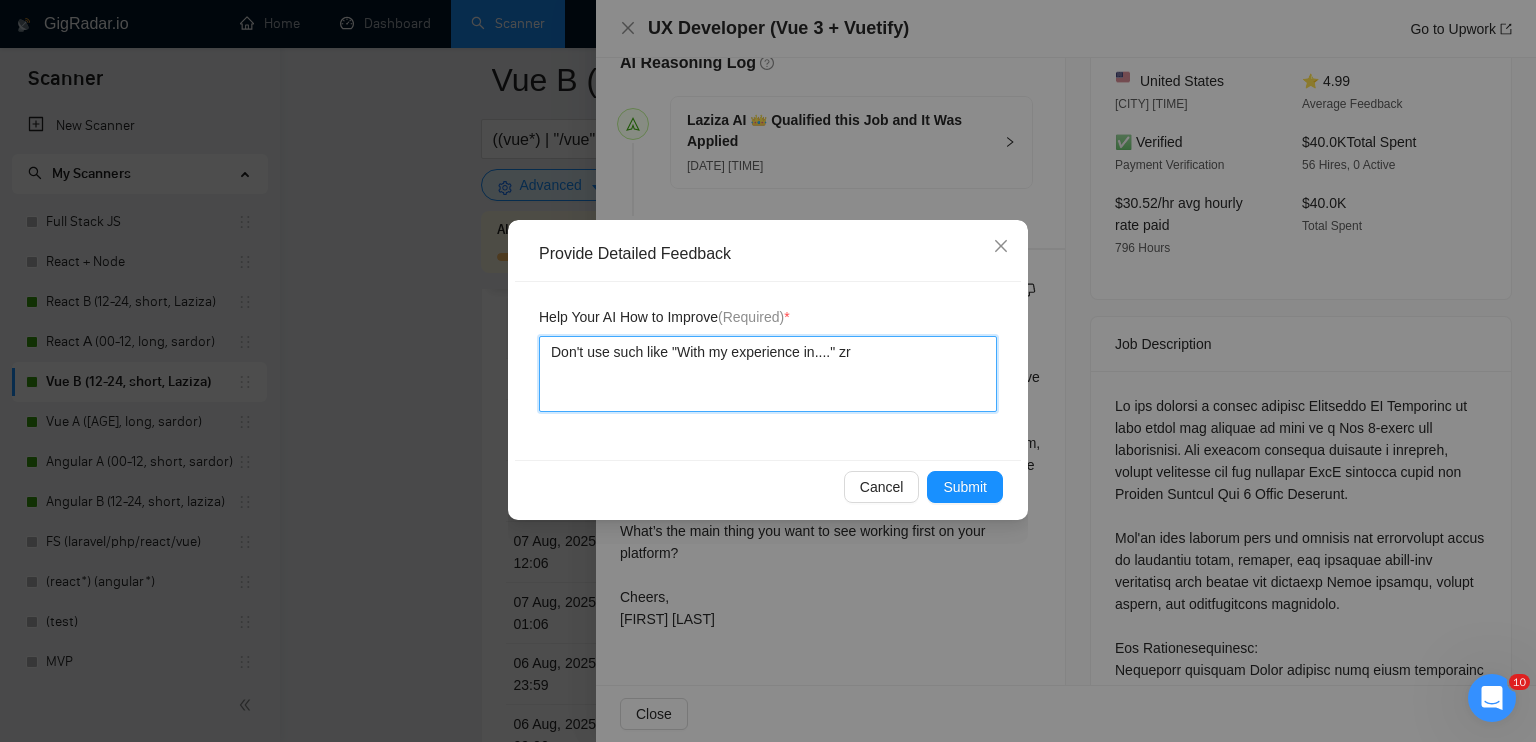 type 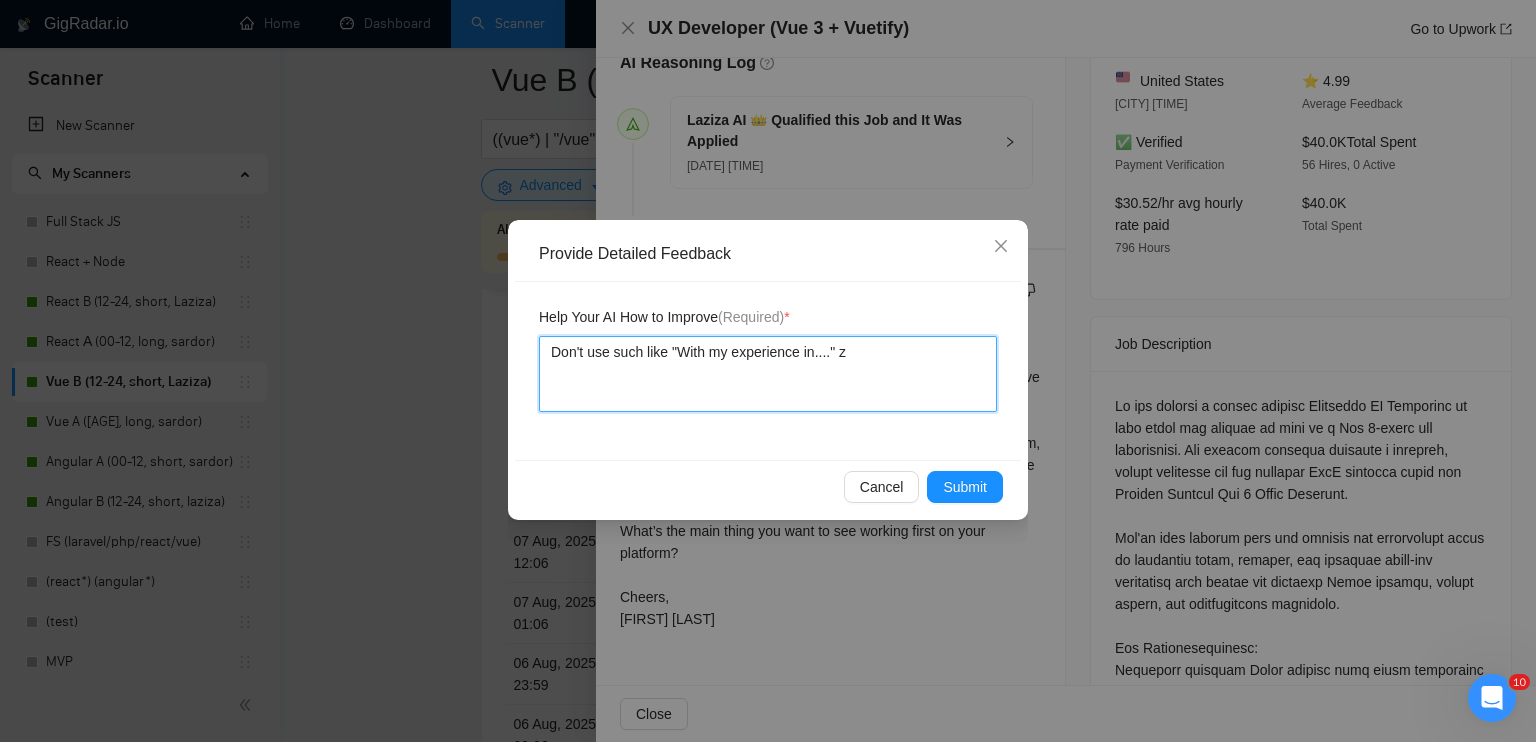 type 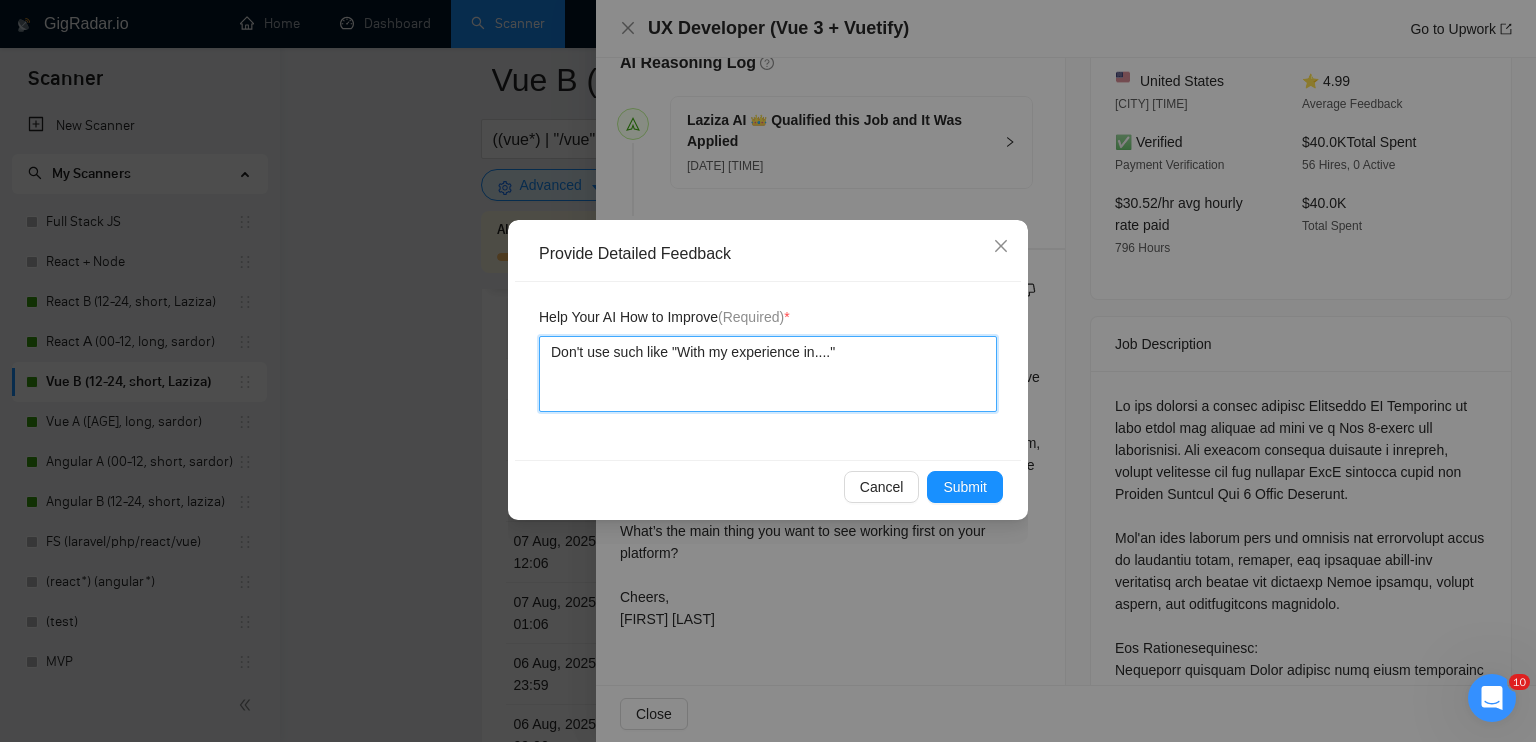type 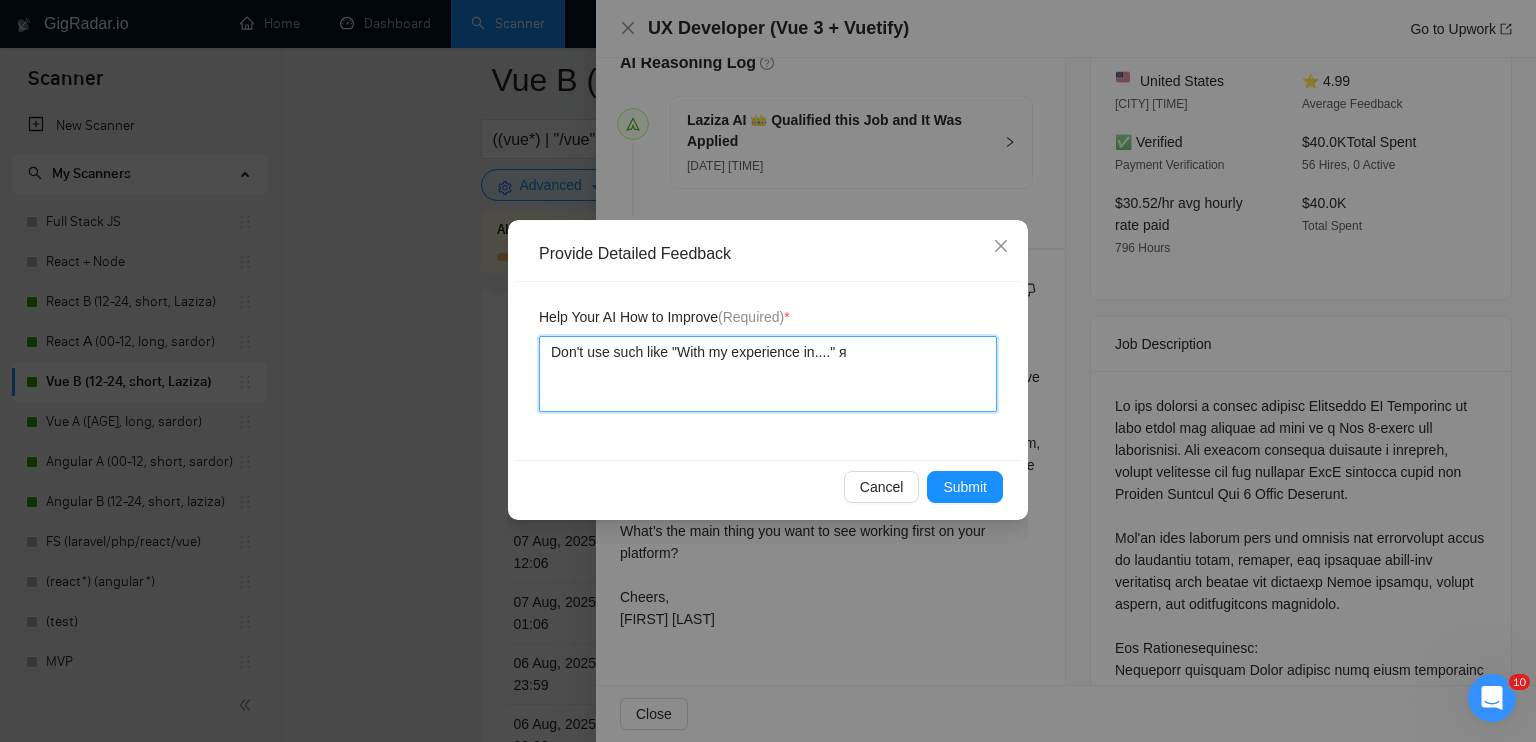 type 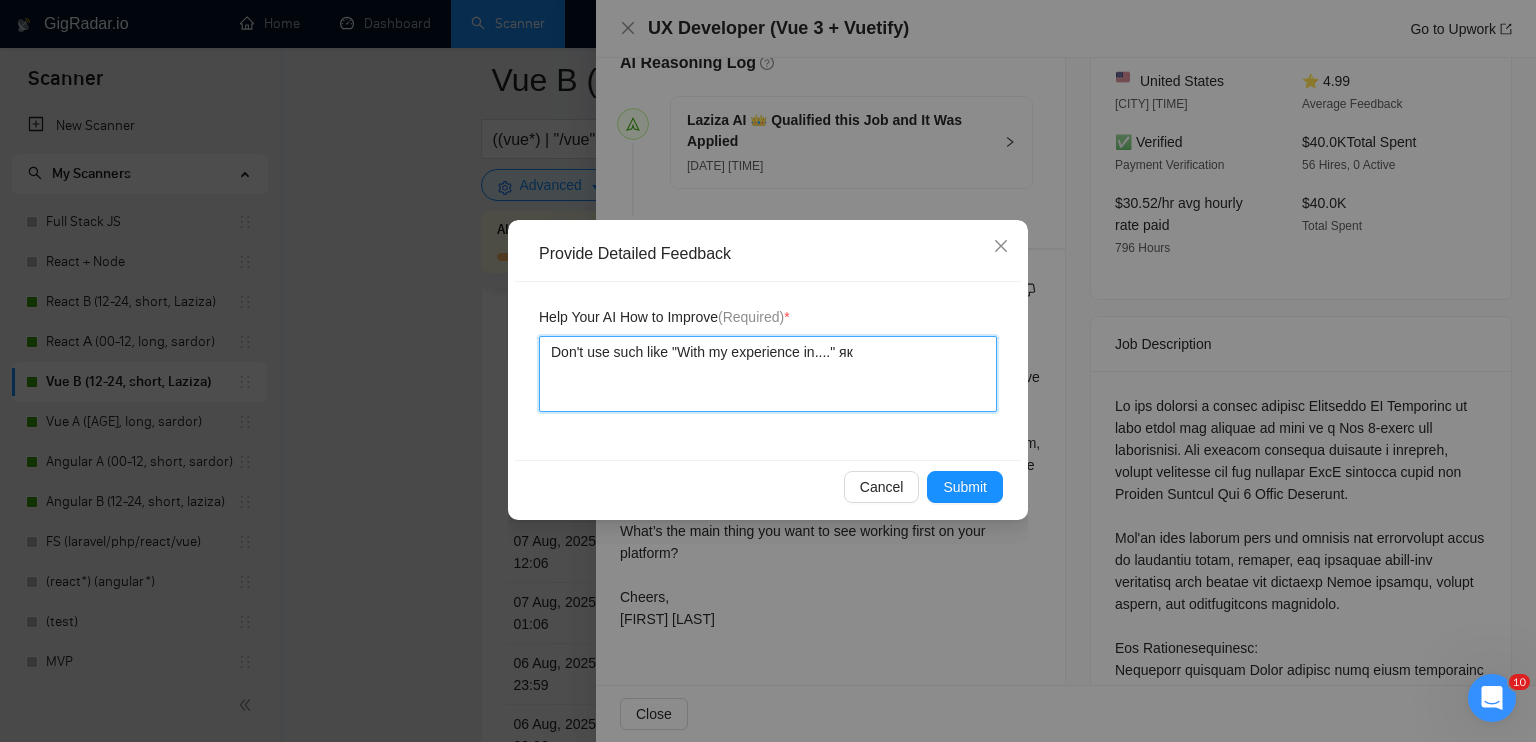 type 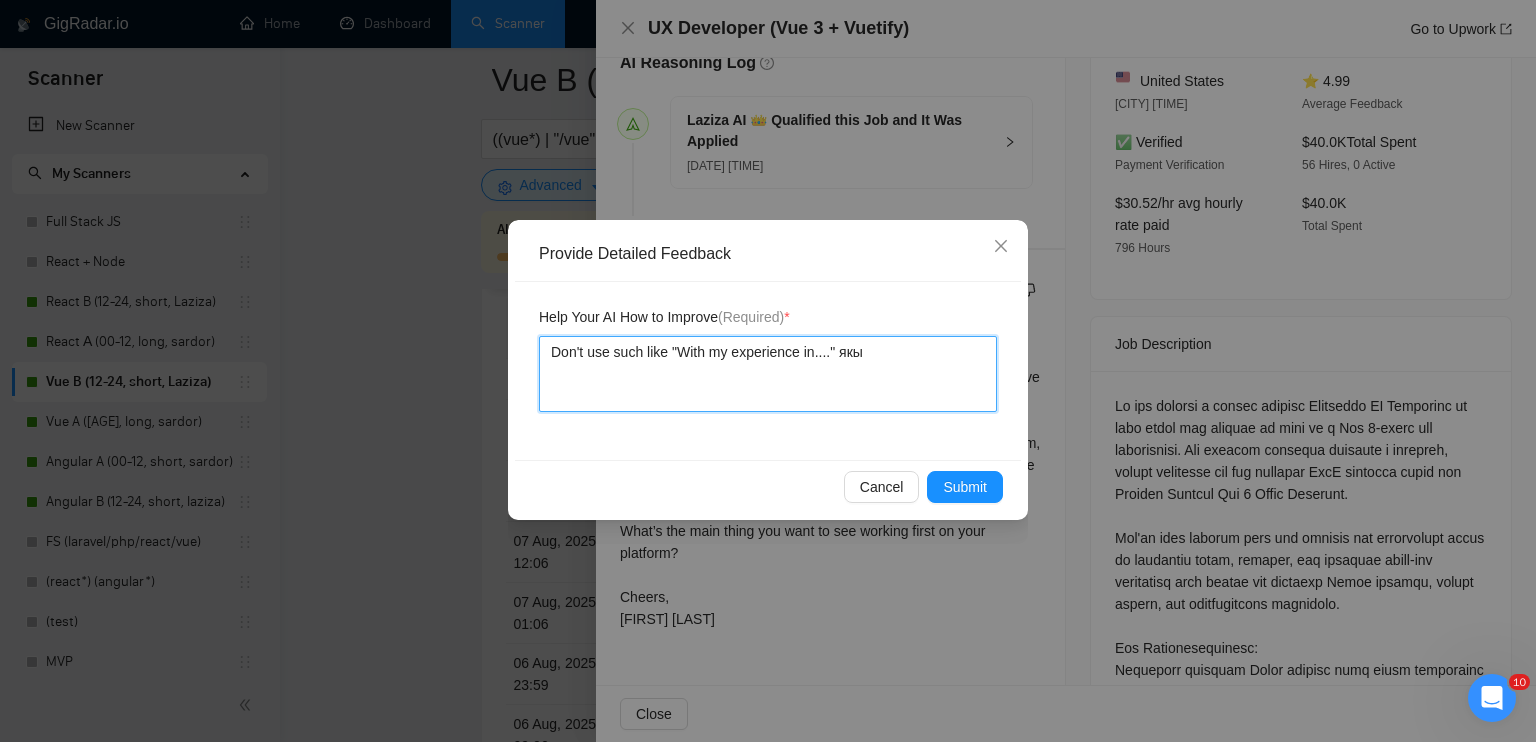 type 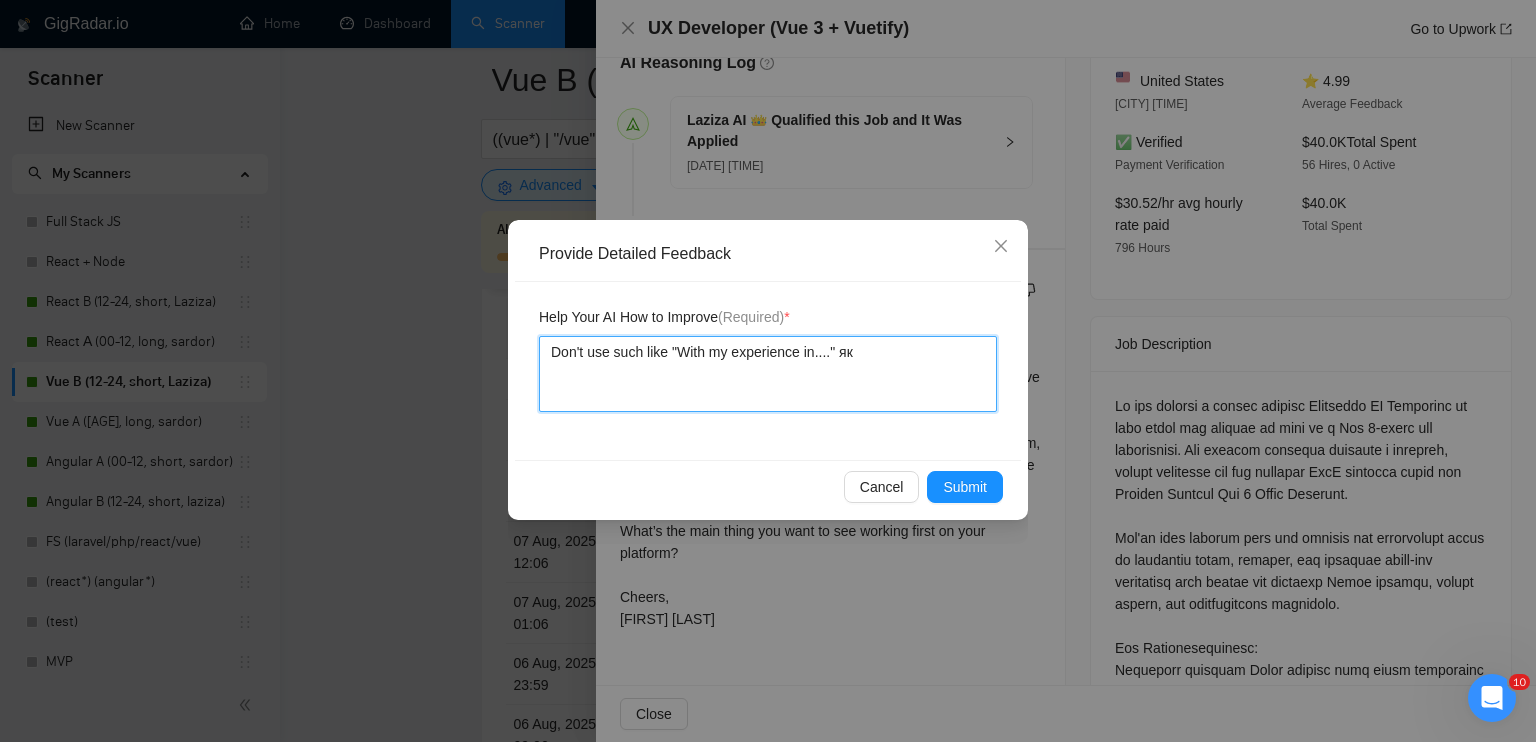 type 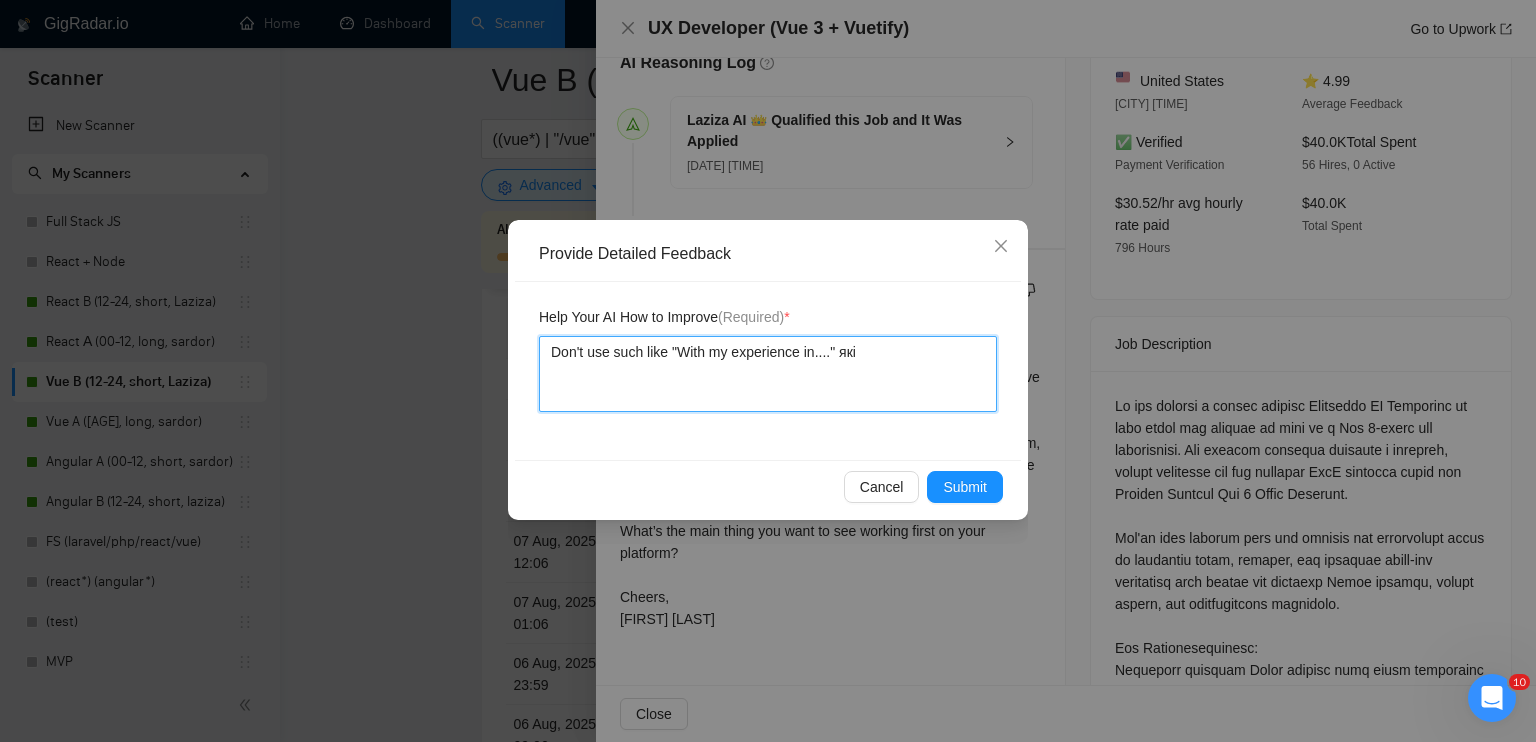 type 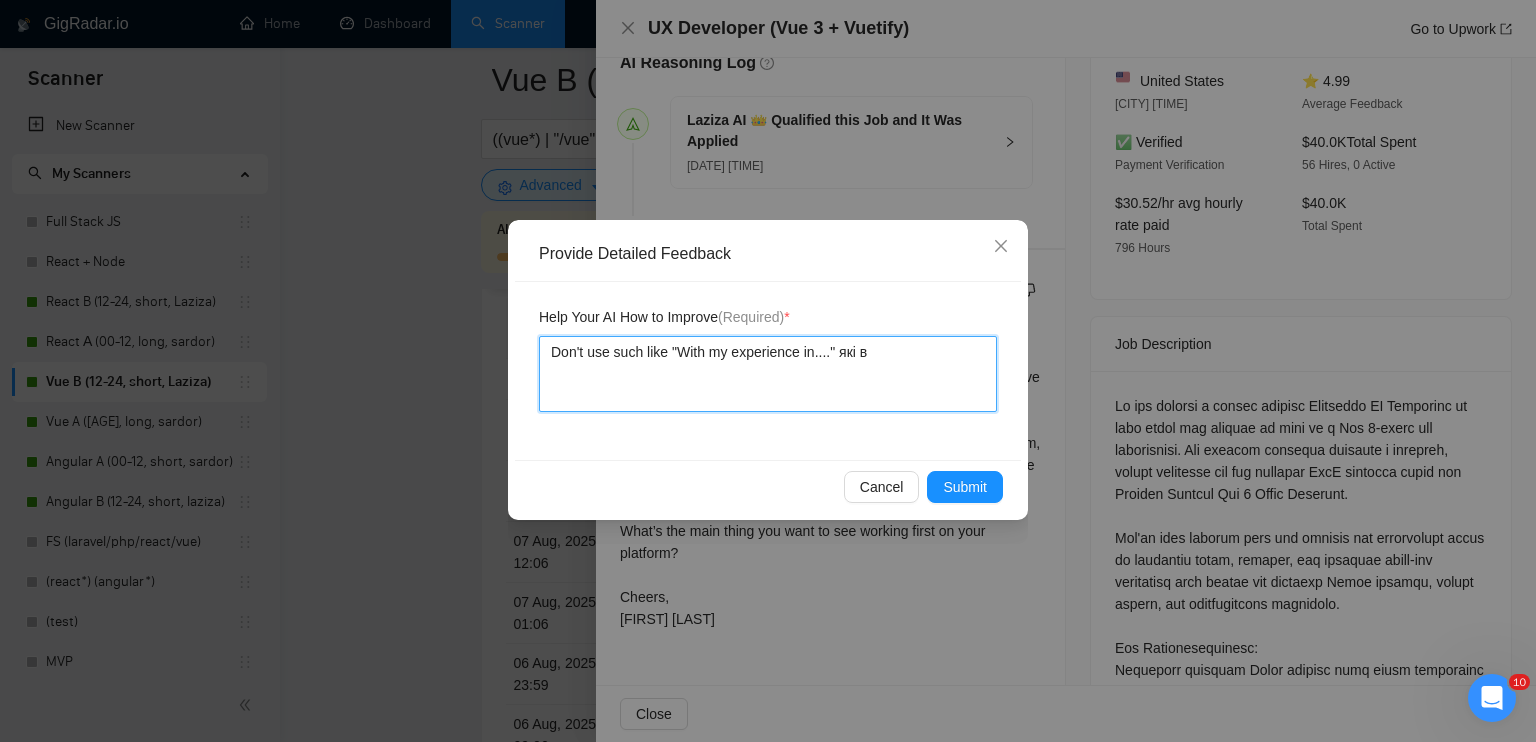 type 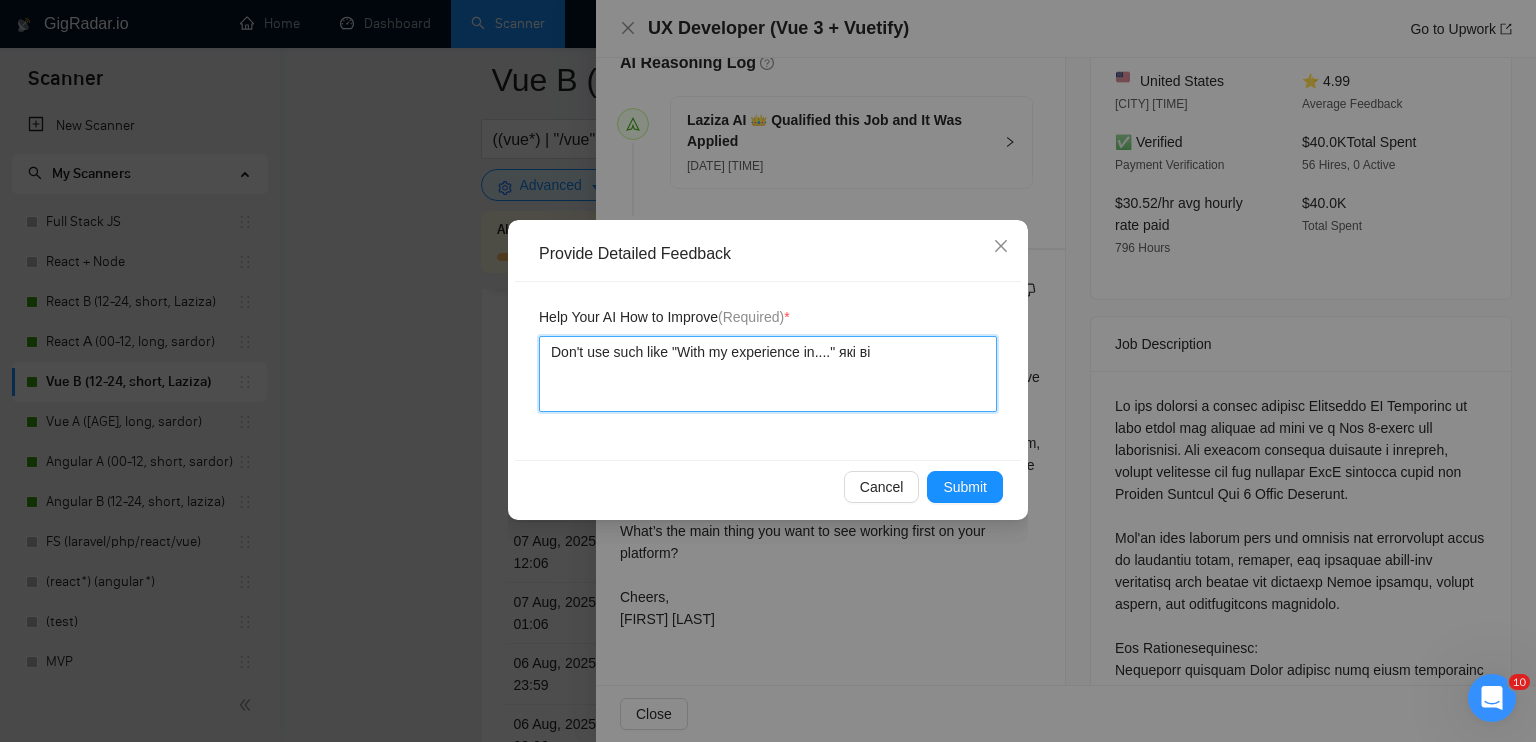 type 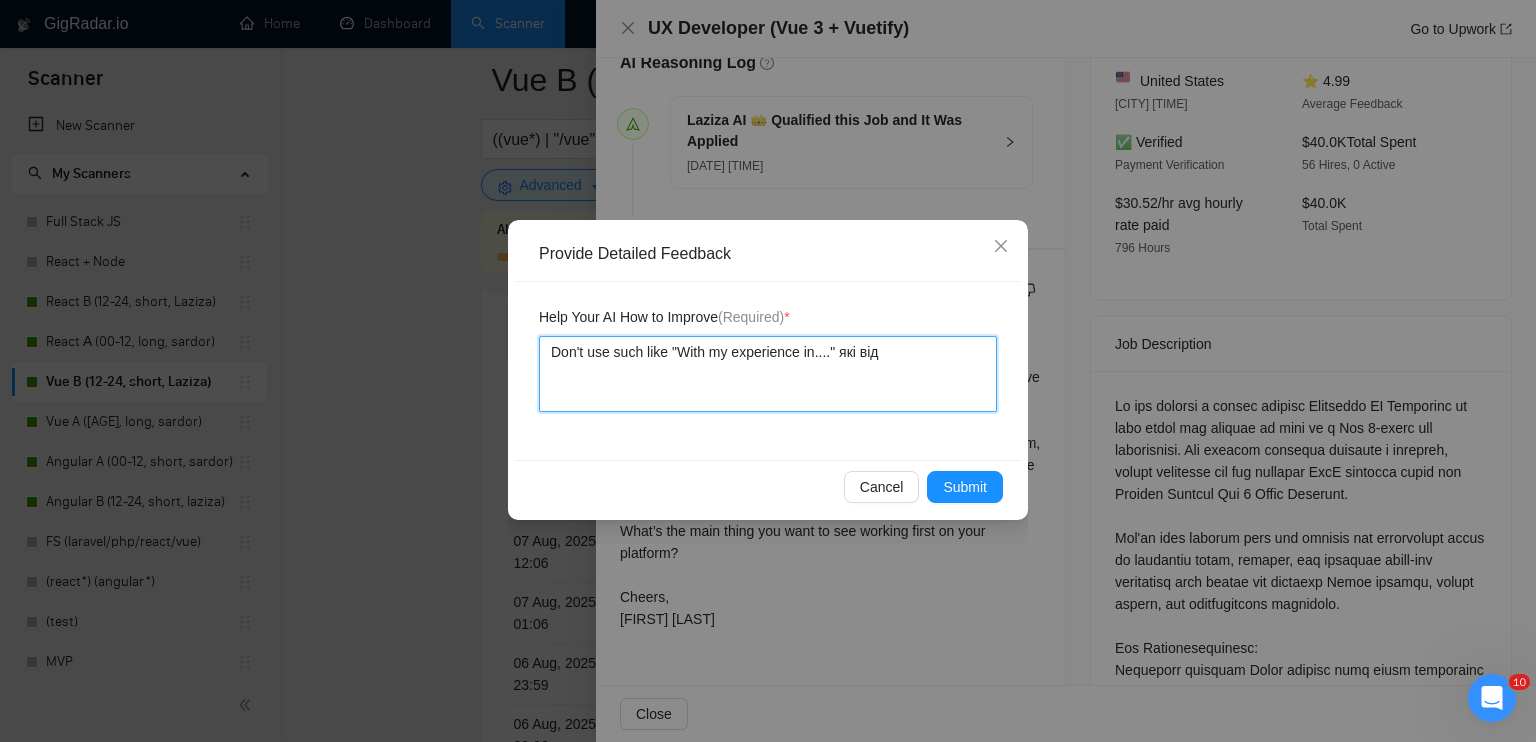 type 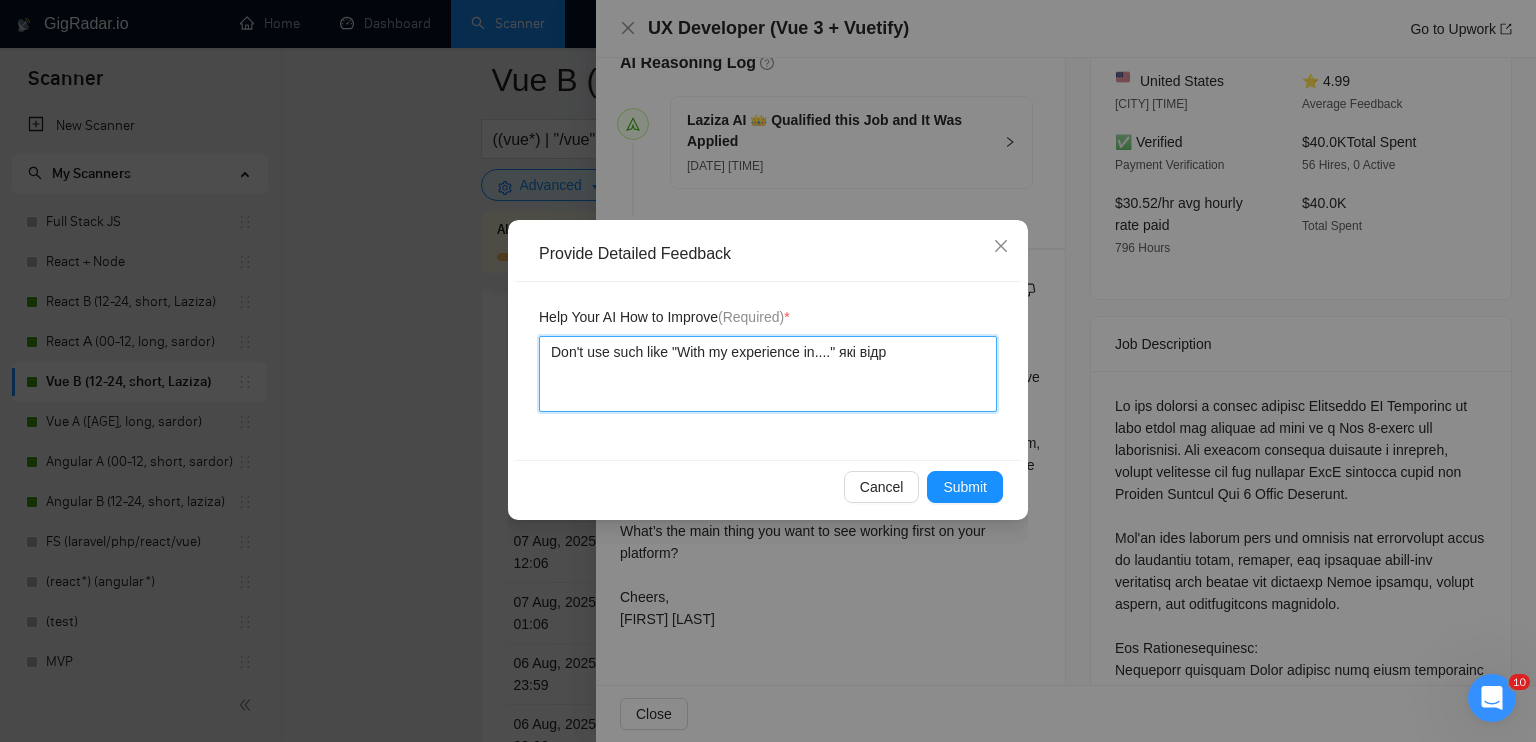 type 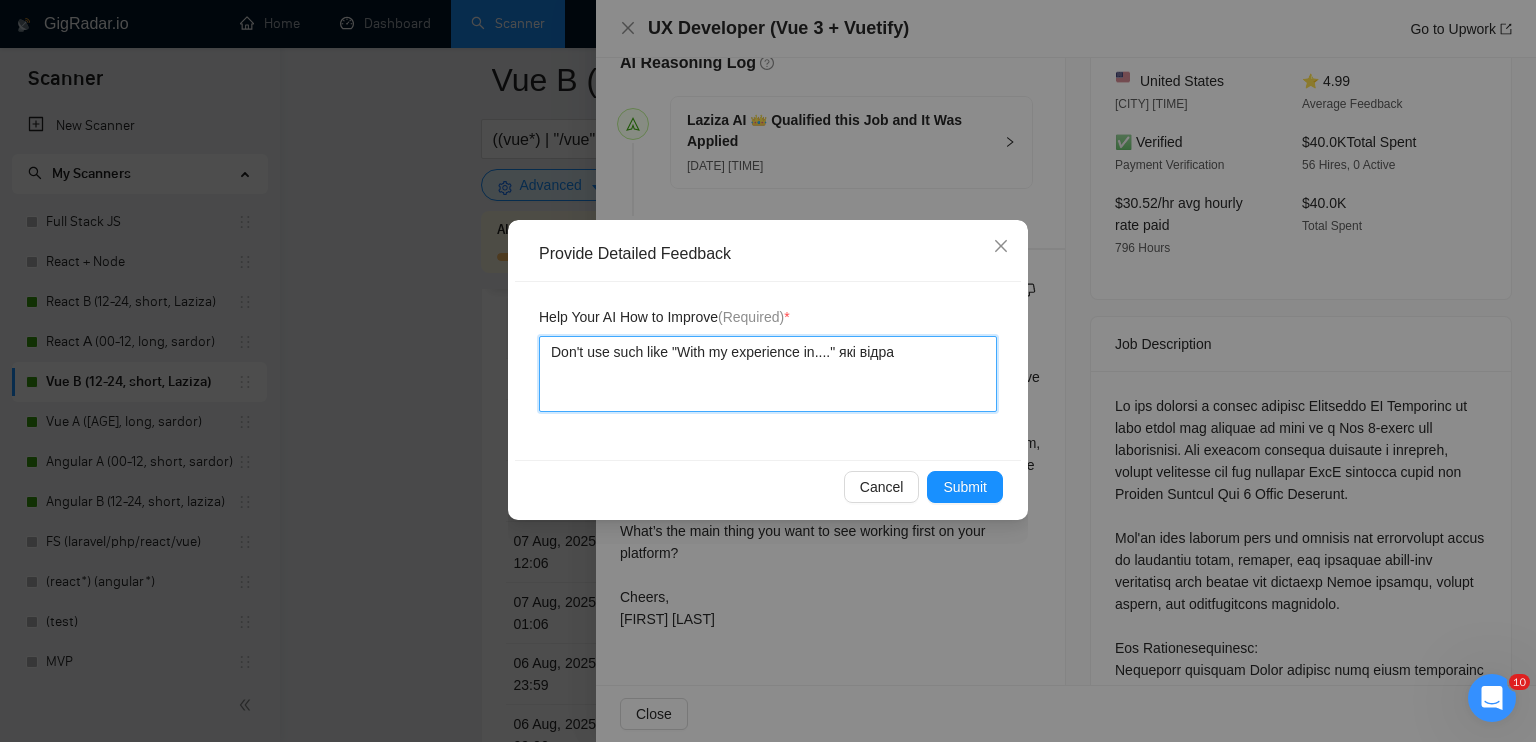 type 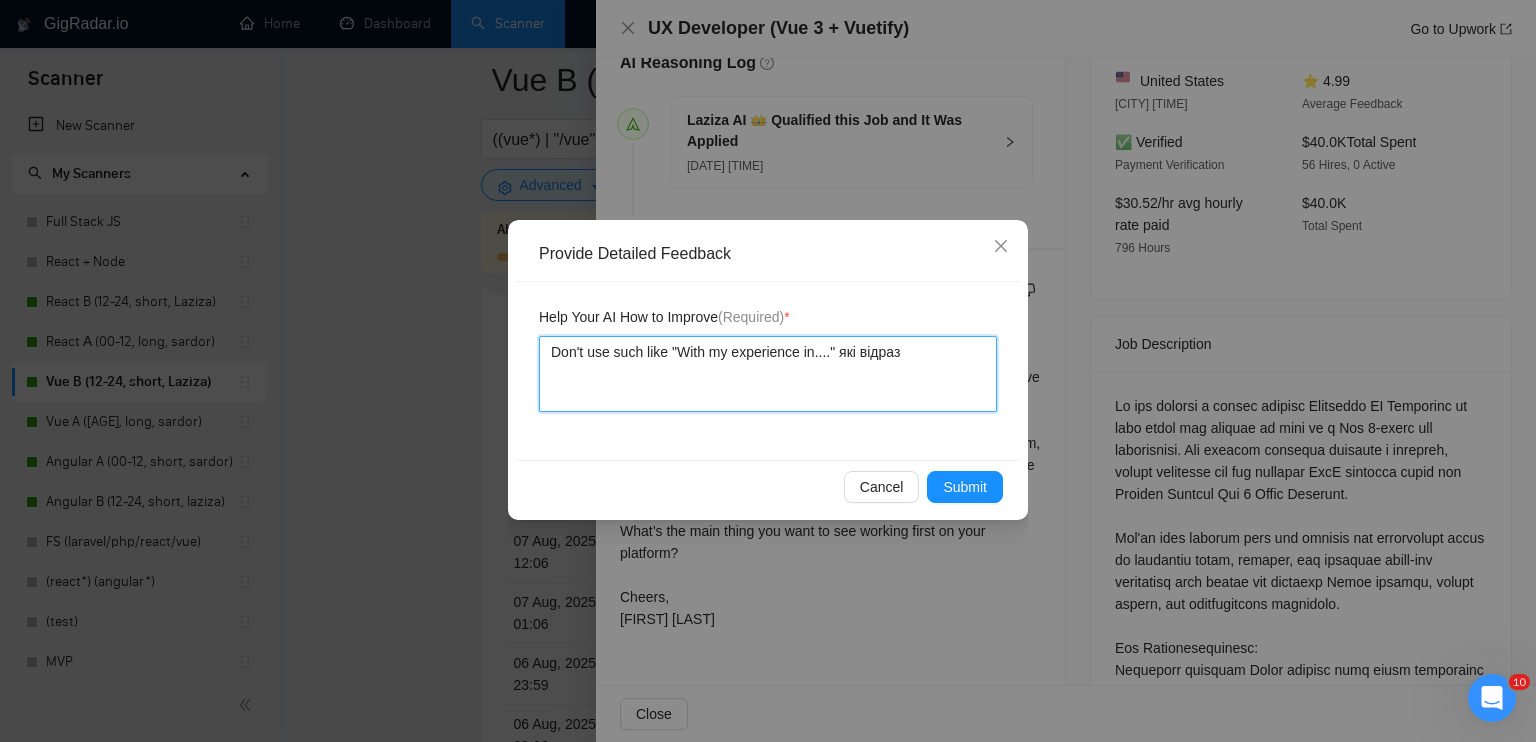 type 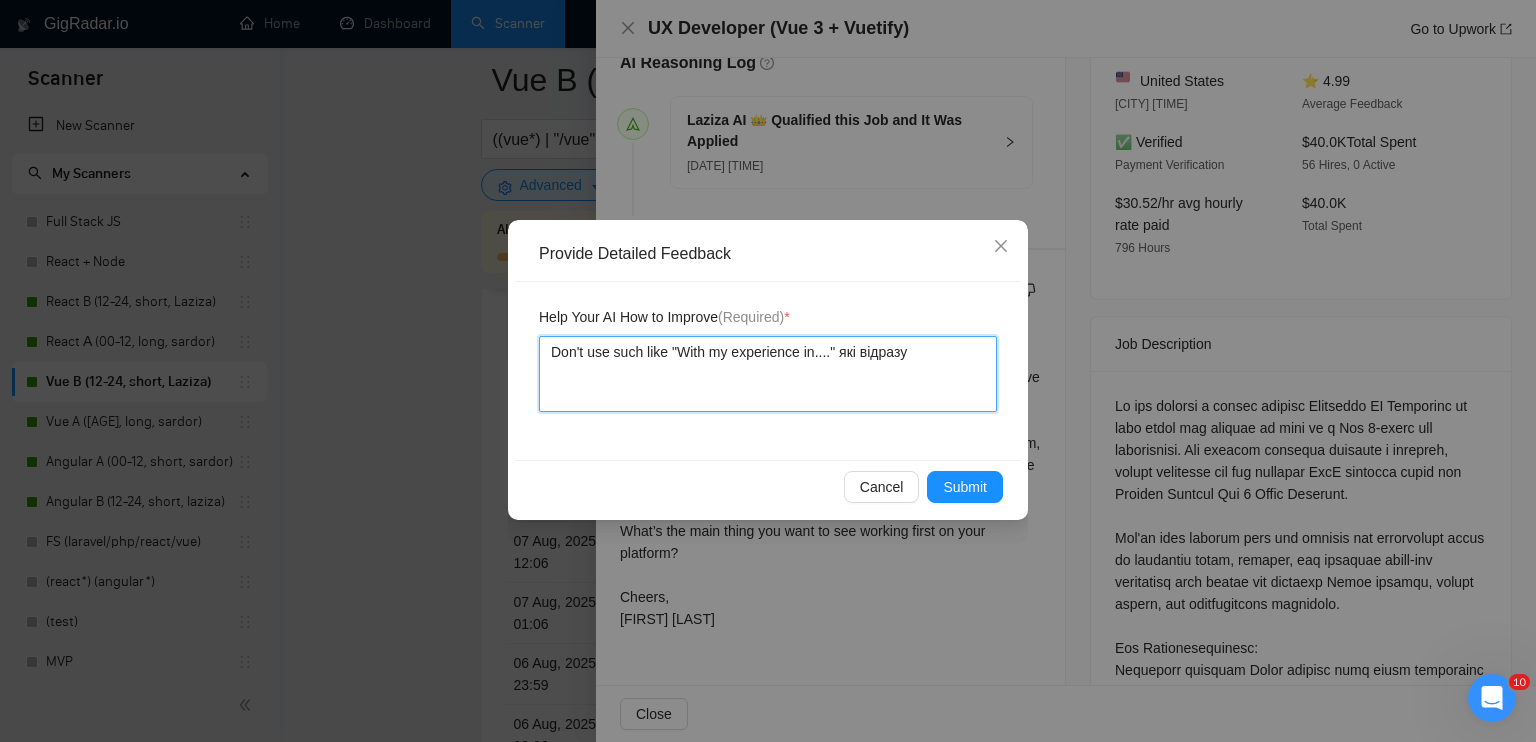 type 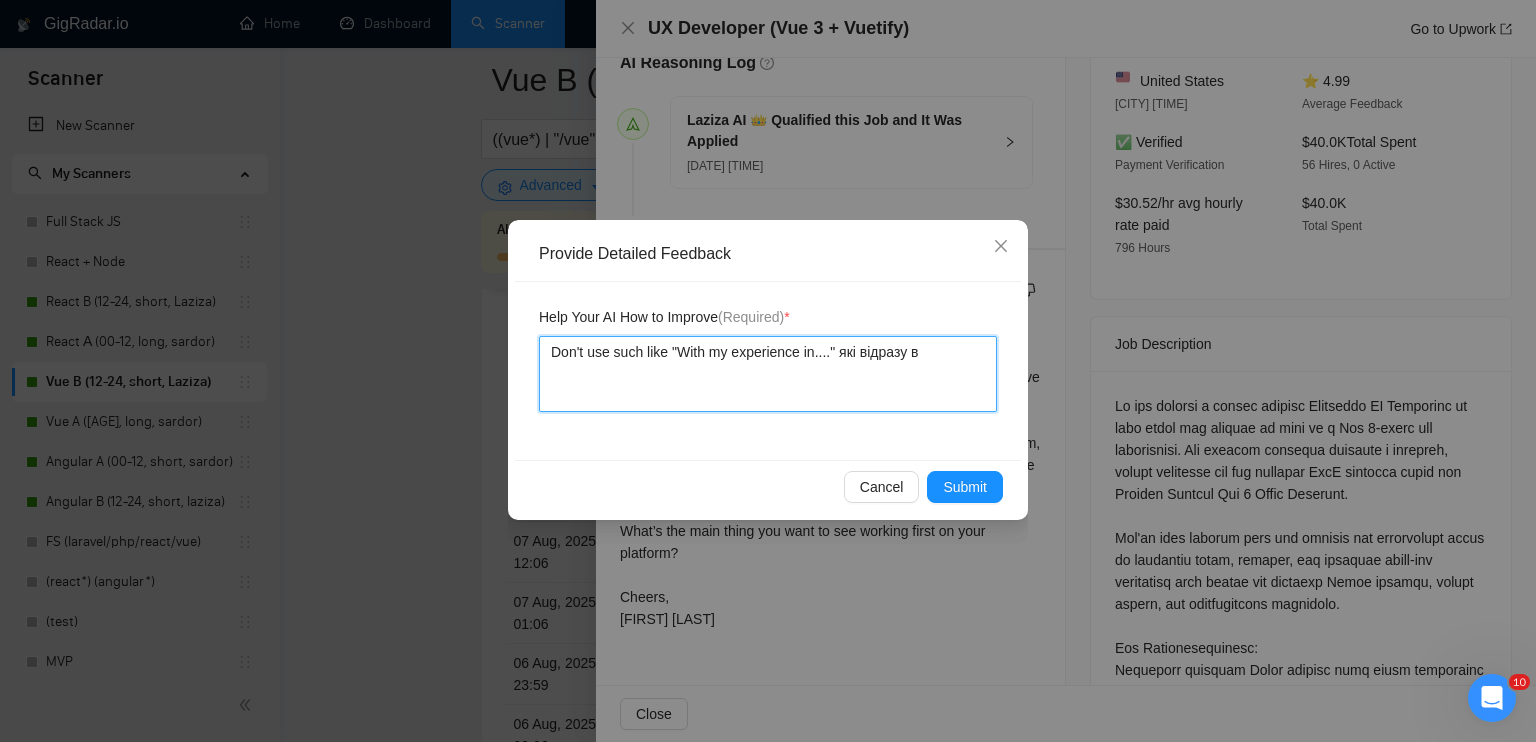 type 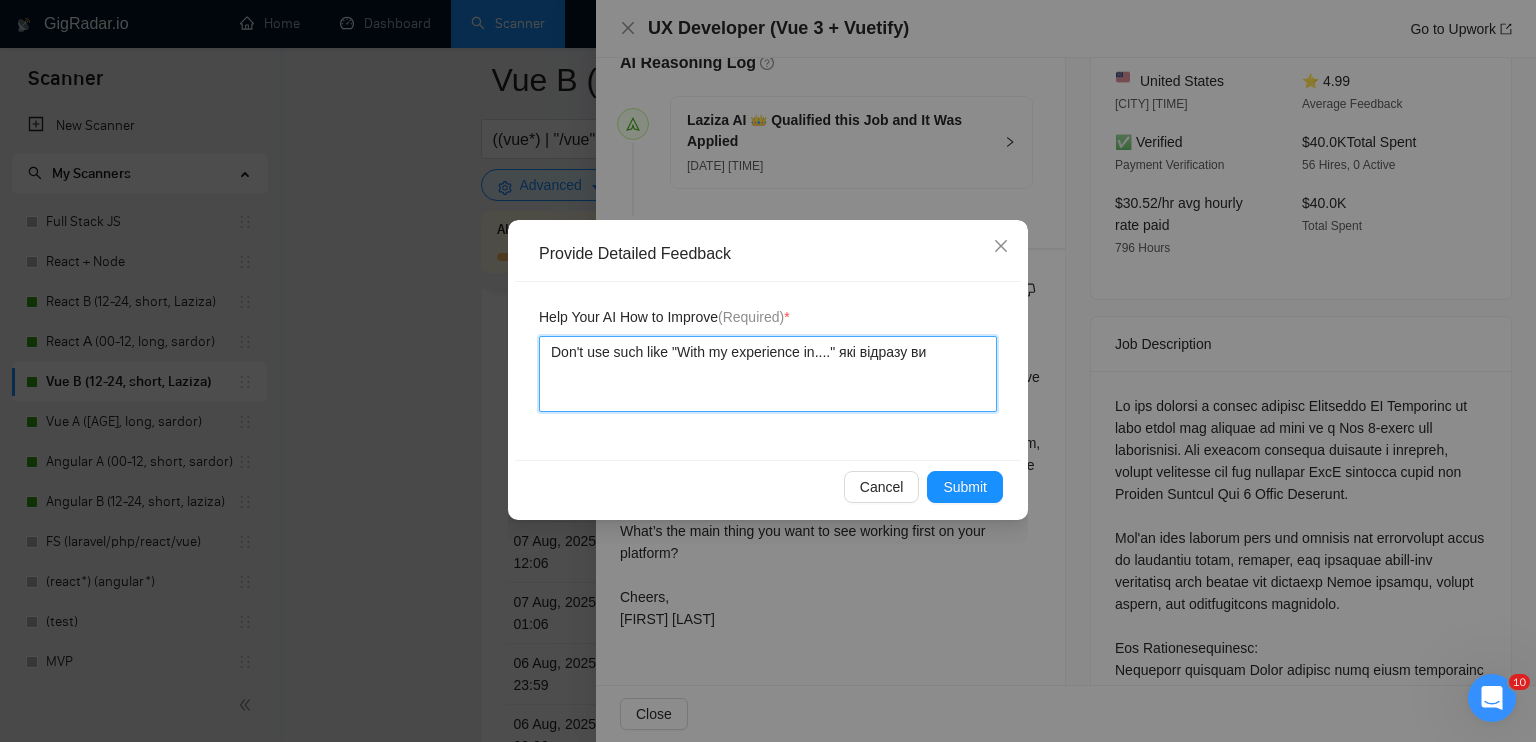 type 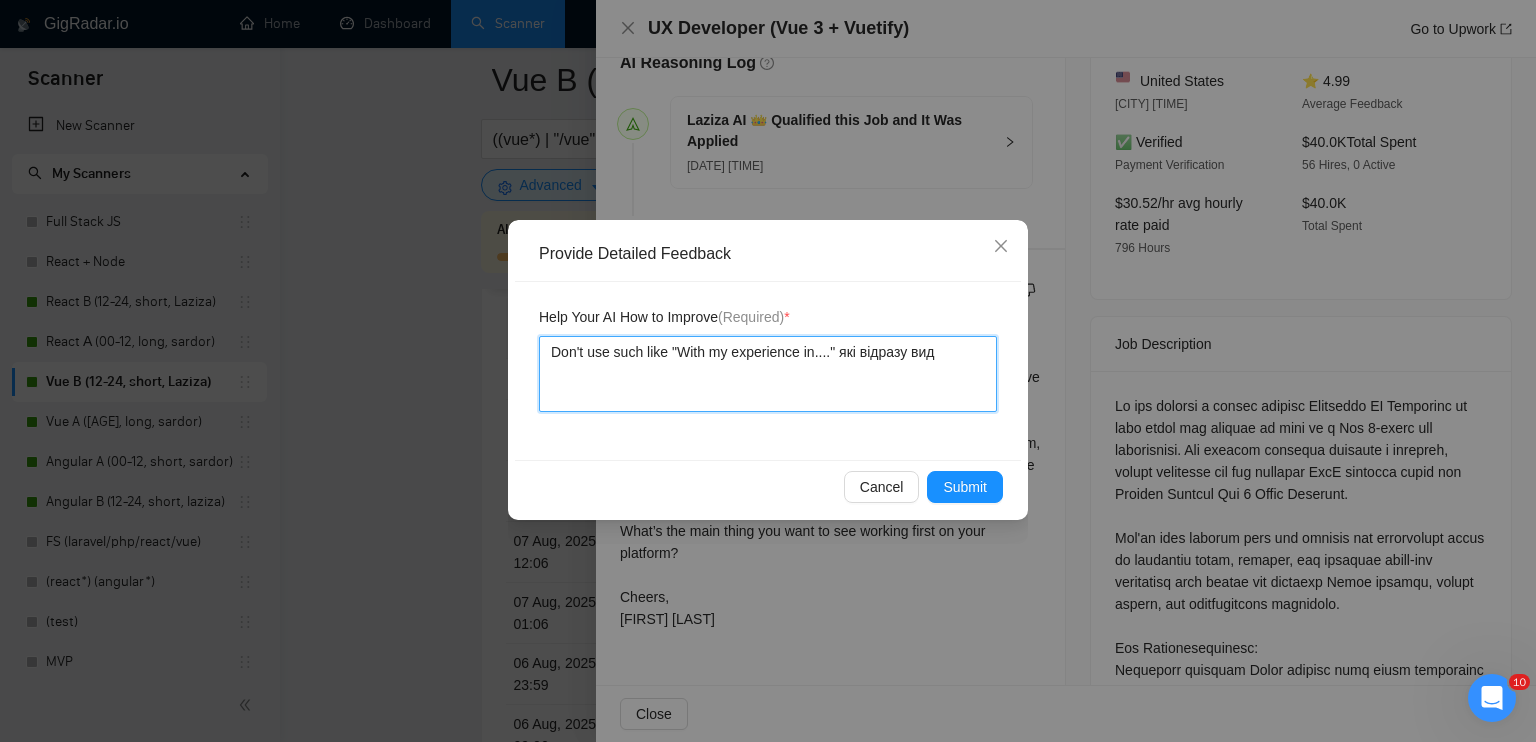 type 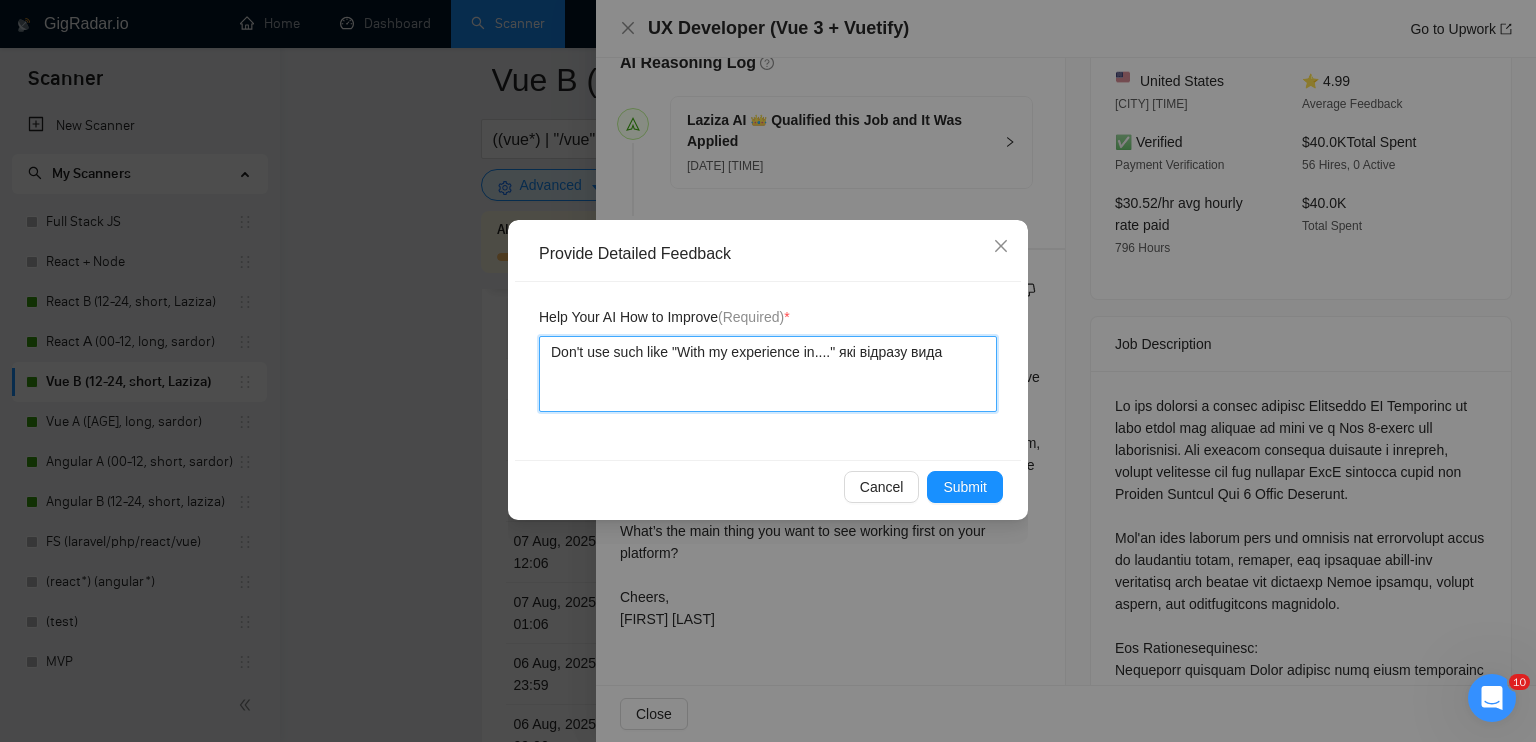 type 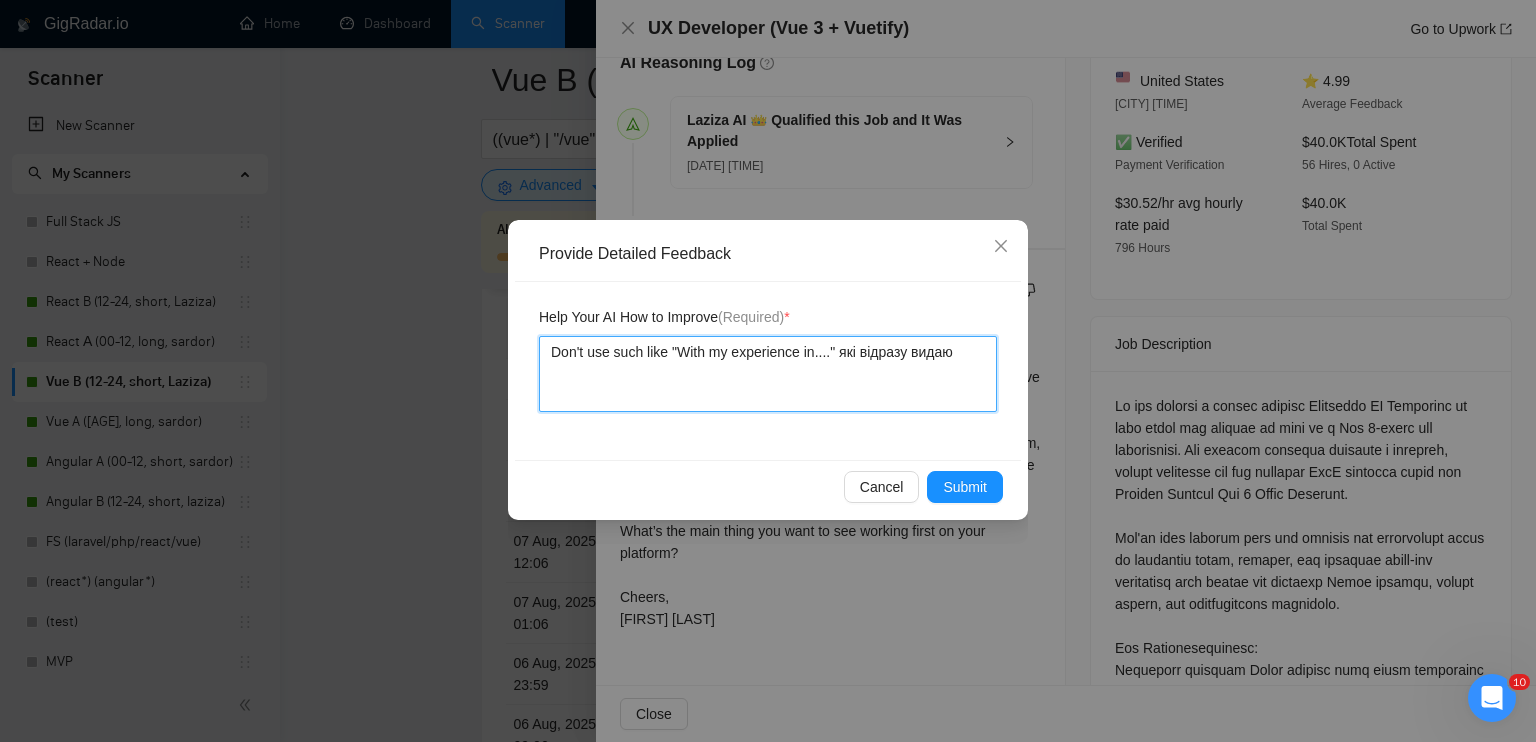 type 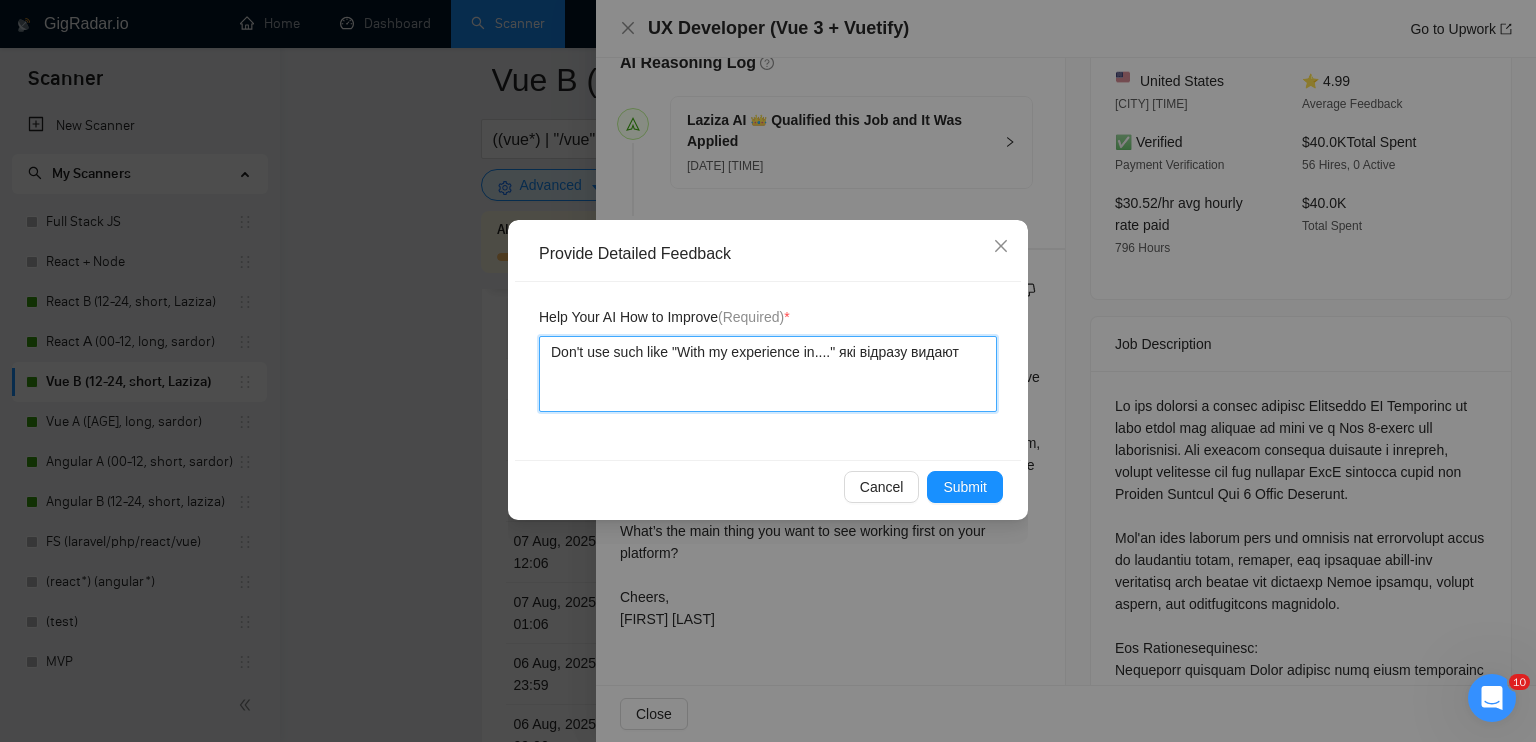 type 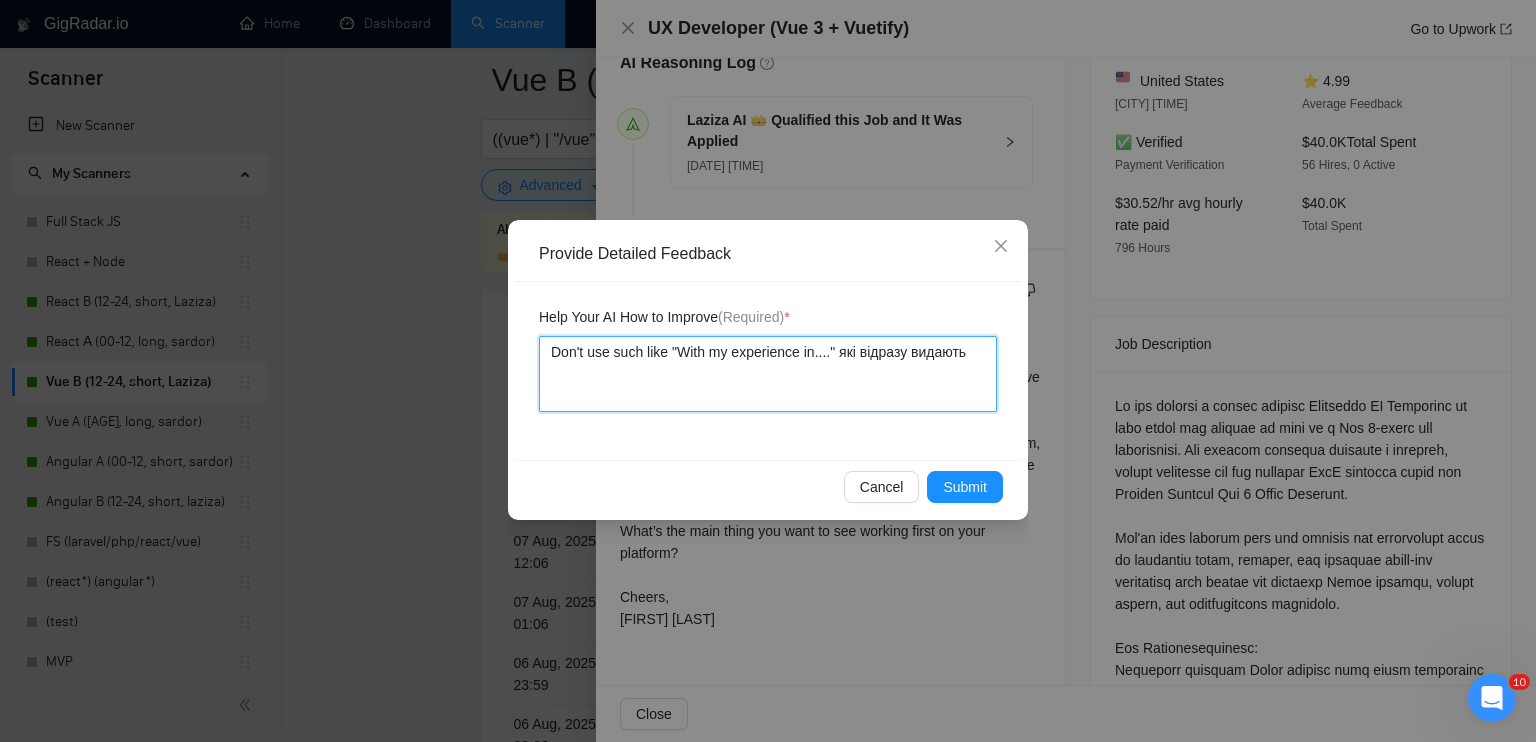 type 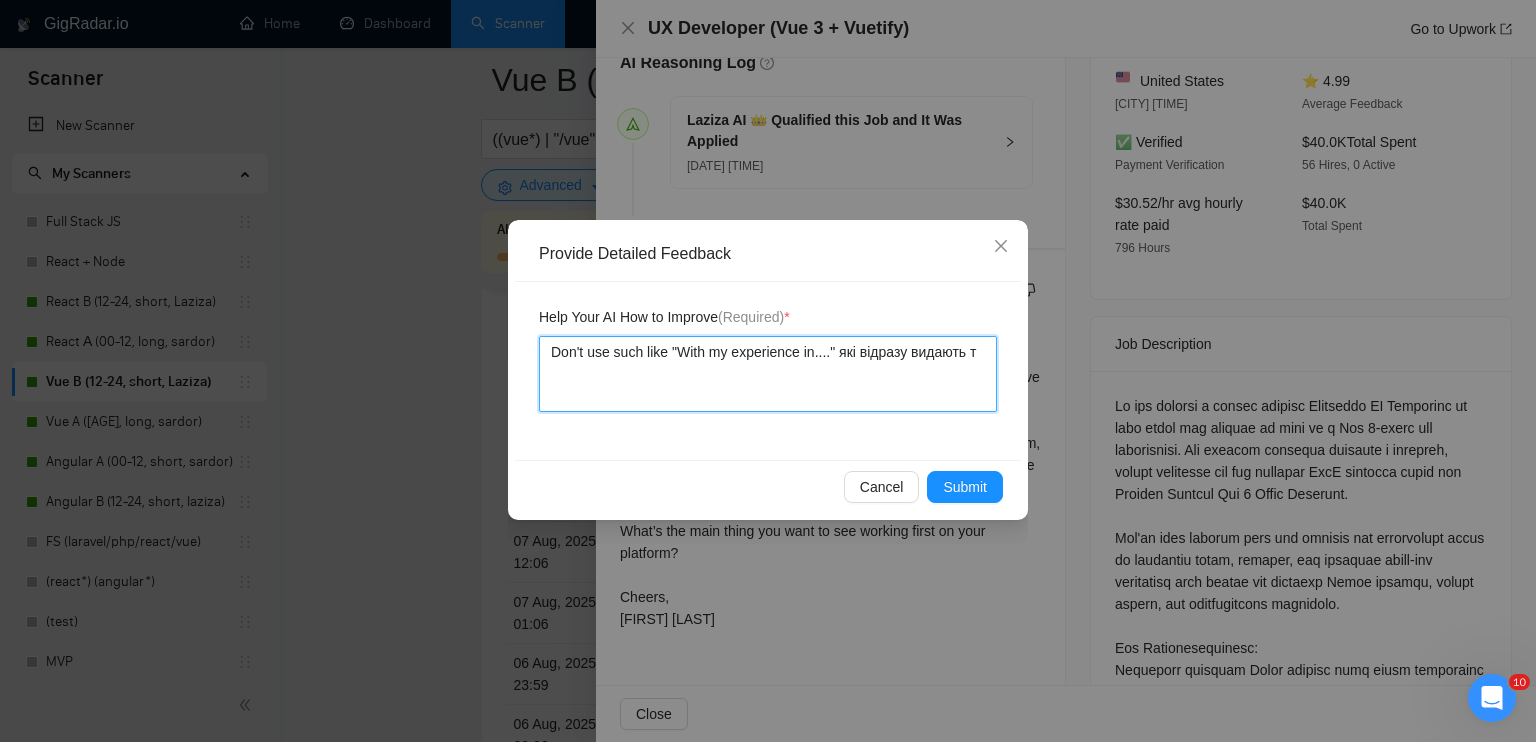 type 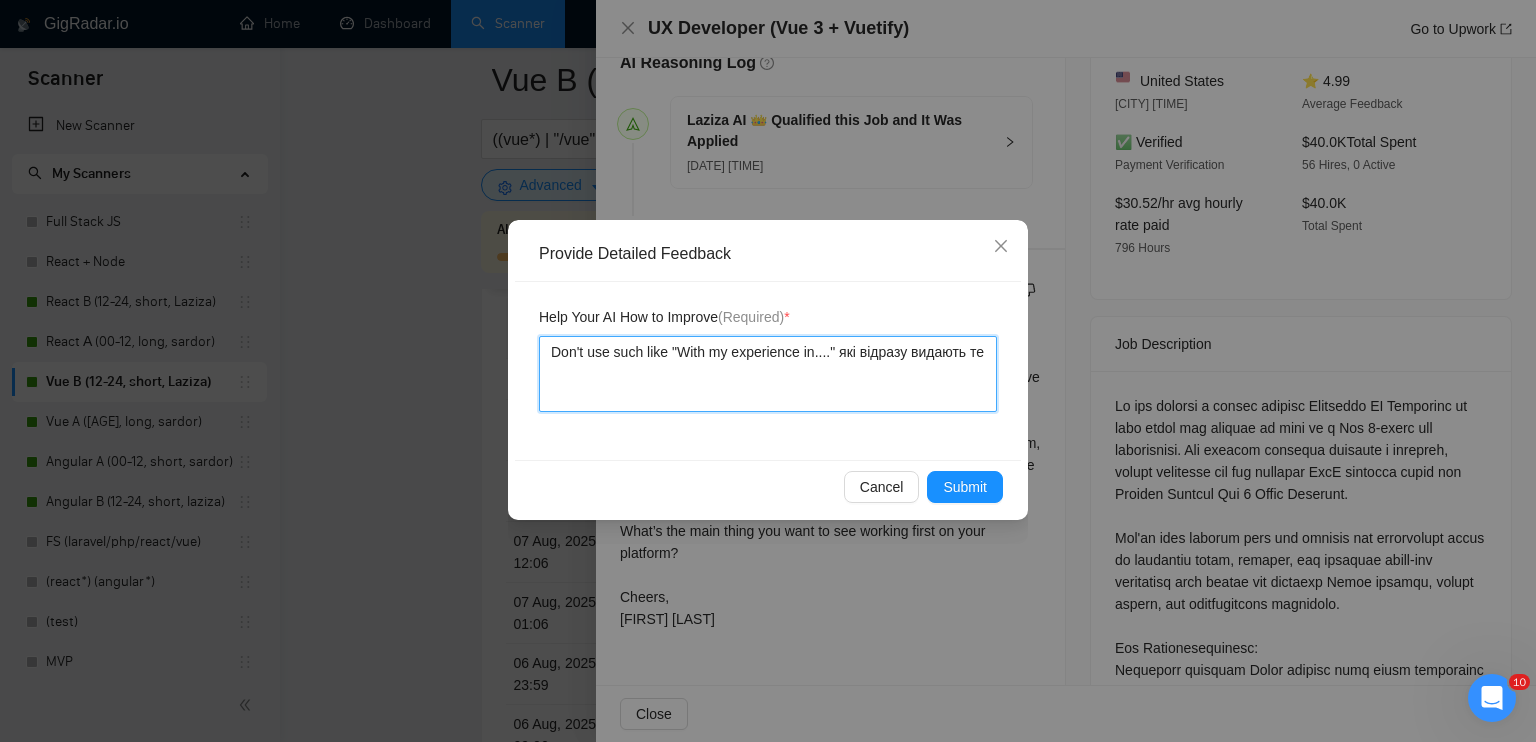 type 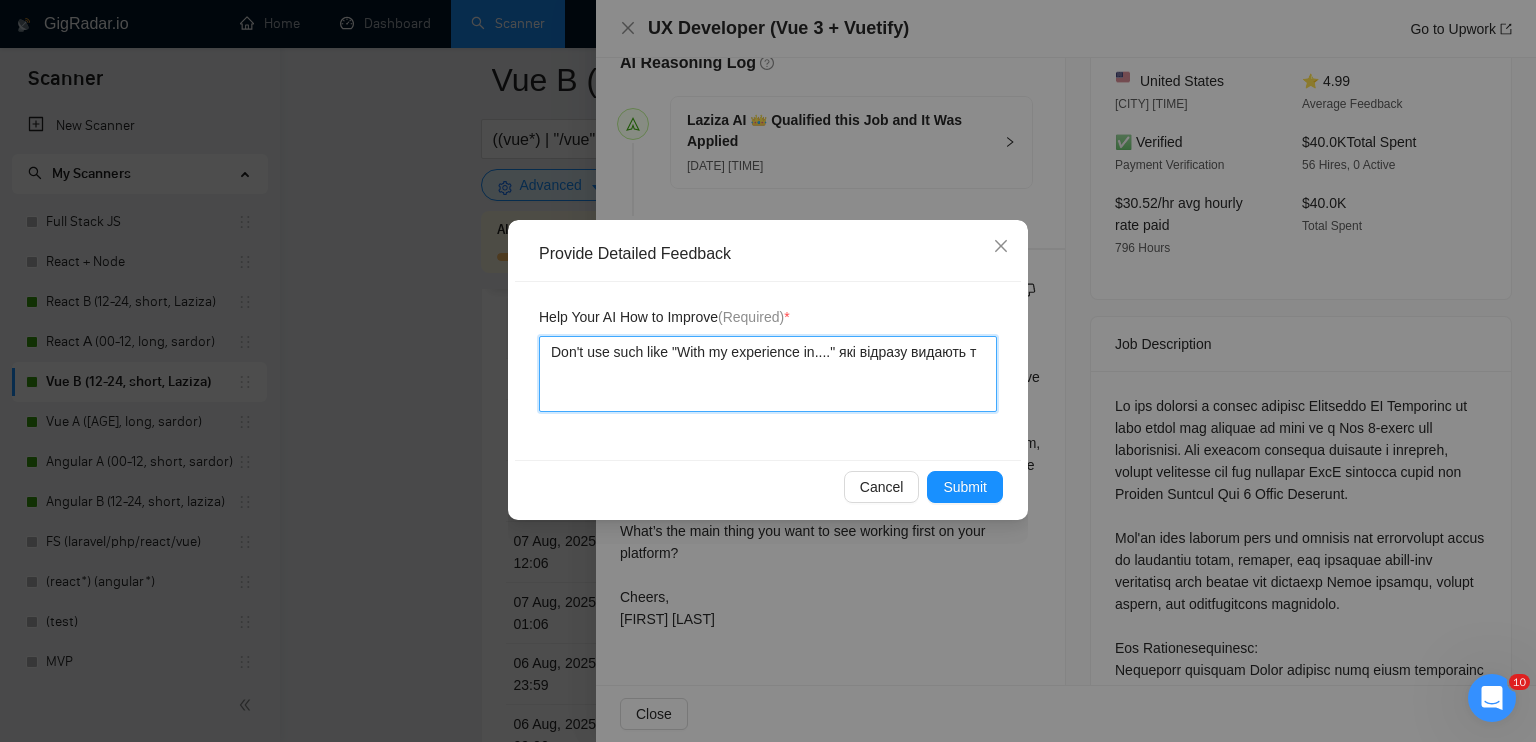 type 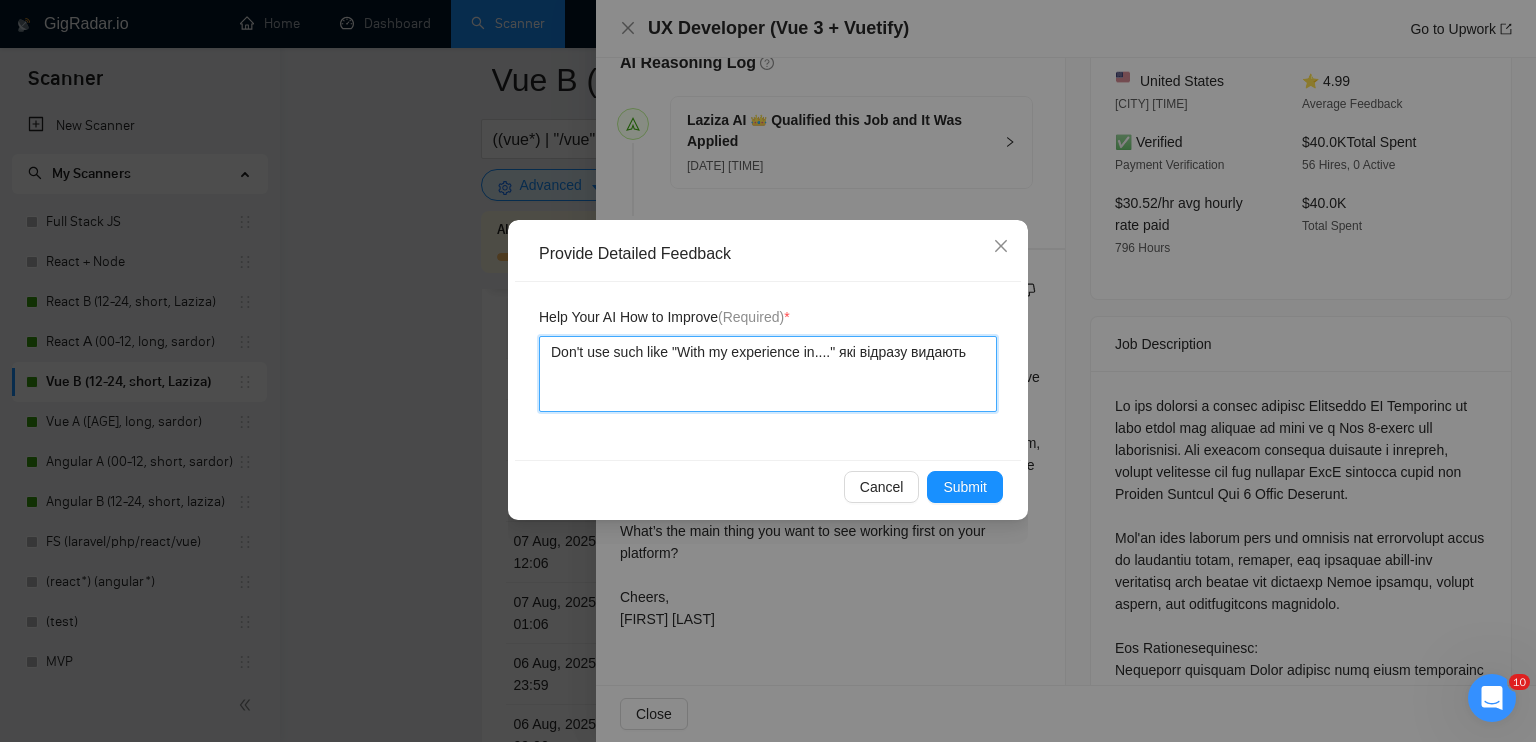 type 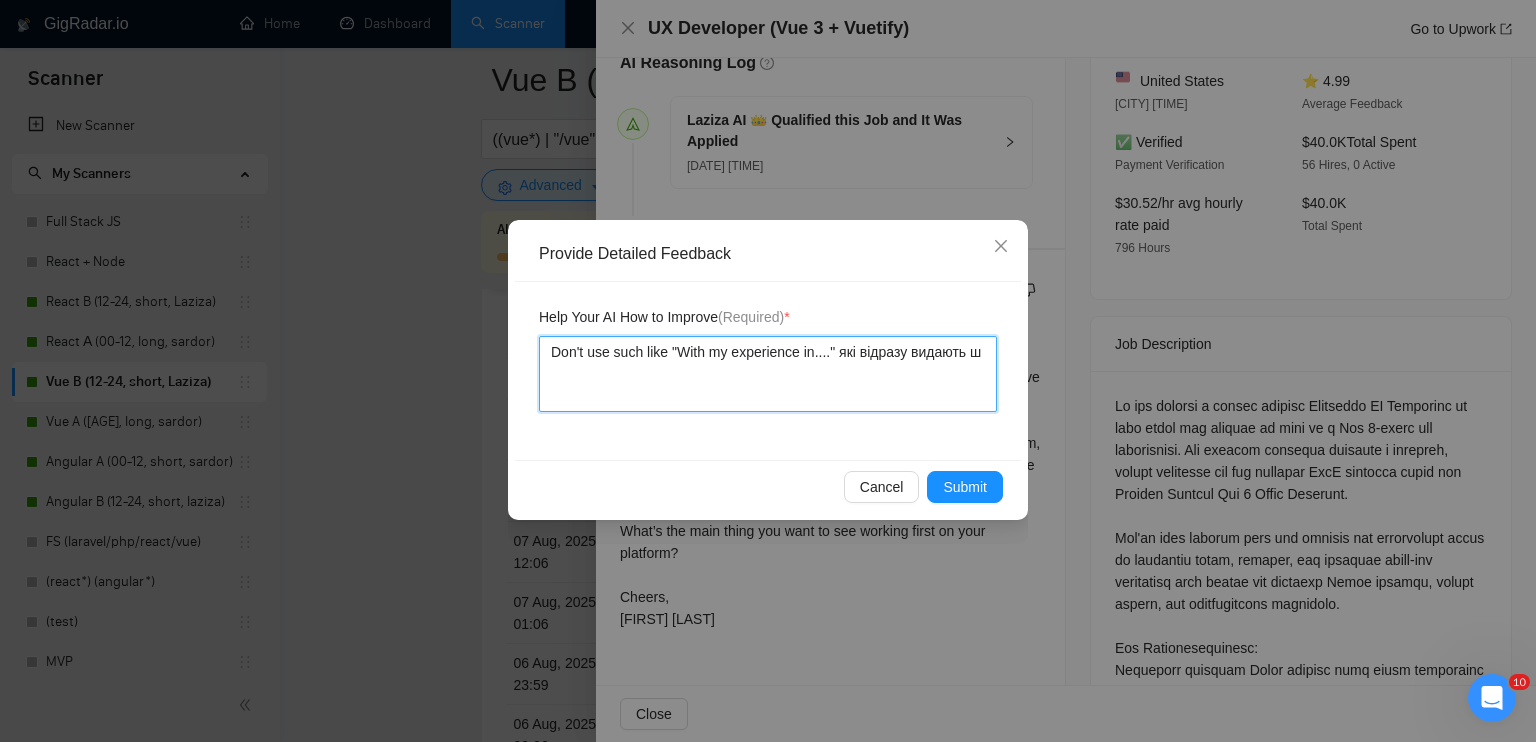 type 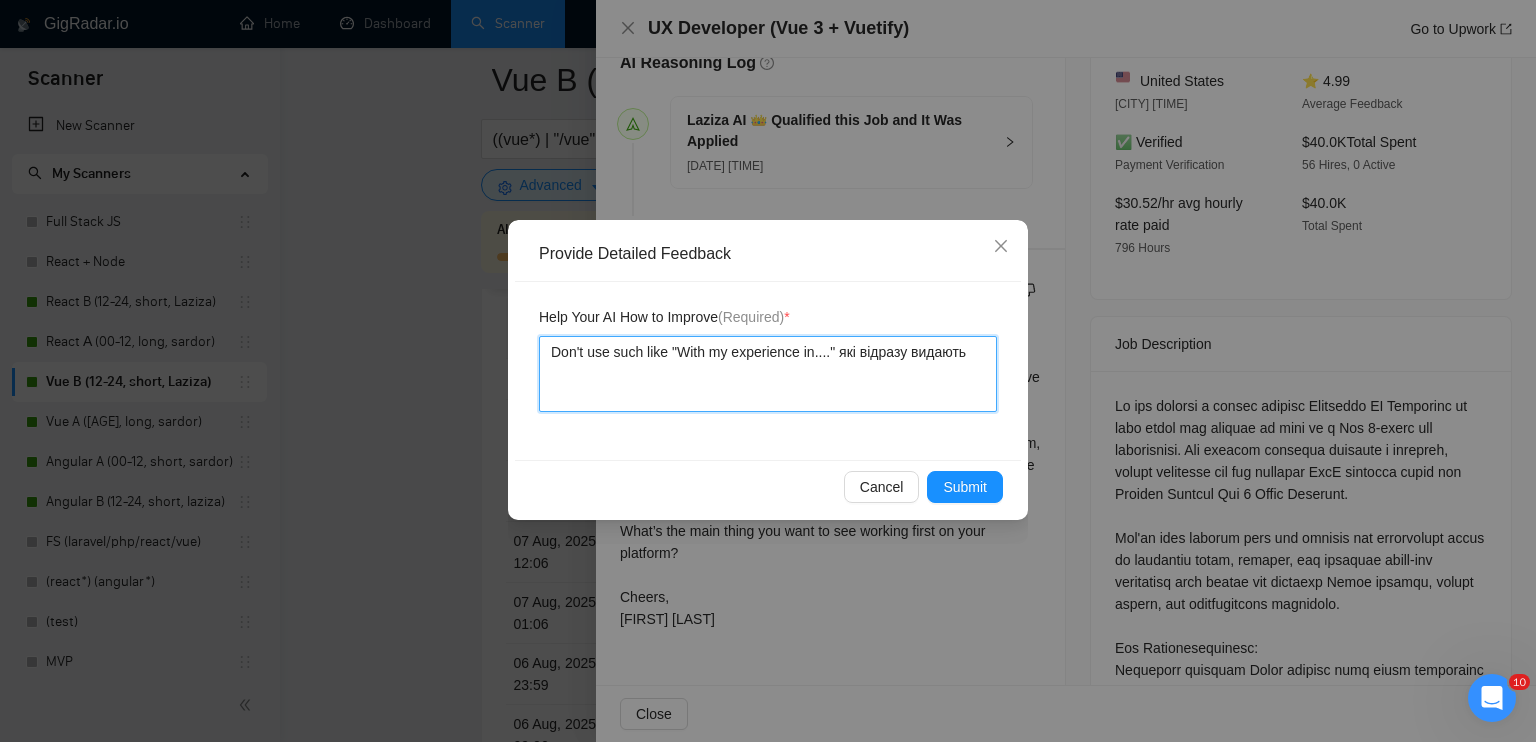 type 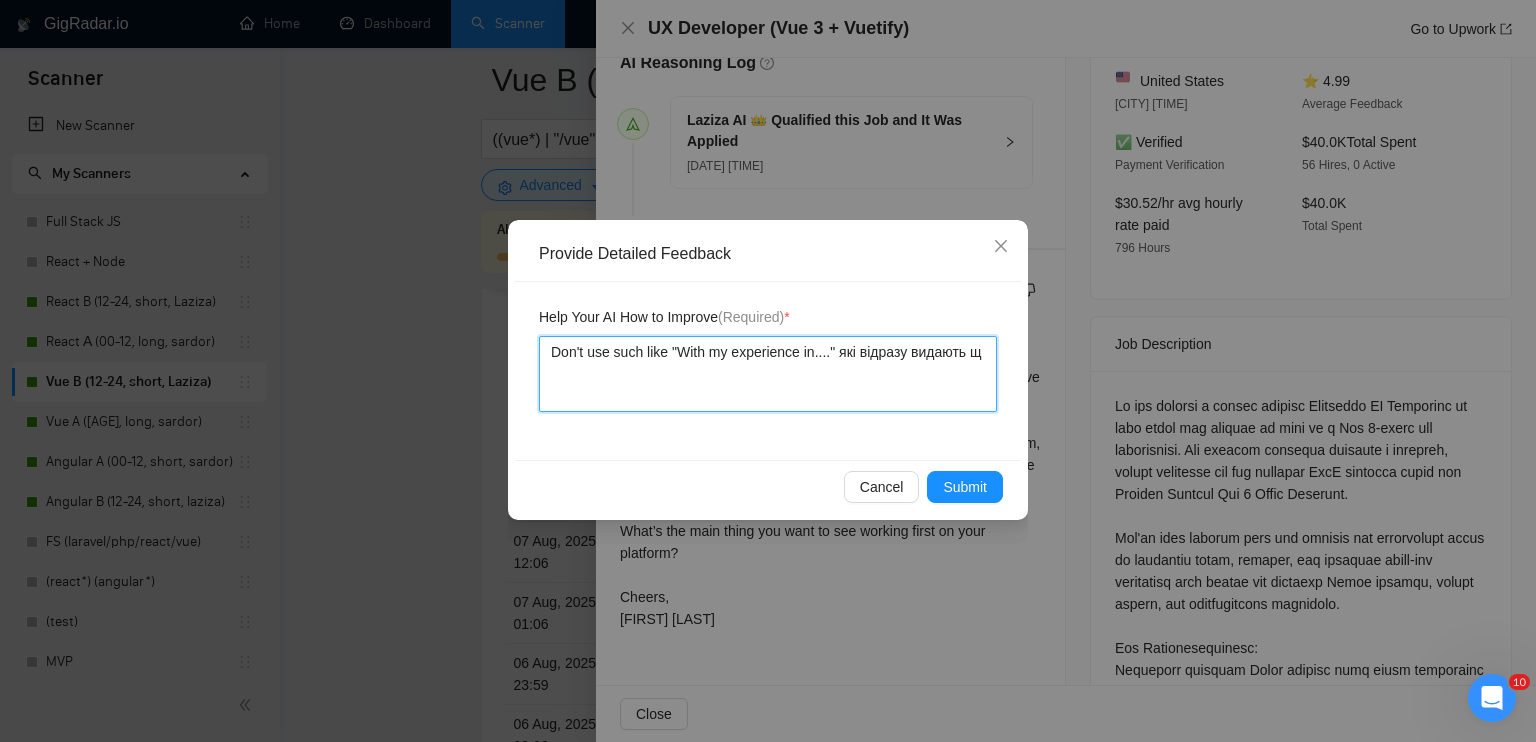 type 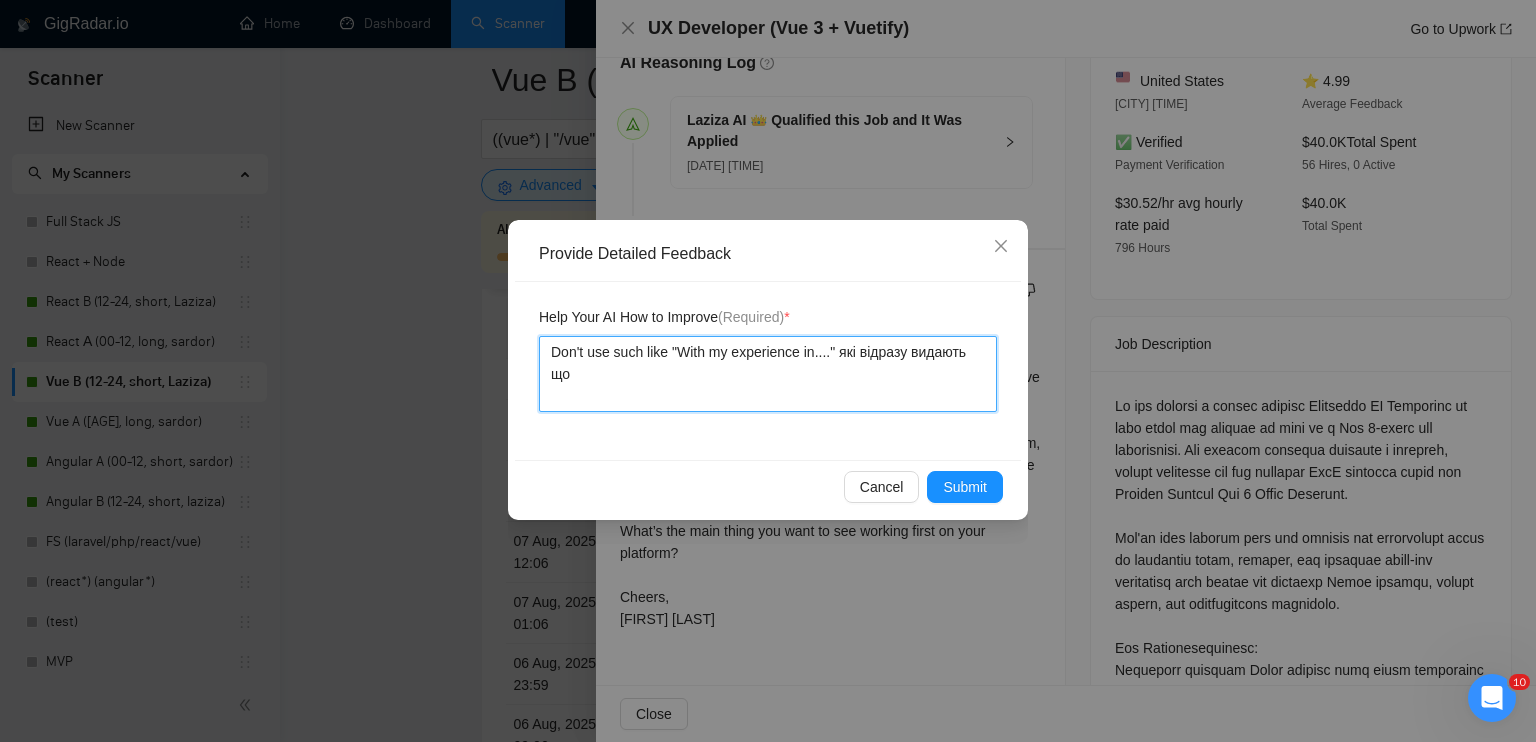 type 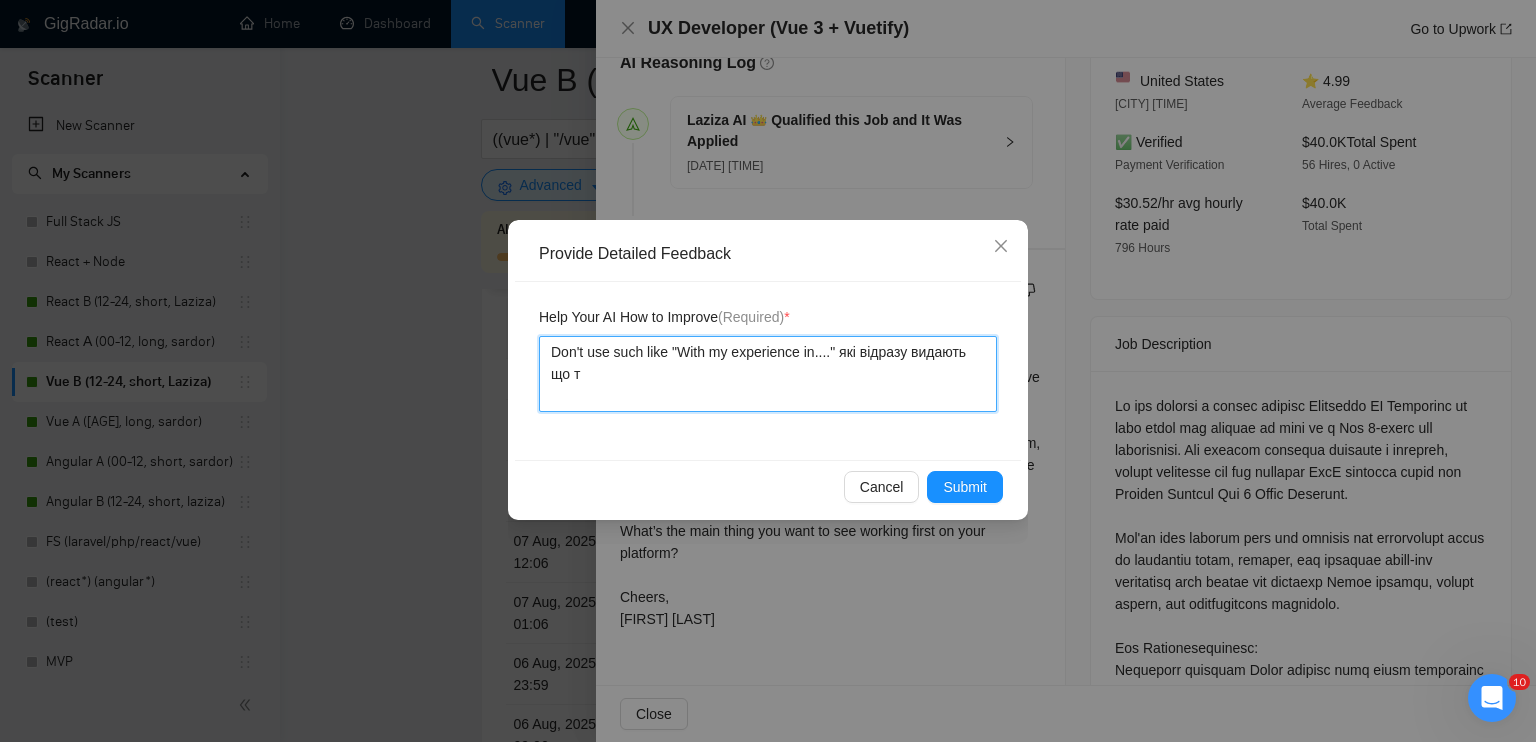 type 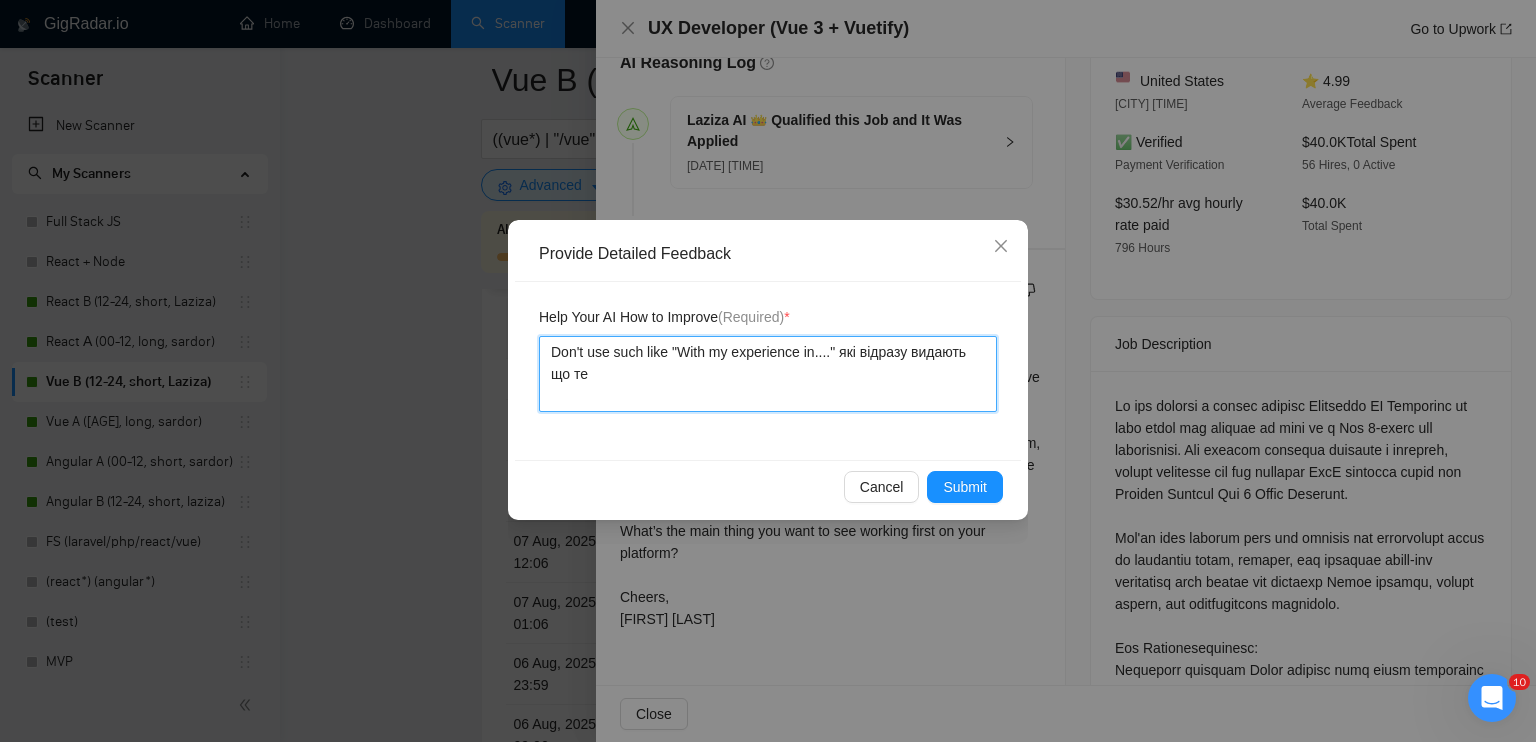 type 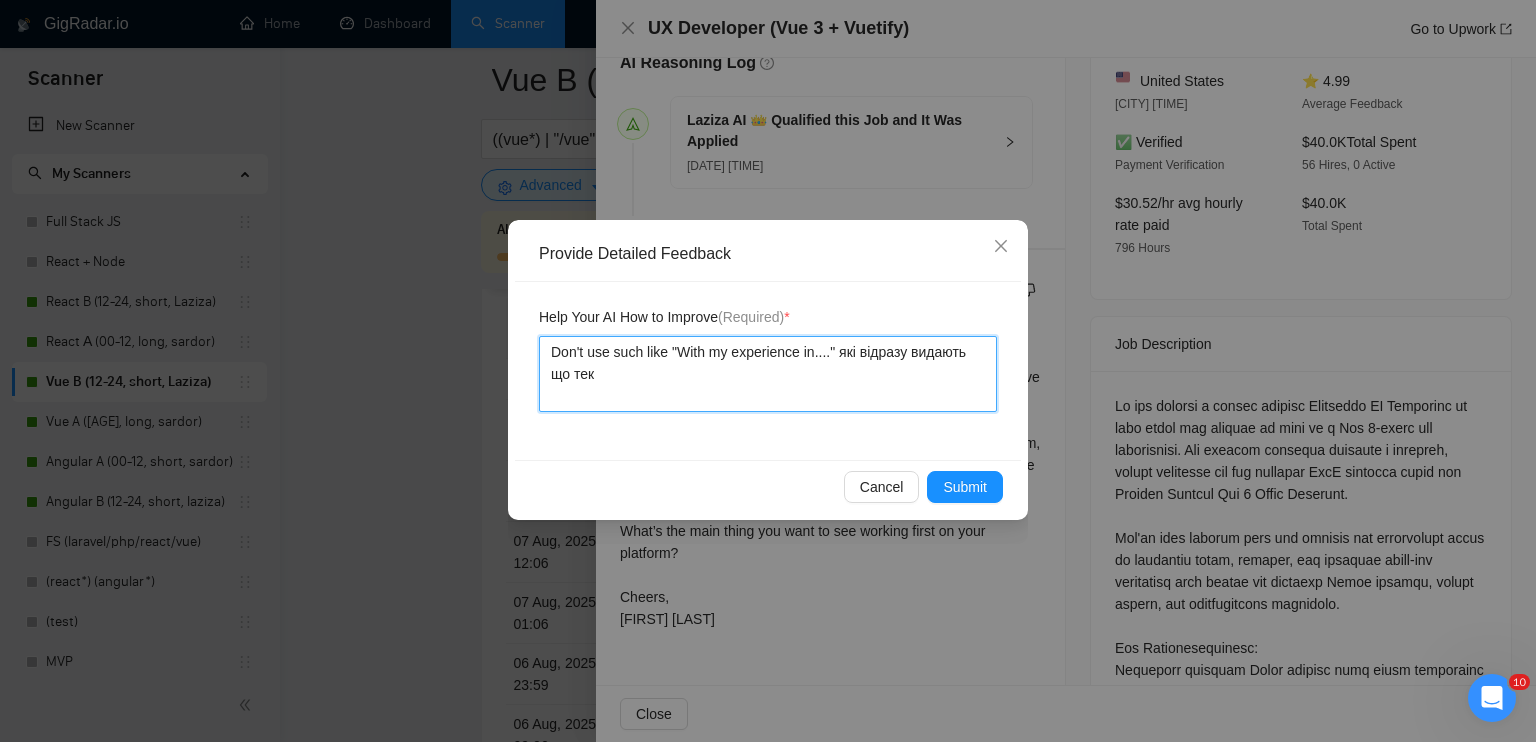 type 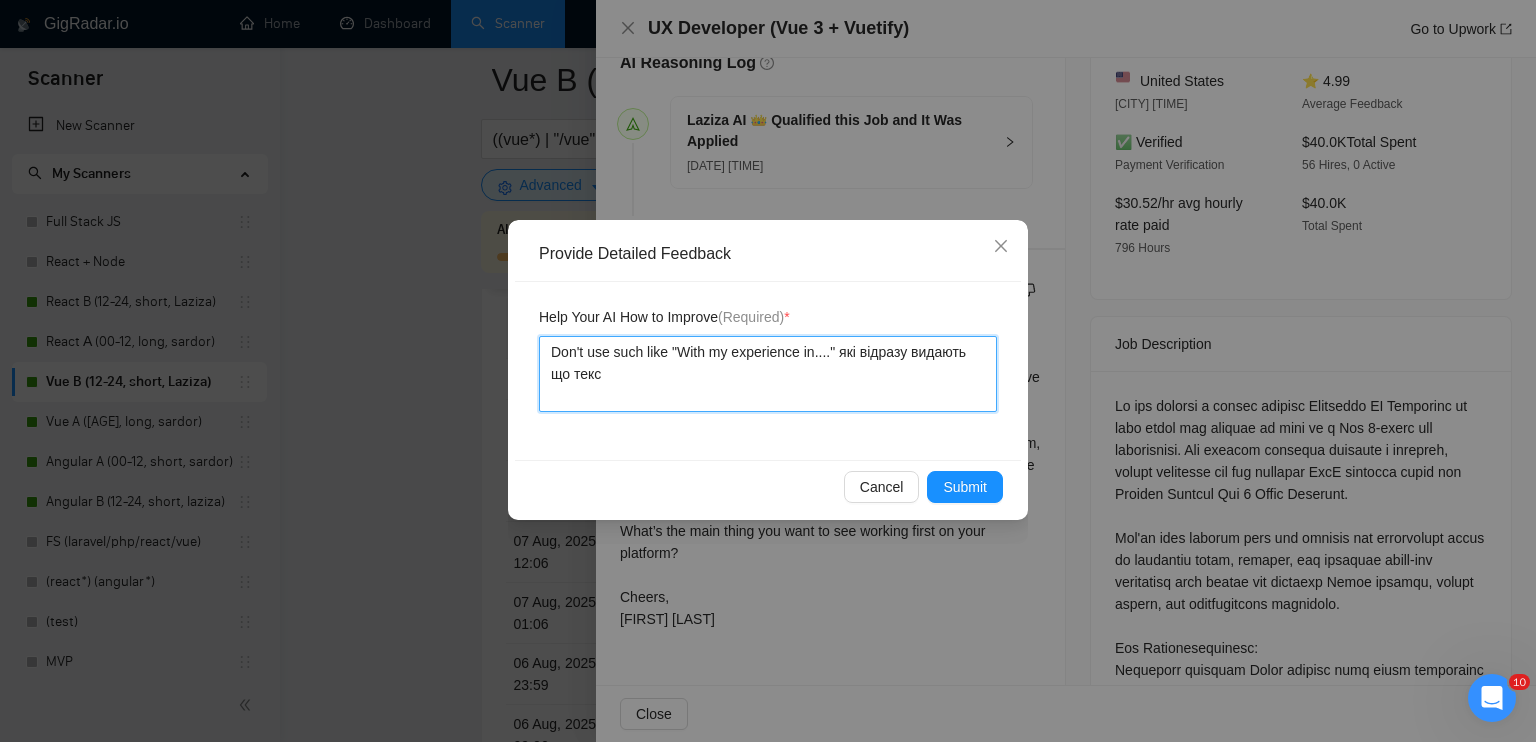 type 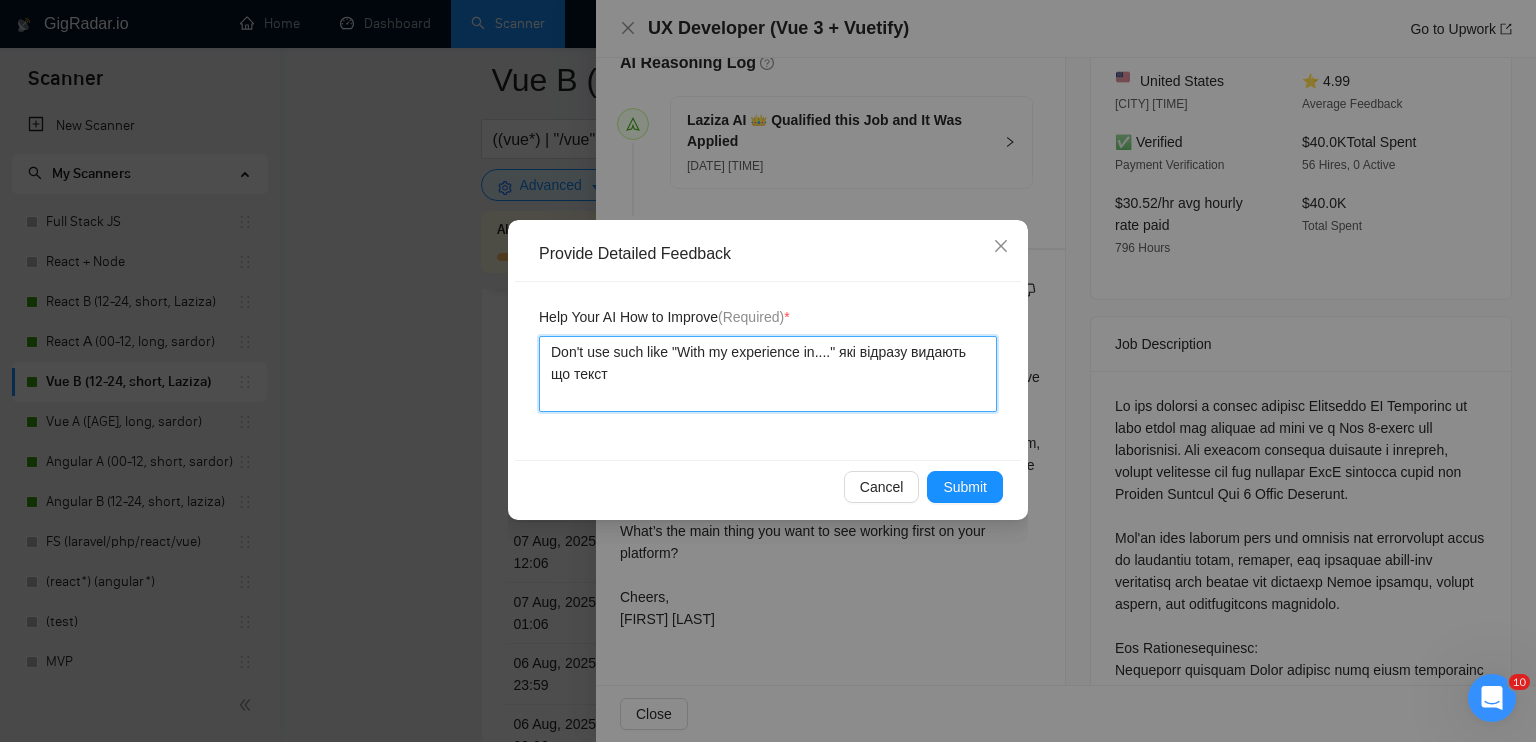 type 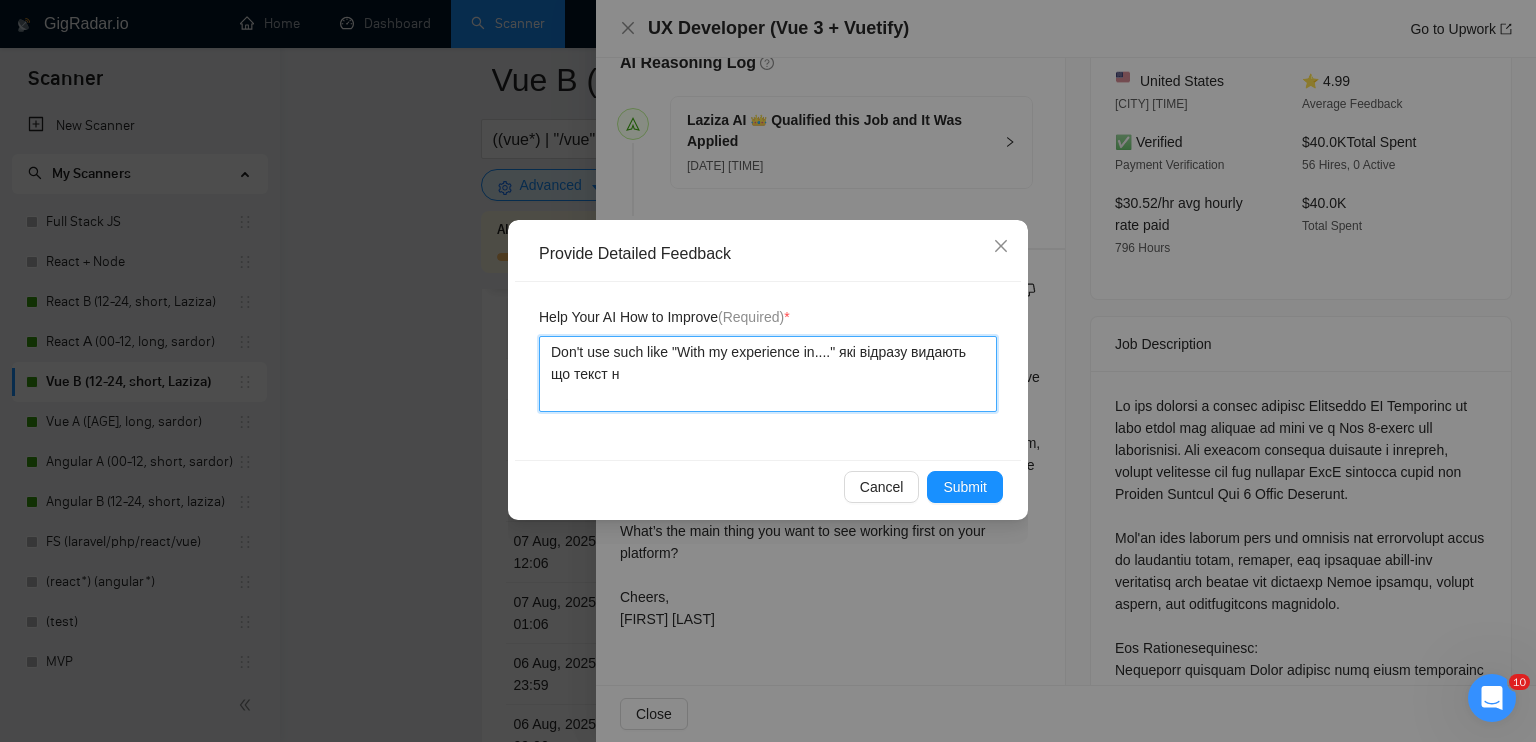 type 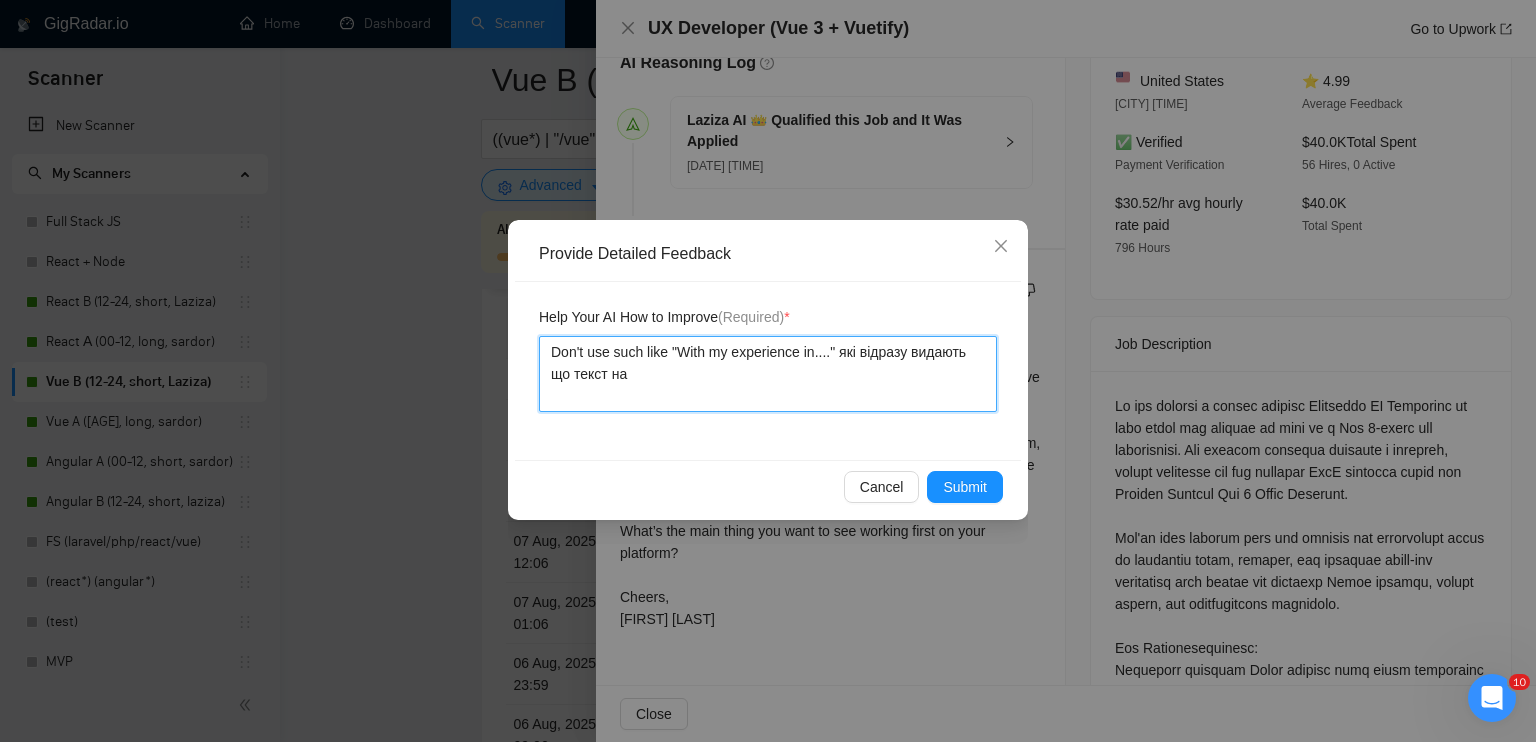 type 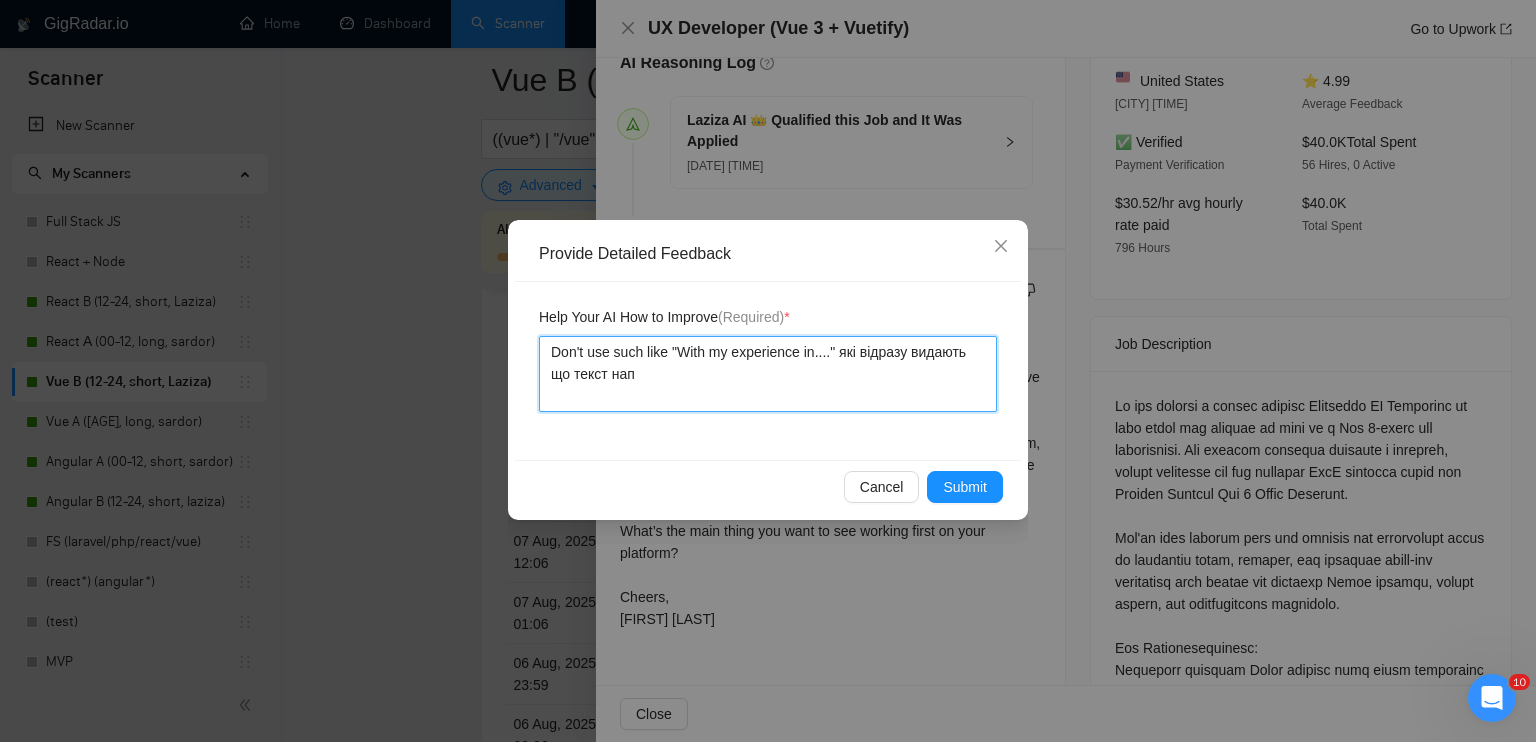 type 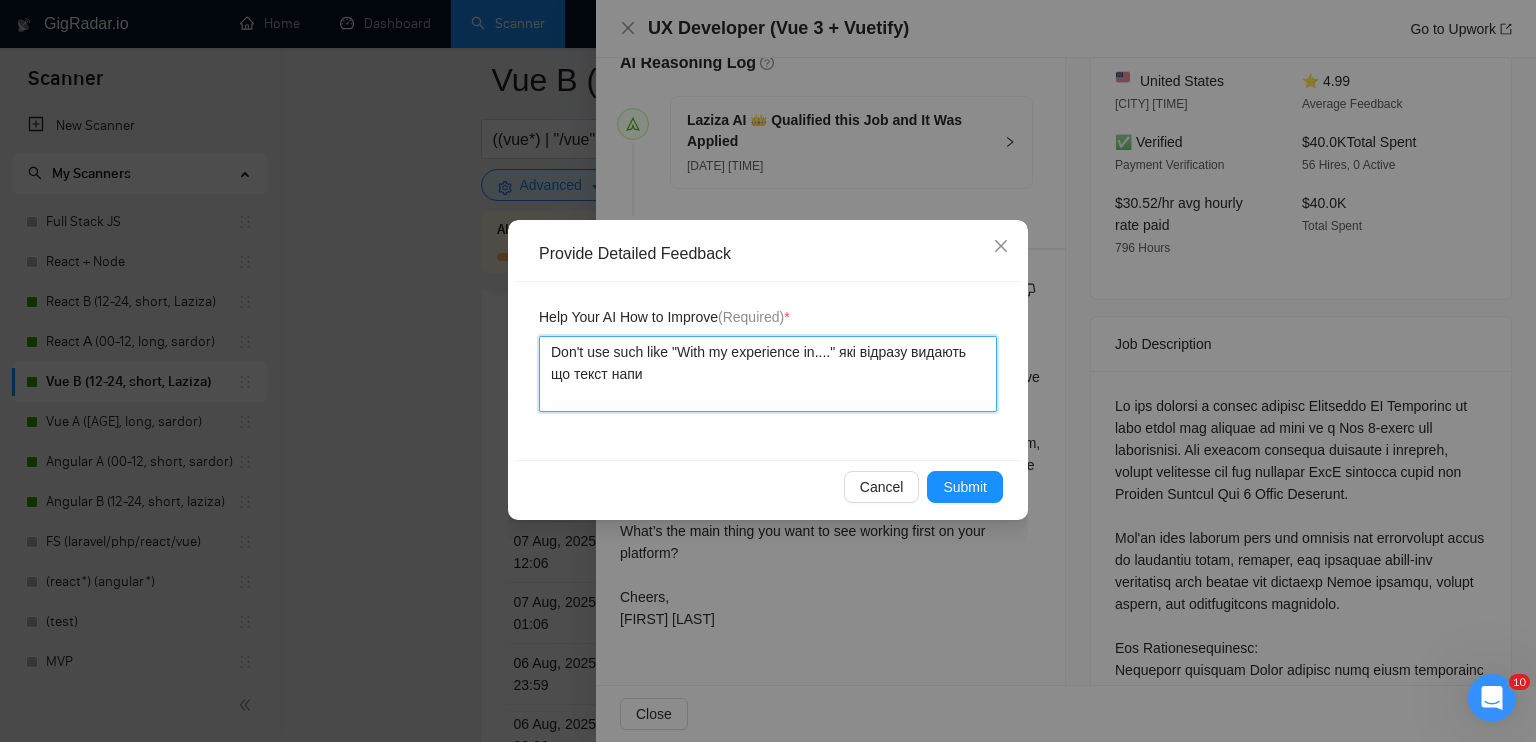 type 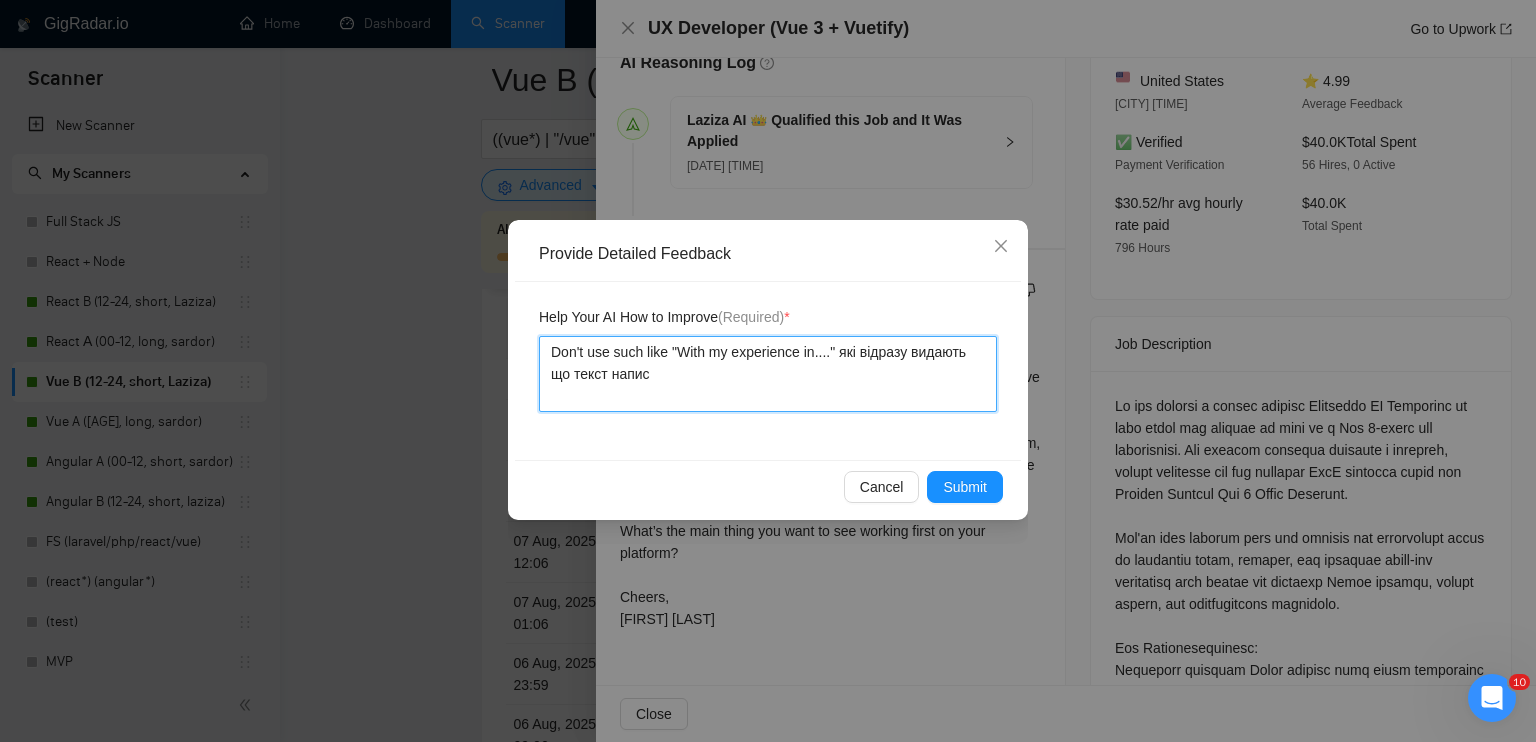 type 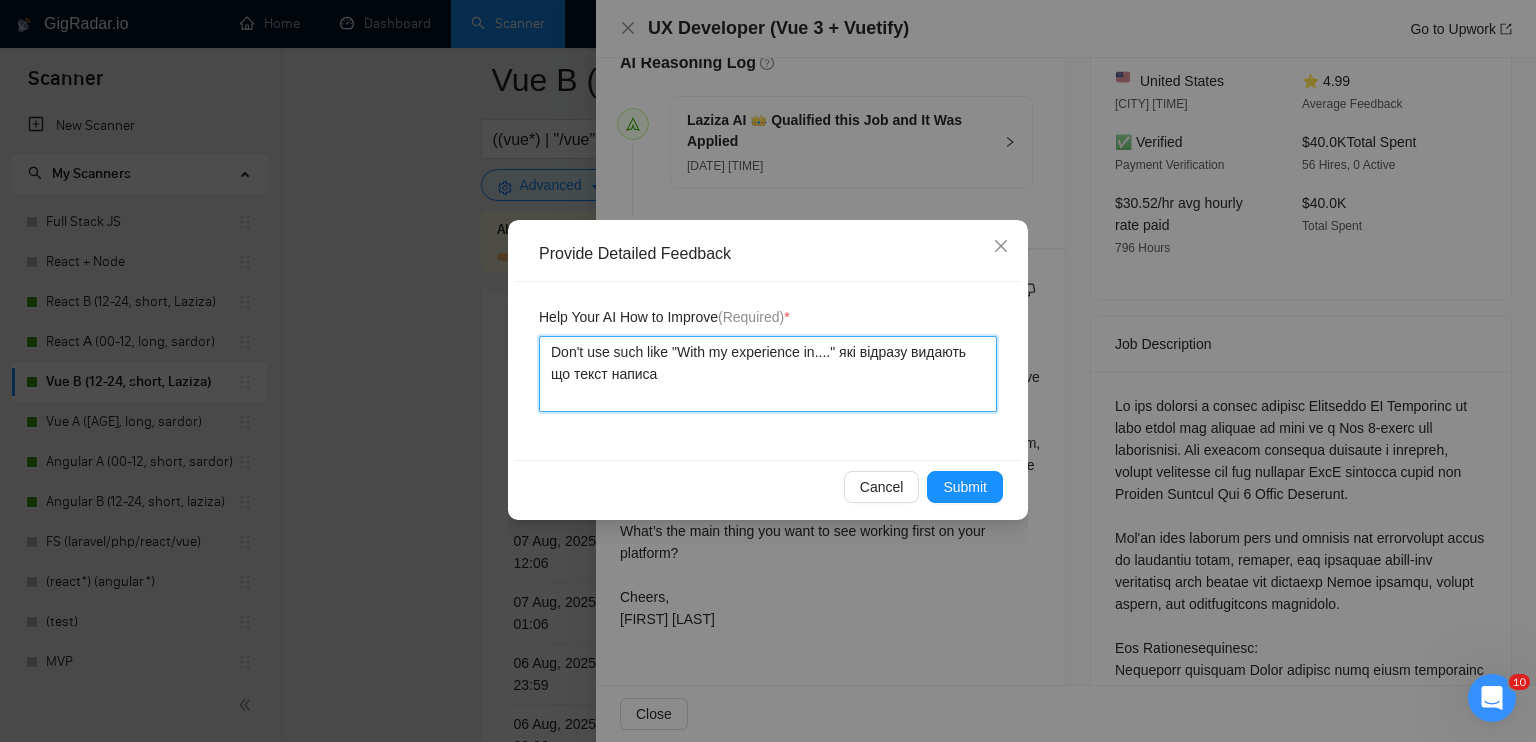 type 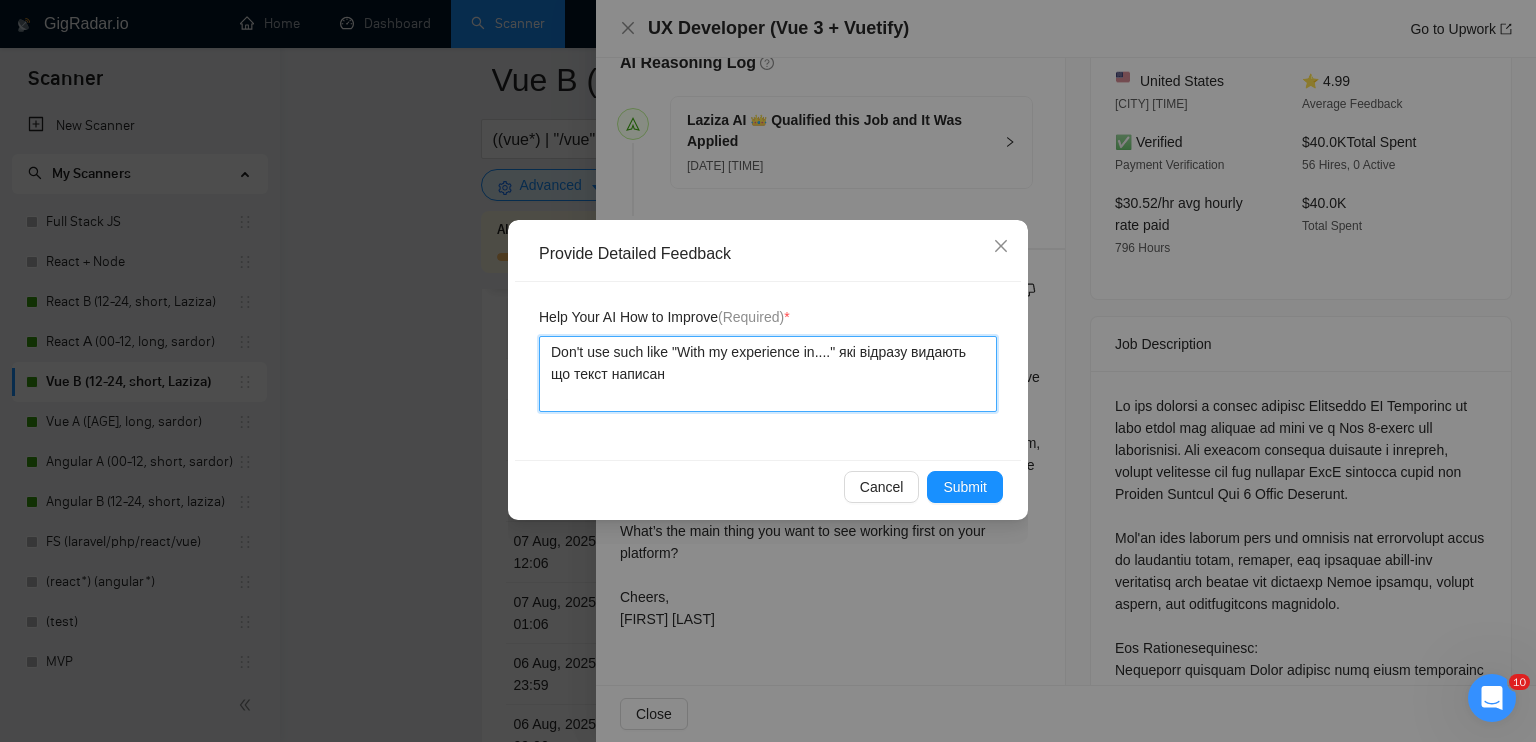 type on "Don't use such like "With my experience in...." які відразу видають що текст написани" 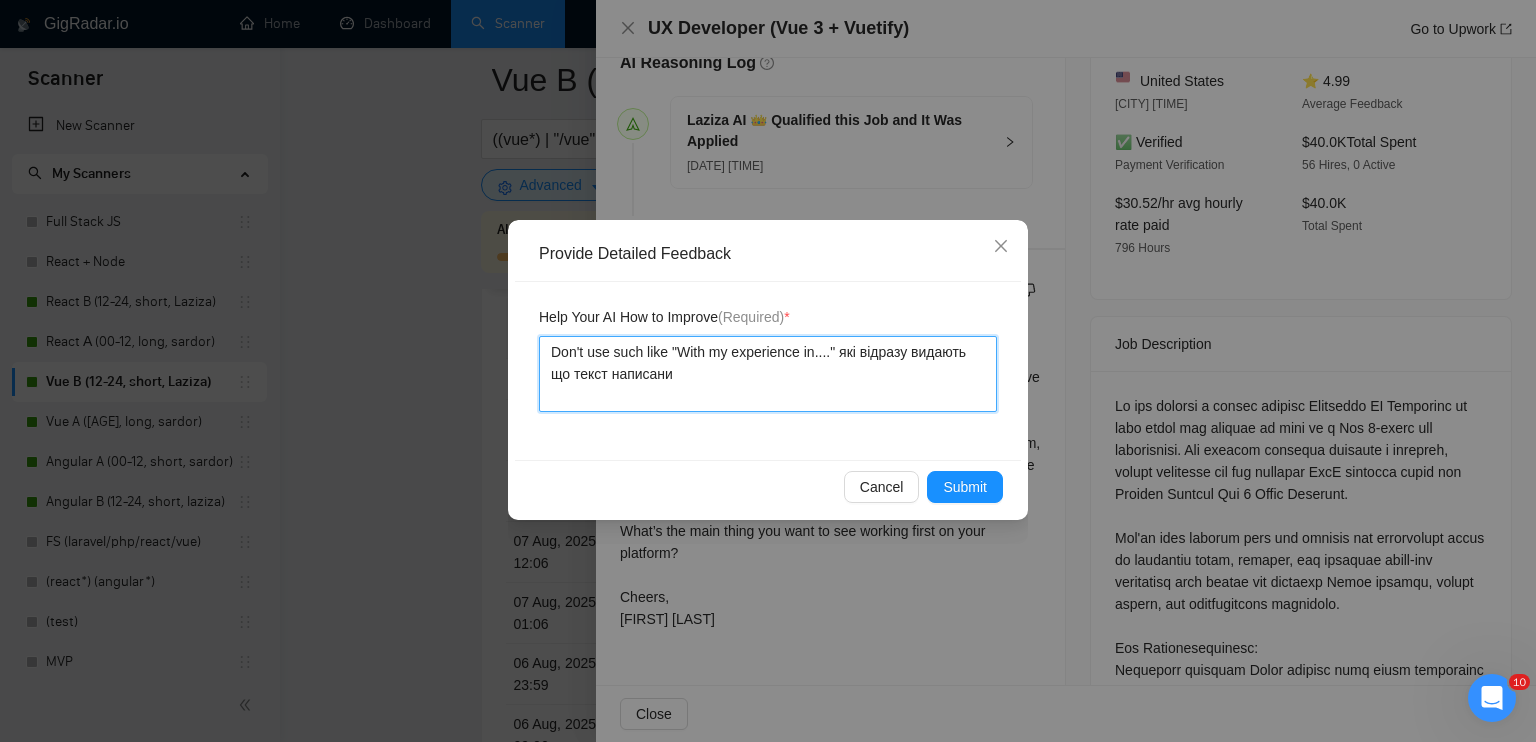 type 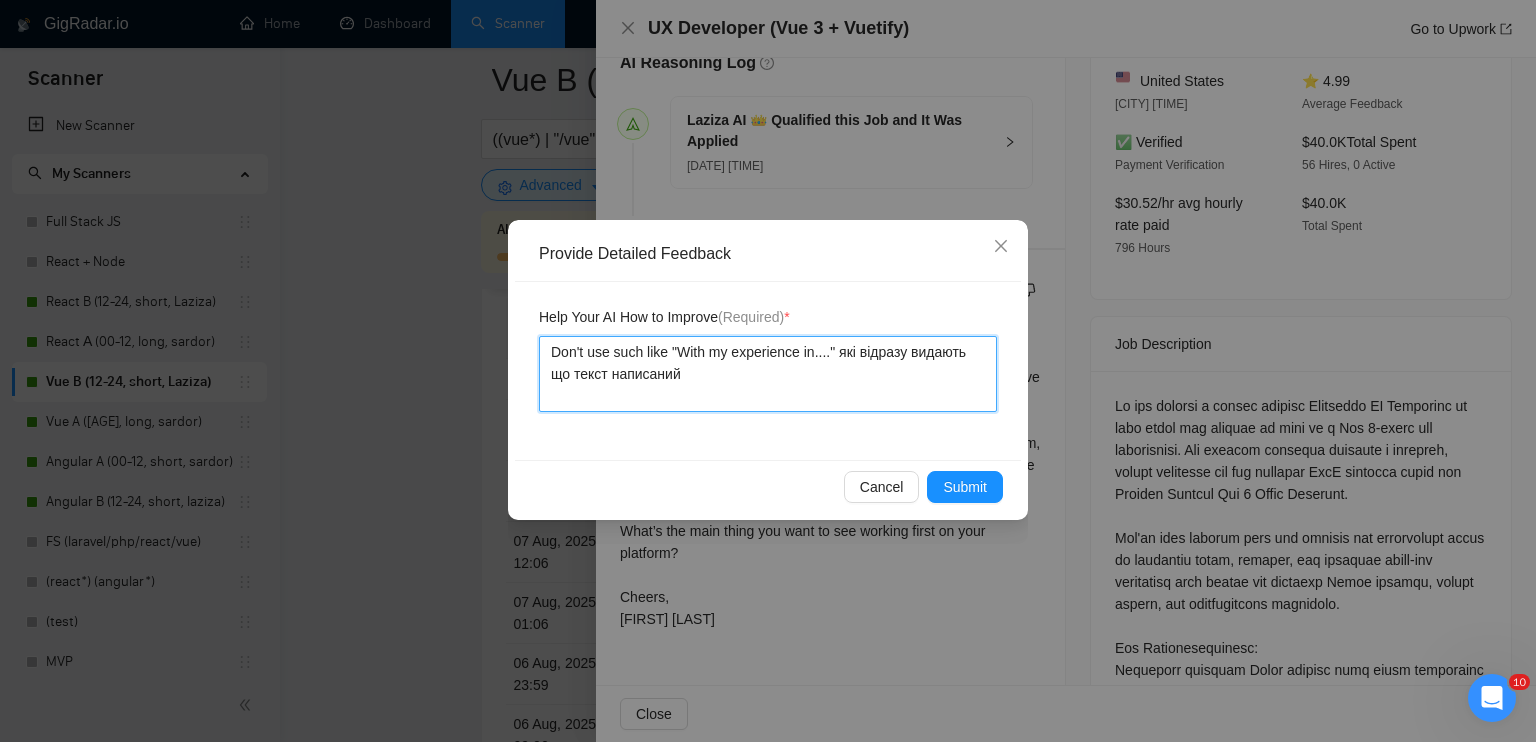 type on "Don't use such like "With my experience in...." які відразу видають що текст написаний" 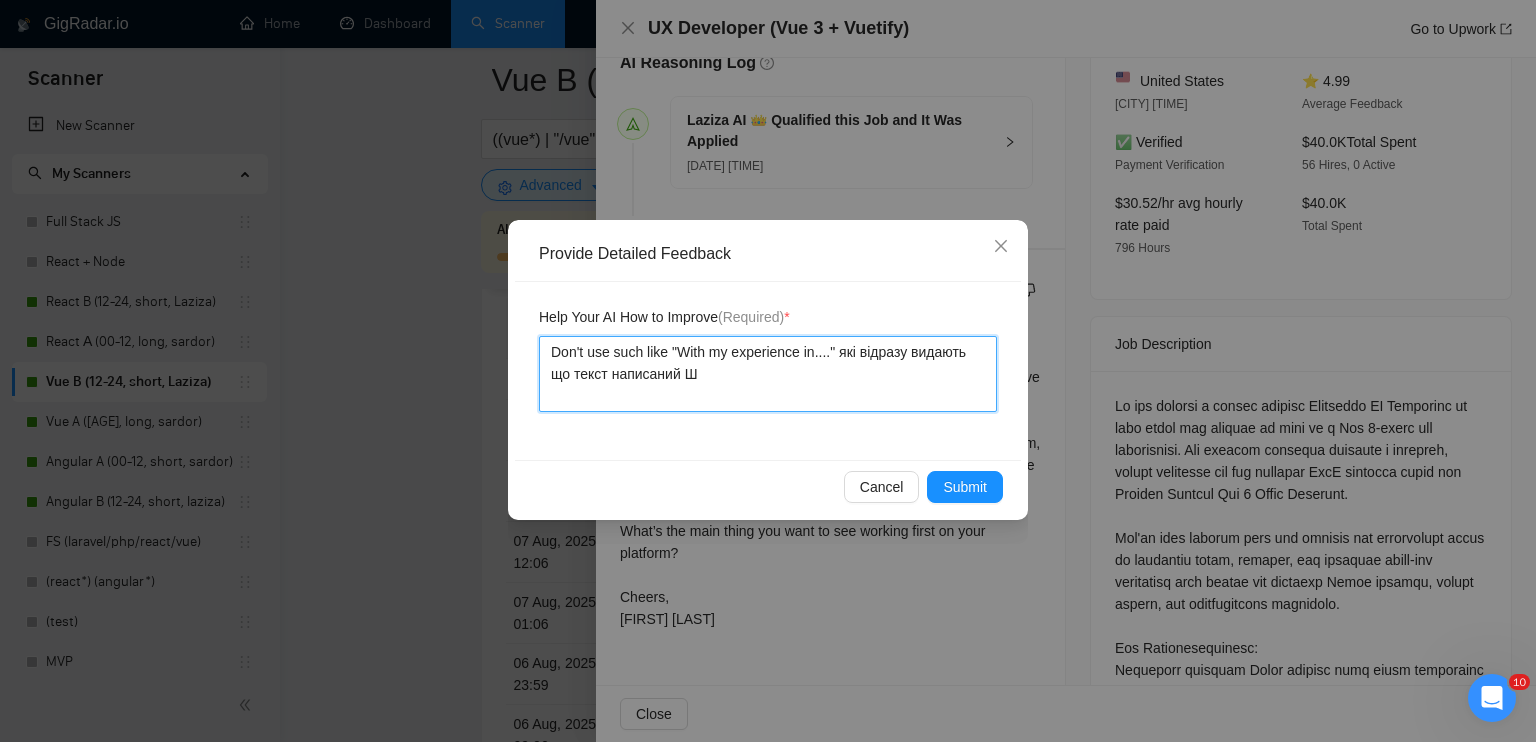 type 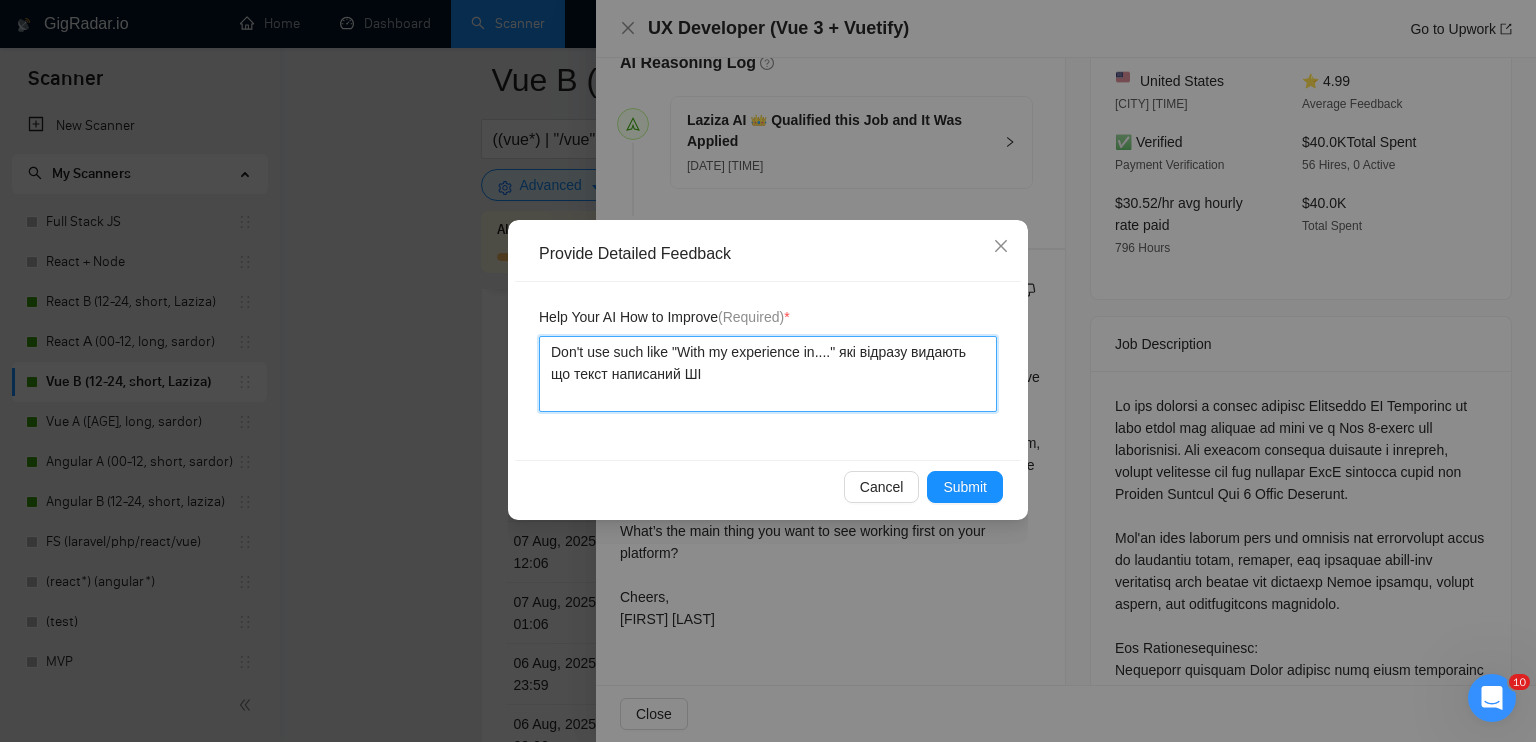 drag, startPoint x: 553, startPoint y: 351, endPoint x: 749, endPoint y: 382, distance: 198.43639 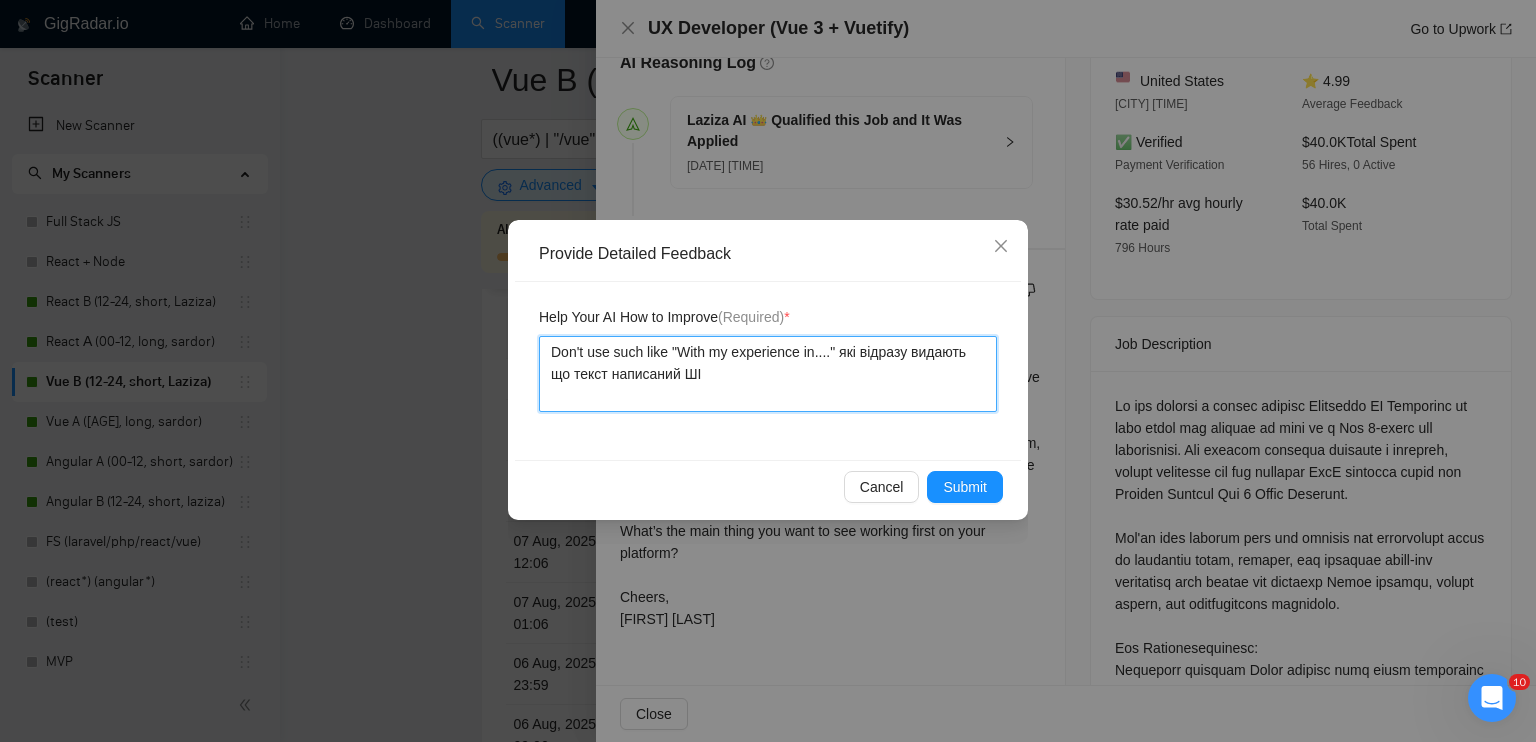 paste on "’t use phrases like “With my experience in…” which immediately give away that the text was written by AI." 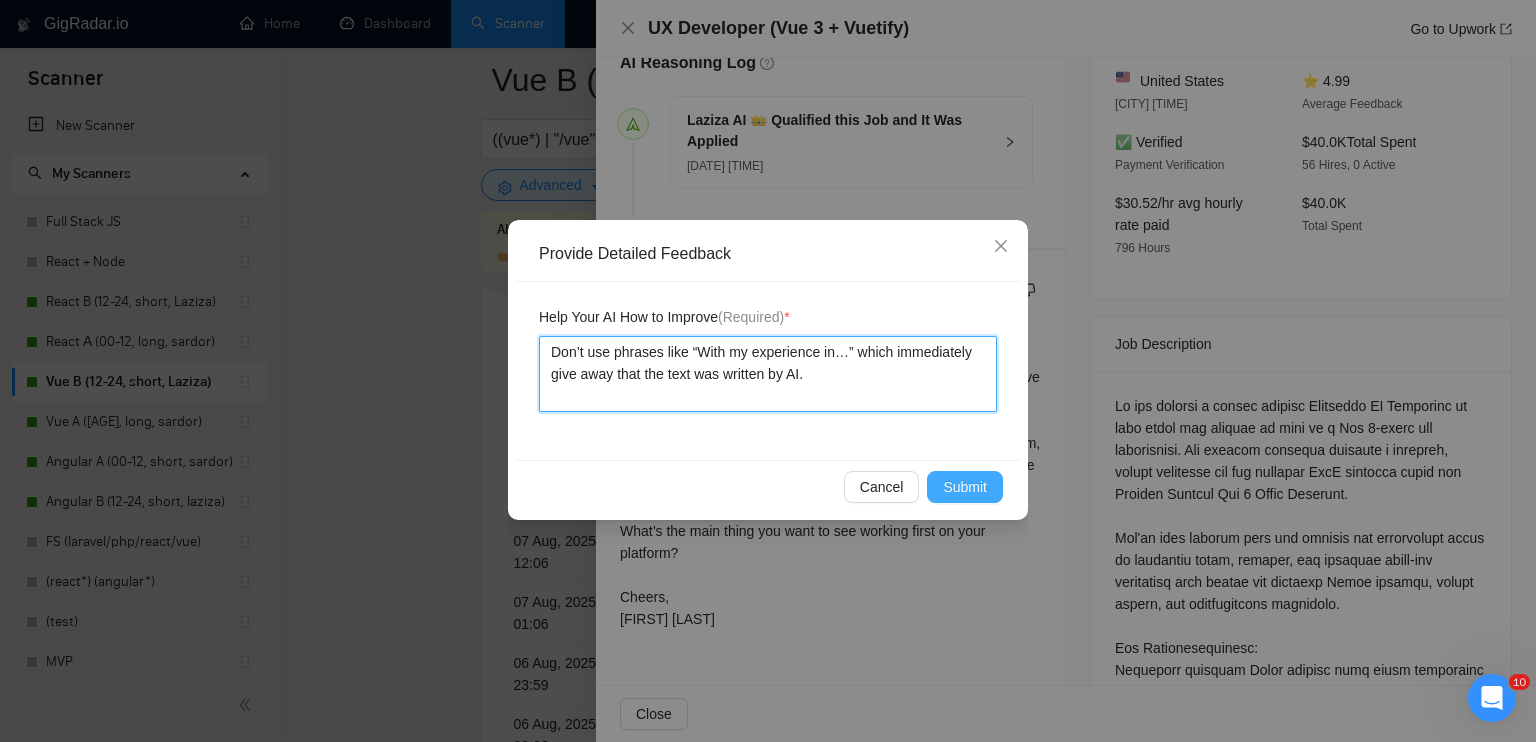 type on "Don’t use phrases like “With my experience in…” which immediately give away that the text was written by AI." 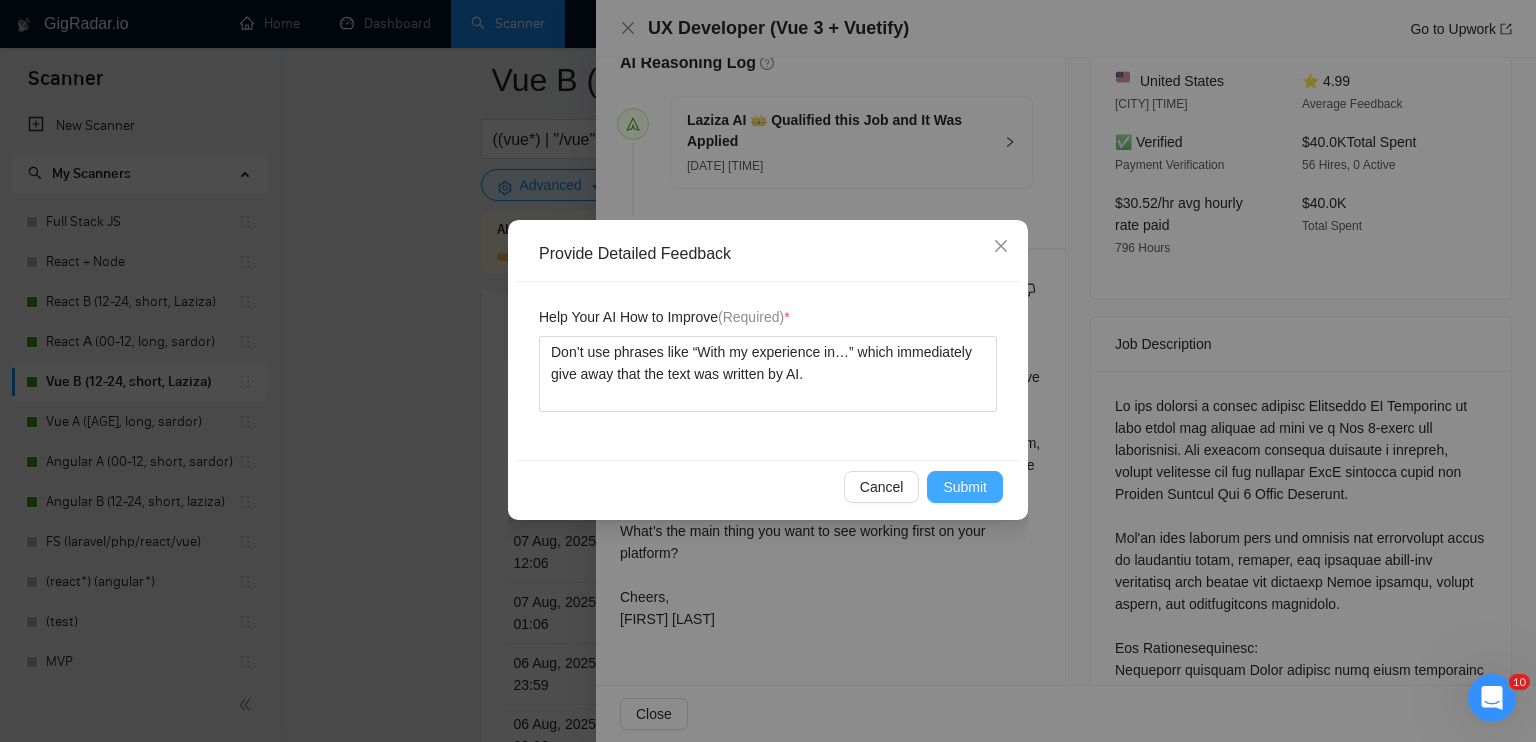 click on "Submit" at bounding box center [965, 487] 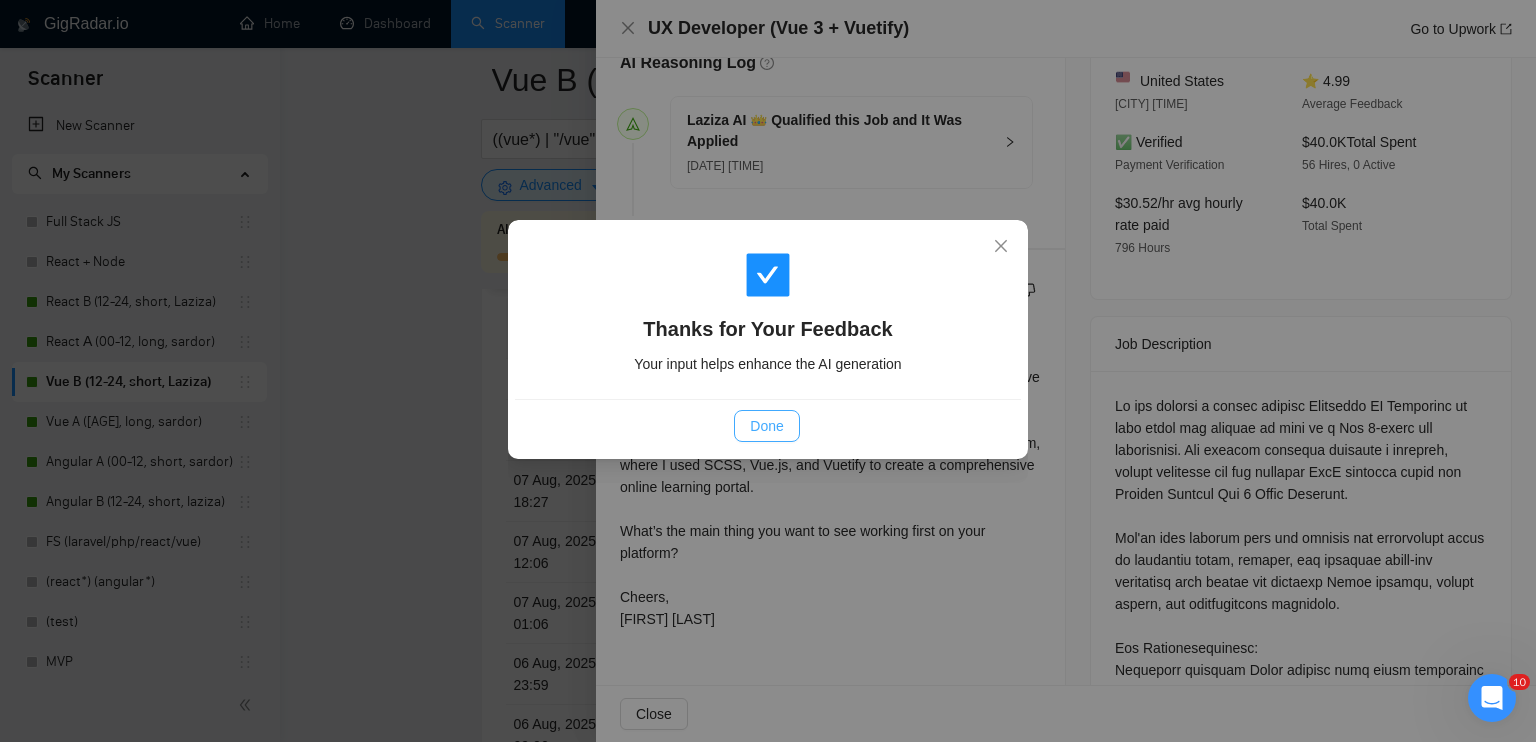 click on "Done" at bounding box center (766, 426) 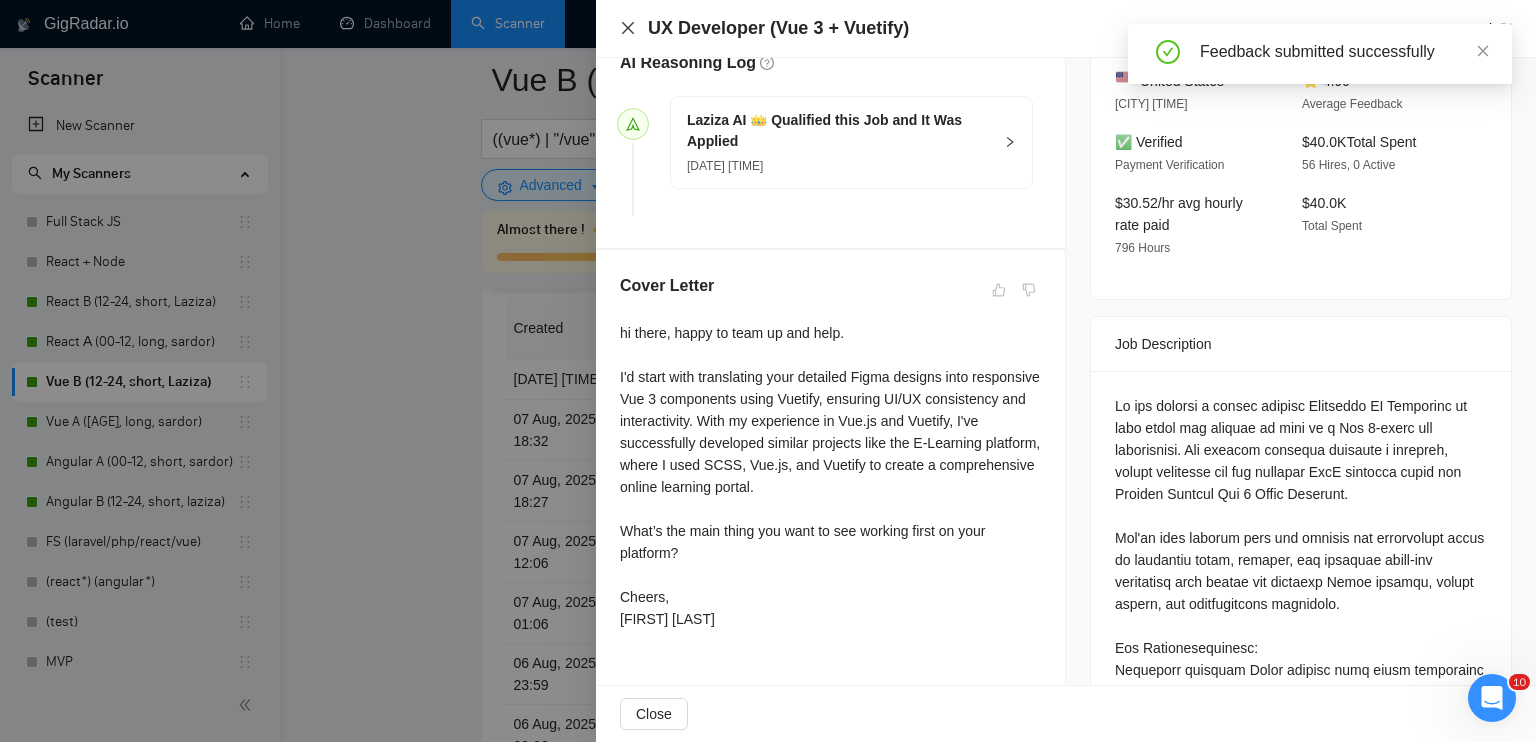 click 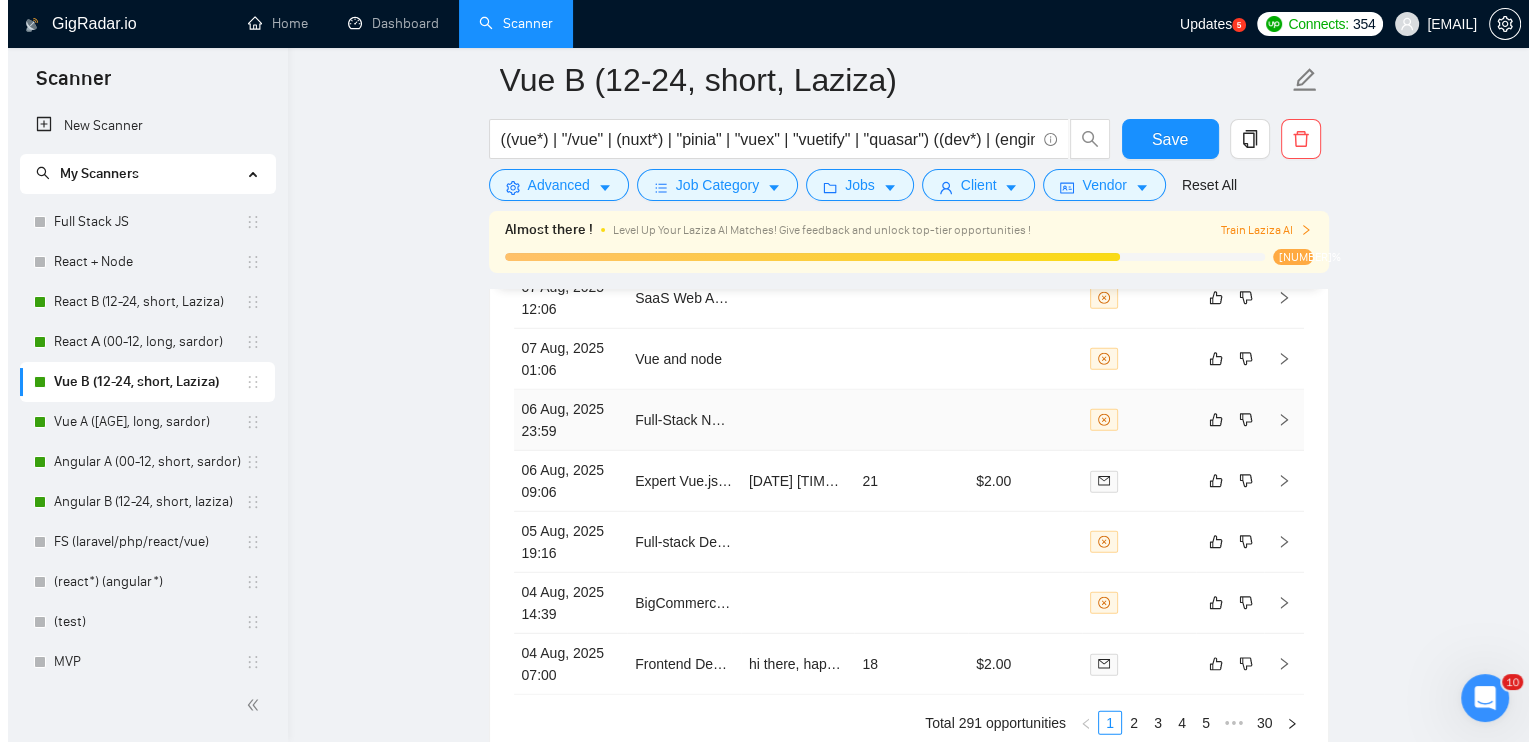 scroll, scrollTop: 5600, scrollLeft: 0, axis: vertical 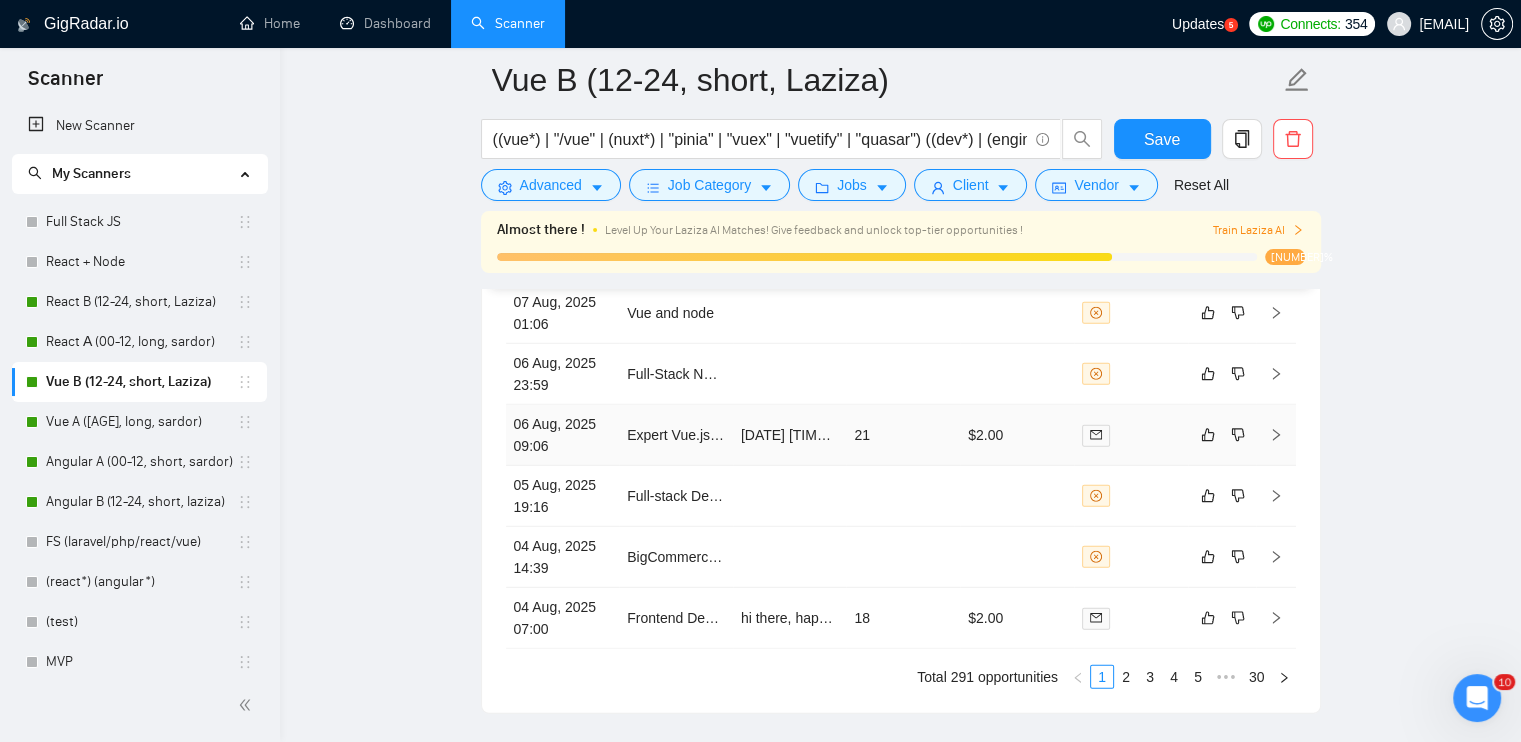 click at bounding box center (1131, 435) 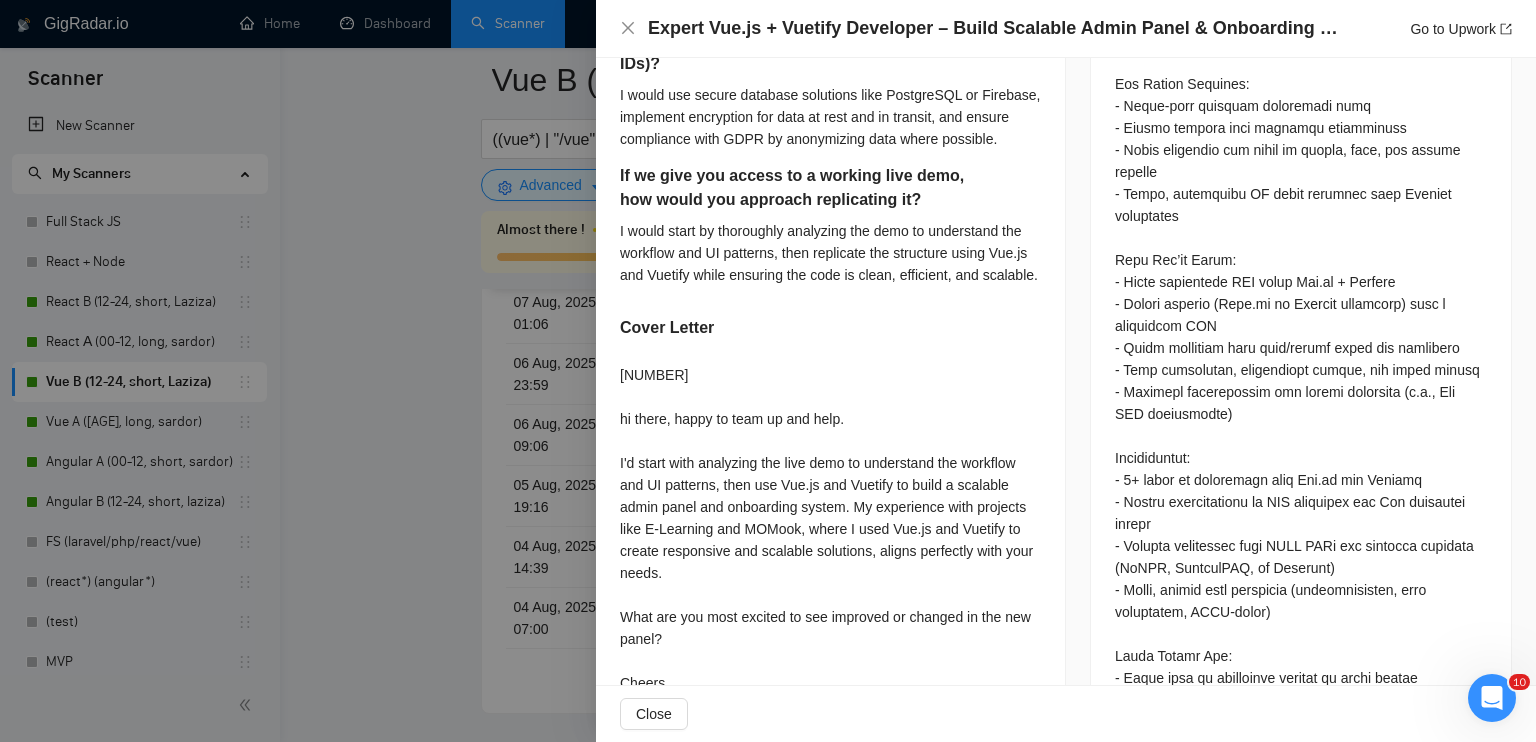 scroll, scrollTop: 1200, scrollLeft: 0, axis: vertical 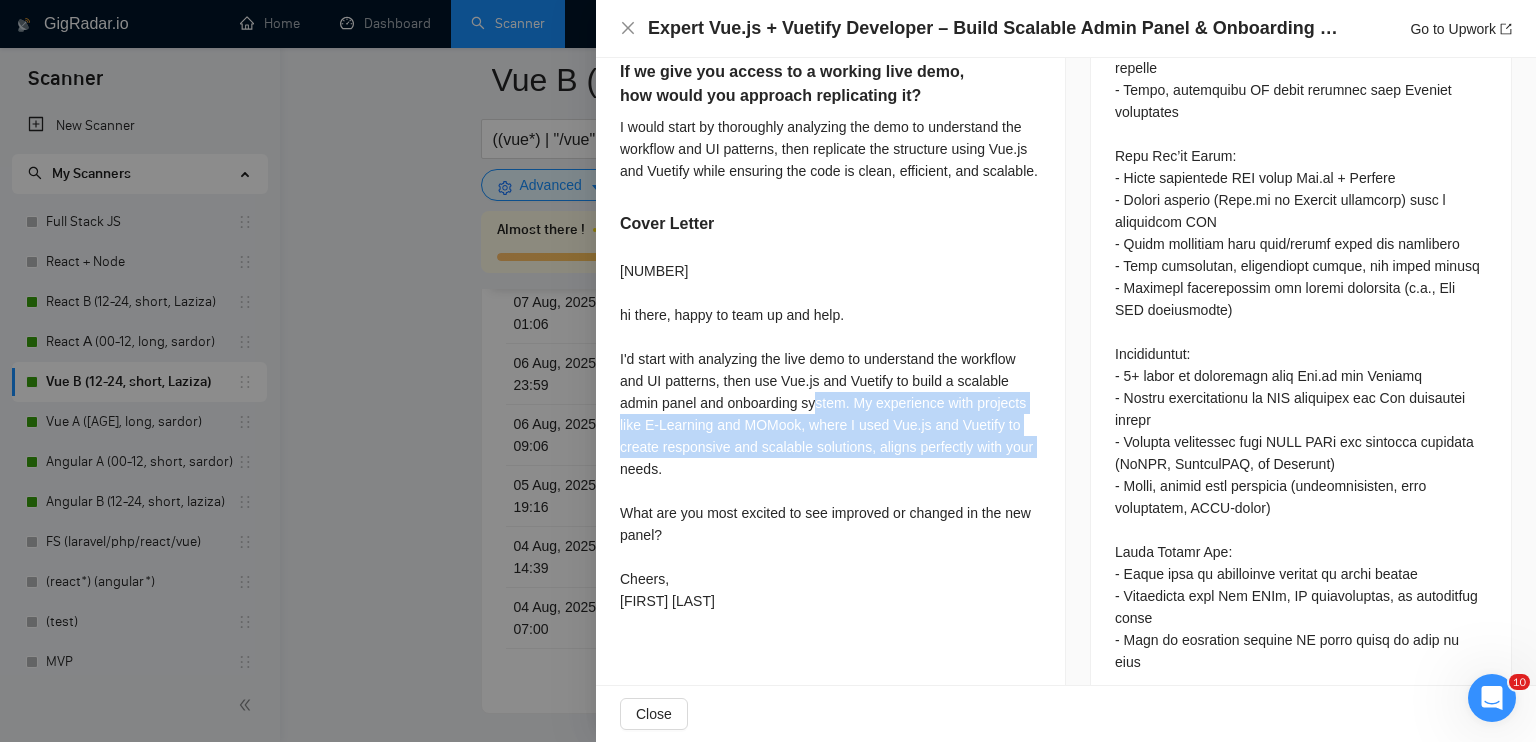 drag, startPoint x: 855, startPoint y: 380, endPoint x: 865, endPoint y: 444, distance: 64.77654 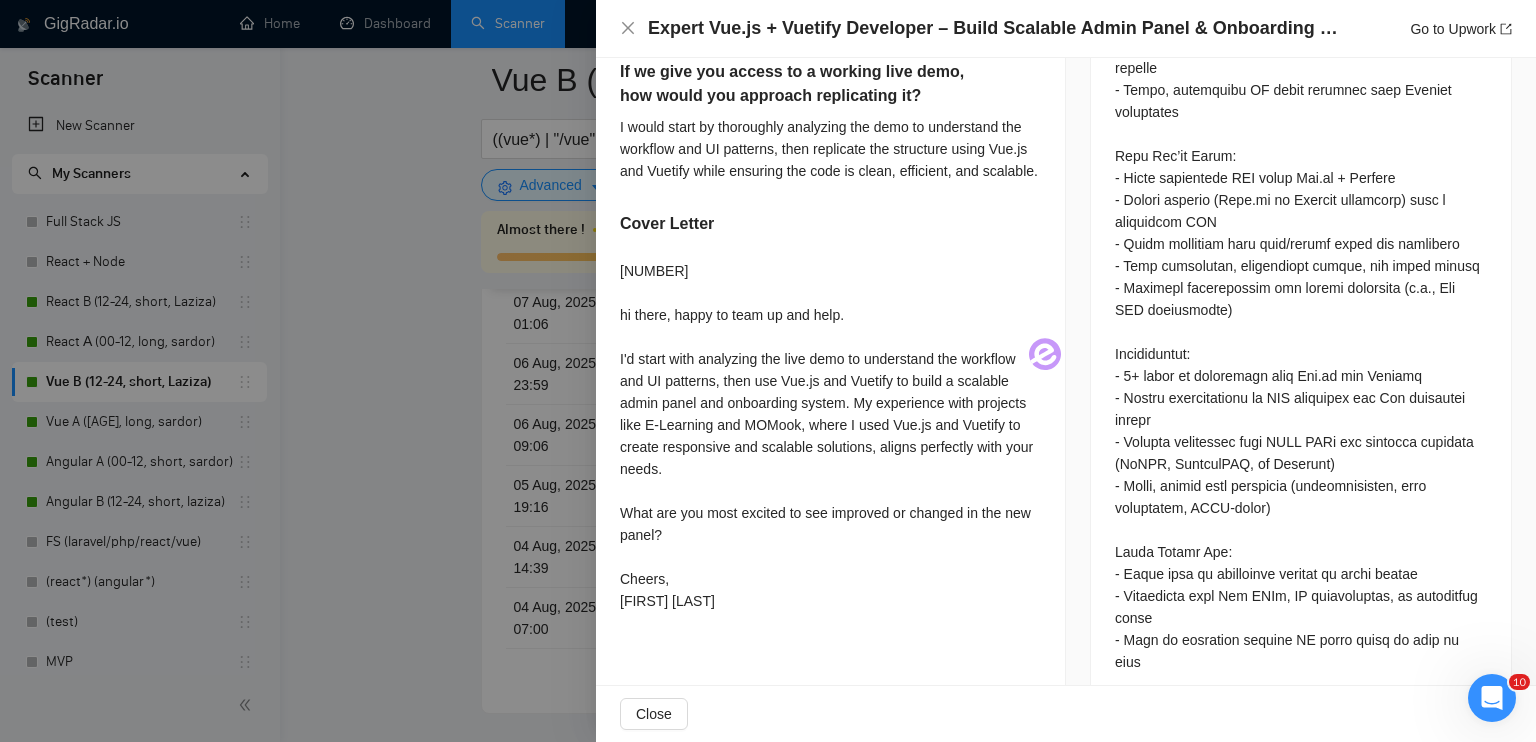 drag, startPoint x: 874, startPoint y: 402, endPoint x: 852, endPoint y: 468, distance: 69.57011 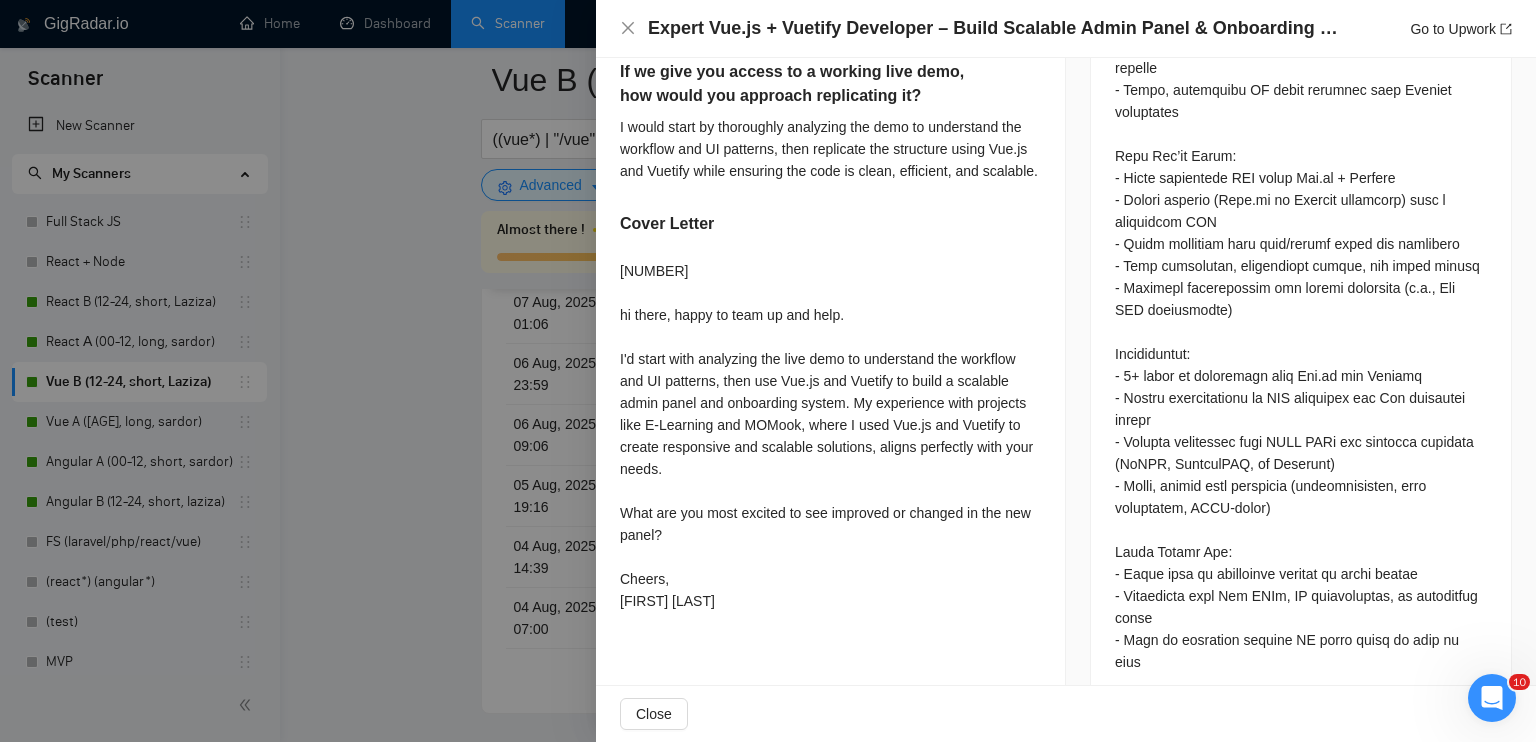 click on "[NUMBER]
hi there, happy to team up and help.
I'd start with analyzing the live demo to understand the workflow and UI patterns, then use Vue.js and Vuetify to build a scalable admin panel and onboarding system. My experience with projects like E-Learning and MOMook, where I used Vue.js and Vuetify to create responsive and scalable solutions, aligns perfectly with your needs.
What are you most excited to see improved or changed in the new panel?
Cheers,
[FIRST] [LAST]" at bounding box center [830, 436] 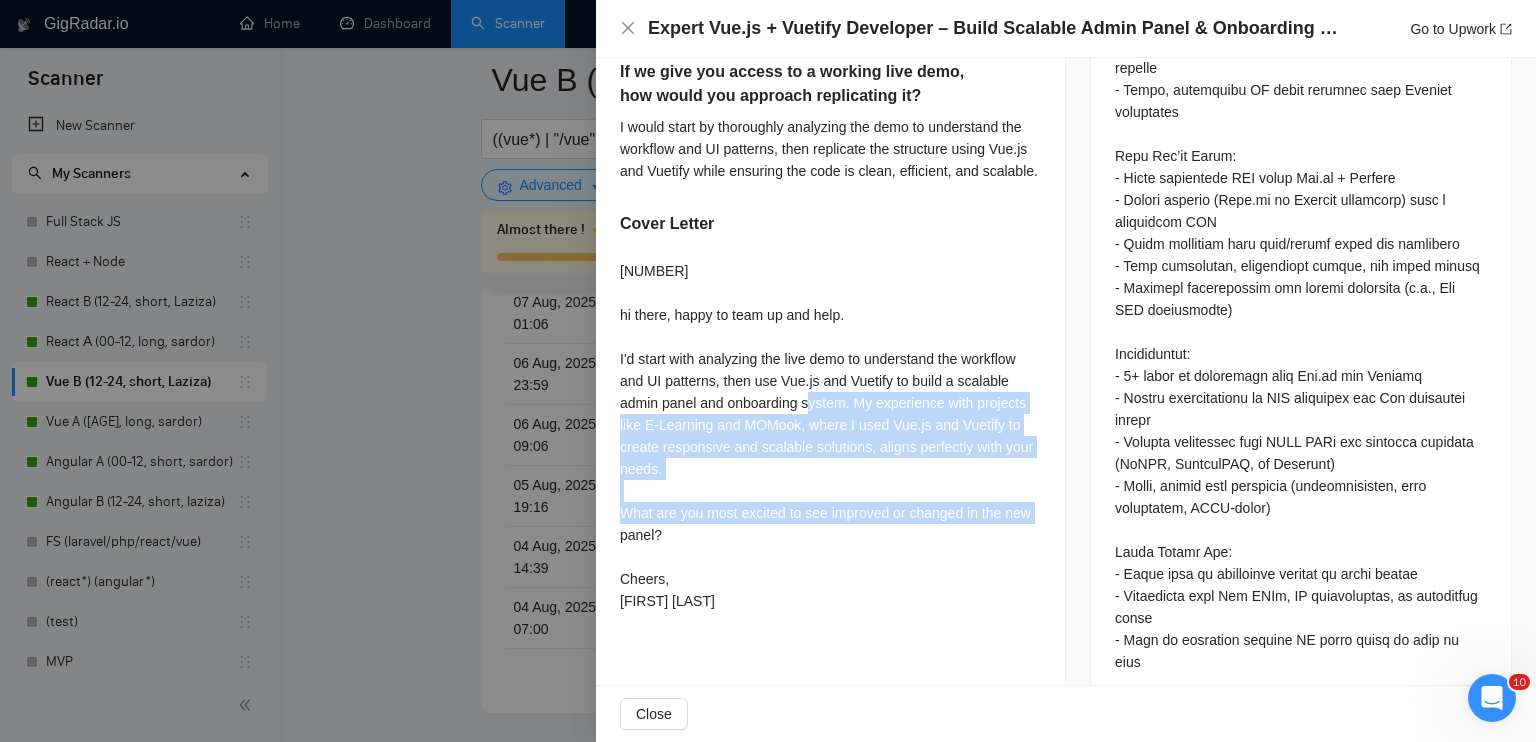 drag, startPoint x: 851, startPoint y: 379, endPoint x: 909, endPoint y: 506, distance: 139.61734 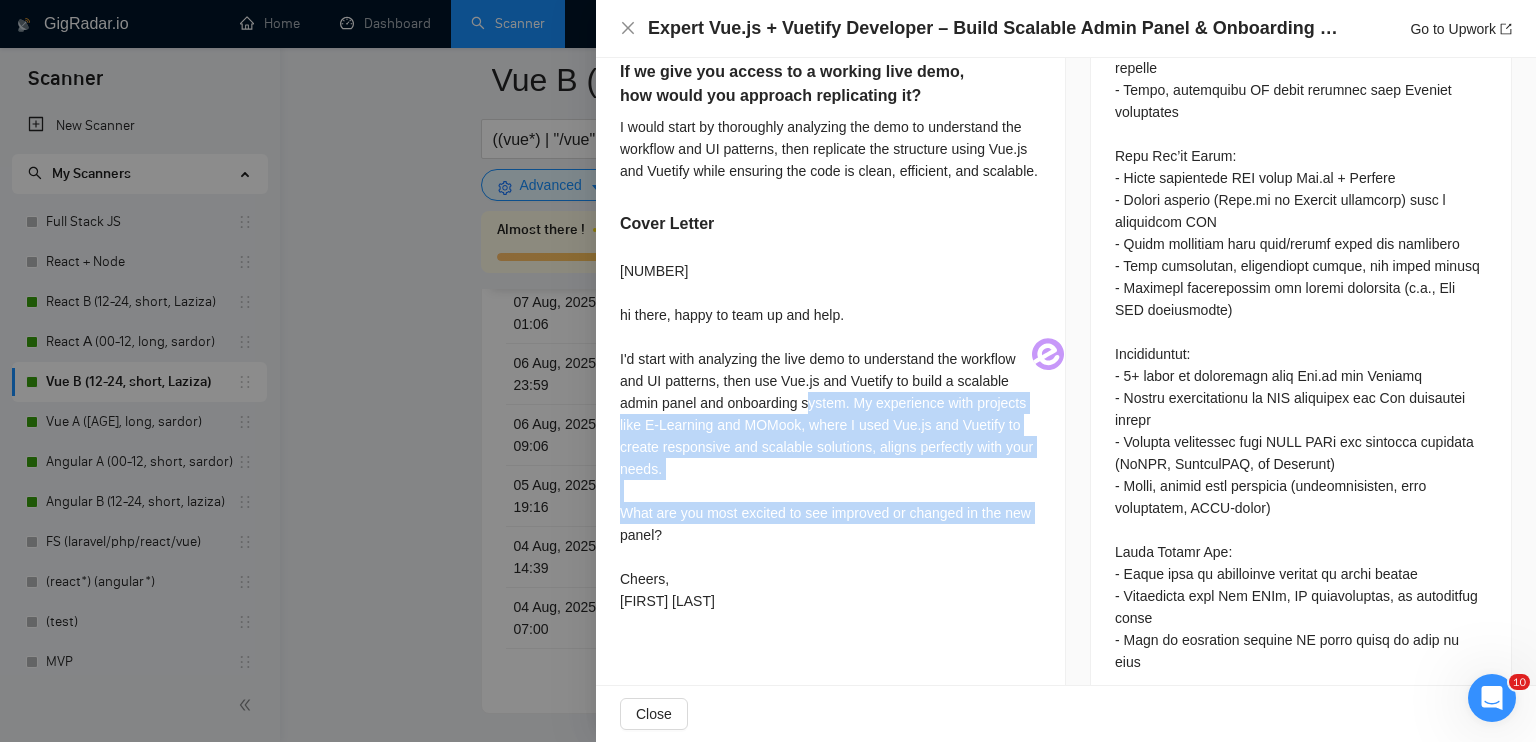 copy on "My experience with projects like E-Learning and MOMook, where I used Vue.js and Vuetify to create responsive and scalable solutions, aligns perfectly with your needs.
What are you most excited to see improved or changed in the new panel?" 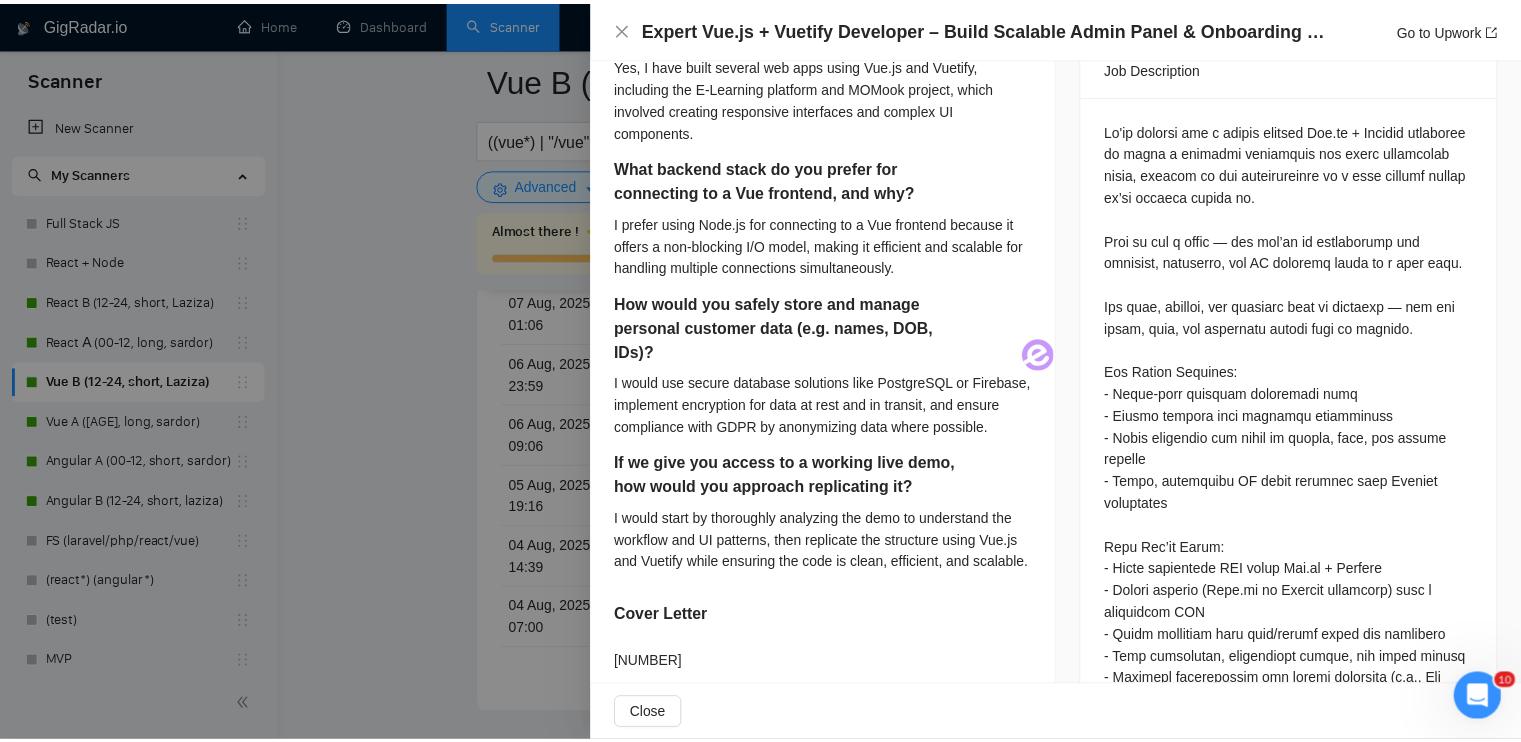 scroll, scrollTop: 800, scrollLeft: 0, axis: vertical 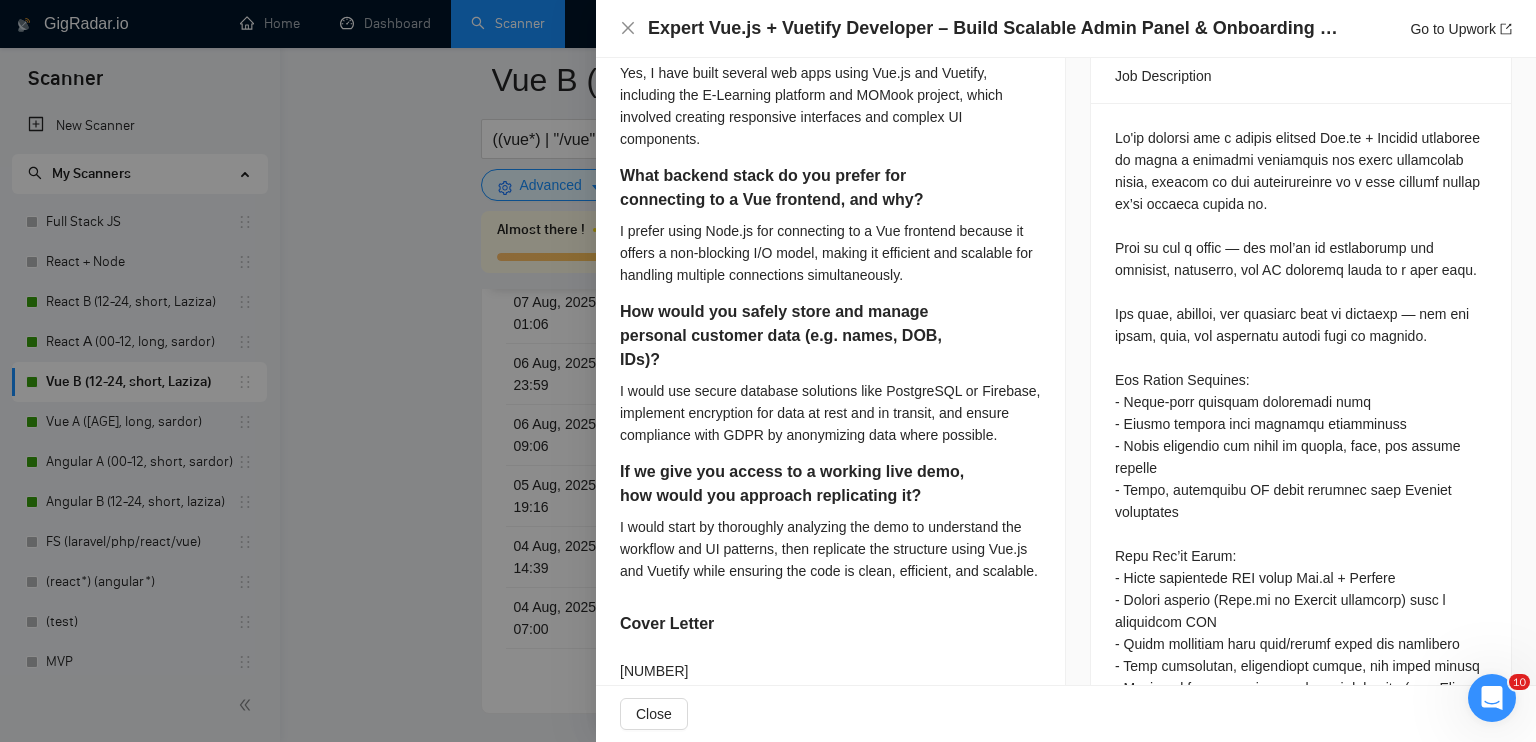 click at bounding box center [768, 371] 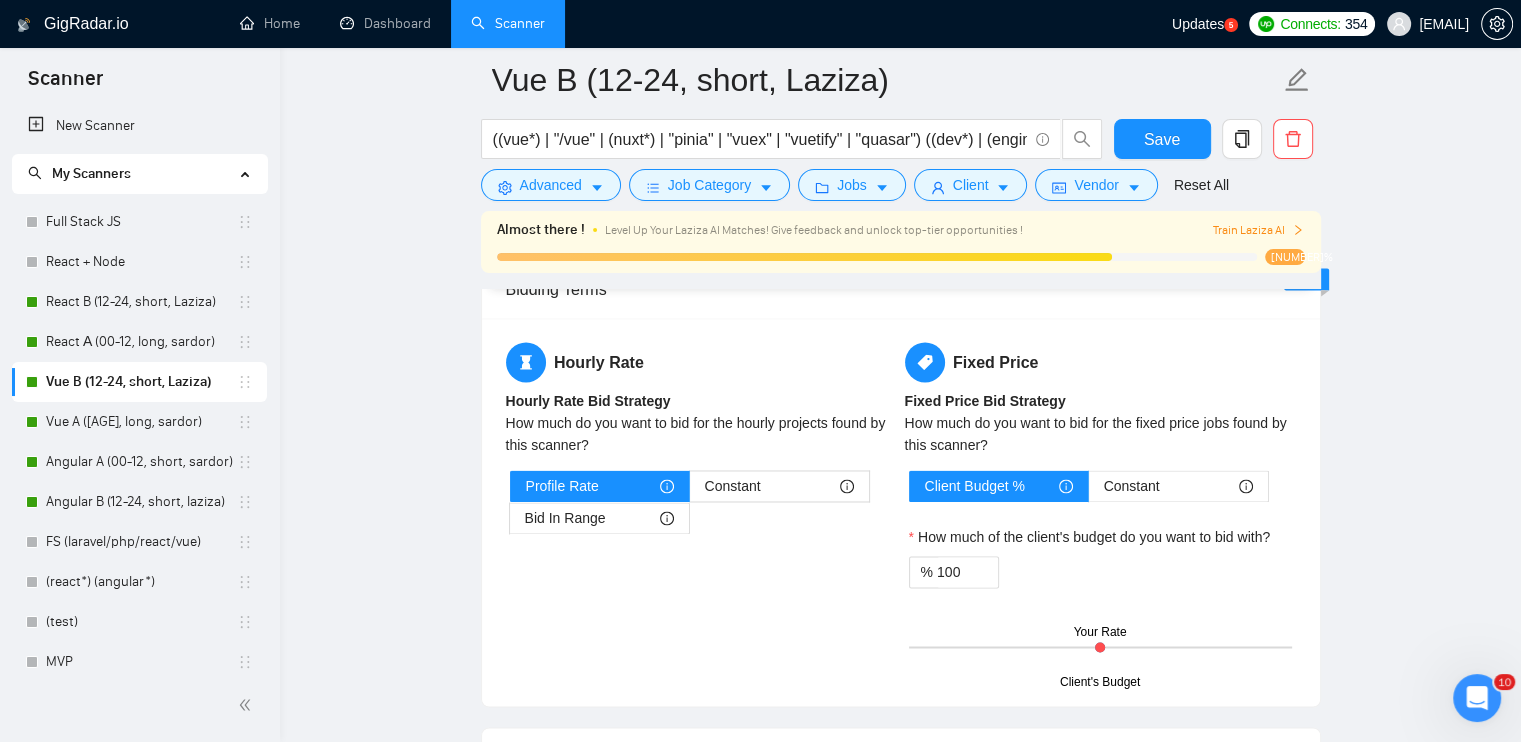 scroll, scrollTop: 2600, scrollLeft: 0, axis: vertical 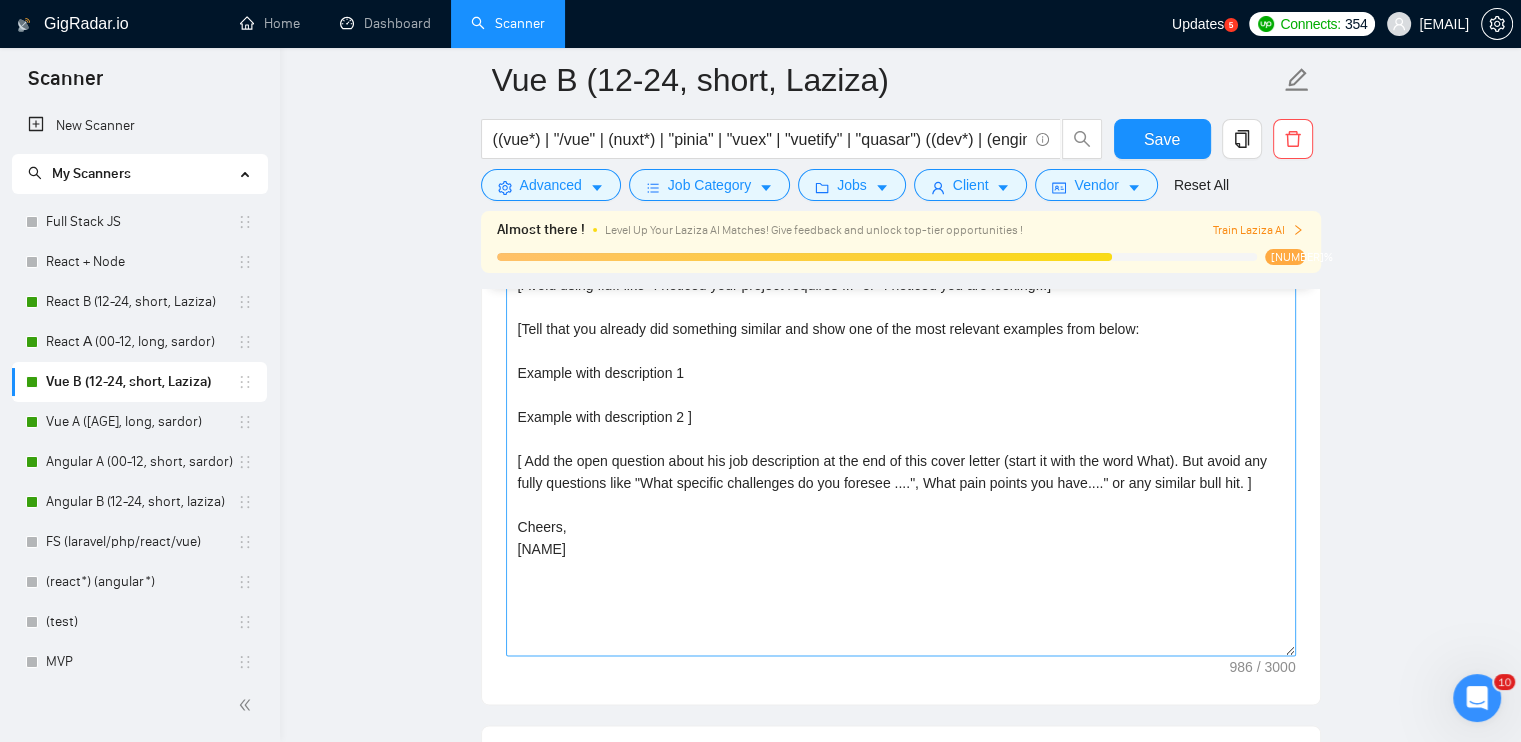 drag, startPoint x: 1287, startPoint y: 494, endPoint x: 1287, endPoint y: 662, distance: 168 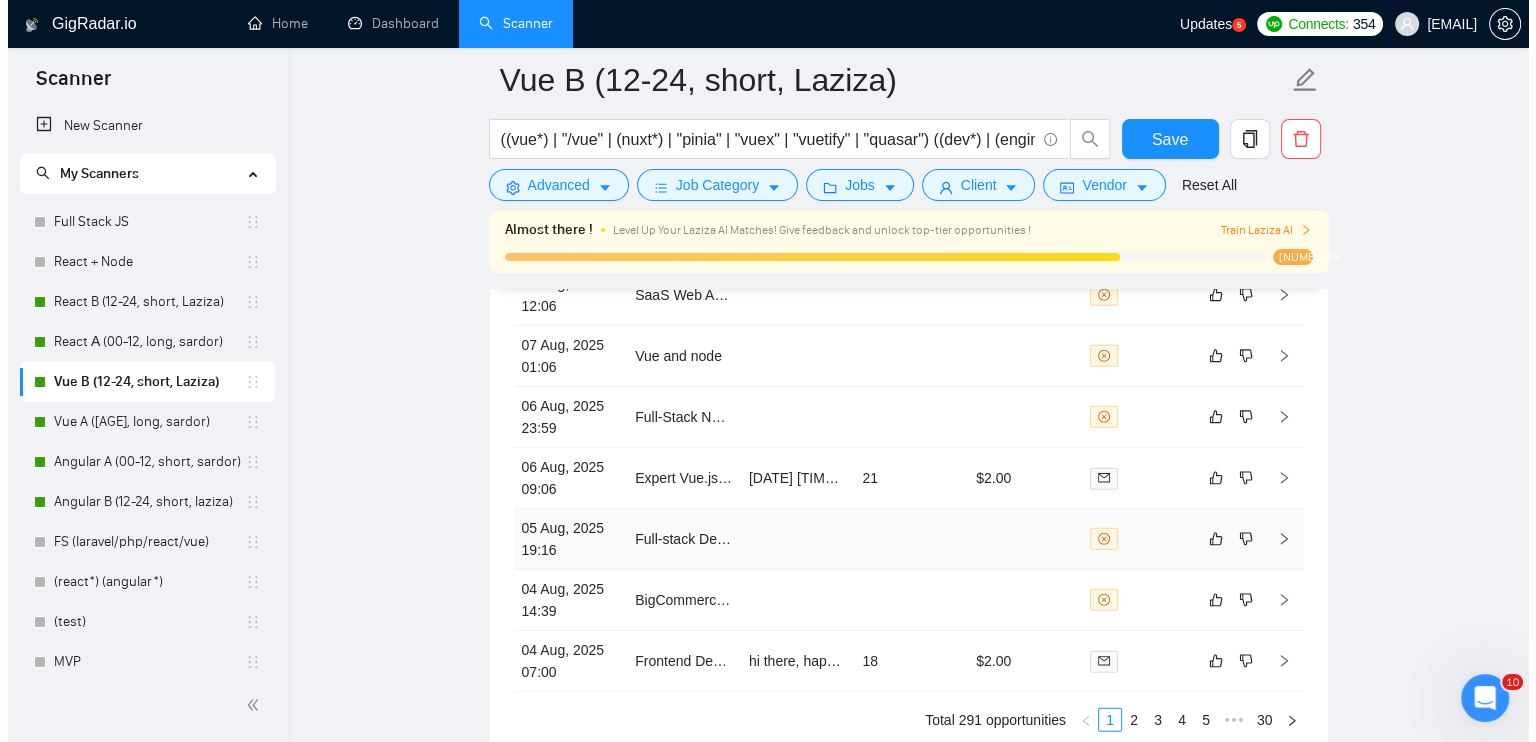 scroll, scrollTop: 5904, scrollLeft: 0, axis: vertical 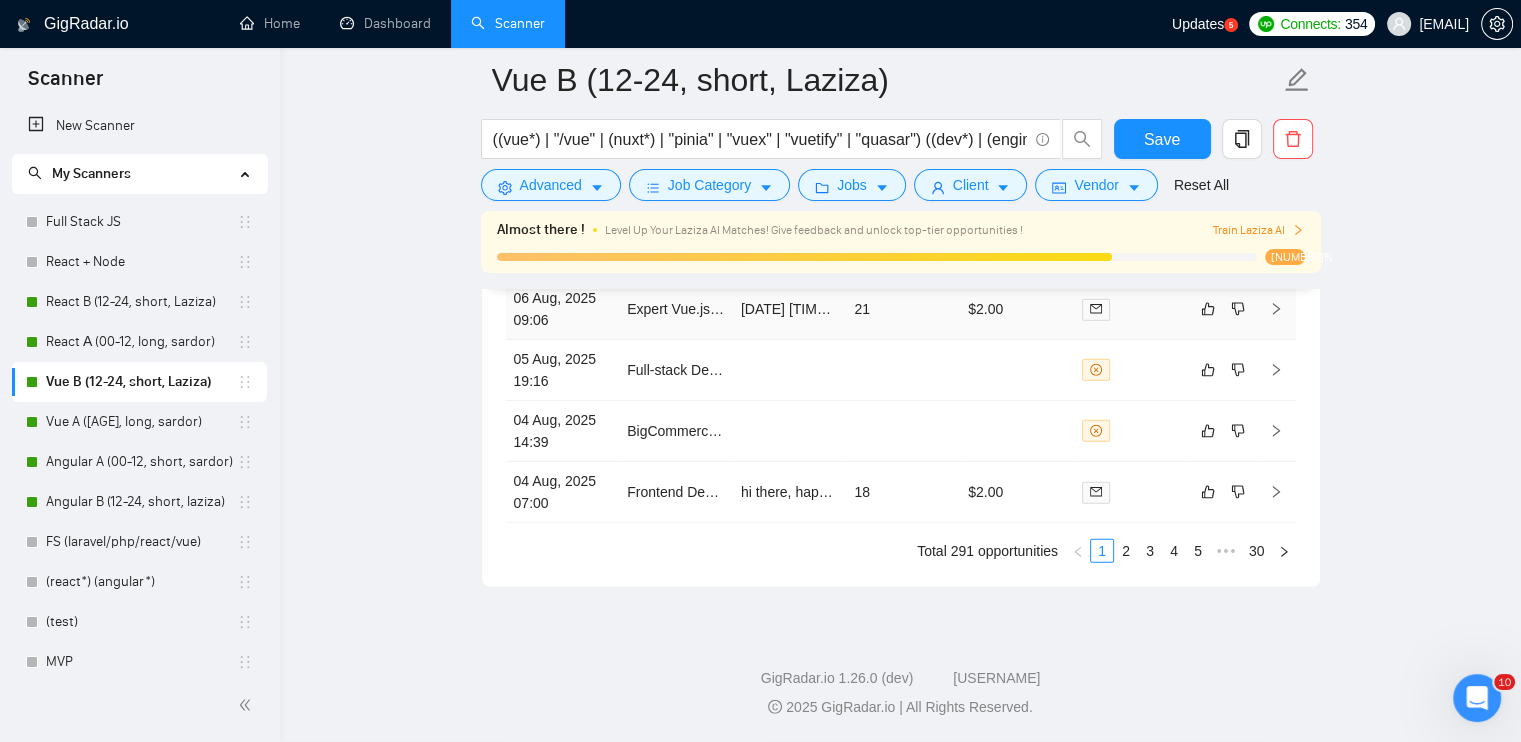 click at bounding box center (1131, 309) 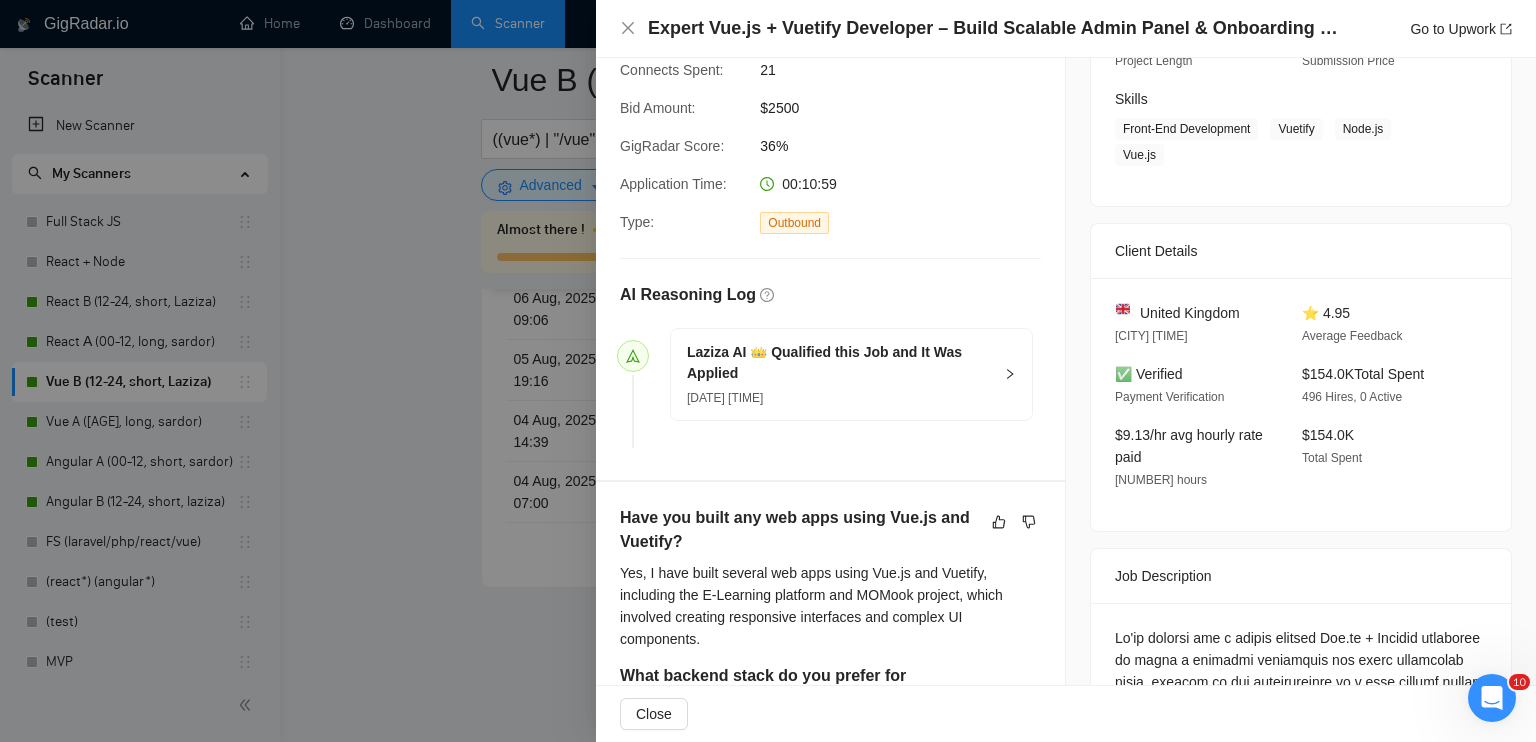 scroll, scrollTop: 0, scrollLeft: 0, axis: both 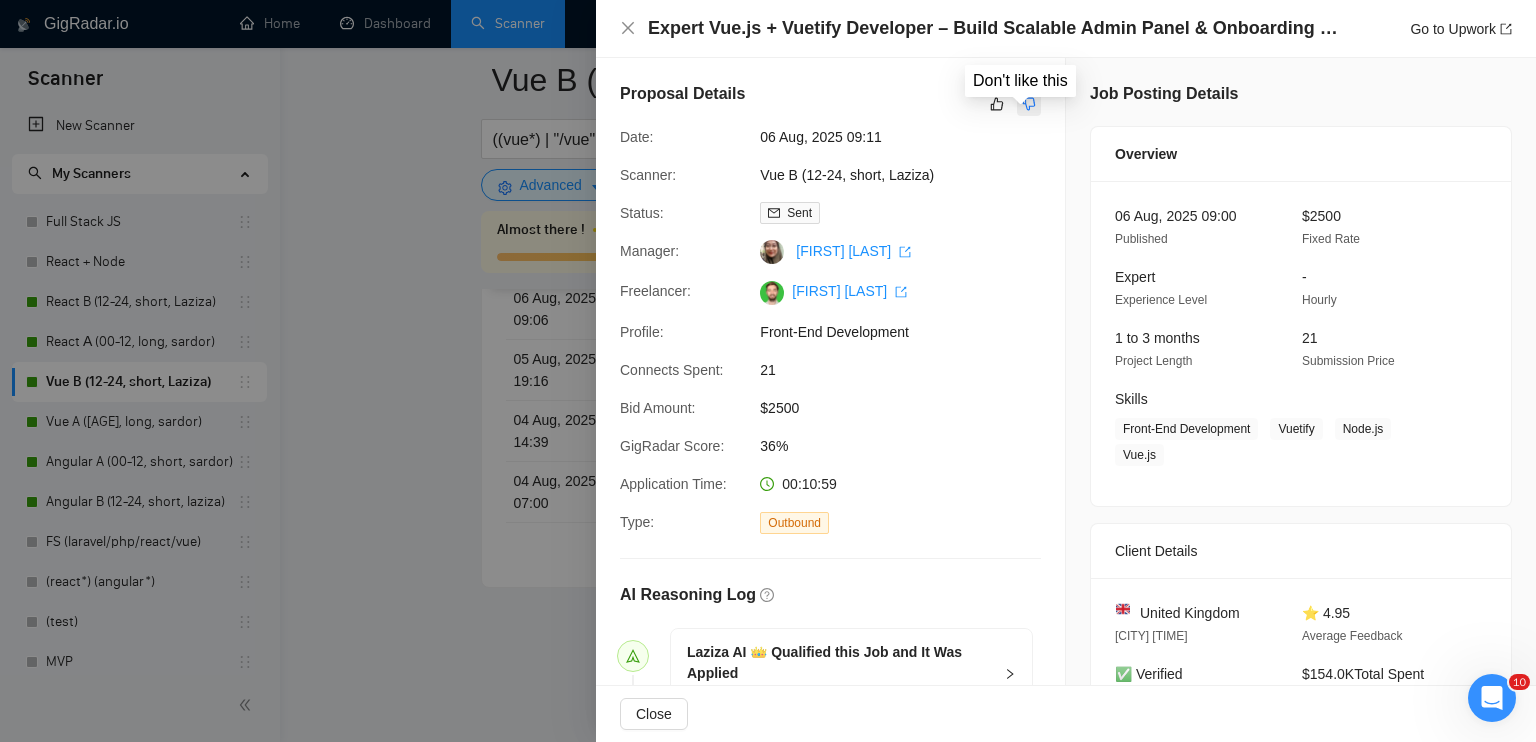 click 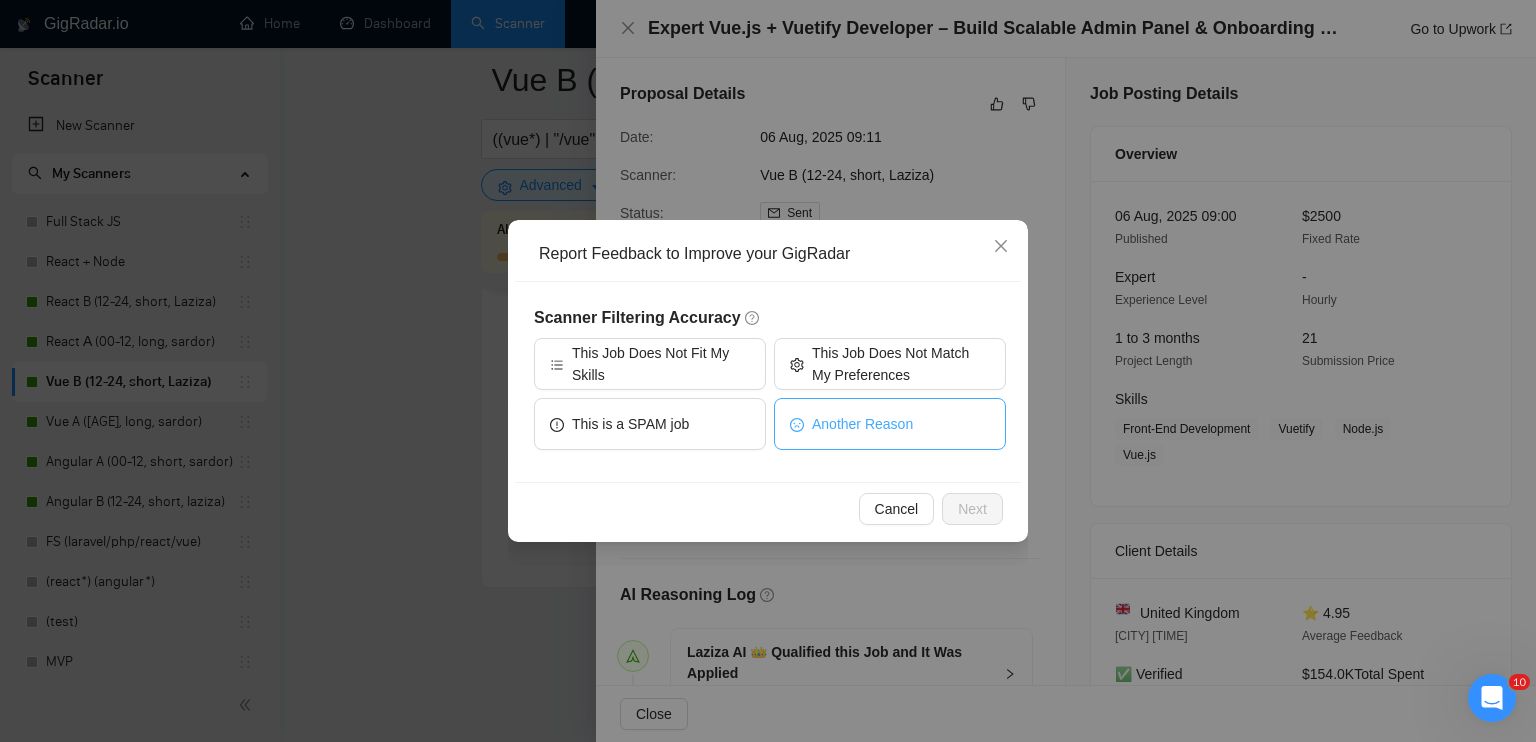 click on "Another Reason" at bounding box center (890, 424) 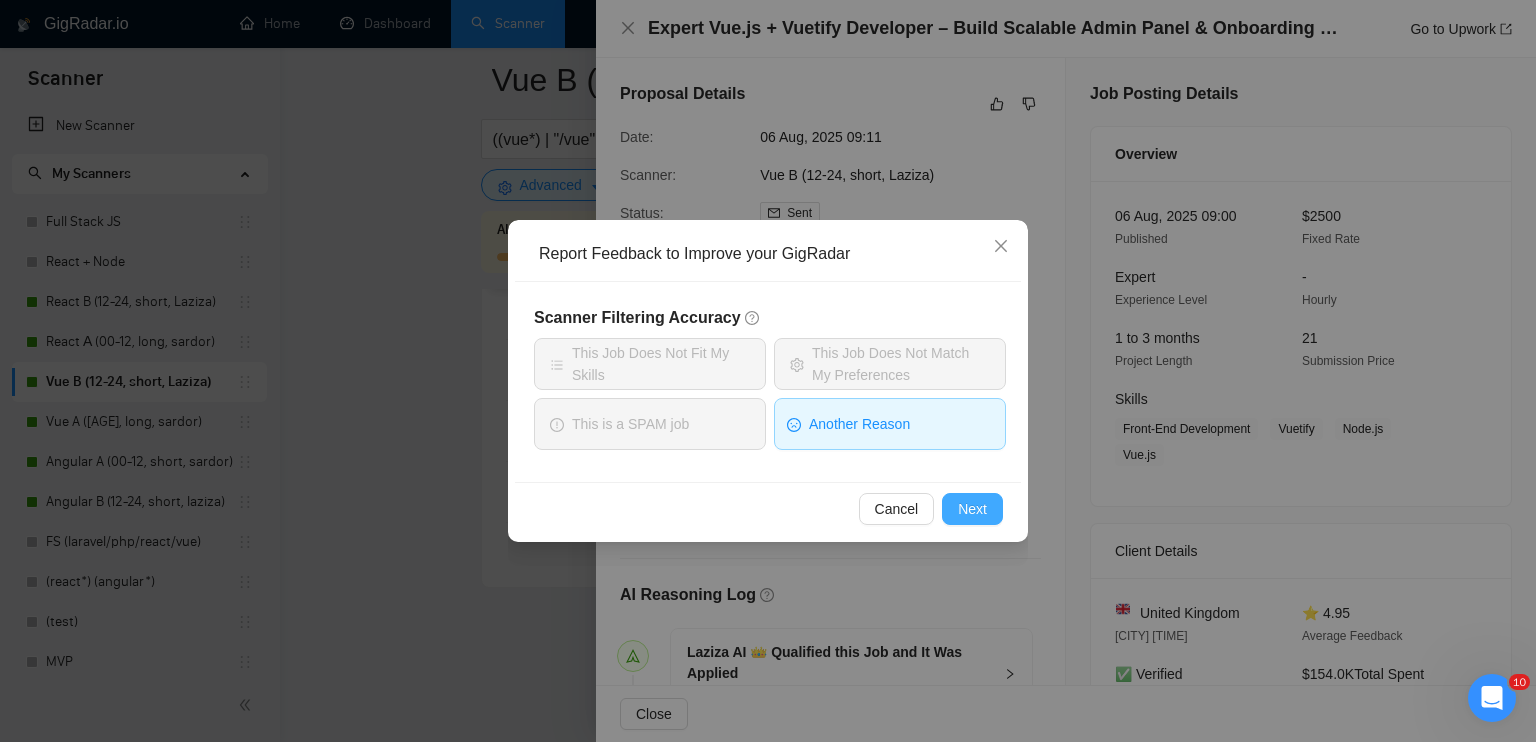 click on "Next" at bounding box center (972, 509) 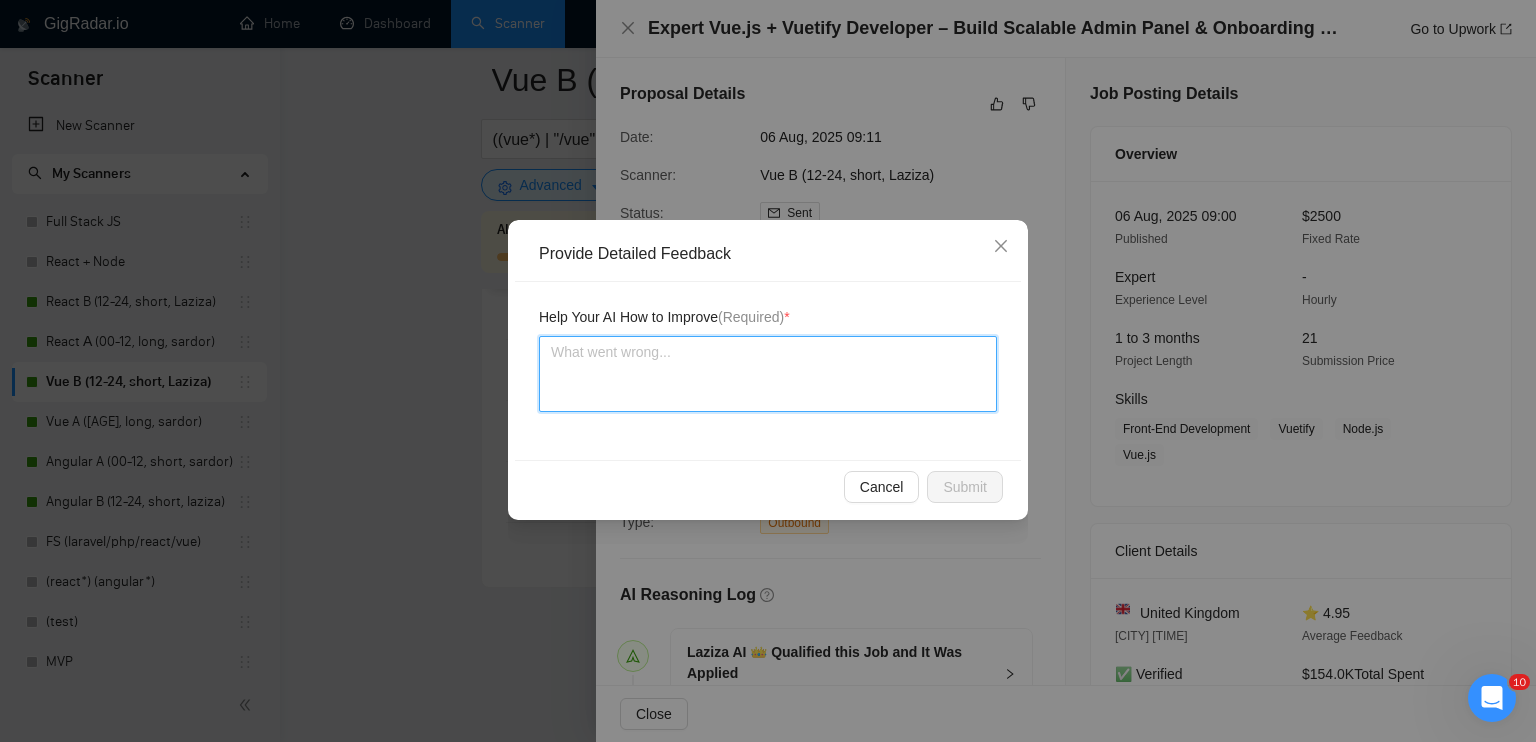 click at bounding box center [768, 374] 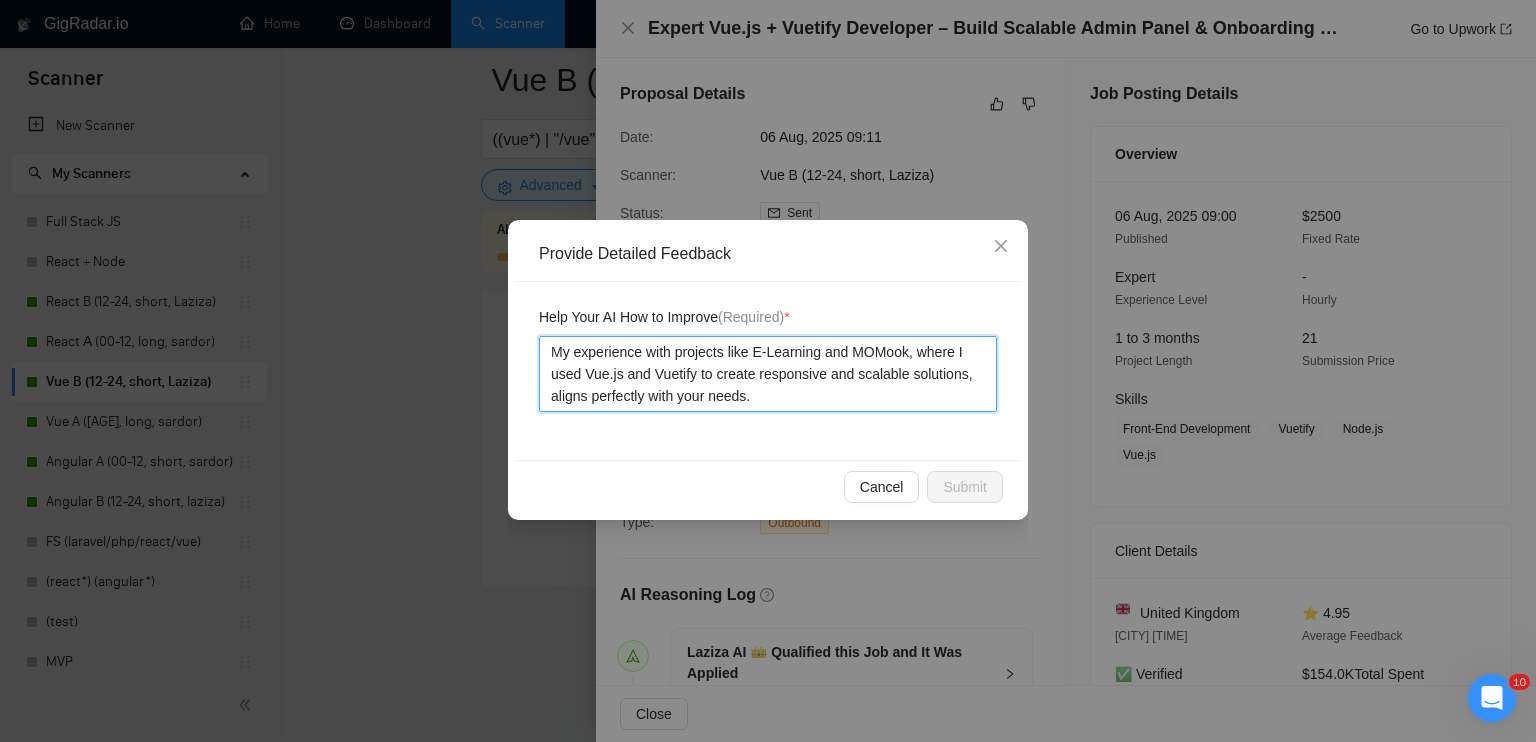 type 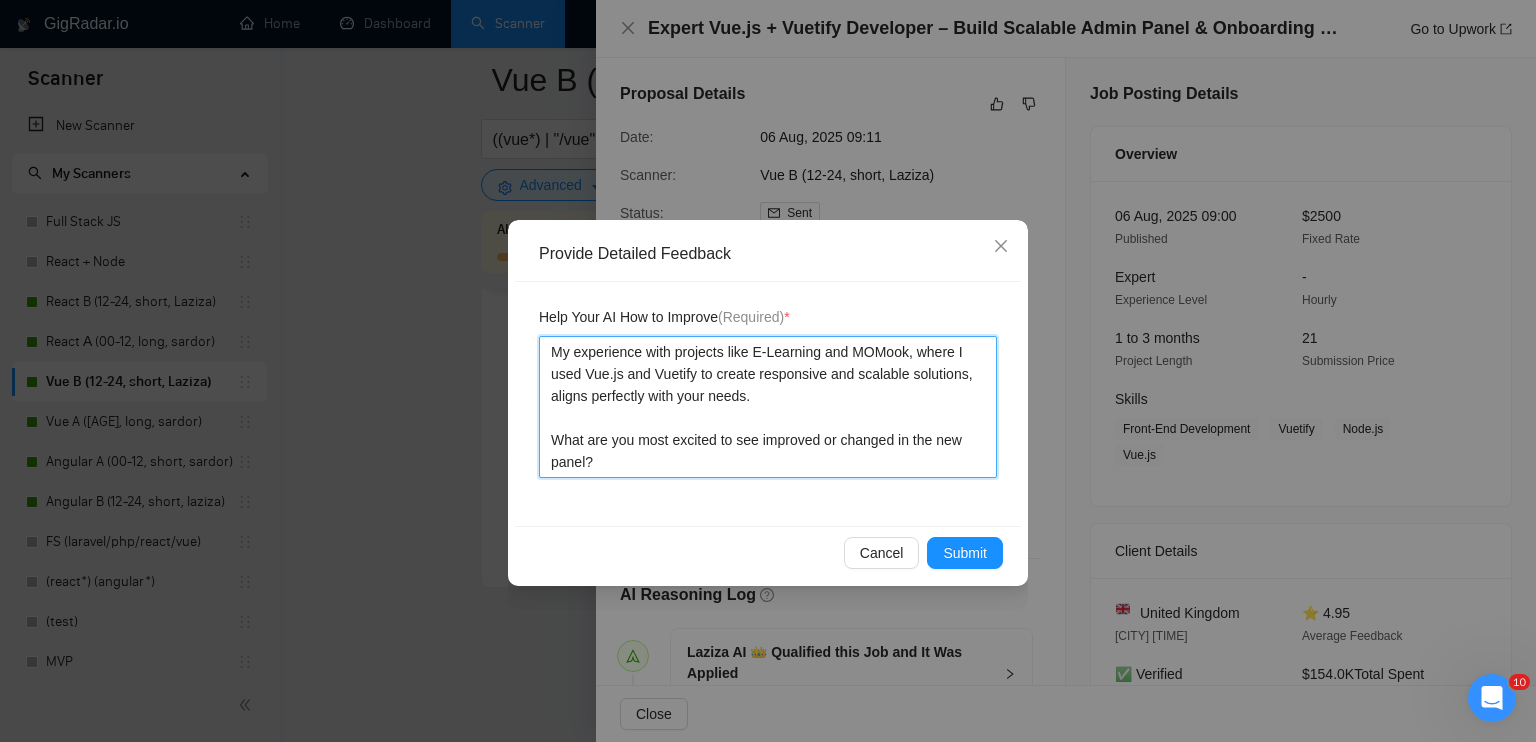 type on "My experience with projects like E-Learning and MOMook, where I used Vue.js and Vuetify to create responsive and scalable solutions, aligns perfectly with your needs.
What are you most excited to see improved or changed in the new panel?" 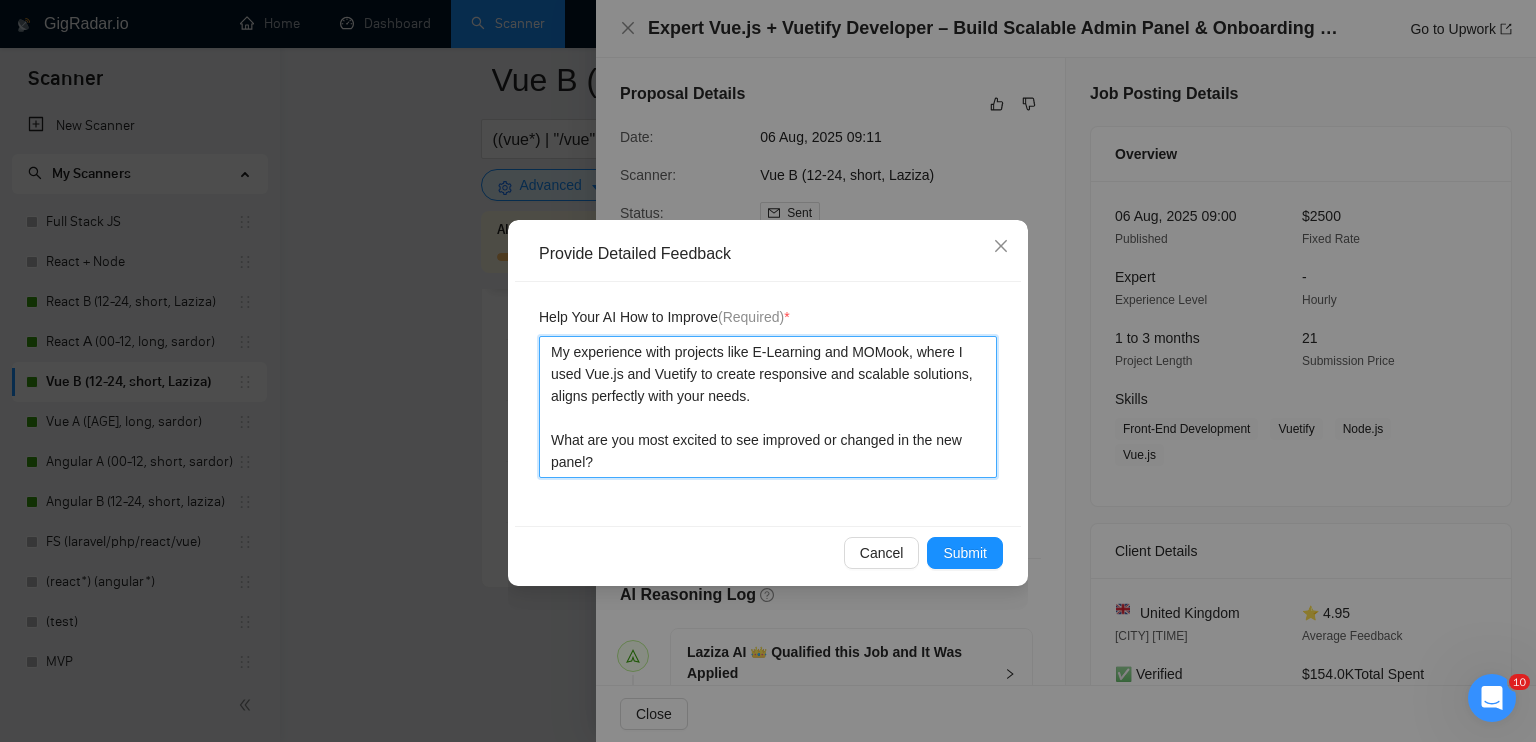 click on "My experience with projects like E-Learning and MOMook, where I used Vue.js and Vuetify to create responsive and scalable solutions, aligns perfectly with your needs.
What are you most excited to see improved or changed in the new panel?" at bounding box center (768, 407) 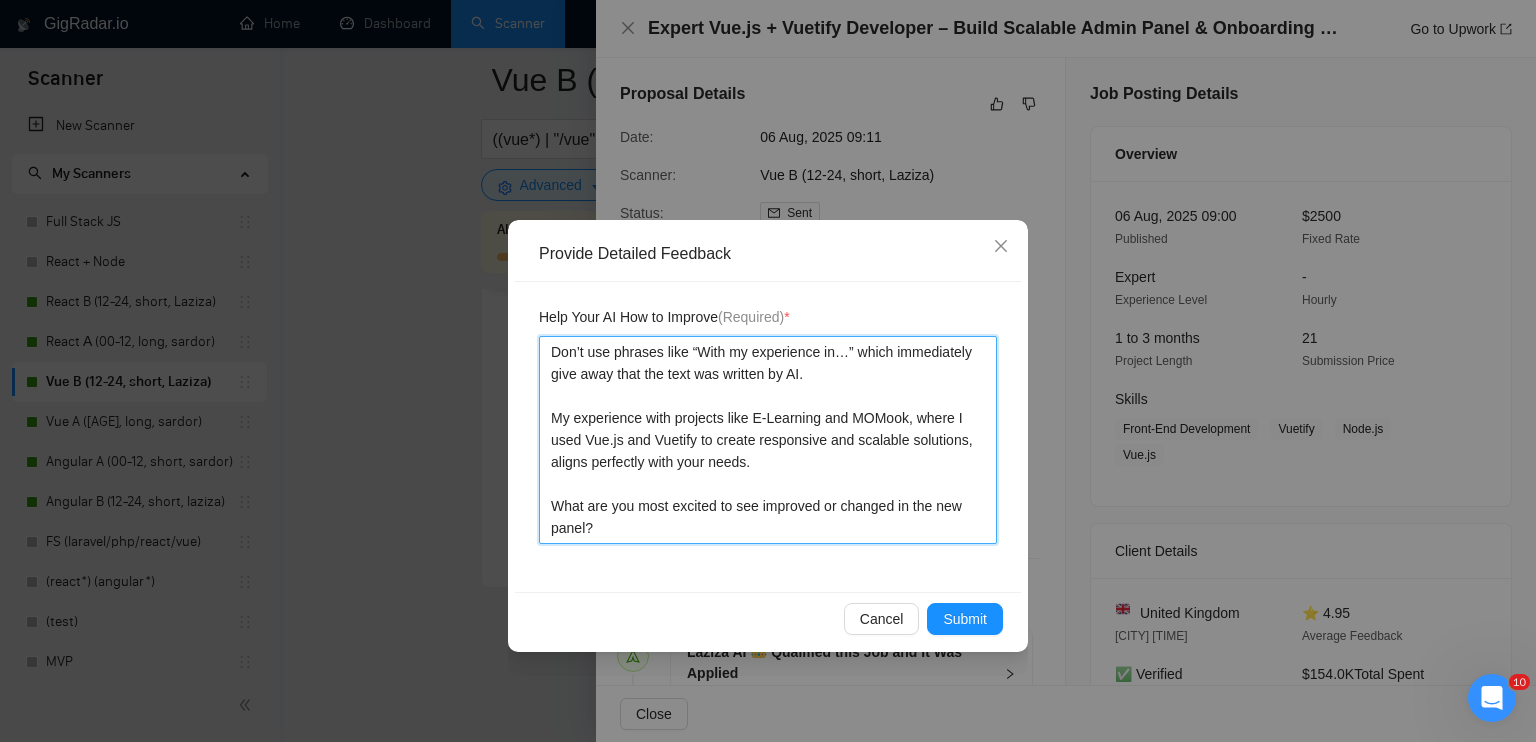 drag, startPoint x: 550, startPoint y: 418, endPoint x: 749, endPoint y: 423, distance: 199.0628 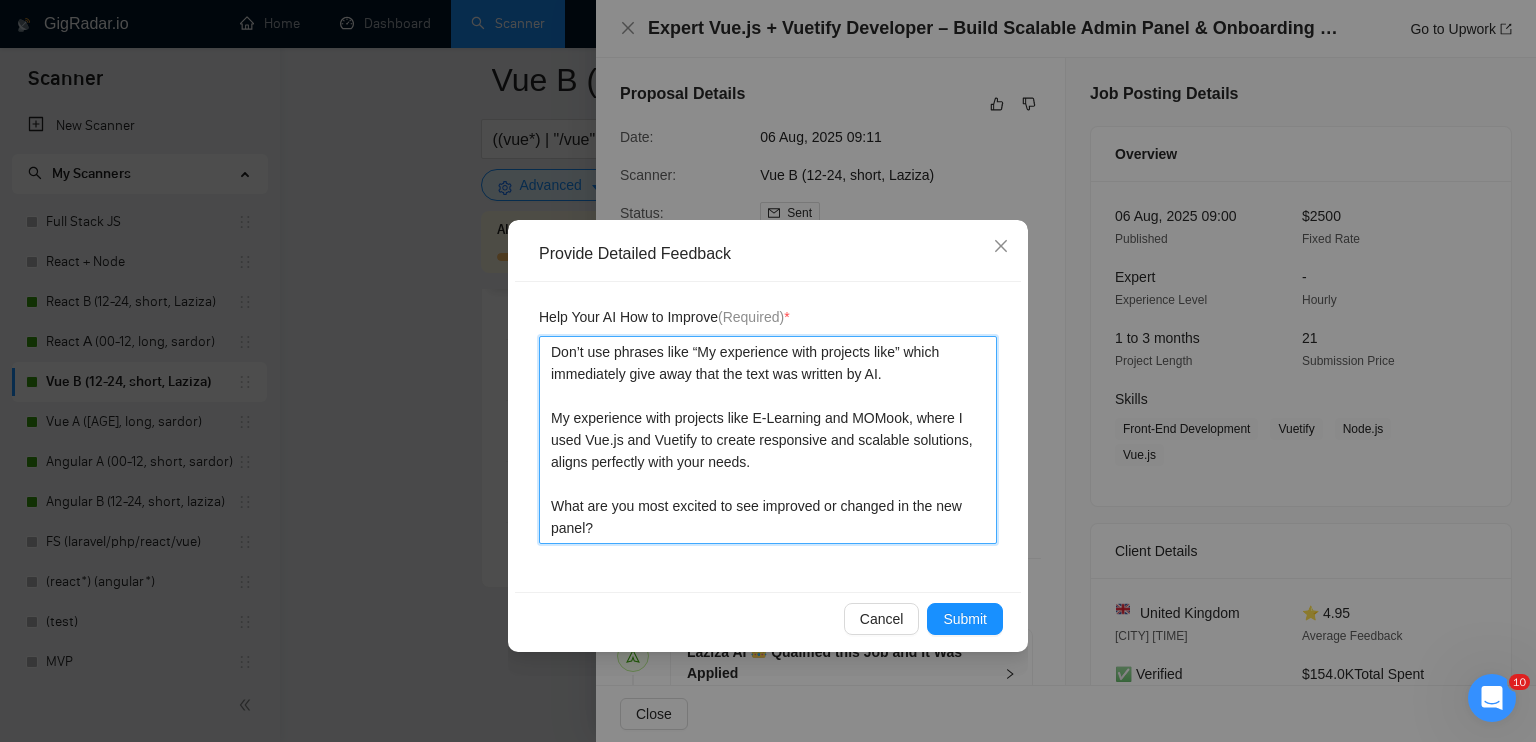 click on "Don’t use phrases like “My experience with projects like” which immediately give away that the text was written by AI.
My experience with projects like E-Learning and MOMook, where I used Vue.js and Vuetify to create responsive and scalable solutions, aligns perfectly with your needs.
What are you most excited to see improved or changed in the new panel?" at bounding box center [768, 440] 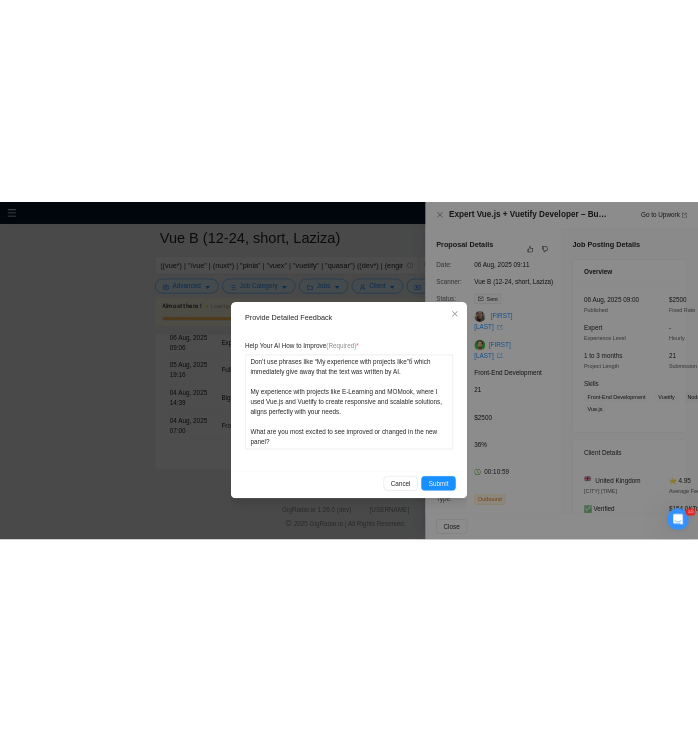 scroll, scrollTop: 5231, scrollLeft: 0, axis: vertical 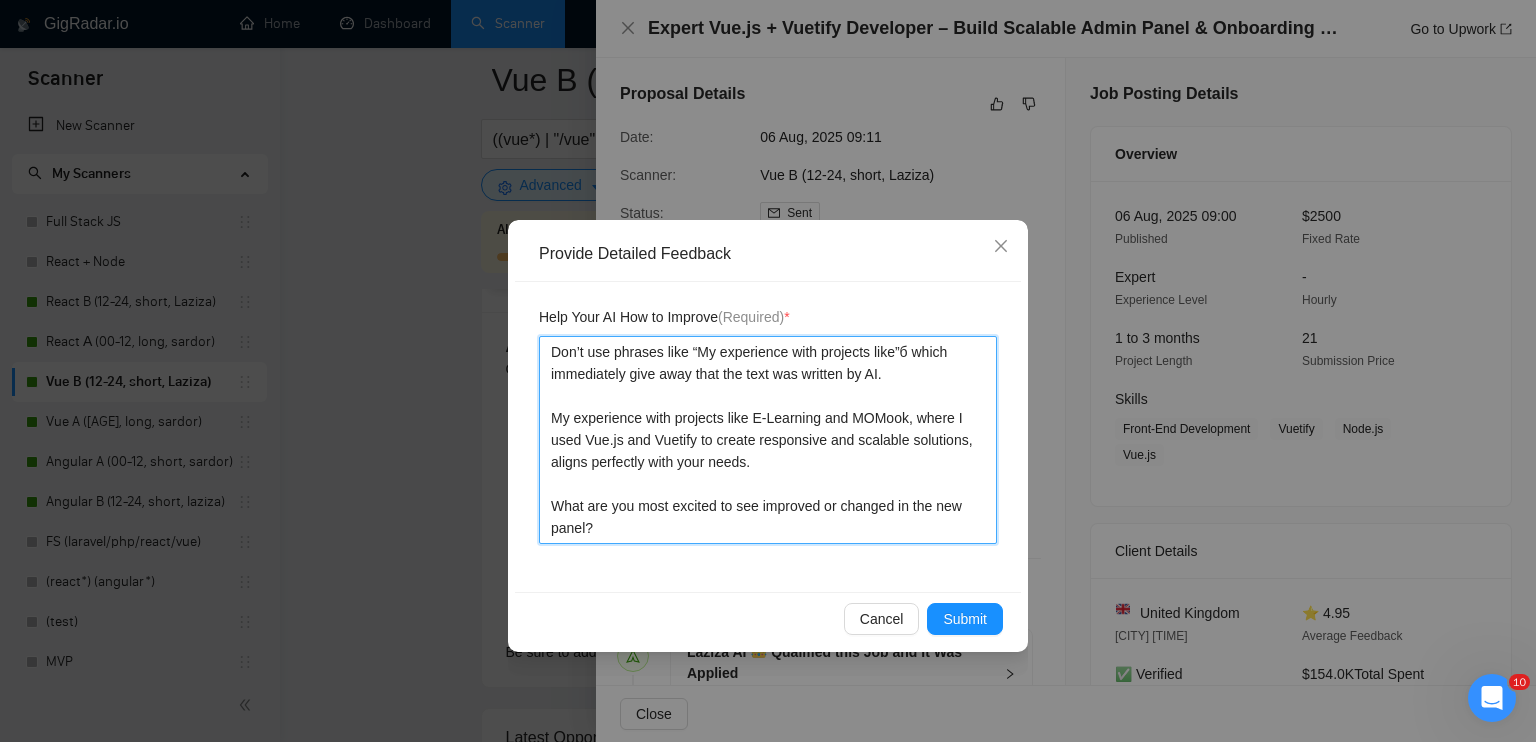 click on "Don’t use phrases like “My experience with projects like”б which immediately give away that the text was written by AI.
My experience with projects like E-Learning and MOMook, where I used Vue.js and Vuetify to create responsive and scalable solutions, aligns perfectly with your needs.
What are you most excited to see improved or changed in the new panel?" at bounding box center (768, 440) 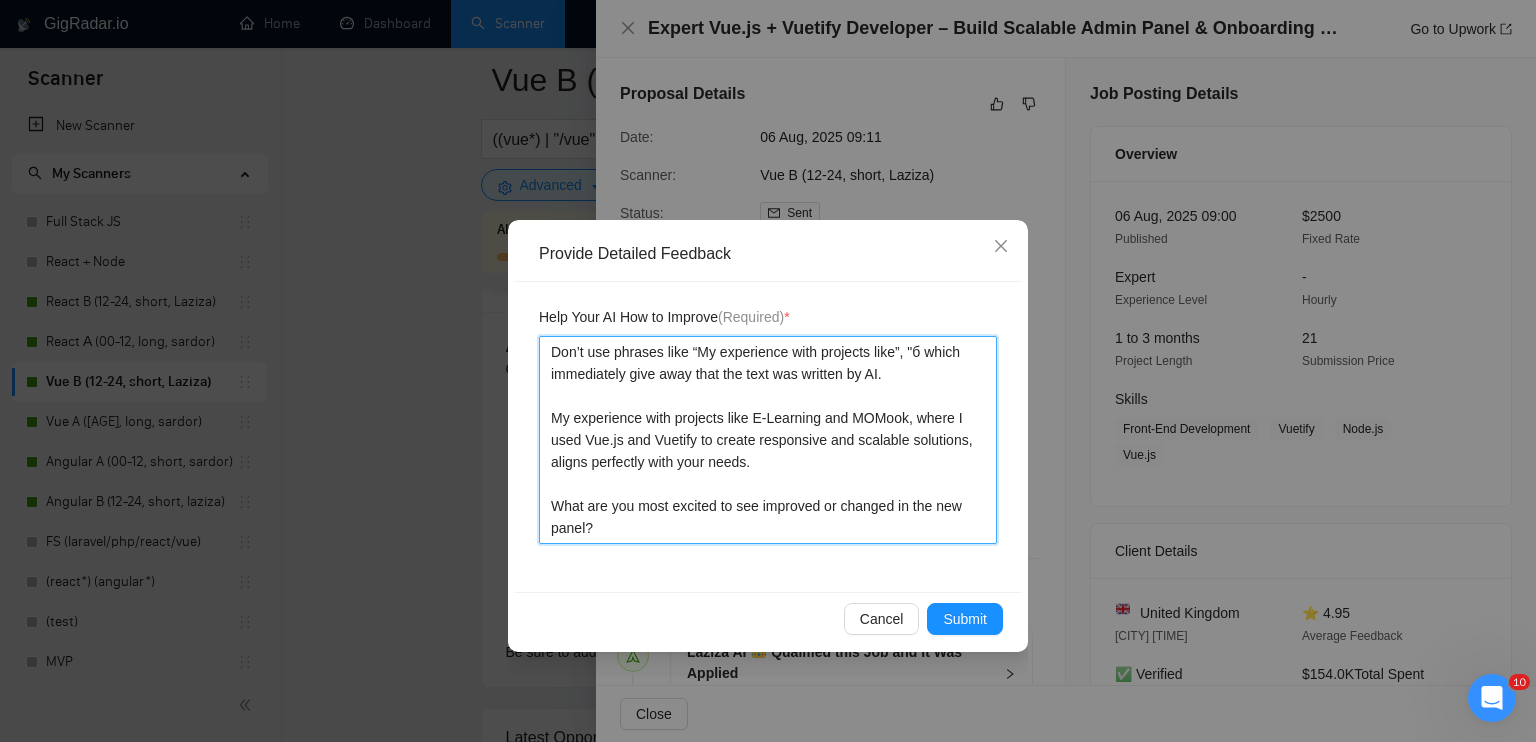 drag, startPoint x: 916, startPoint y: 420, endPoint x: 855, endPoint y: 443, distance: 65.192024 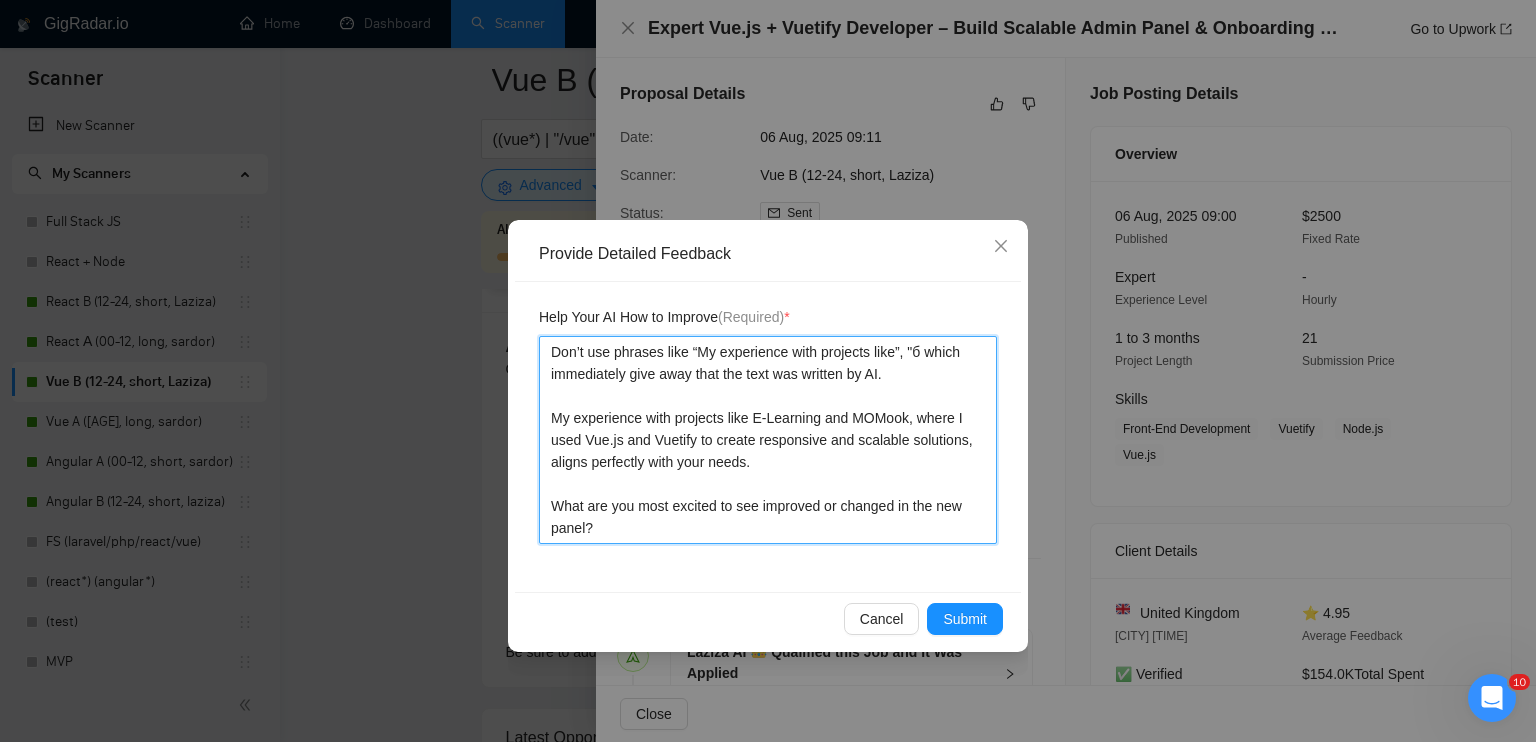 click on "Don’t use phrases like “My experience with projects like”, "б which immediately give away that the text was written by AI.
My experience with projects like E-Learning and MOMook, where I used Vue.js and Vuetify to create responsive and scalable solutions, aligns perfectly with your needs.
What are you most excited to see improved or changed in the new panel?" at bounding box center (768, 440) 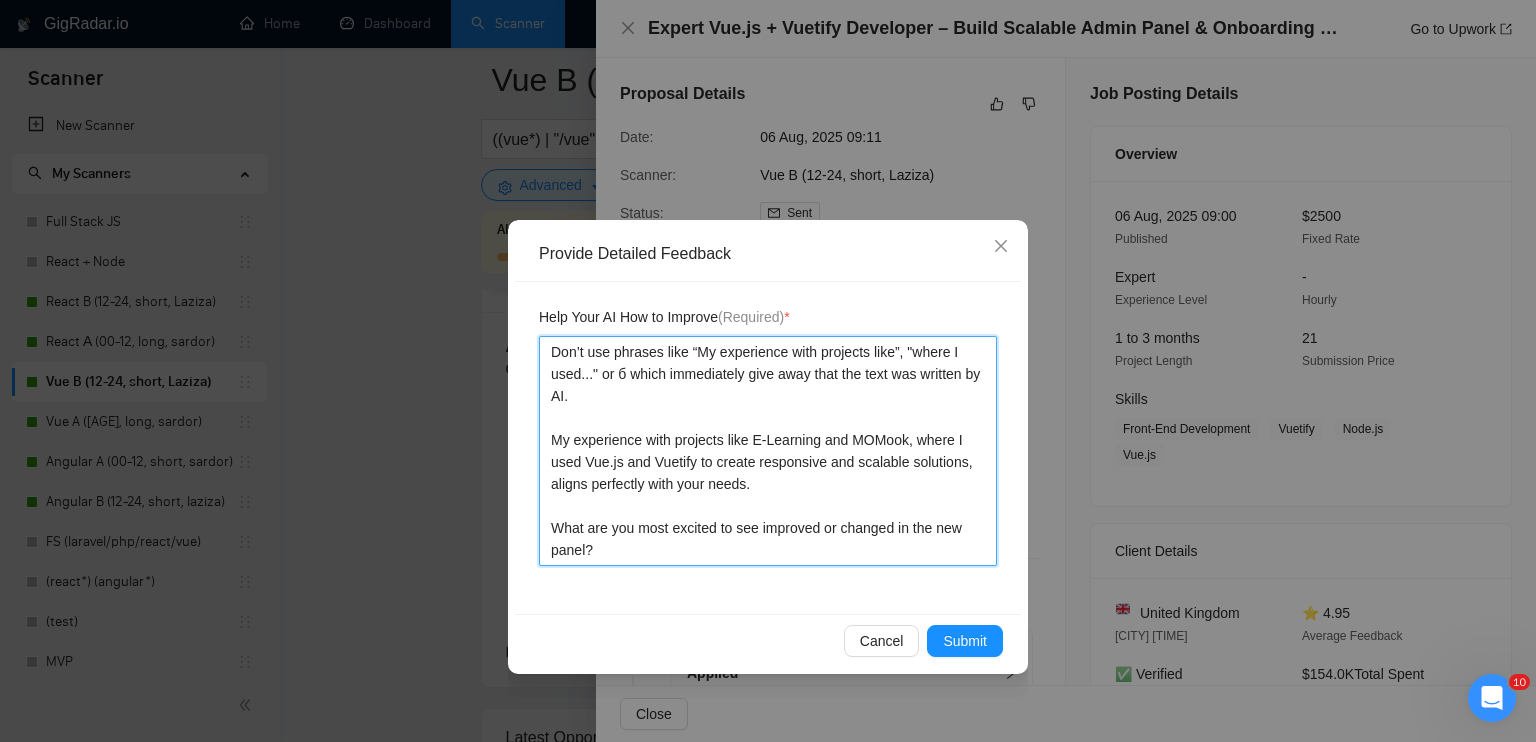 drag, startPoint x: 549, startPoint y: 484, endPoint x: 619, endPoint y: 475, distance: 70.5762 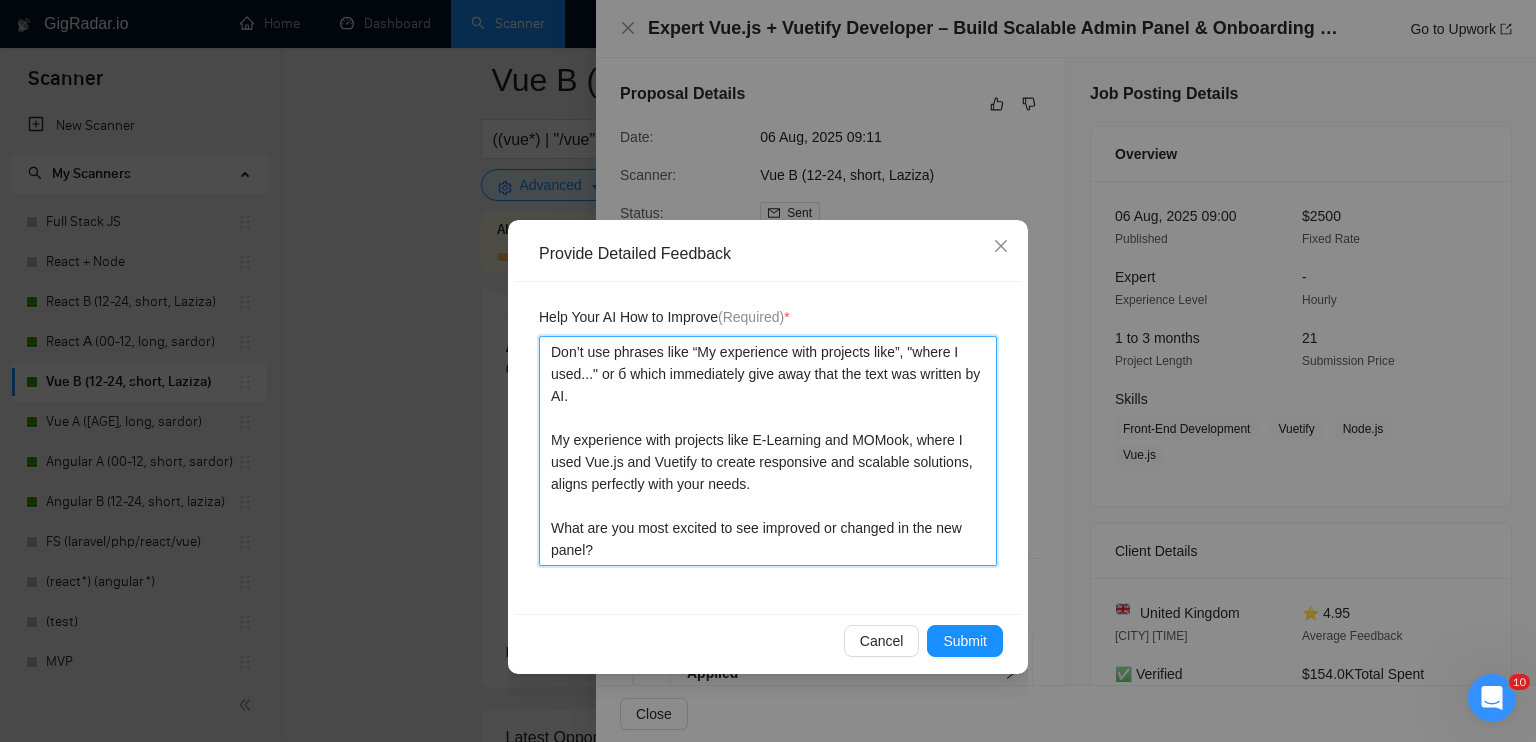 click on "Don’t use phrases like “My experience with projects like”, "where I used..." or б which immediately give away that the text was written by AI.
My experience with projects like E-Learning and MOMook, where I used Vue.js and Vuetify to create responsive and scalable solutions, aligns perfectly with your needs.
What are you most excited to see improved or changed in the new panel?" at bounding box center (768, 451) 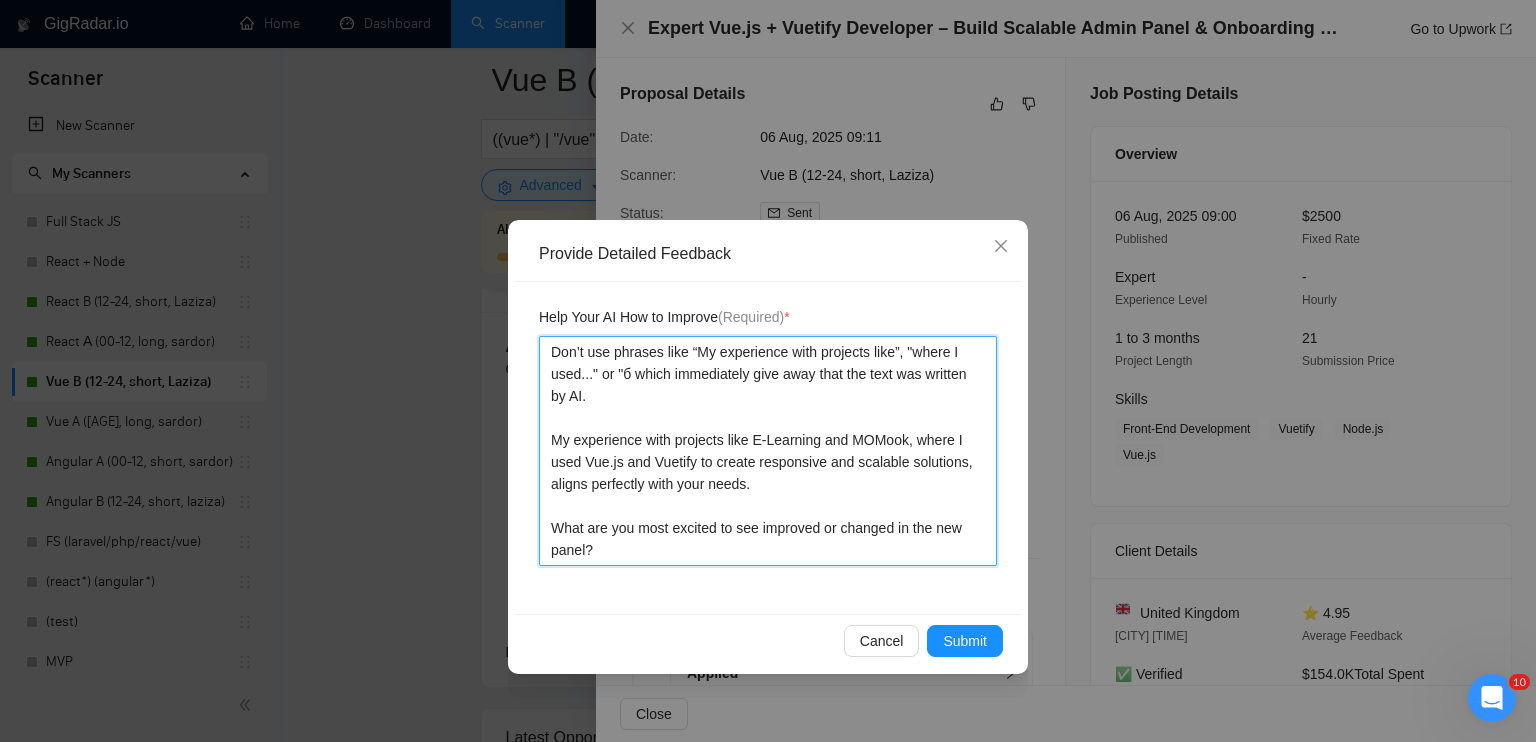 paste on "aligns perfectly with" 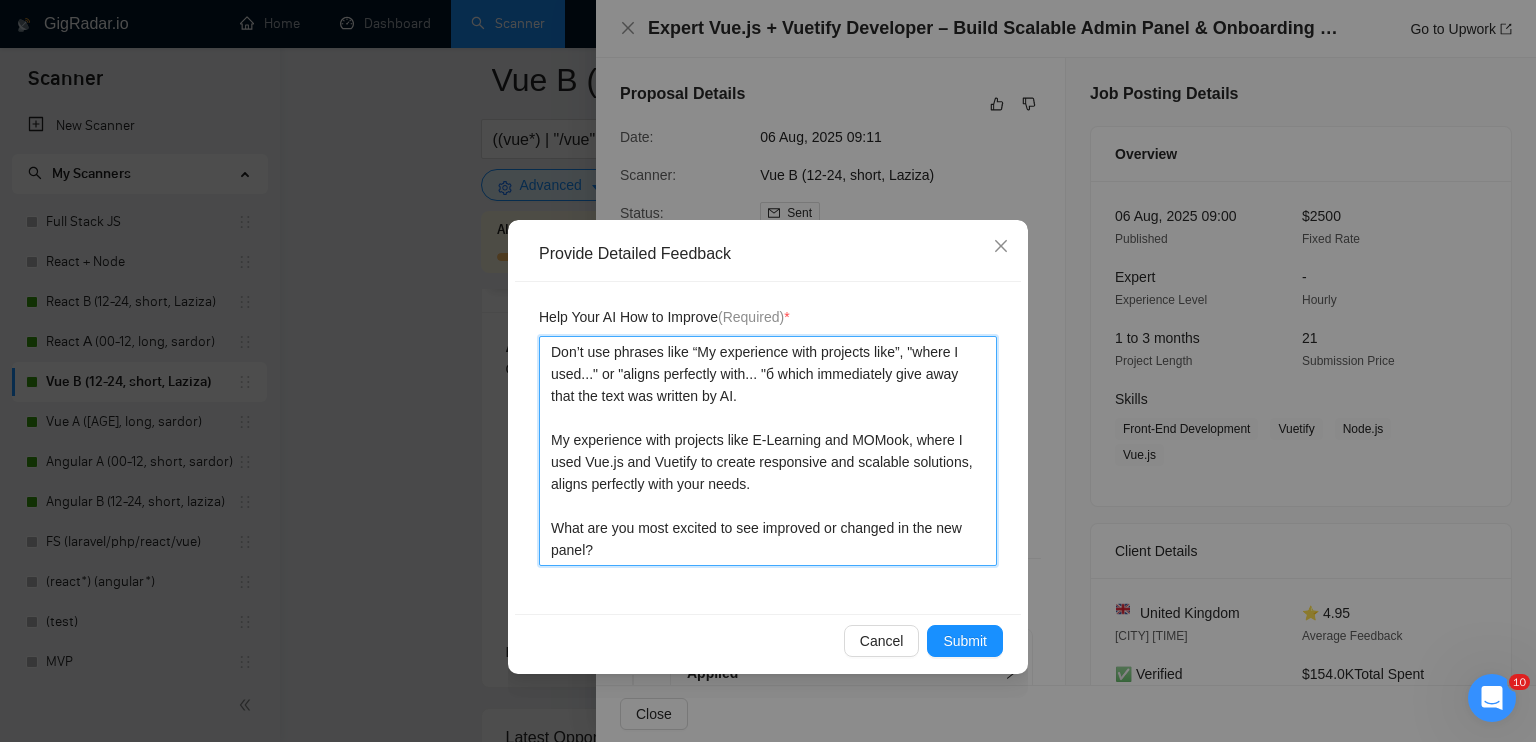 click on "Don’t use phrases like “My experience with projects like”, "where I used..." or "aligns perfectly with... "б which immediately give away that the text was written by AI.
My experience with projects like E-Learning and MOMook, where I used Vue.js and Vuetify to create responsive and scalable solutions, aligns perfectly with your needs.
What are you most excited to see improved or changed in the new panel?" at bounding box center [768, 451] 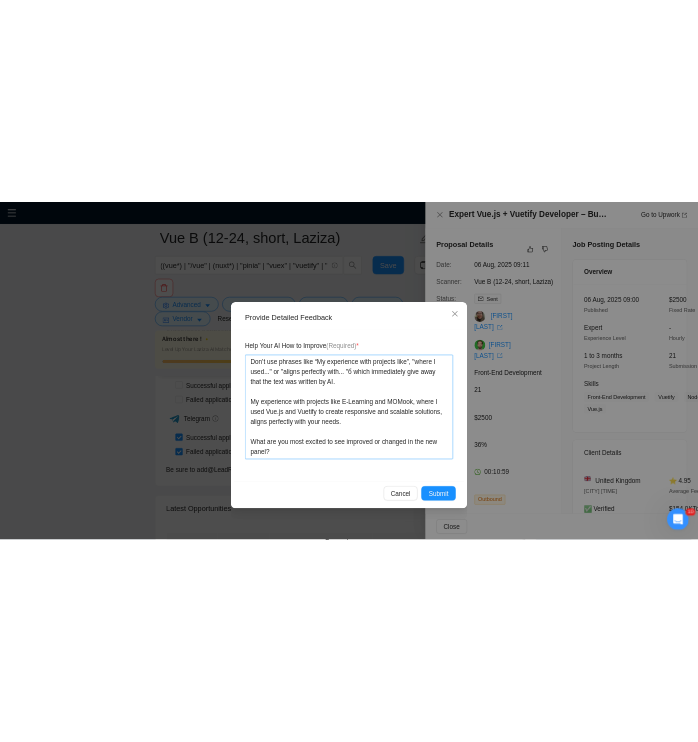 scroll, scrollTop: 4518, scrollLeft: 0, axis: vertical 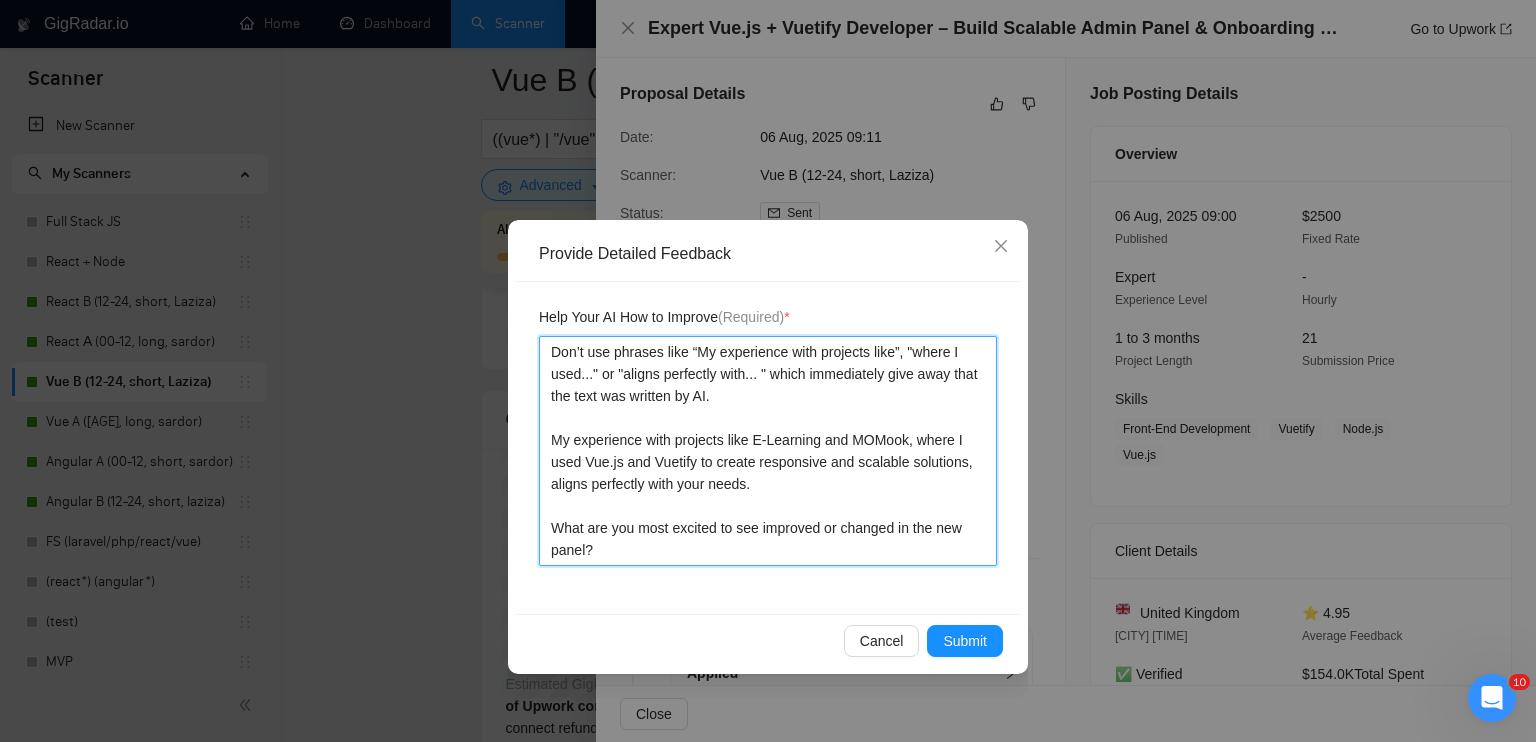 click on "Don’t use phrases like “My experience with projects like”, "where I used..." or "aligns perfectly with... " which immediately give away that the text was written by AI.
My experience with projects like E-Learning and MOMook, where I used Vue.js and Vuetify to create responsive and scalable solutions, aligns perfectly with your needs.
What are you most excited to see improved or changed in the new panel?" at bounding box center (768, 451) 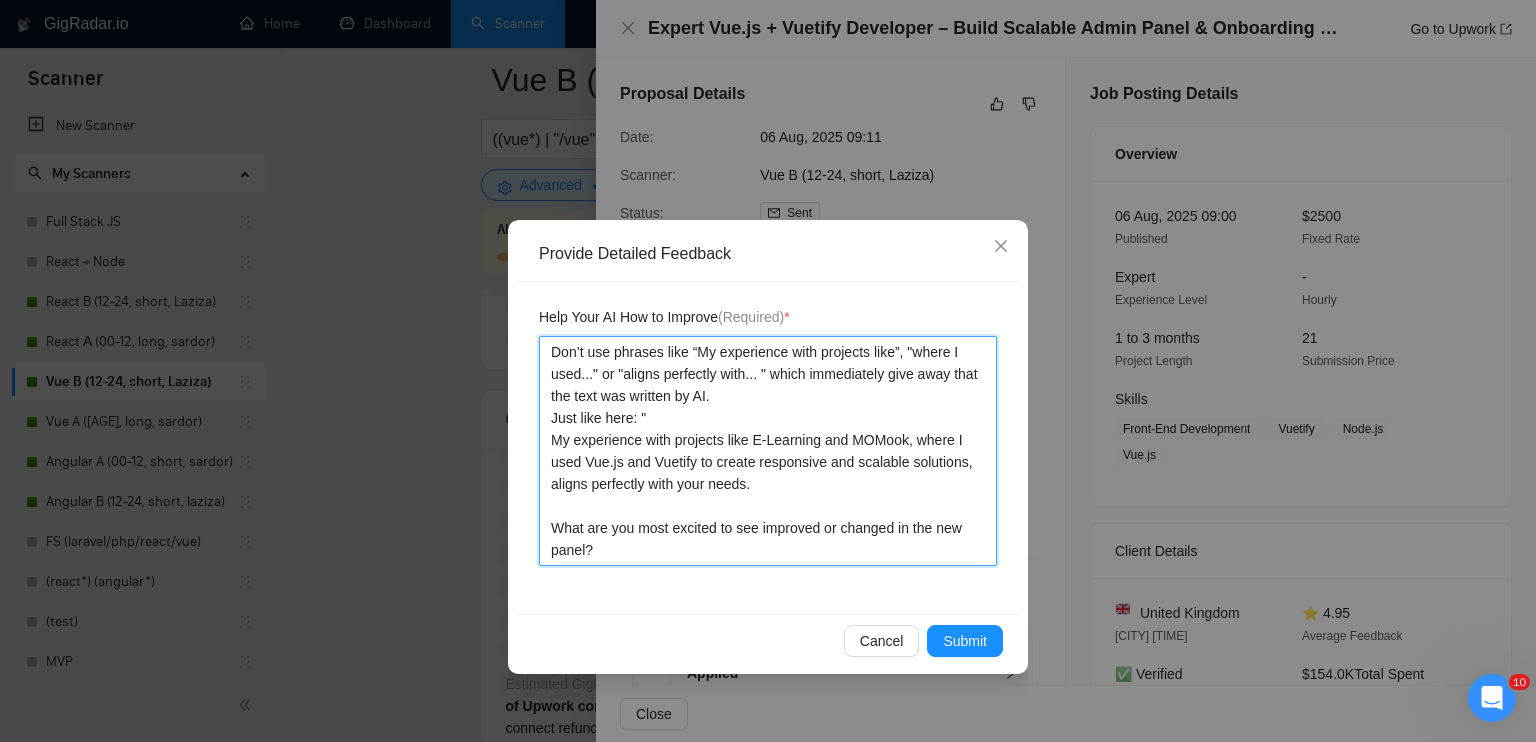 click on "Don’t use phrases like “My experience with projects like”, "where I used..." or "aligns perfectly with... " which immediately give away that the text was written by AI.
Just like here: "
My experience with projects like E-Learning and MOMook, where I used Vue.js and Vuetify to create responsive and scalable solutions, aligns perfectly with your needs.
What are you most excited to see improved or changed in the new panel?" at bounding box center (768, 451) 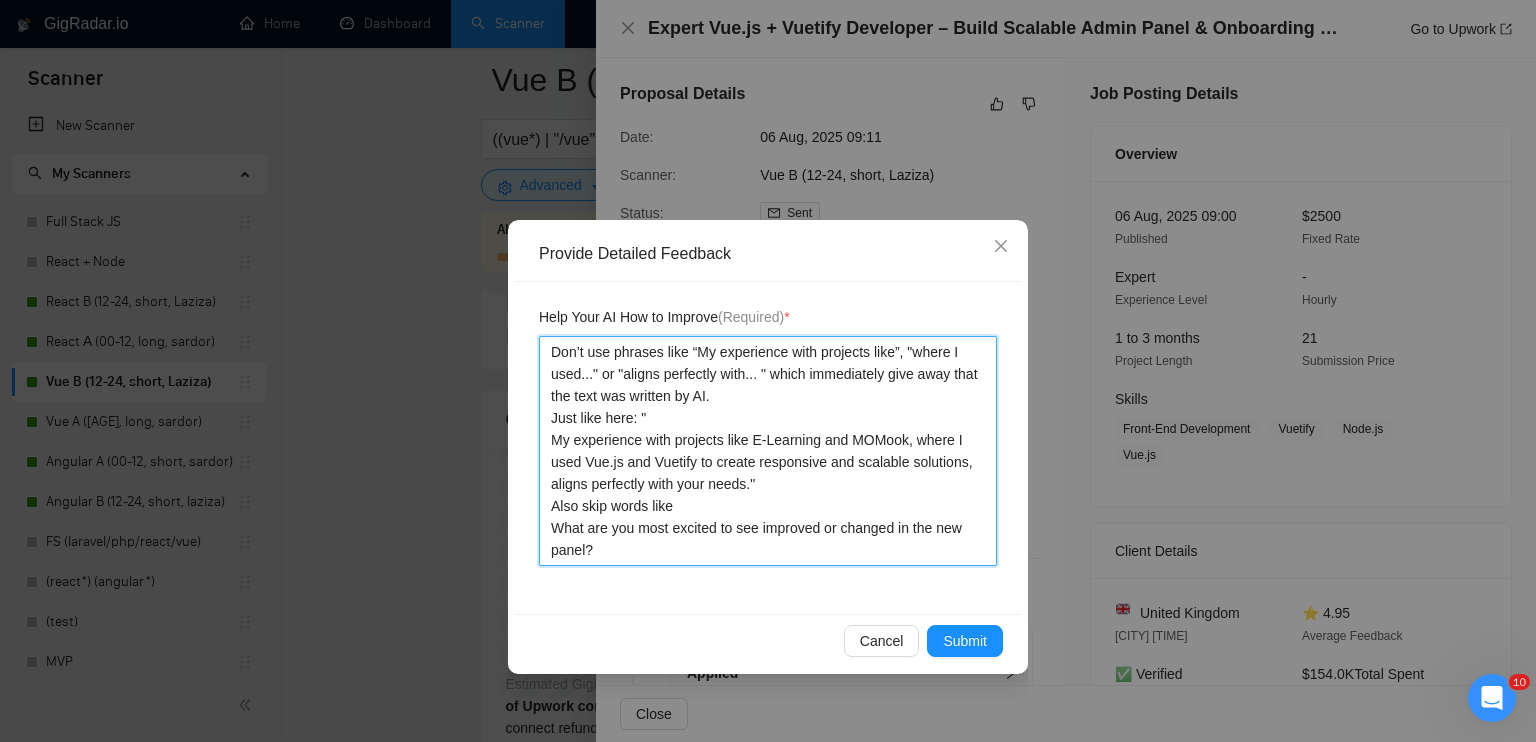 drag, startPoint x: 672, startPoint y: 531, endPoint x: 712, endPoint y: 532, distance: 40.012497 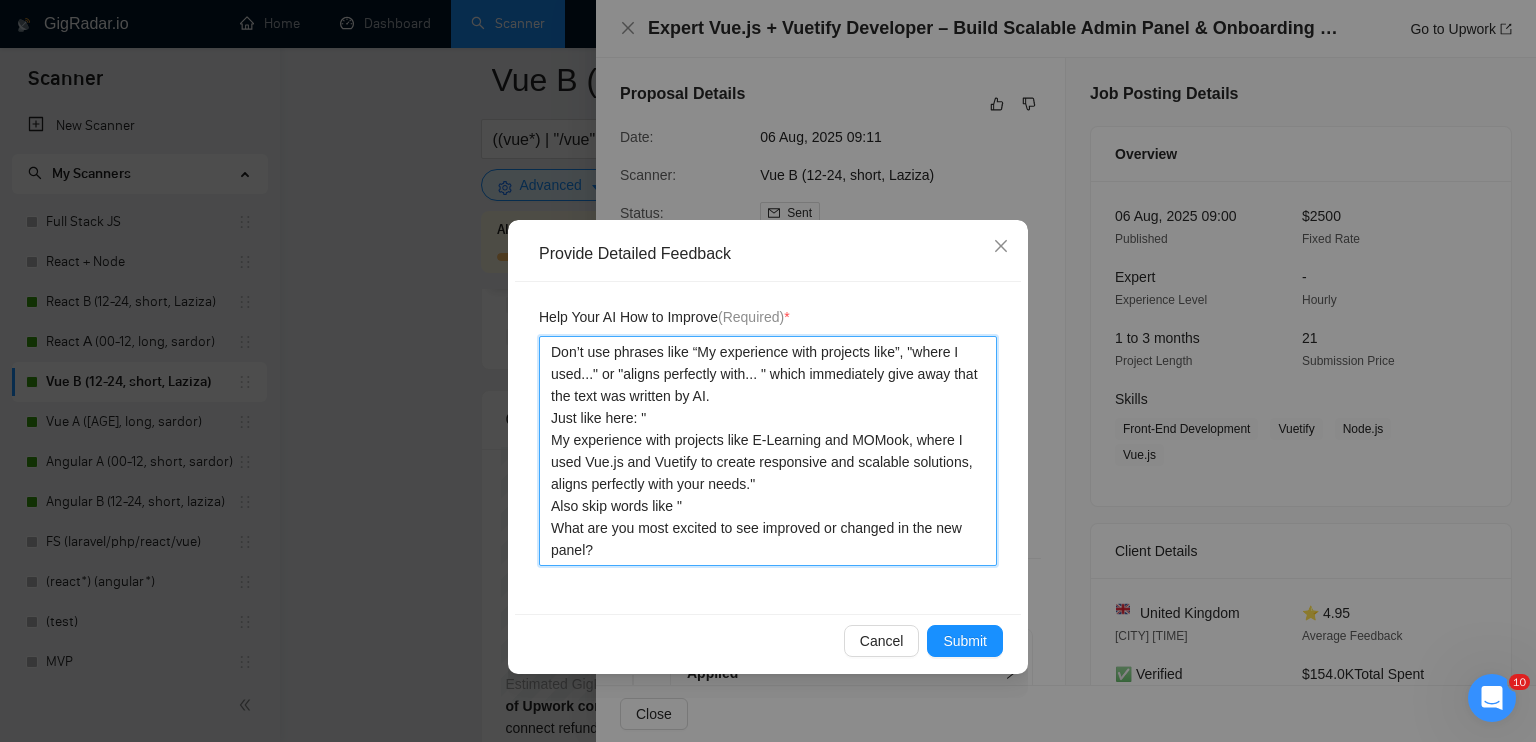 paste on "excited" 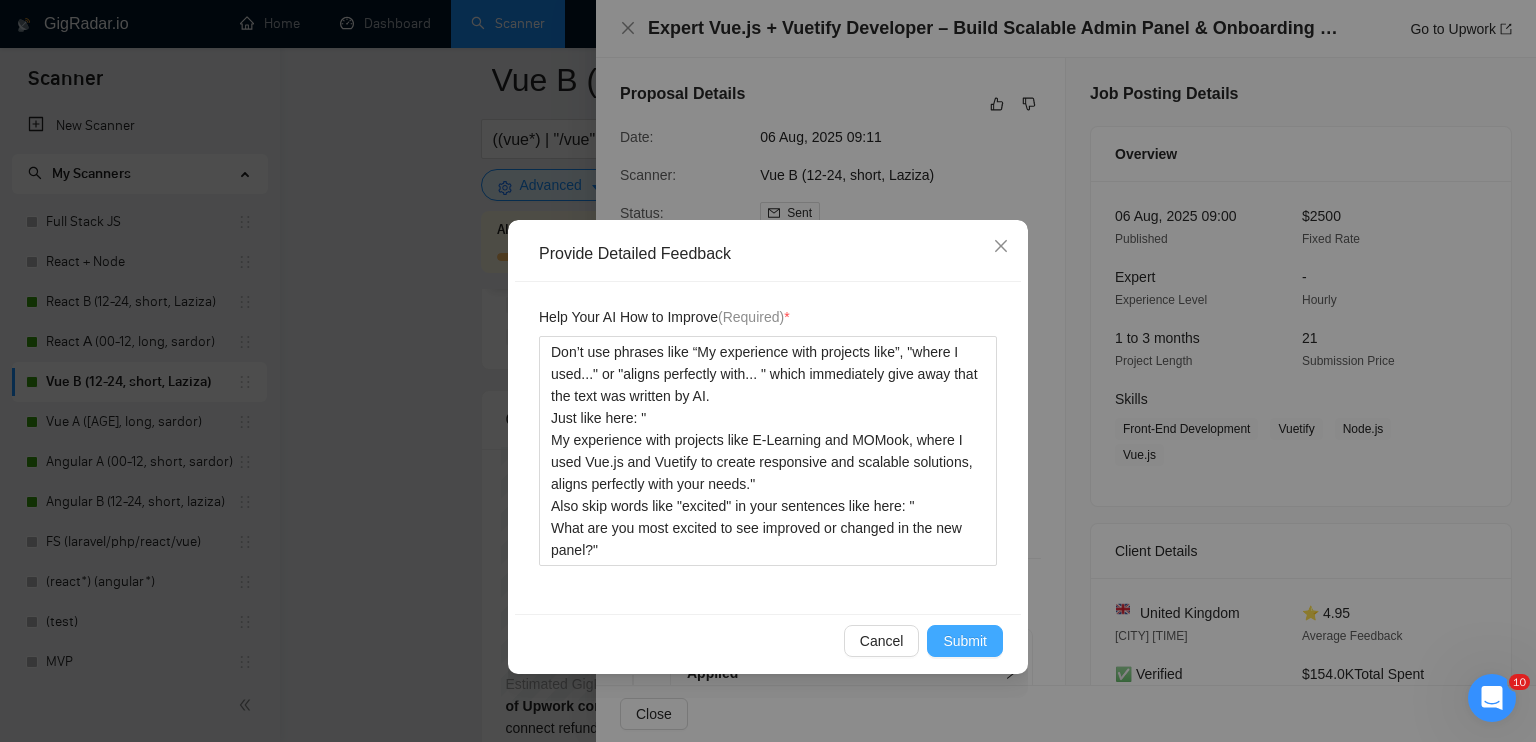 click on "Submit" at bounding box center (965, 641) 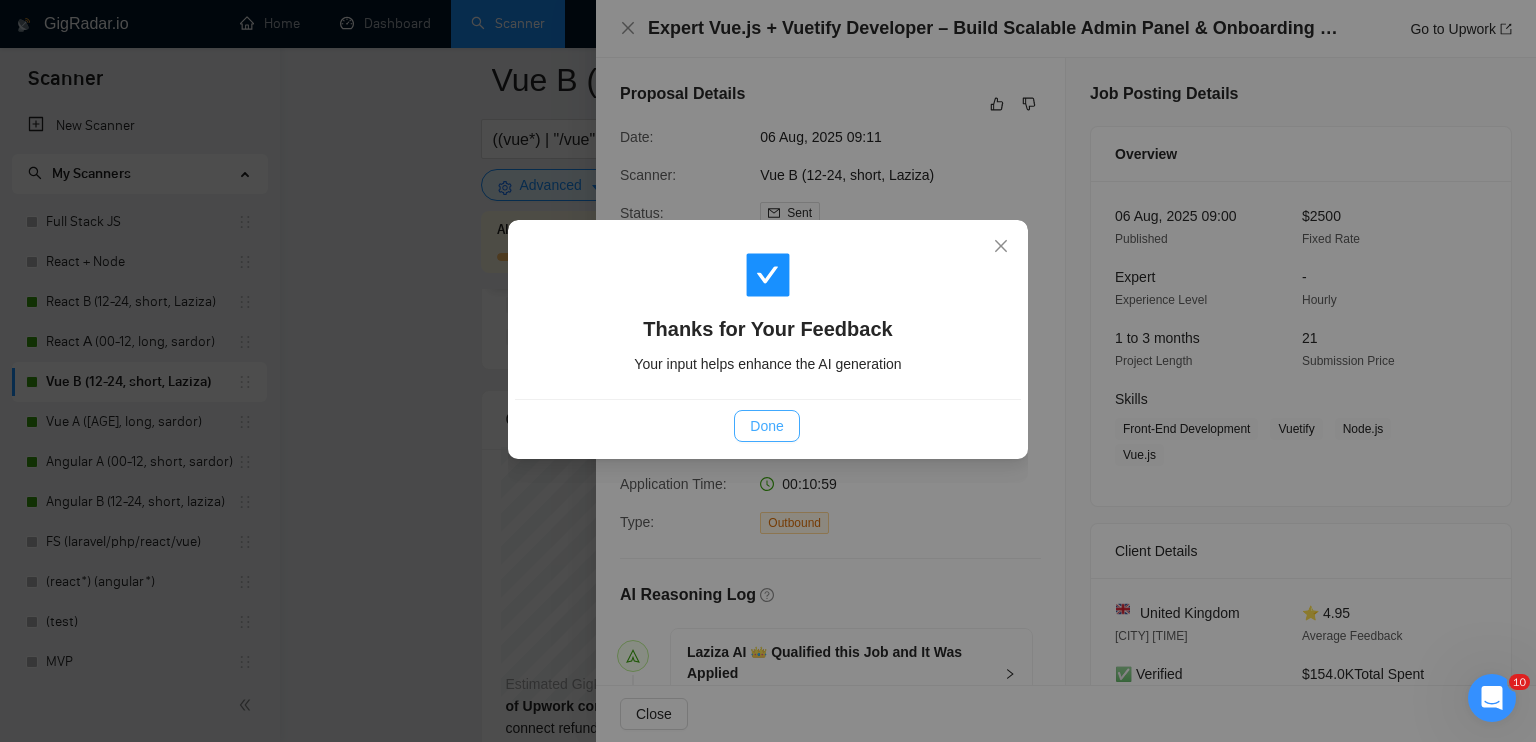 click on "Done" at bounding box center (766, 426) 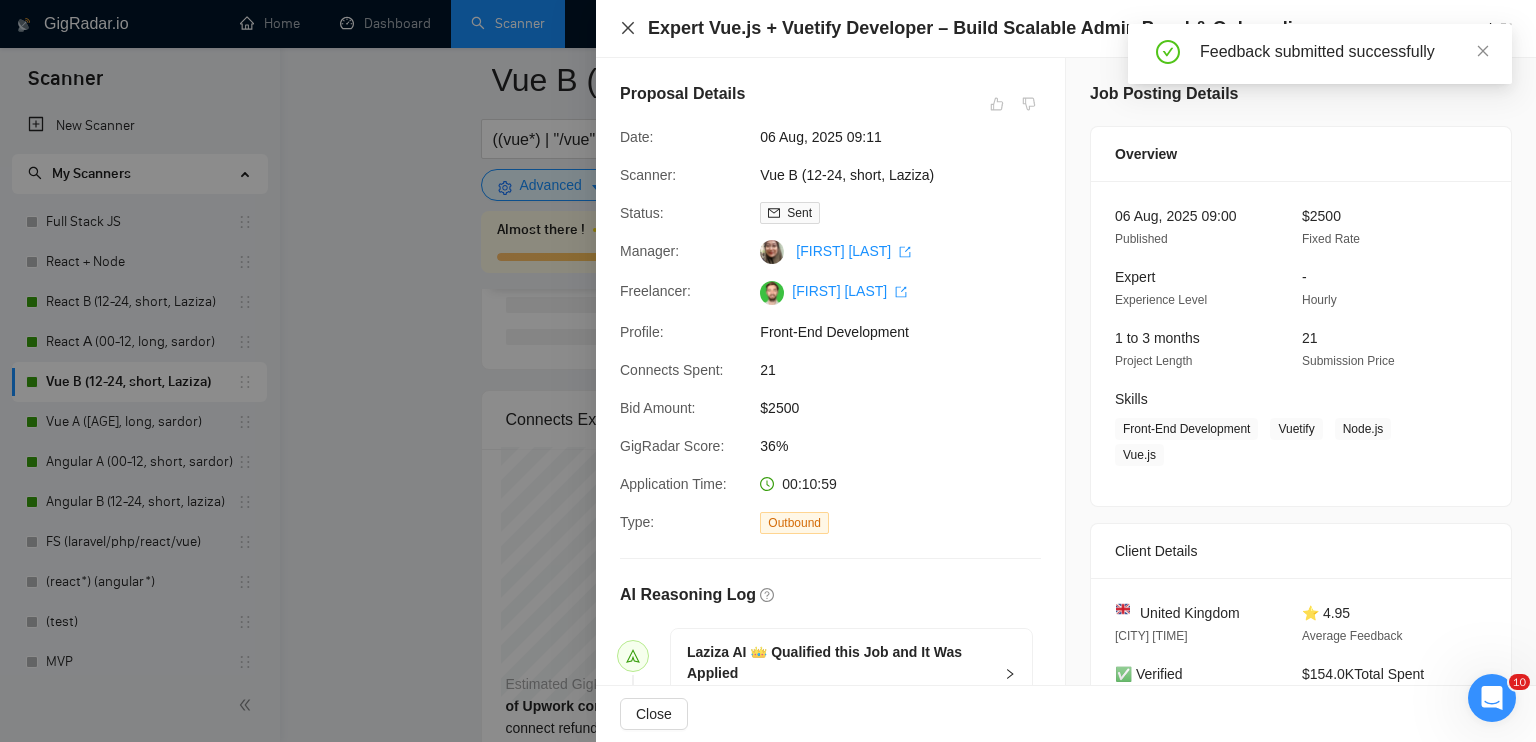 drag, startPoint x: 625, startPoint y: 33, endPoint x: 556, endPoint y: 352, distance: 326.37708 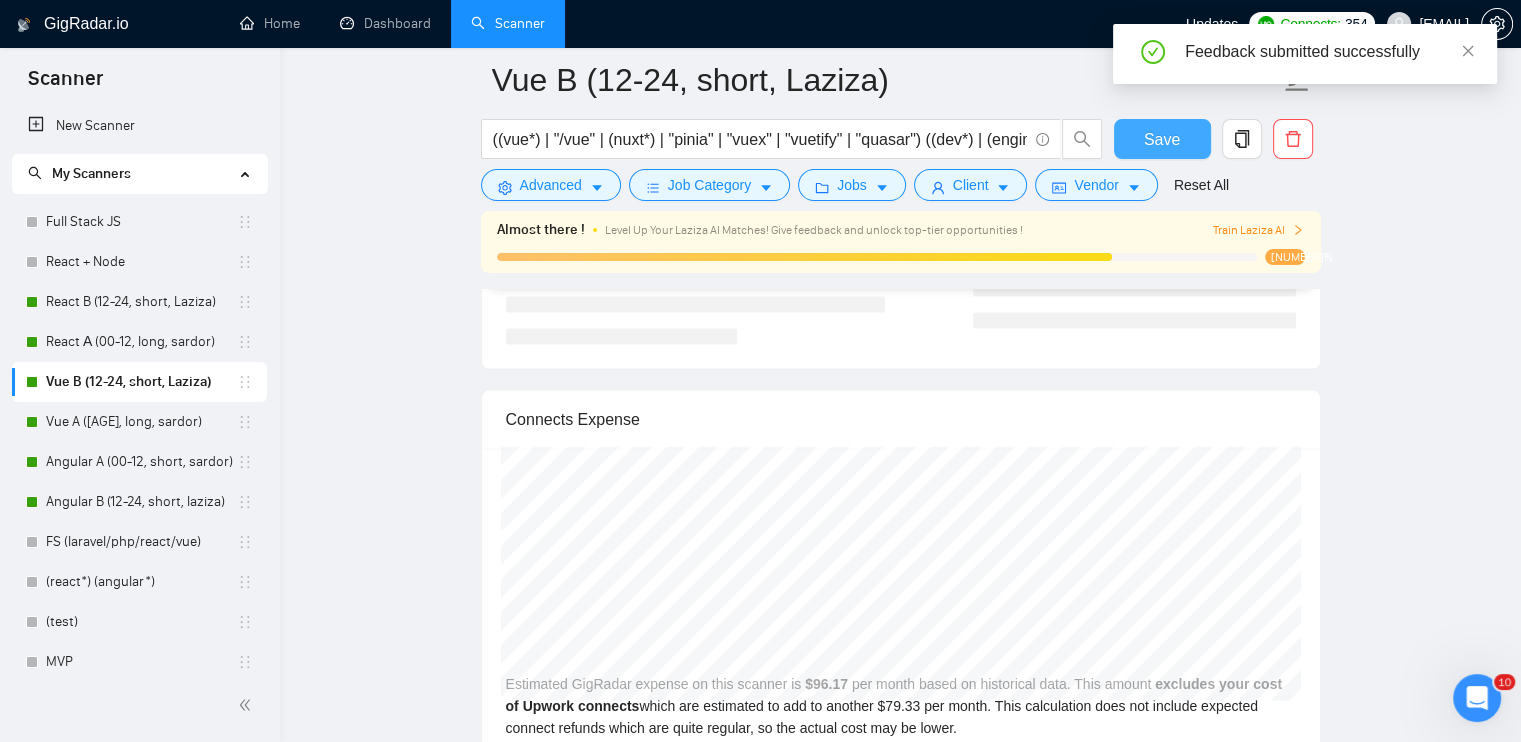 click on "Save" at bounding box center [1162, 139] 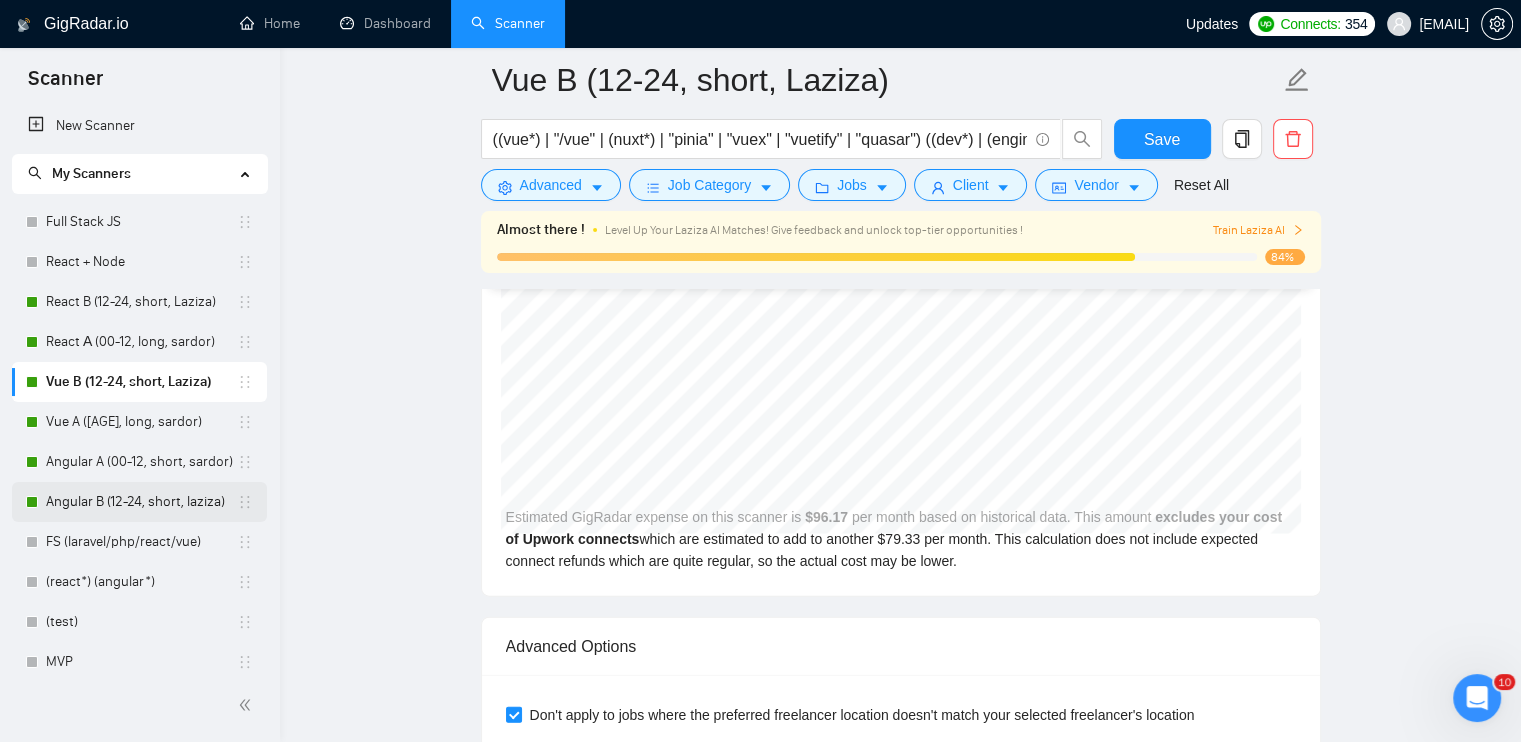 click on "Angular B (12-24, short, laziza)" at bounding box center (141, 502) 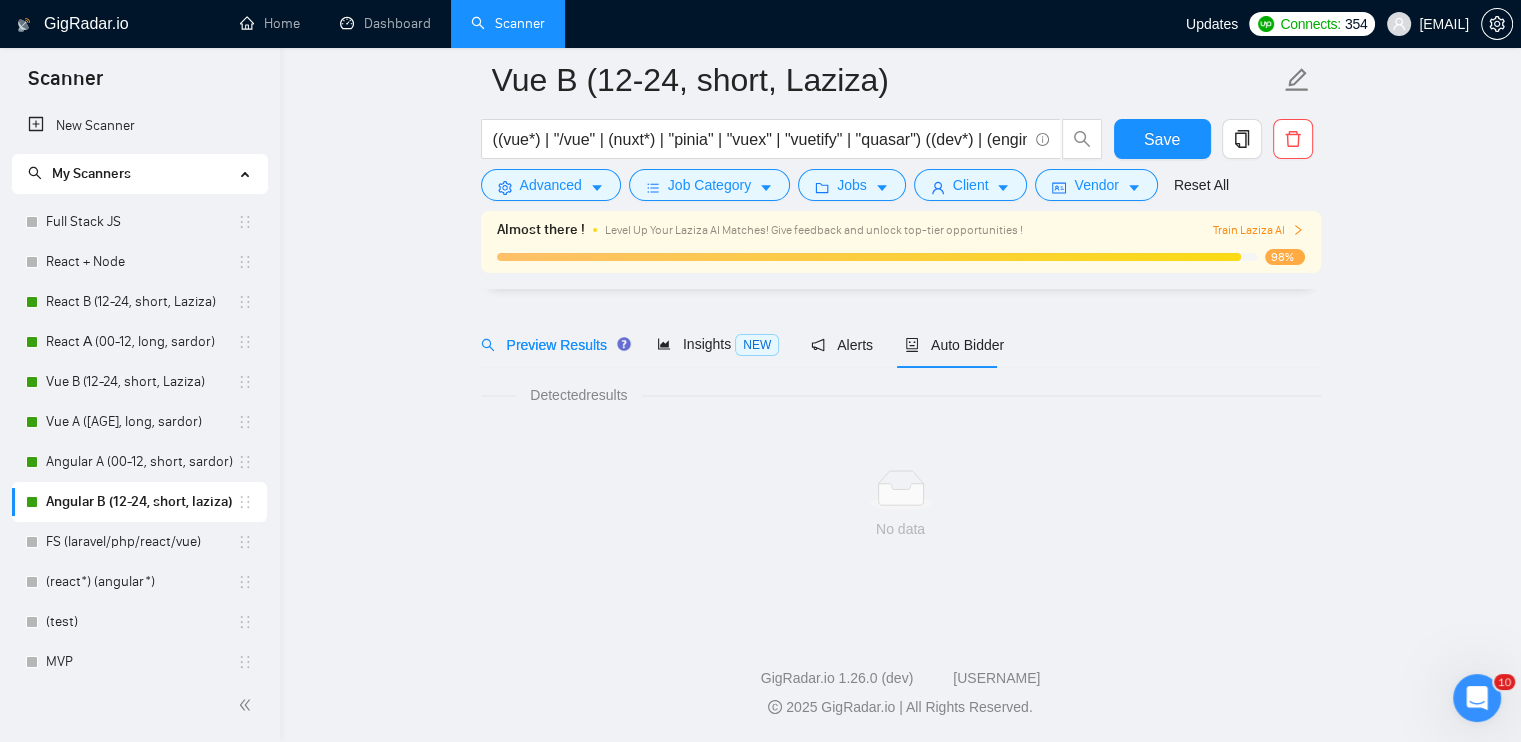 scroll, scrollTop: 50, scrollLeft: 0, axis: vertical 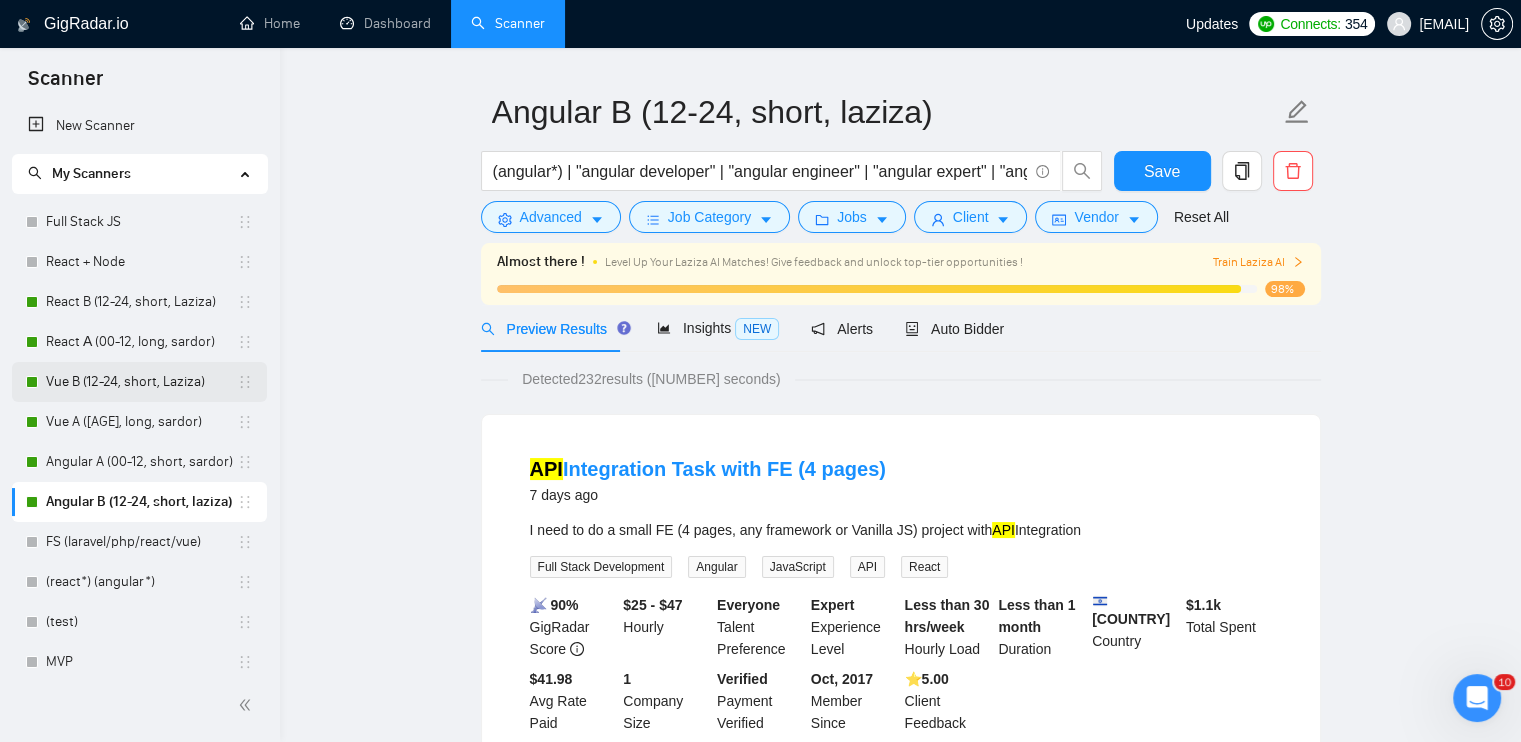 click on "Vue B (12-24, short, Laziza)" at bounding box center [141, 382] 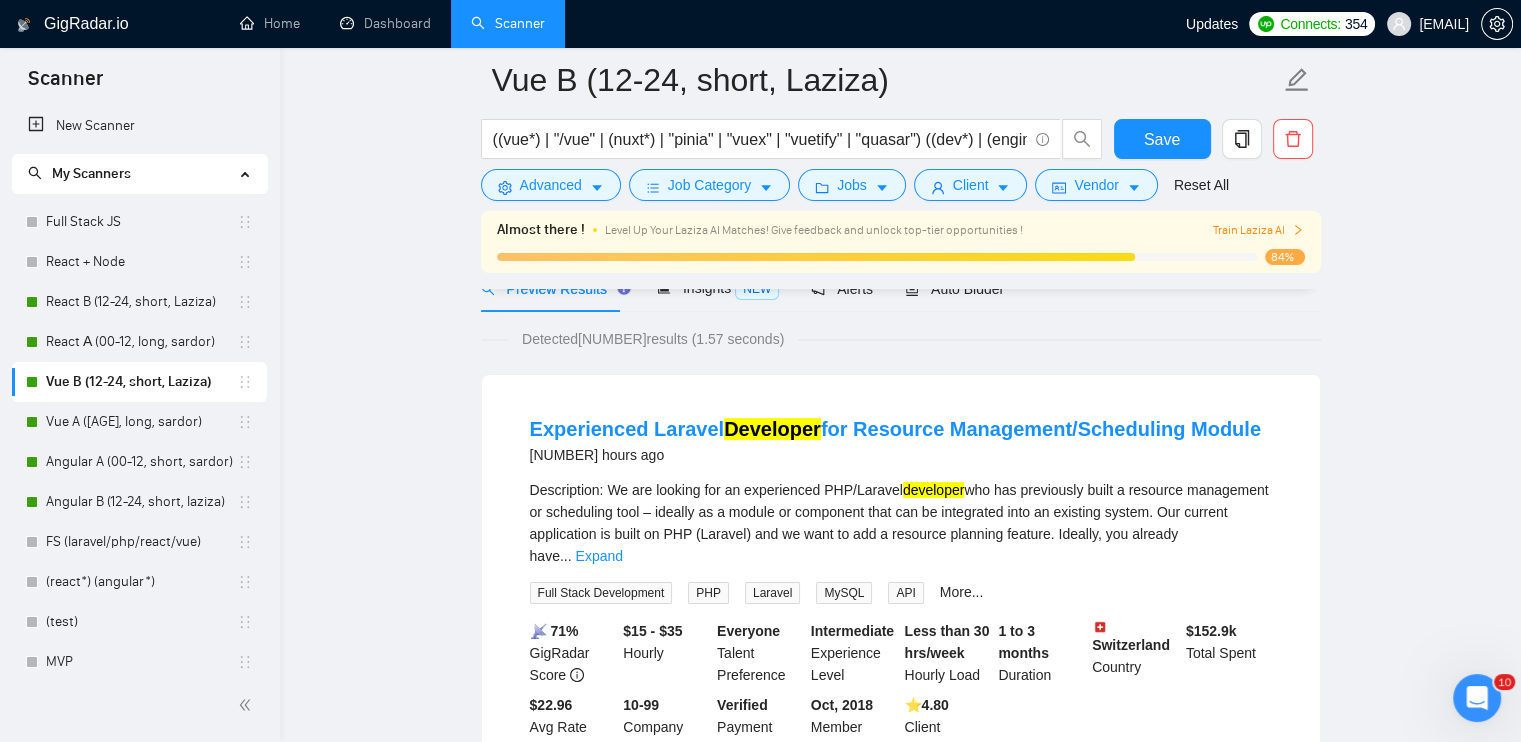 scroll, scrollTop: 250, scrollLeft: 0, axis: vertical 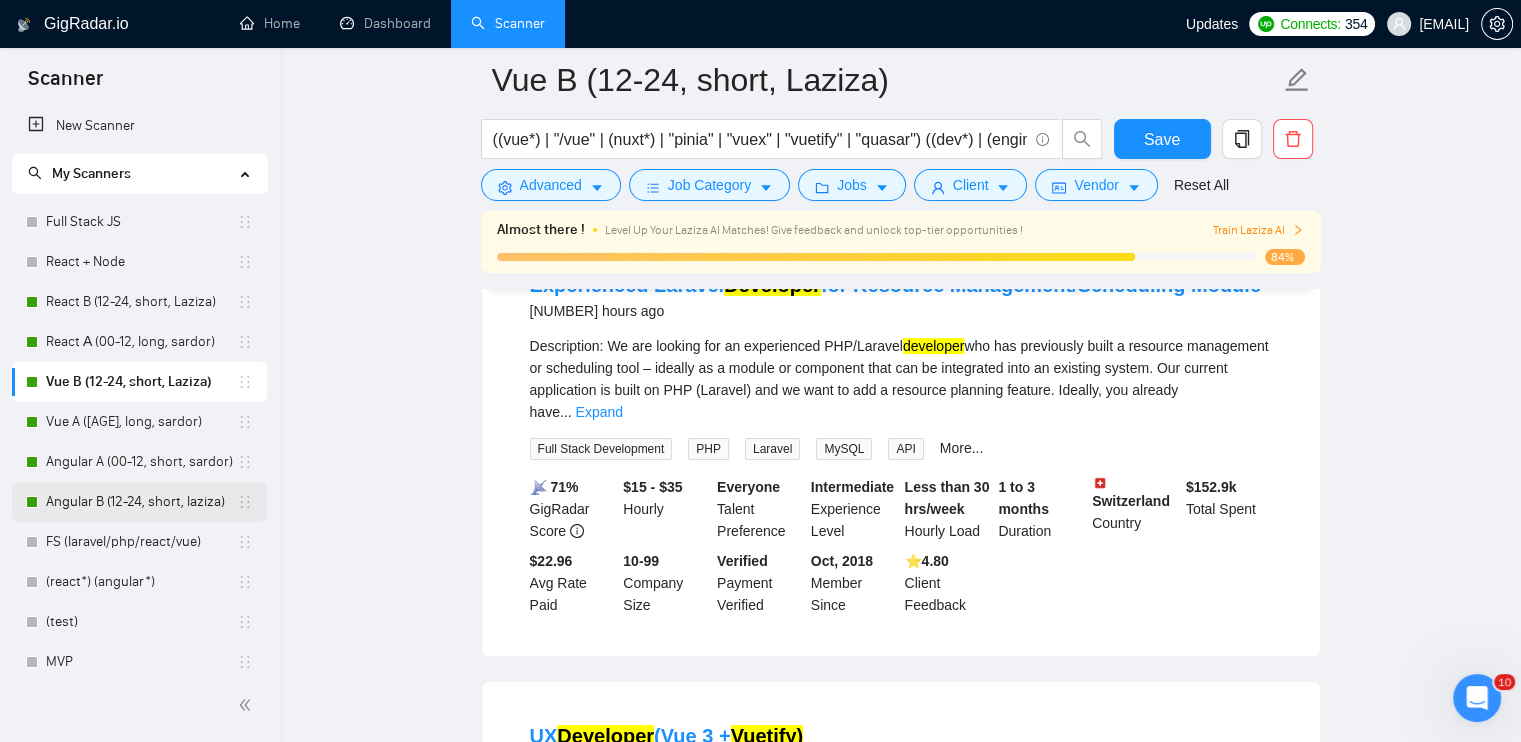 click on "Angular B (12-24, short, laziza)" at bounding box center (141, 502) 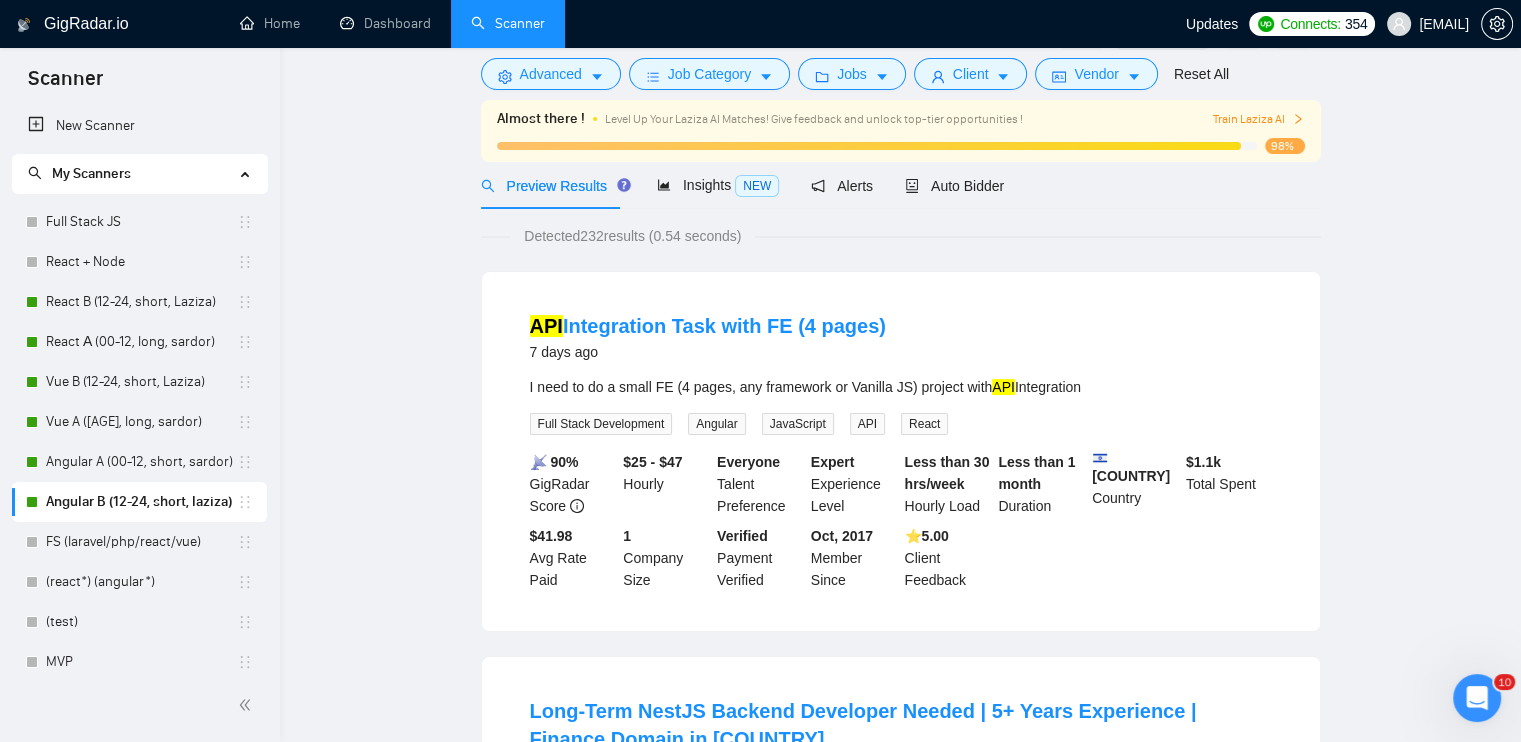 scroll, scrollTop: 0, scrollLeft: 0, axis: both 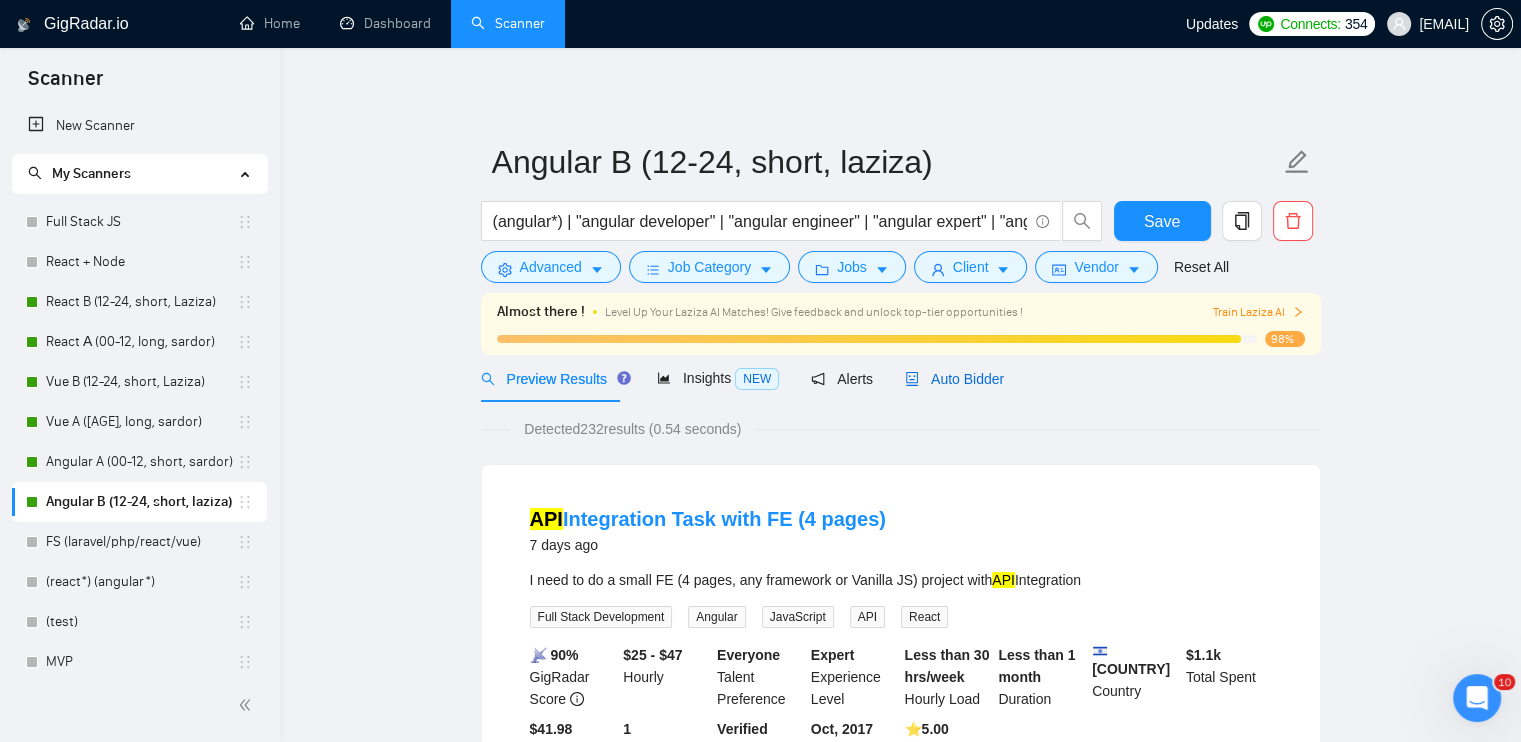 click on "Auto Bidder" at bounding box center [954, 379] 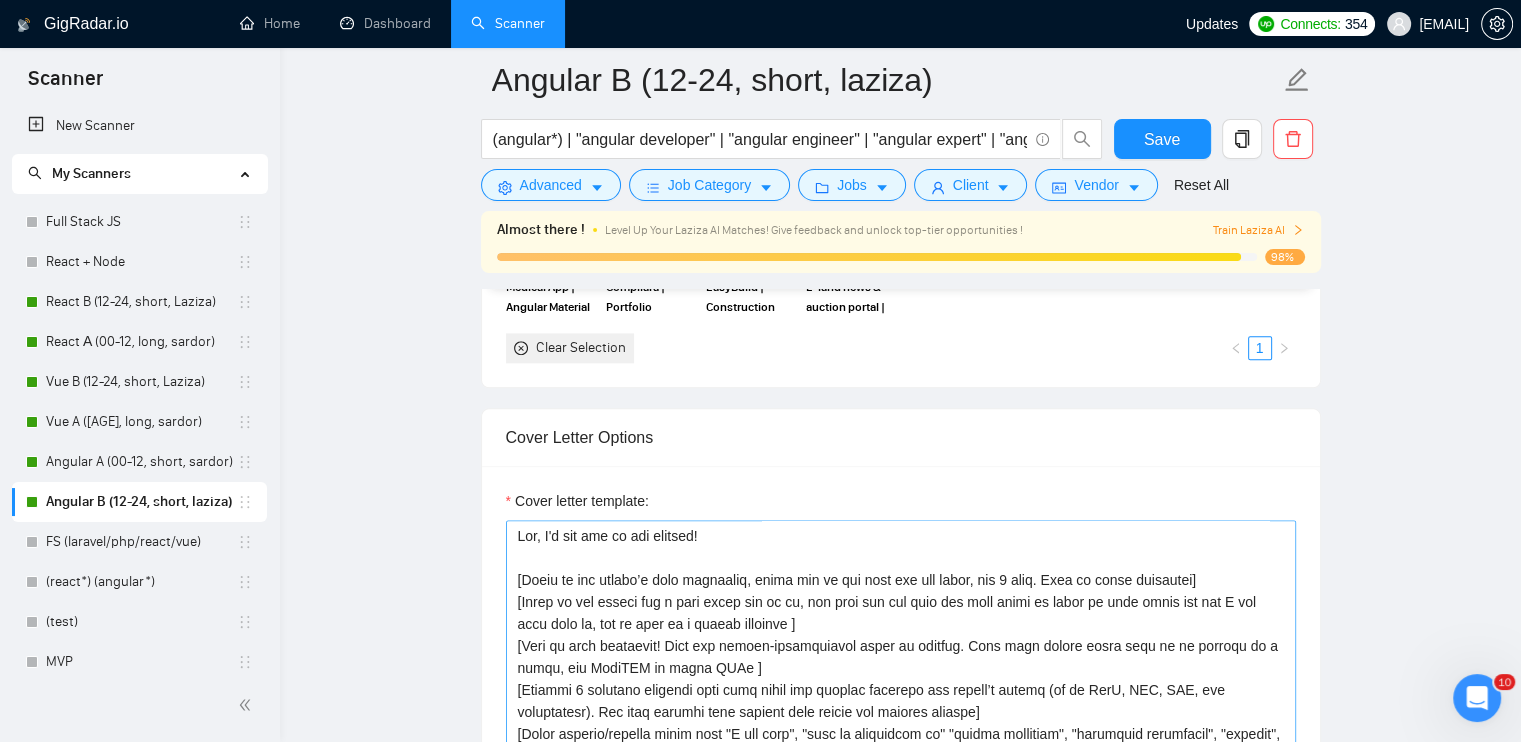 scroll, scrollTop: 2400, scrollLeft: 0, axis: vertical 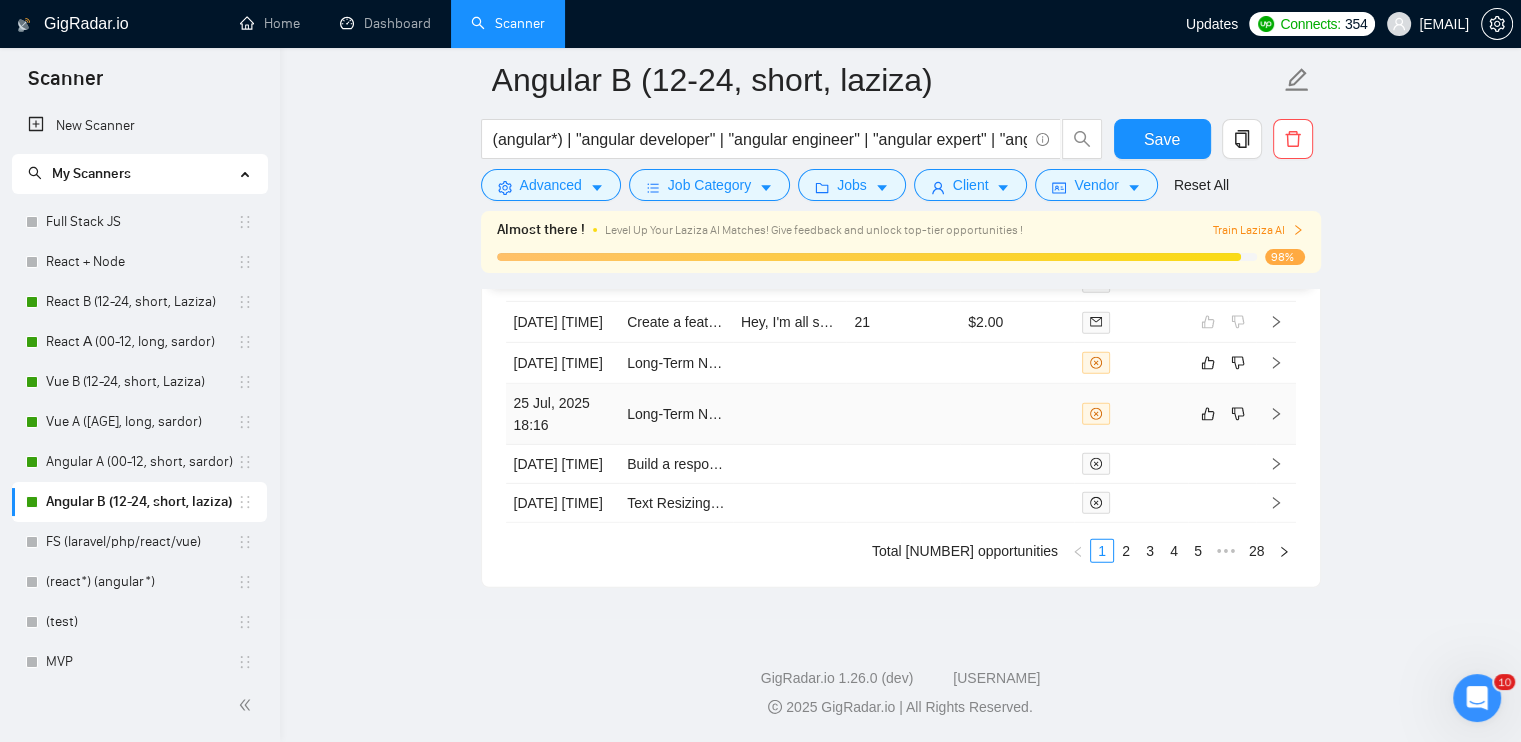 click at bounding box center (1131, 414) 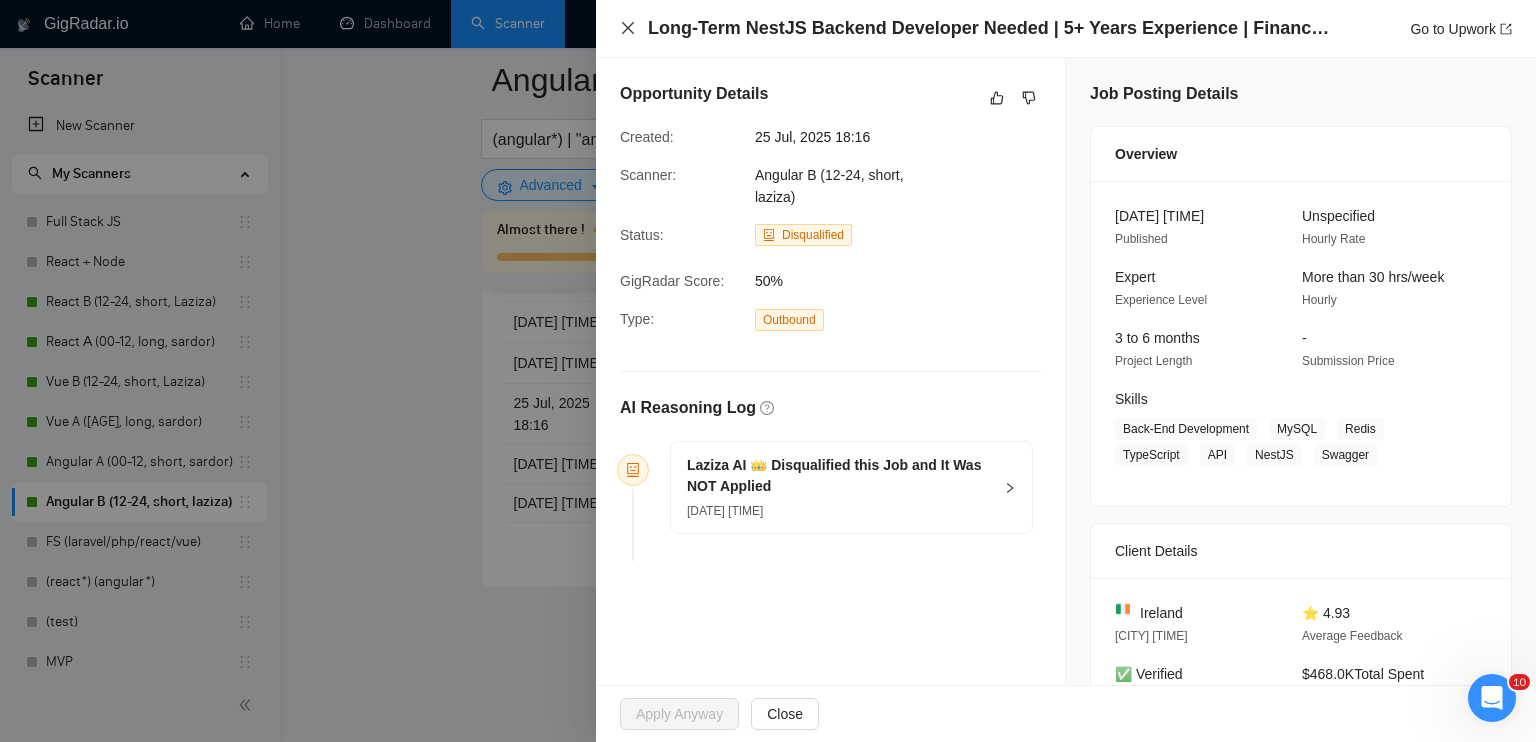 click 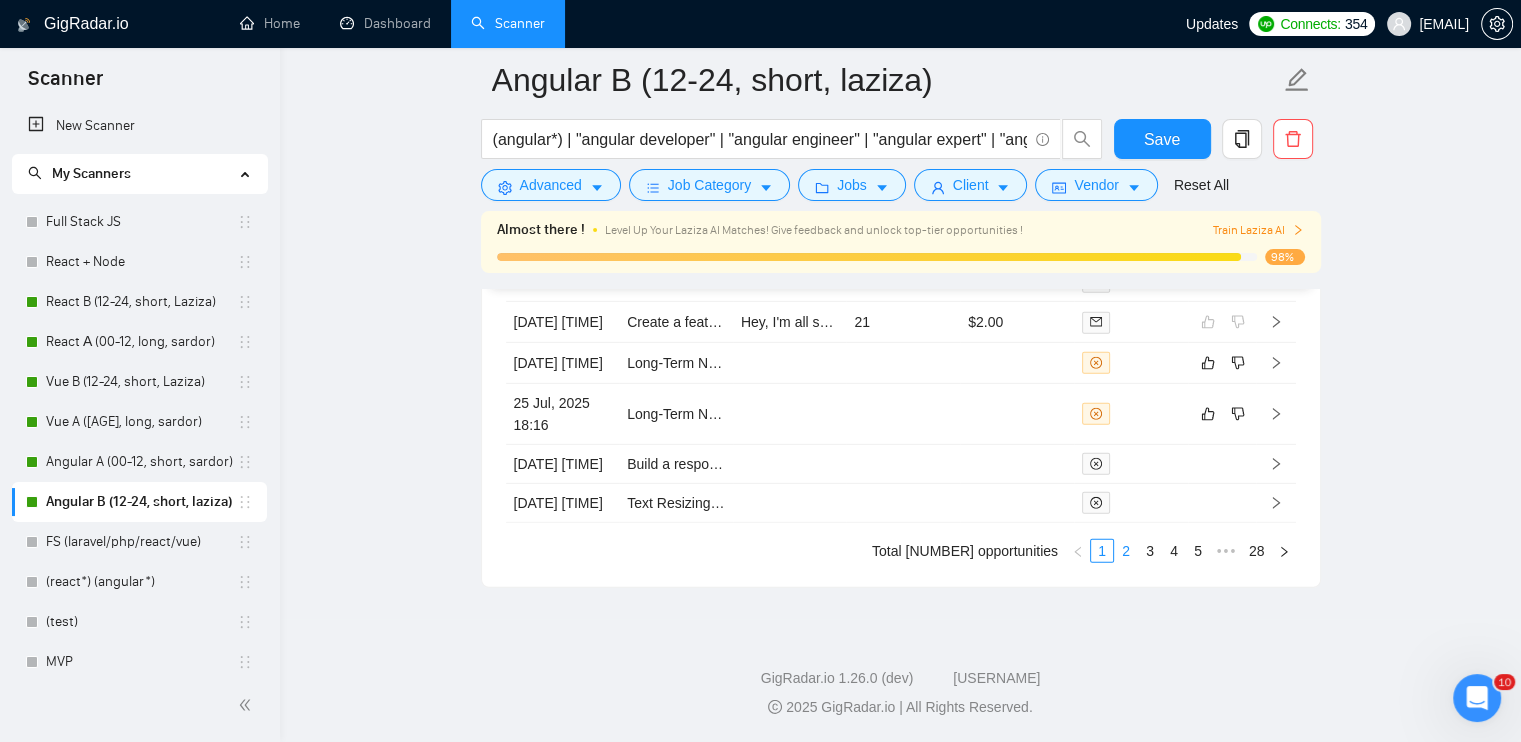 click on "2" at bounding box center [1126, 551] 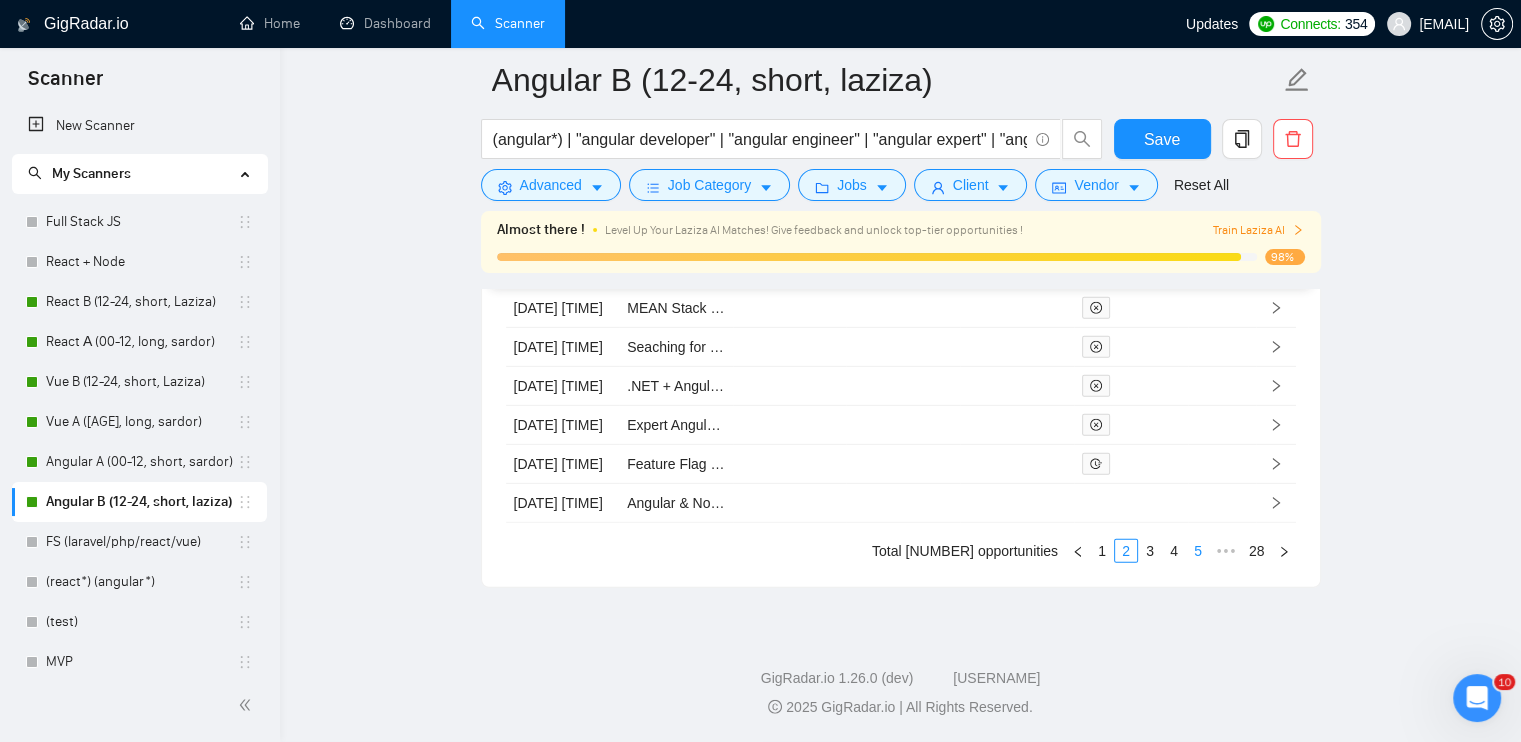 click on "5" at bounding box center [1198, 551] 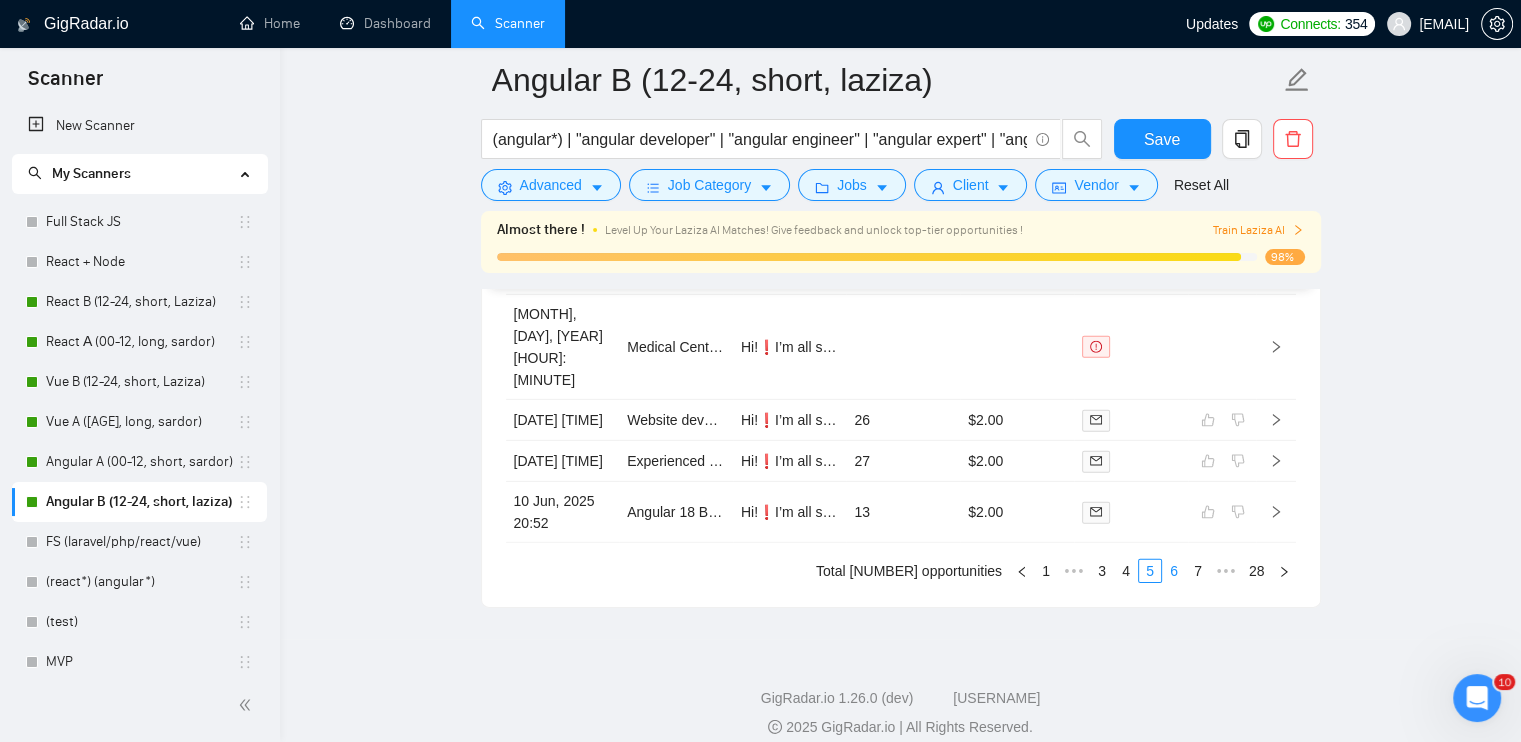 click on "6" at bounding box center [1174, 571] 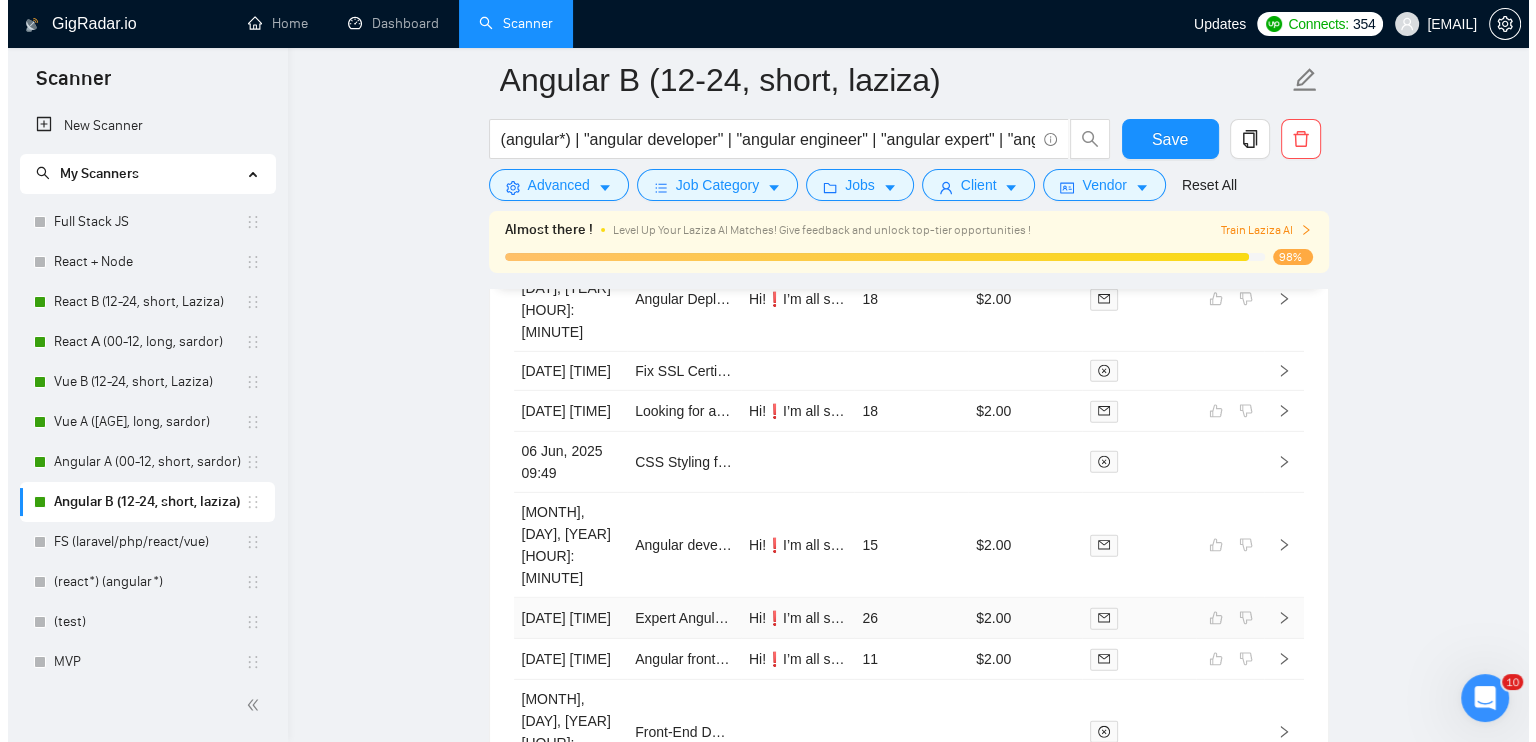 scroll, scrollTop: 6085, scrollLeft: 0, axis: vertical 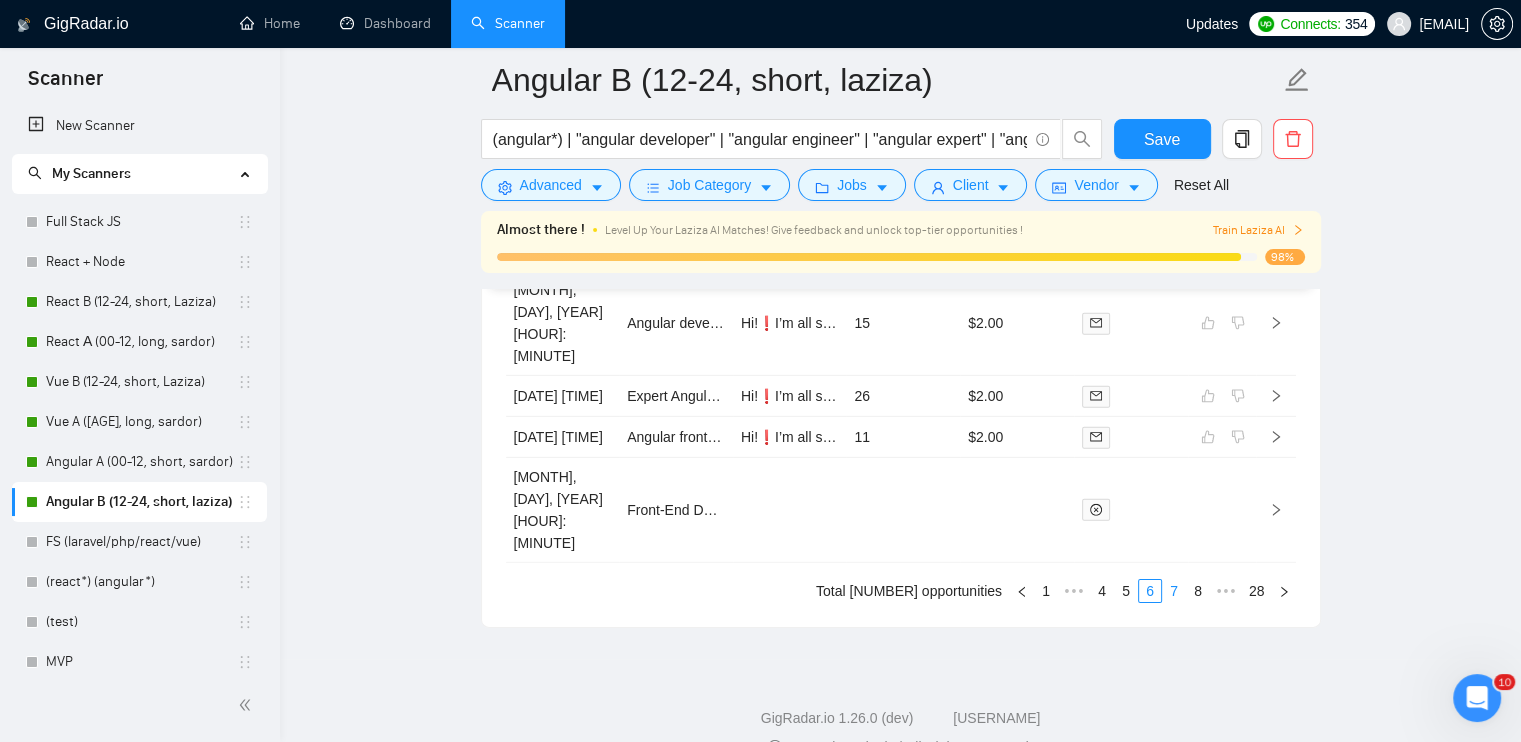 click on "7" at bounding box center [1174, 591] 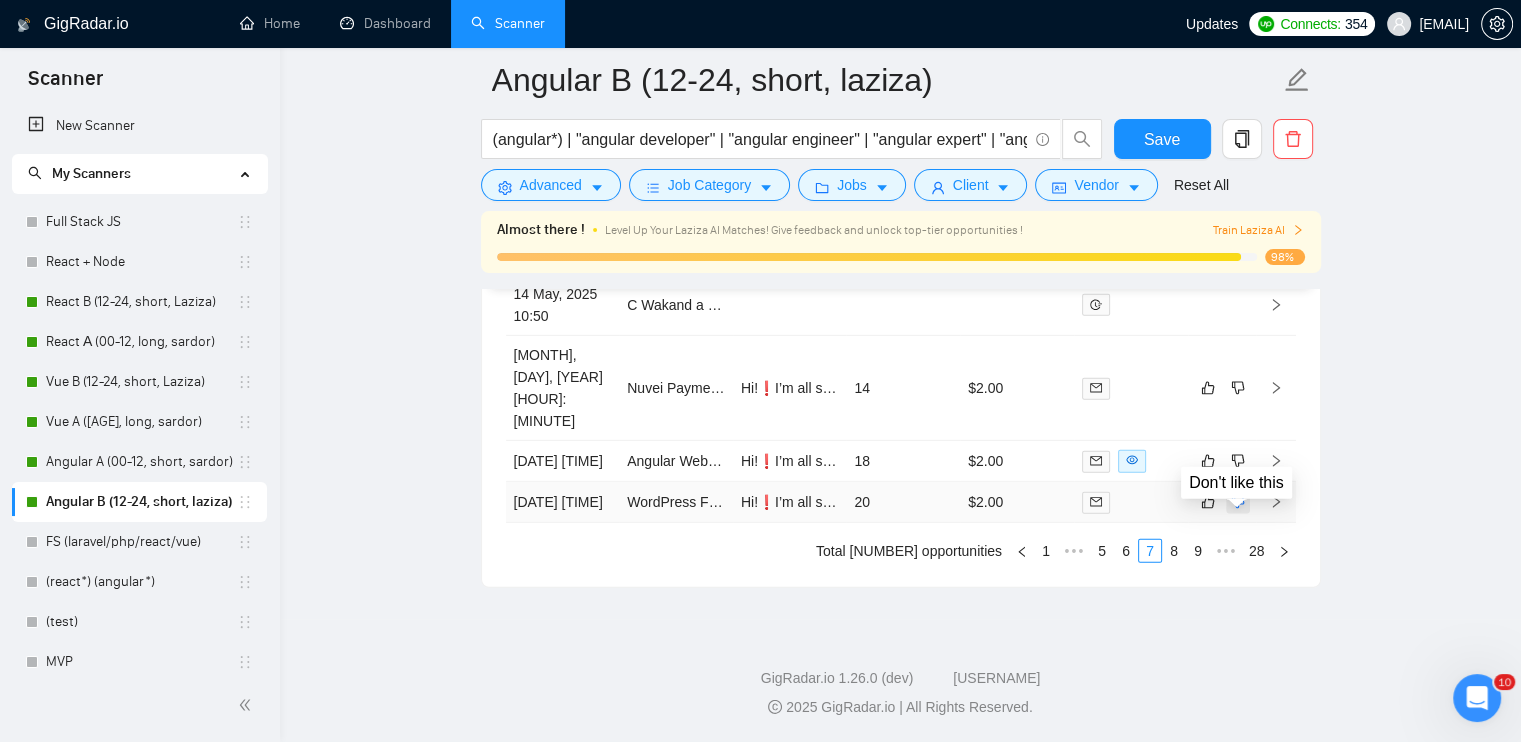 click 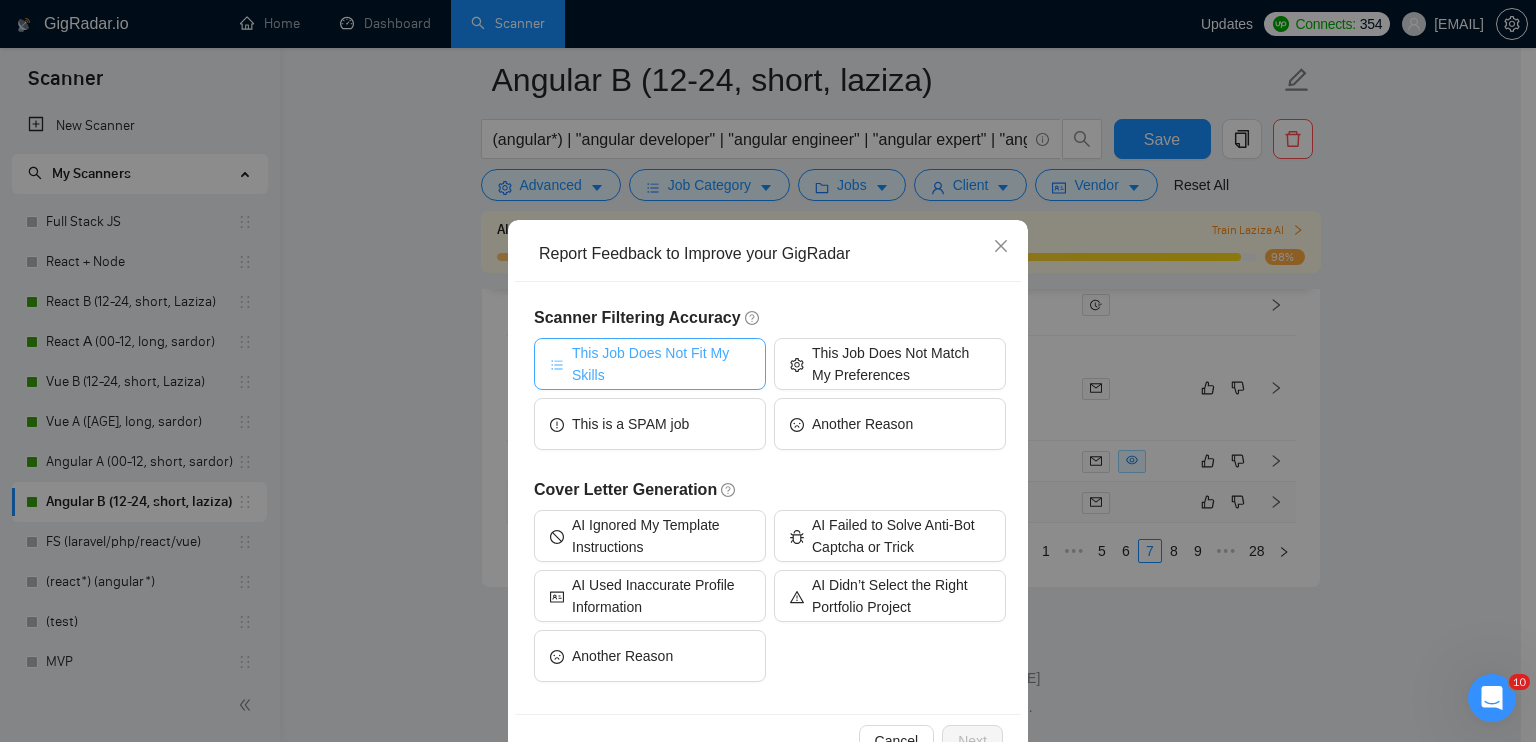 click on "This Job Does Not Fit My Skills" at bounding box center (661, 364) 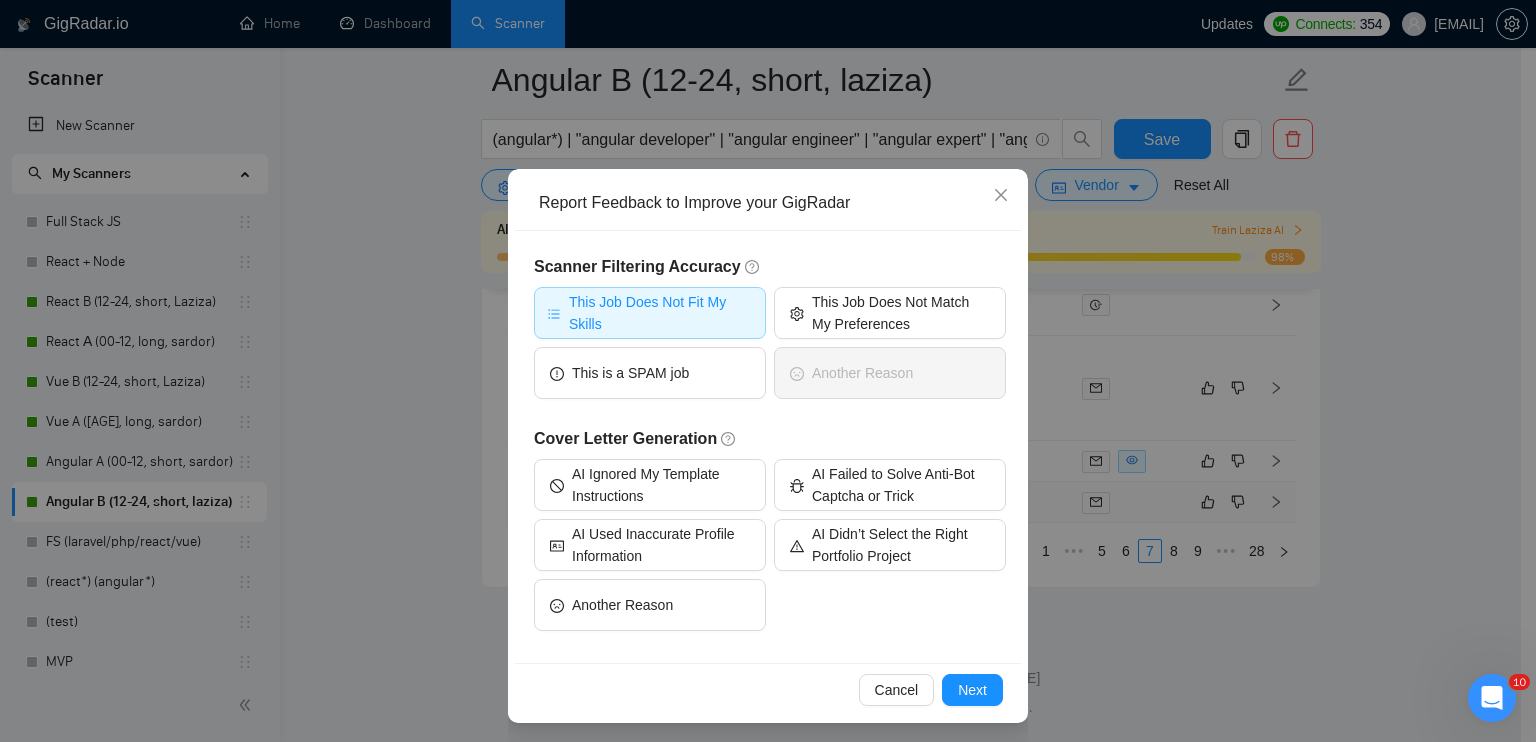 scroll, scrollTop: 55, scrollLeft: 0, axis: vertical 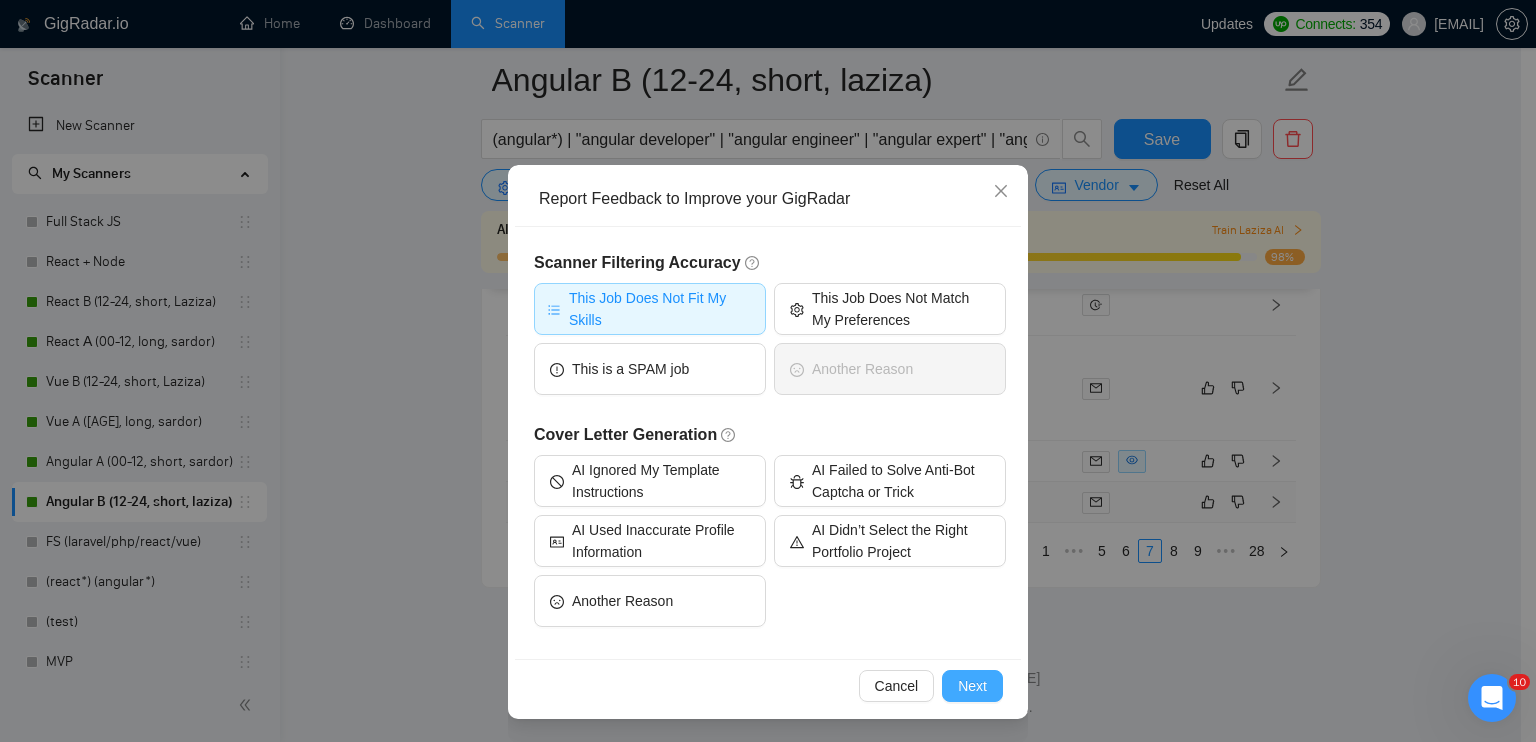 click on "Next" at bounding box center [972, 686] 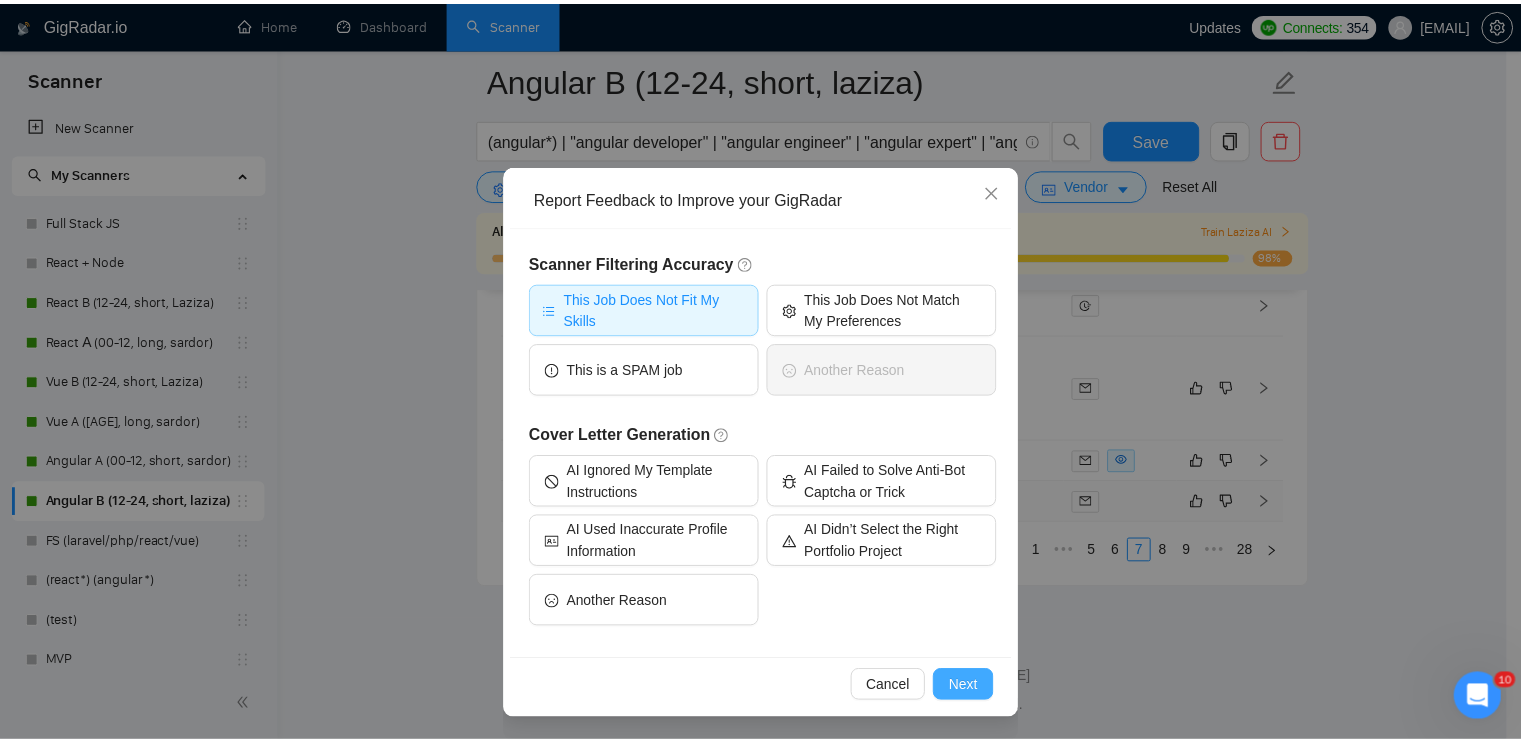 scroll, scrollTop: 0, scrollLeft: 0, axis: both 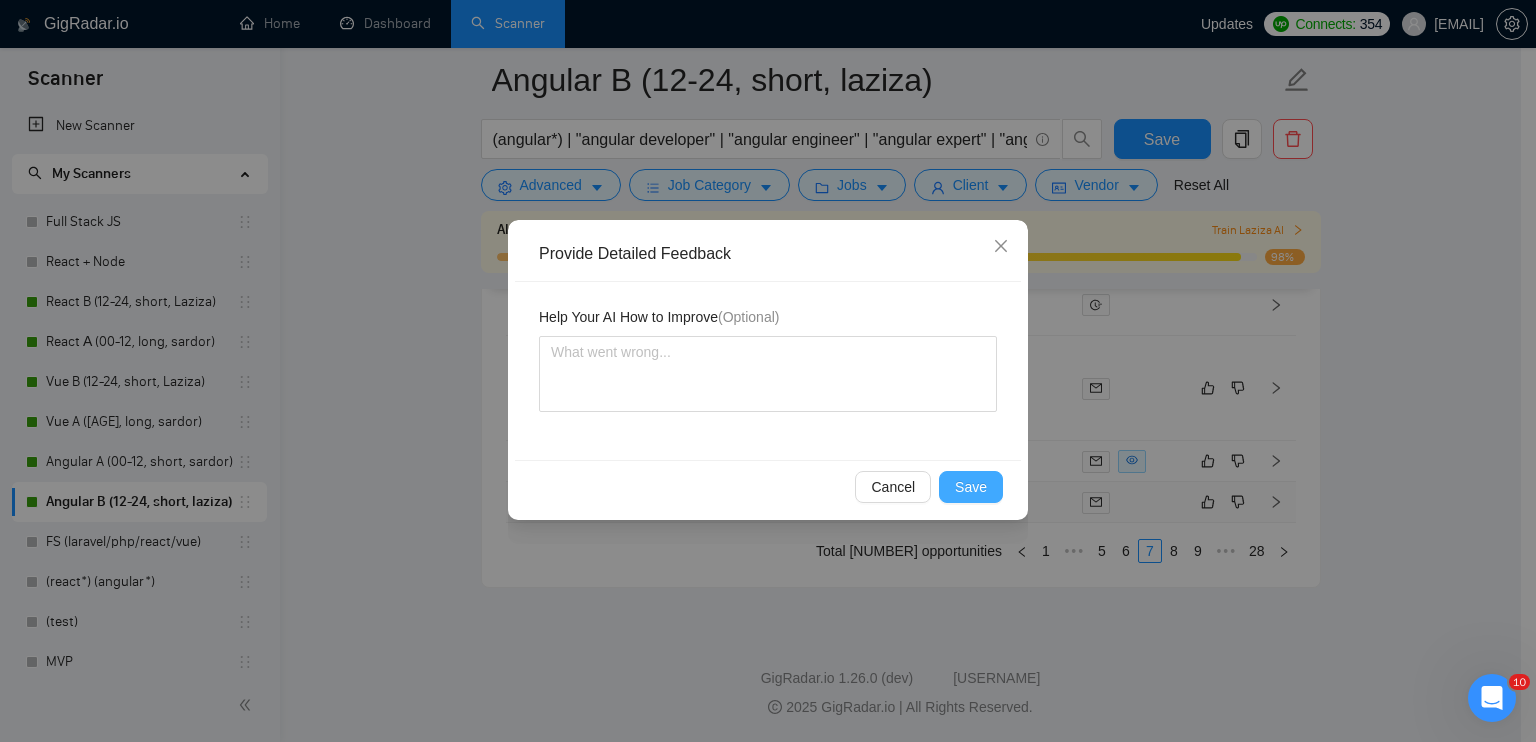 click on "Save" at bounding box center (971, 487) 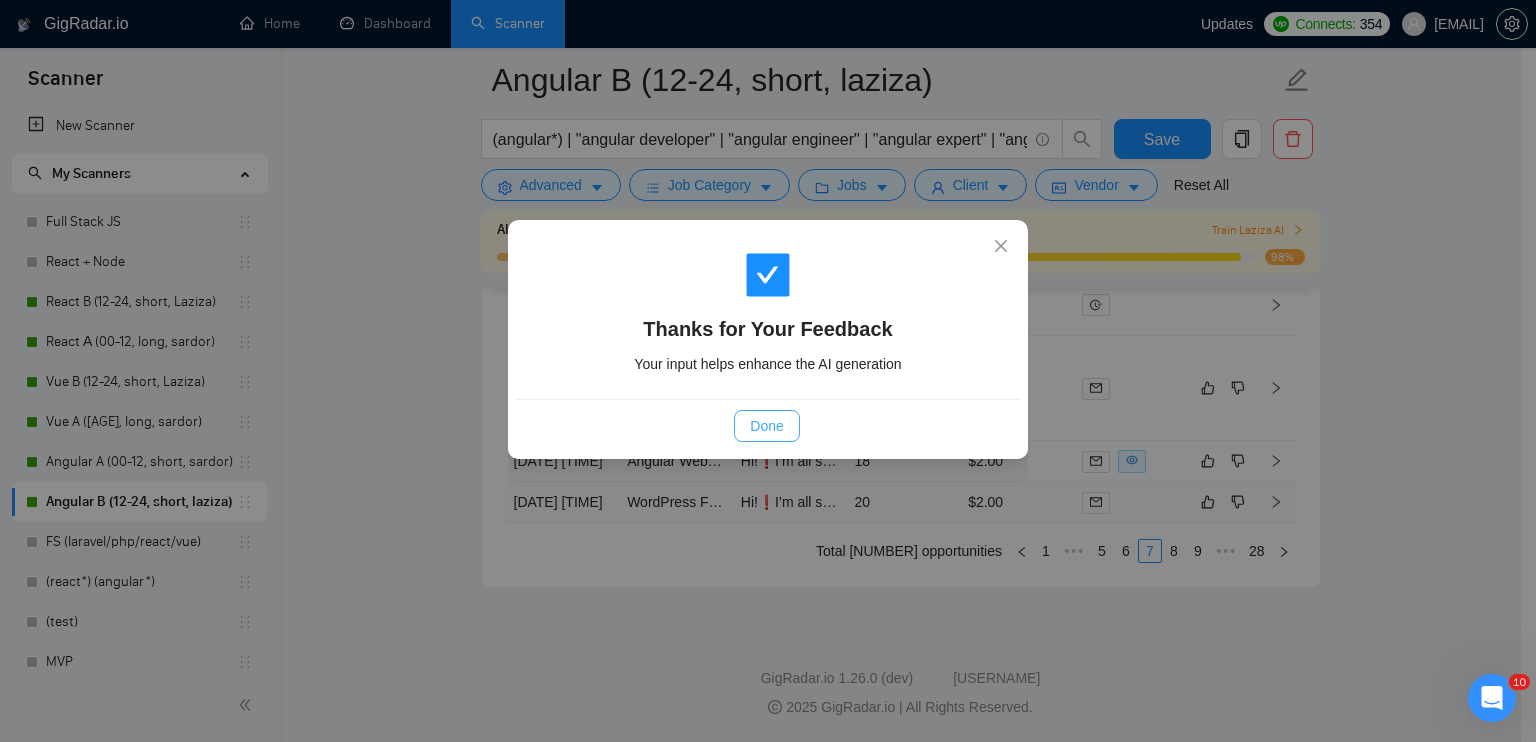 click on "Done" at bounding box center (766, 426) 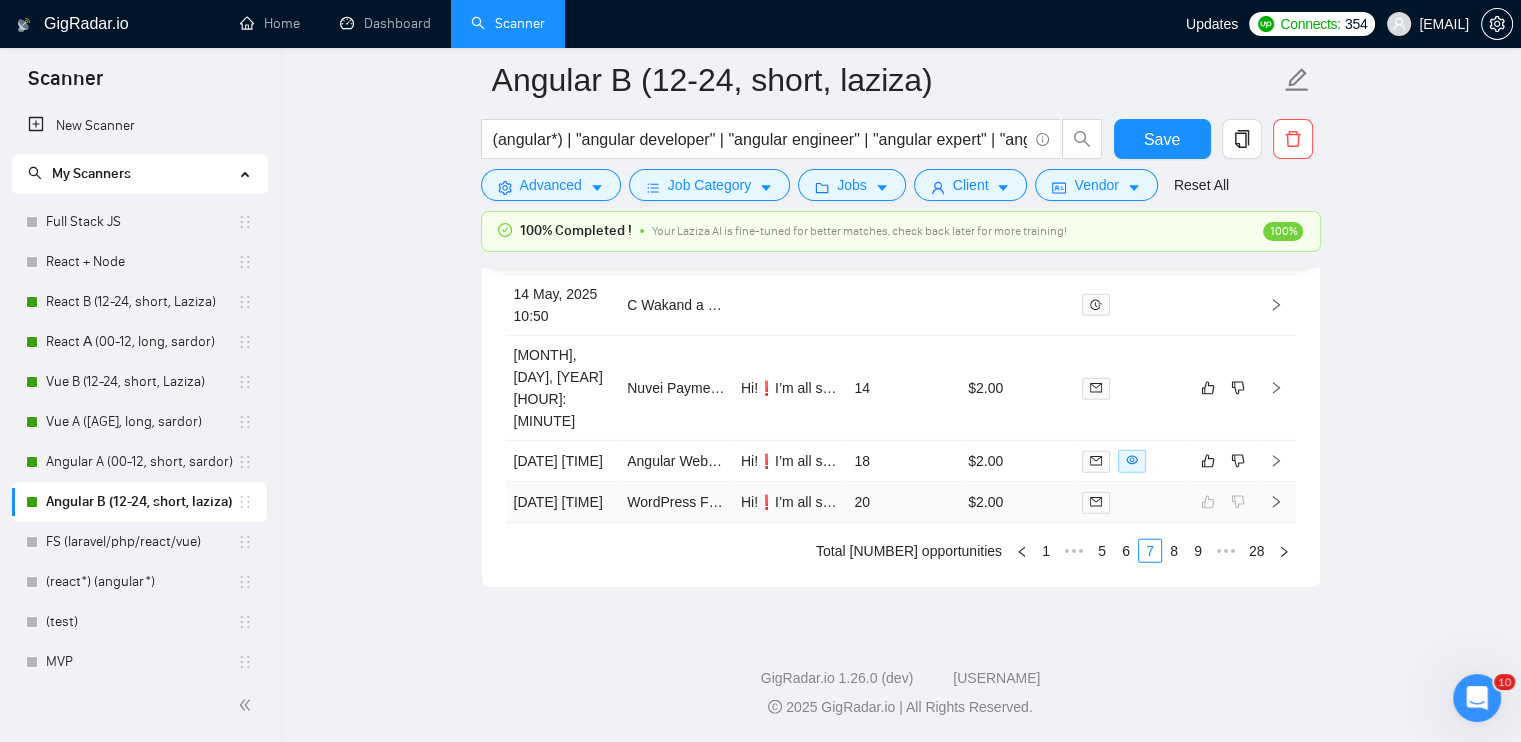 scroll, scrollTop: 5859, scrollLeft: 0, axis: vertical 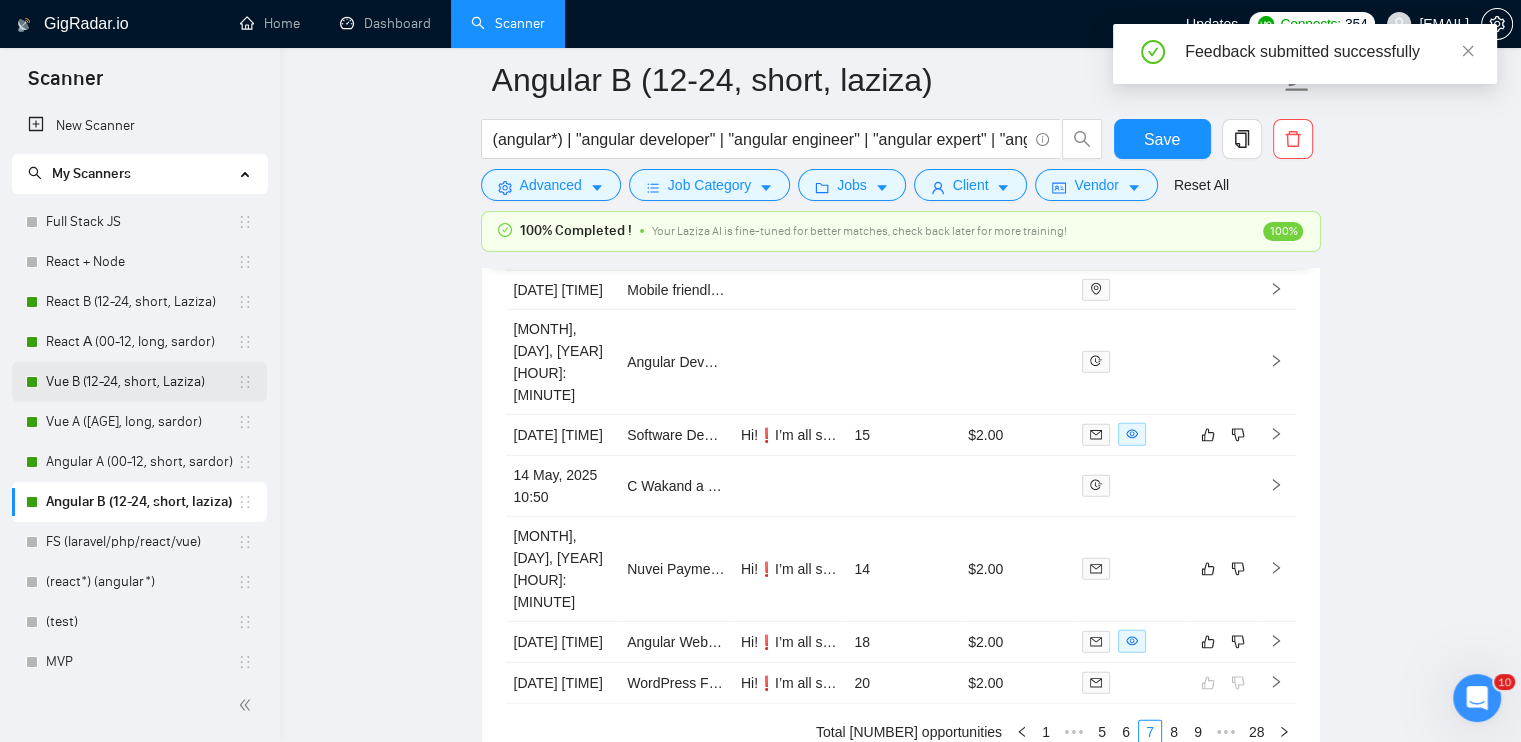 click on "Vue B (12-24, short, Laziza)" at bounding box center [141, 382] 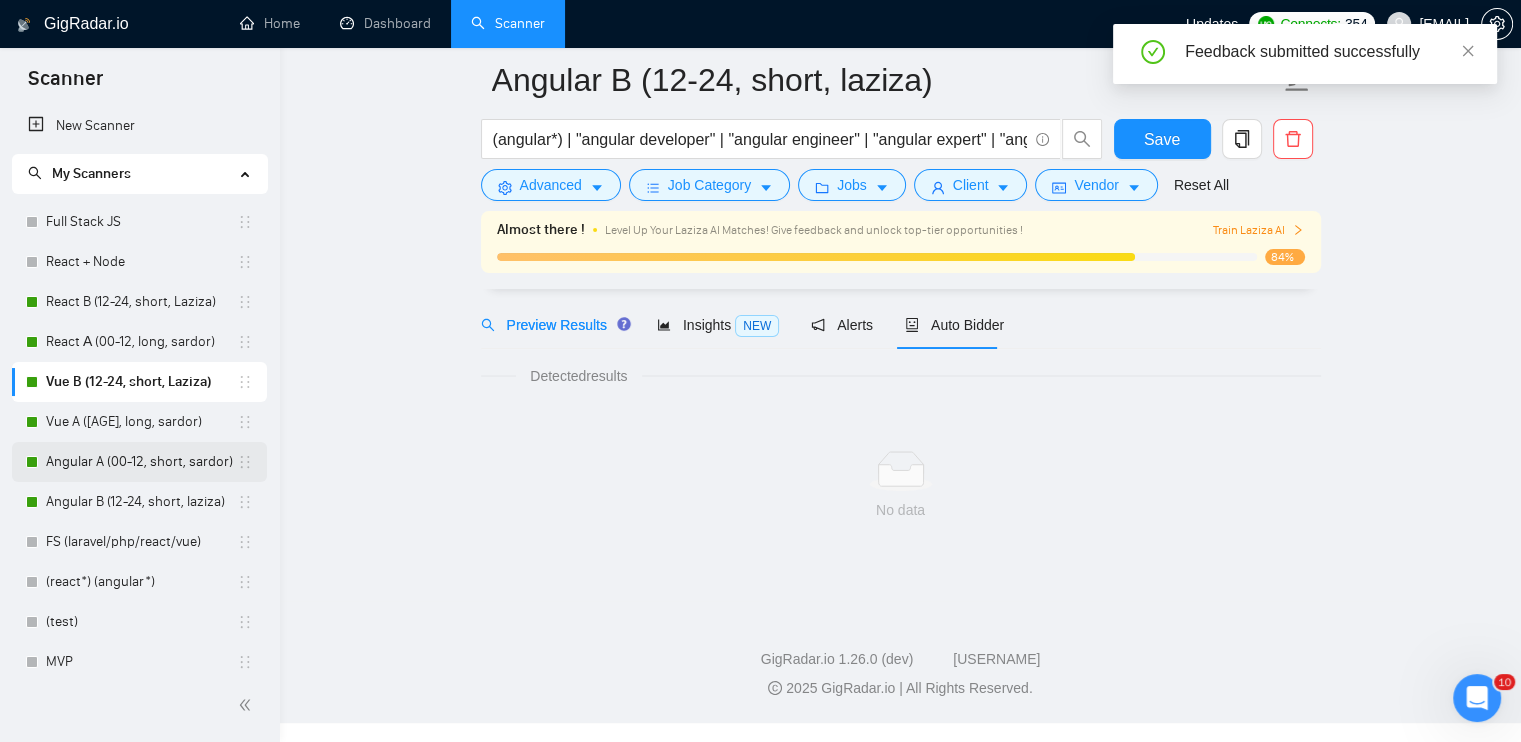 scroll, scrollTop: 28, scrollLeft: 0, axis: vertical 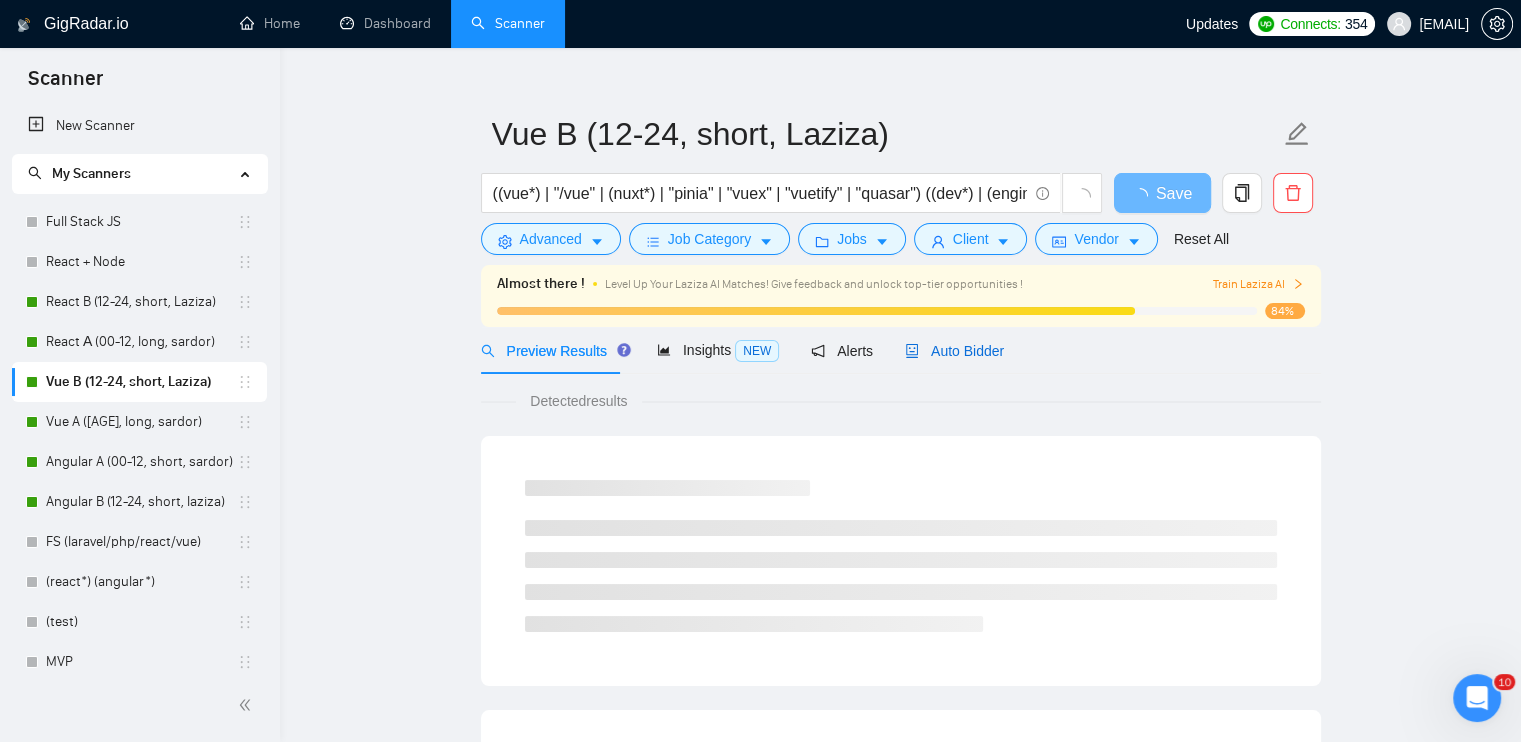 click on "Auto Bidder" at bounding box center (954, 351) 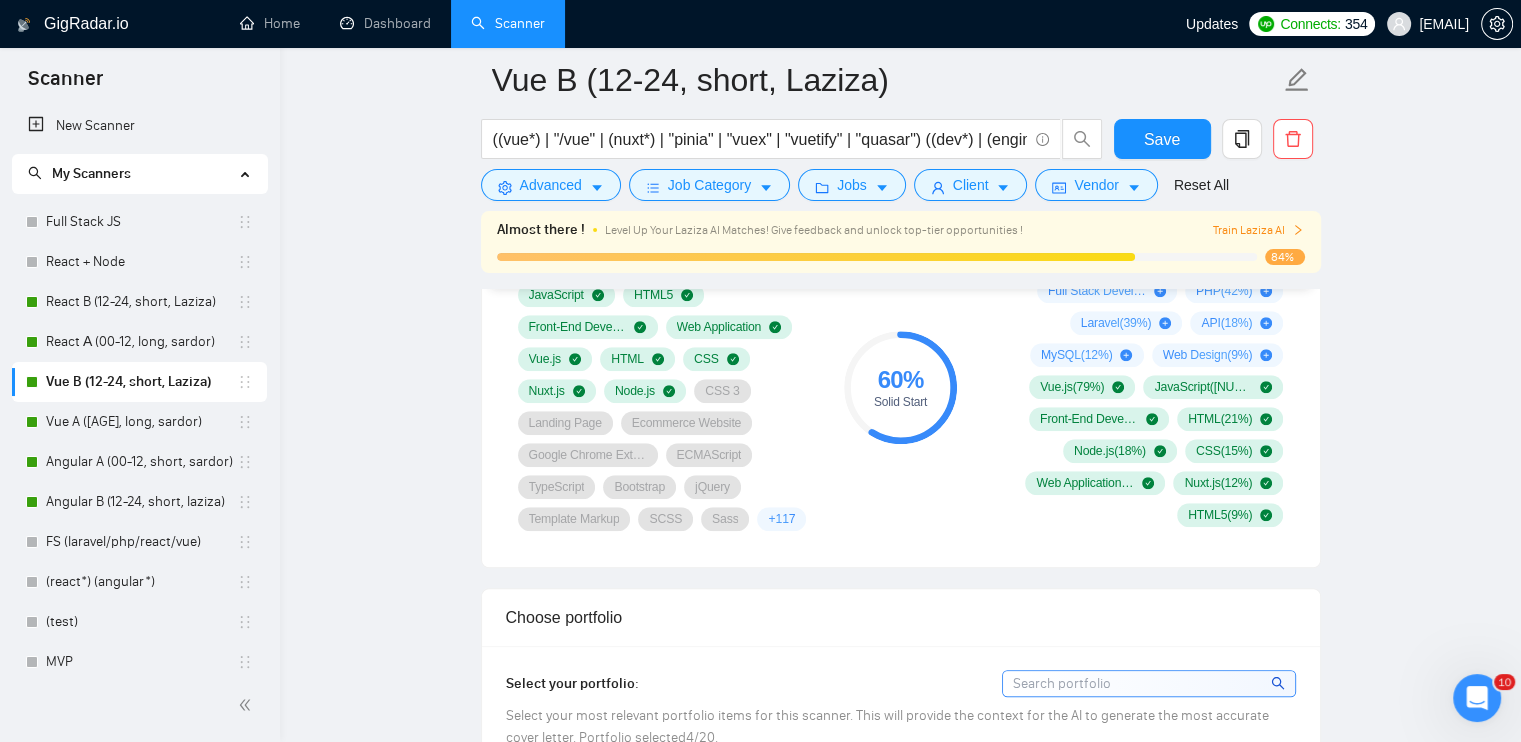 scroll, scrollTop: 2328, scrollLeft: 0, axis: vertical 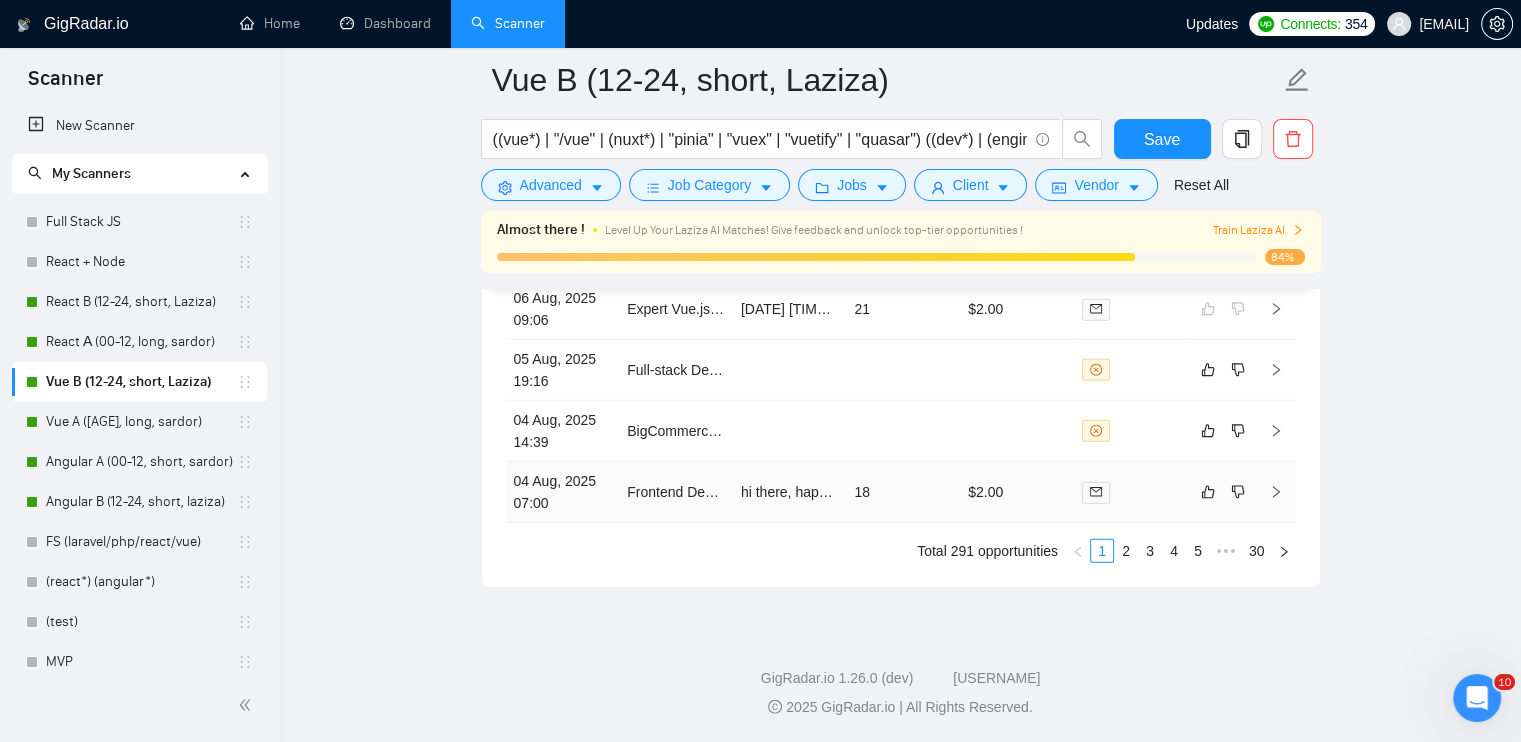 click at bounding box center (1131, 492) 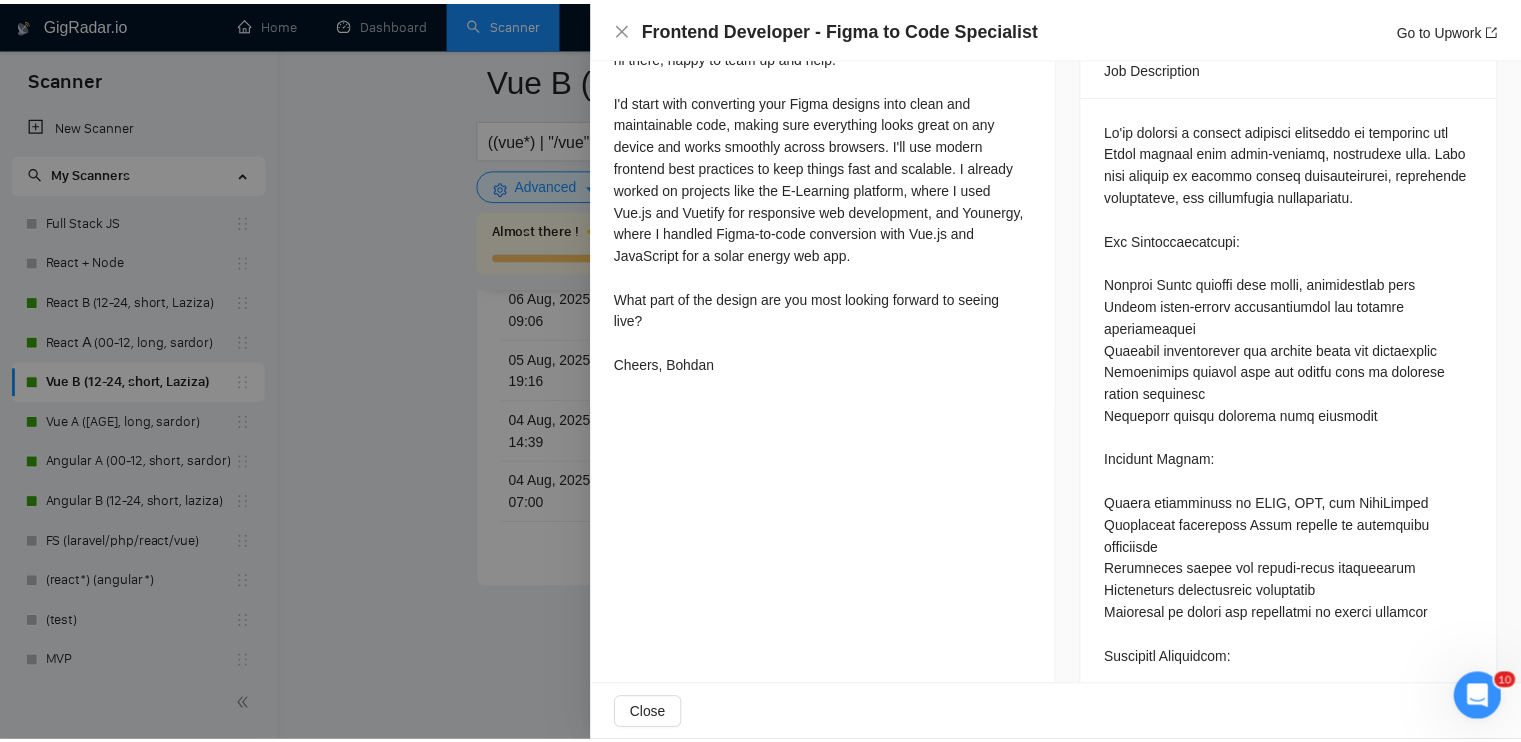 scroll, scrollTop: 700, scrollLeft: 0, axis: vertical 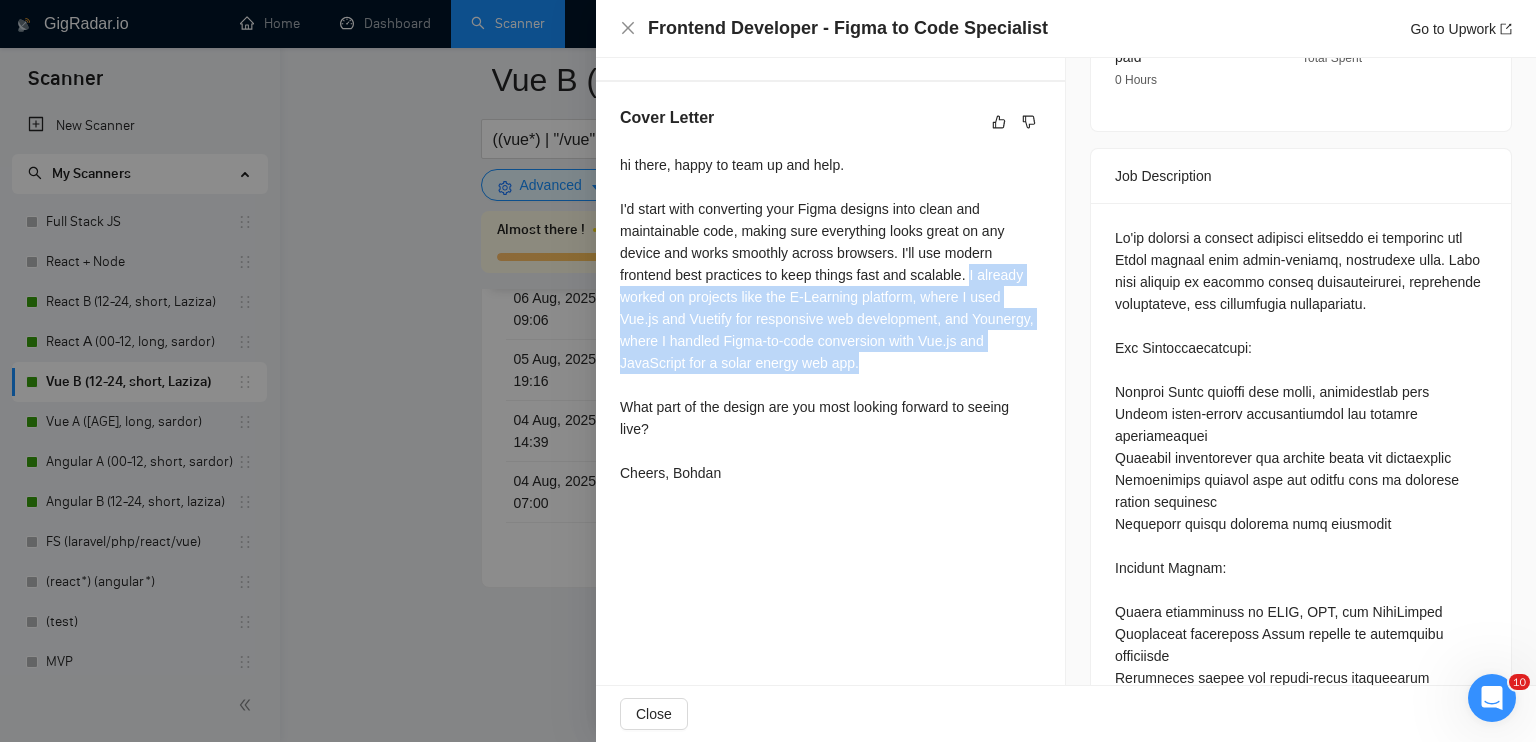 drag, startPoint x: 967, startPoint y: 279, endPoint x: 992, endPoint y: 363, distance: 87.64131 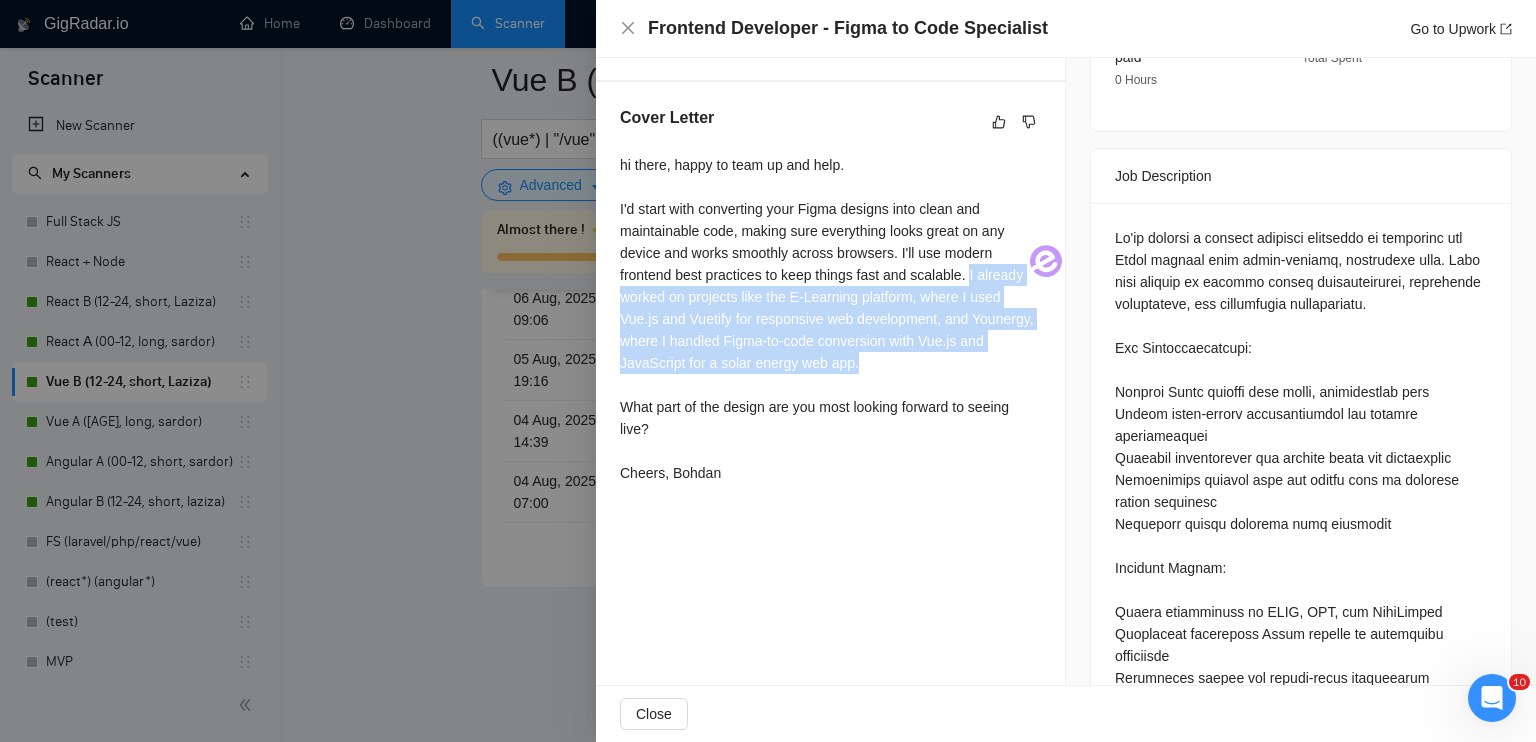 copy on "I already worked on projects like the E-Learning platform, where I used Vue.js and Vuetify for responsive web development, and Younergy, where I handled Figma-to-code conversion with Vue.js and JavaScript for a solar energy web app." 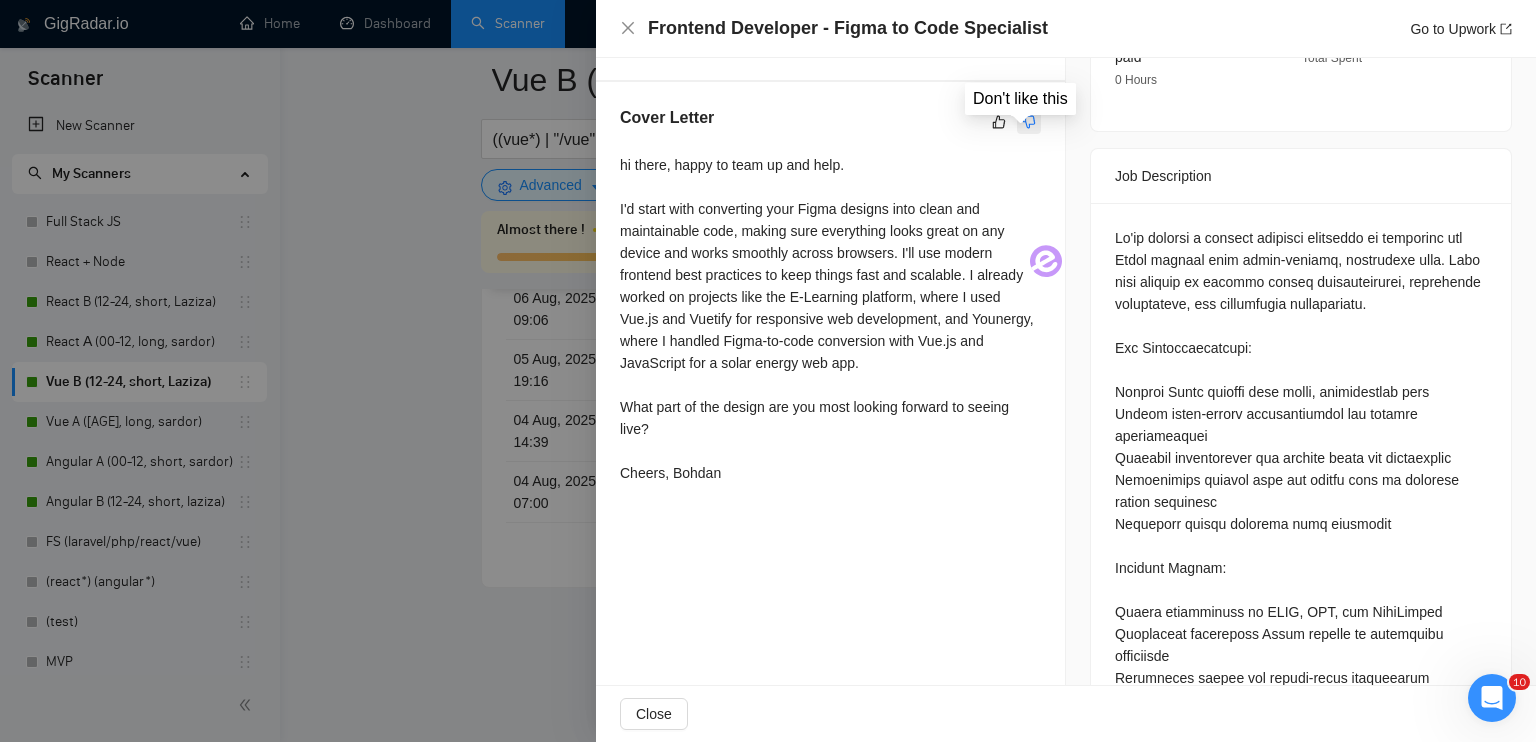 click 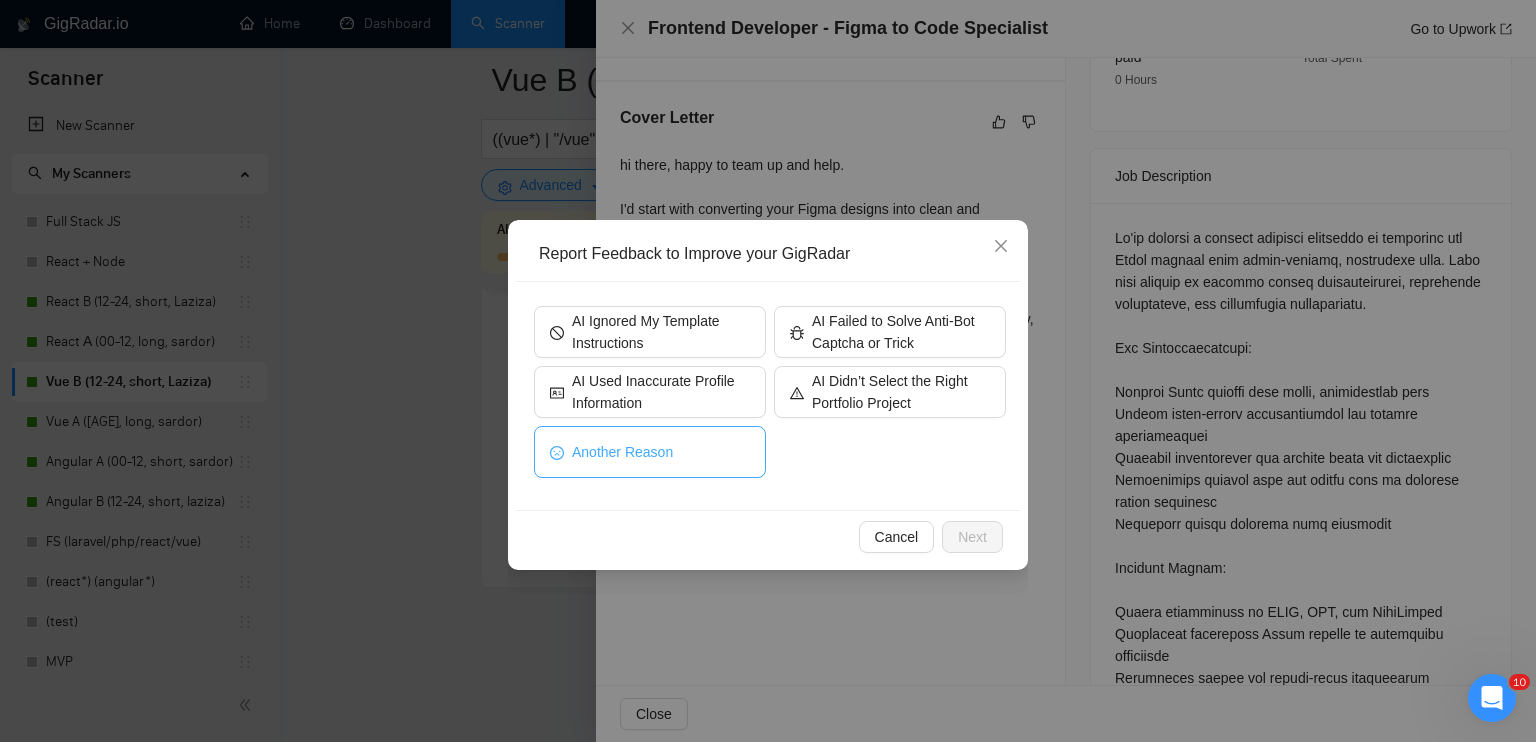 click on "Another Reason" at bounding box center (650, 452) 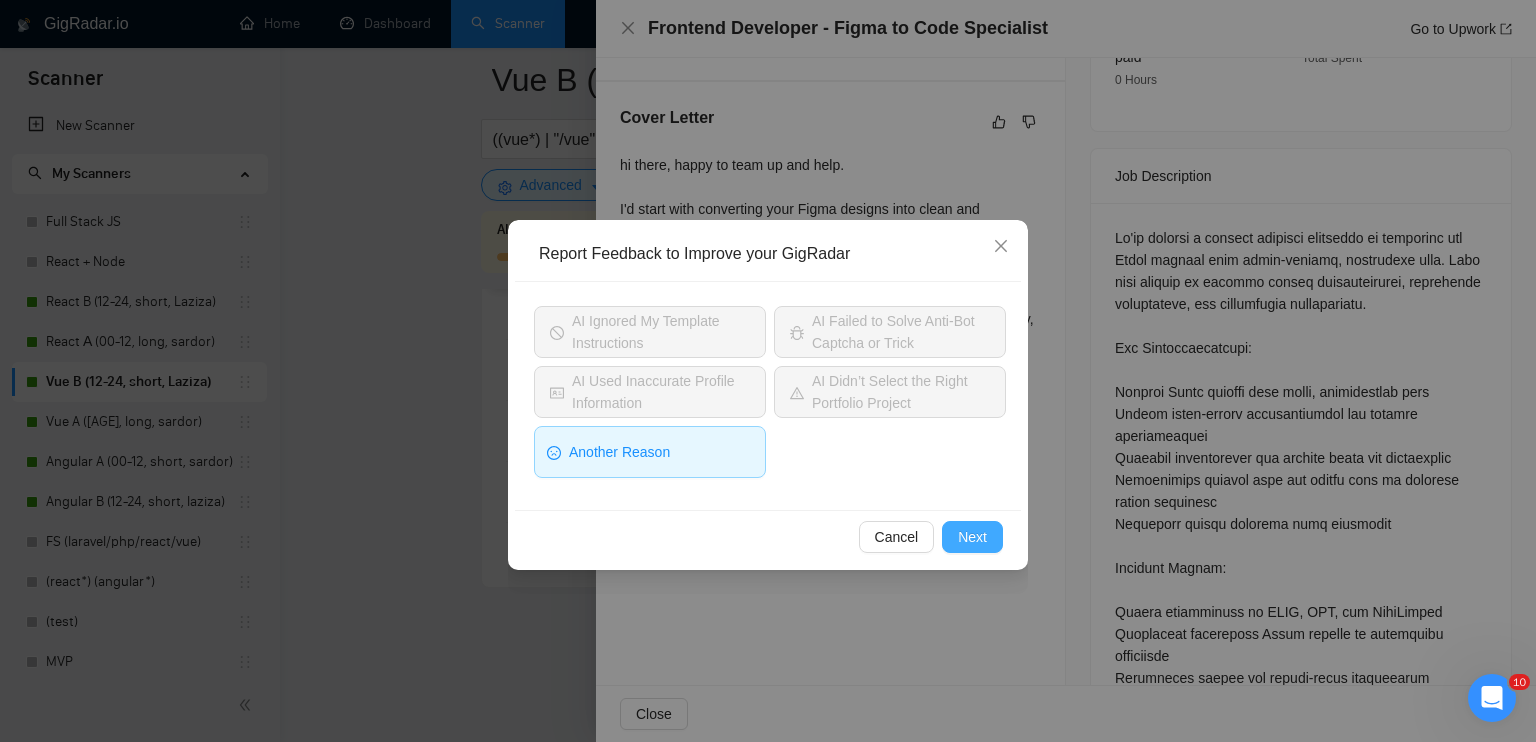 click on "Next" at bounding box center [972, 537] 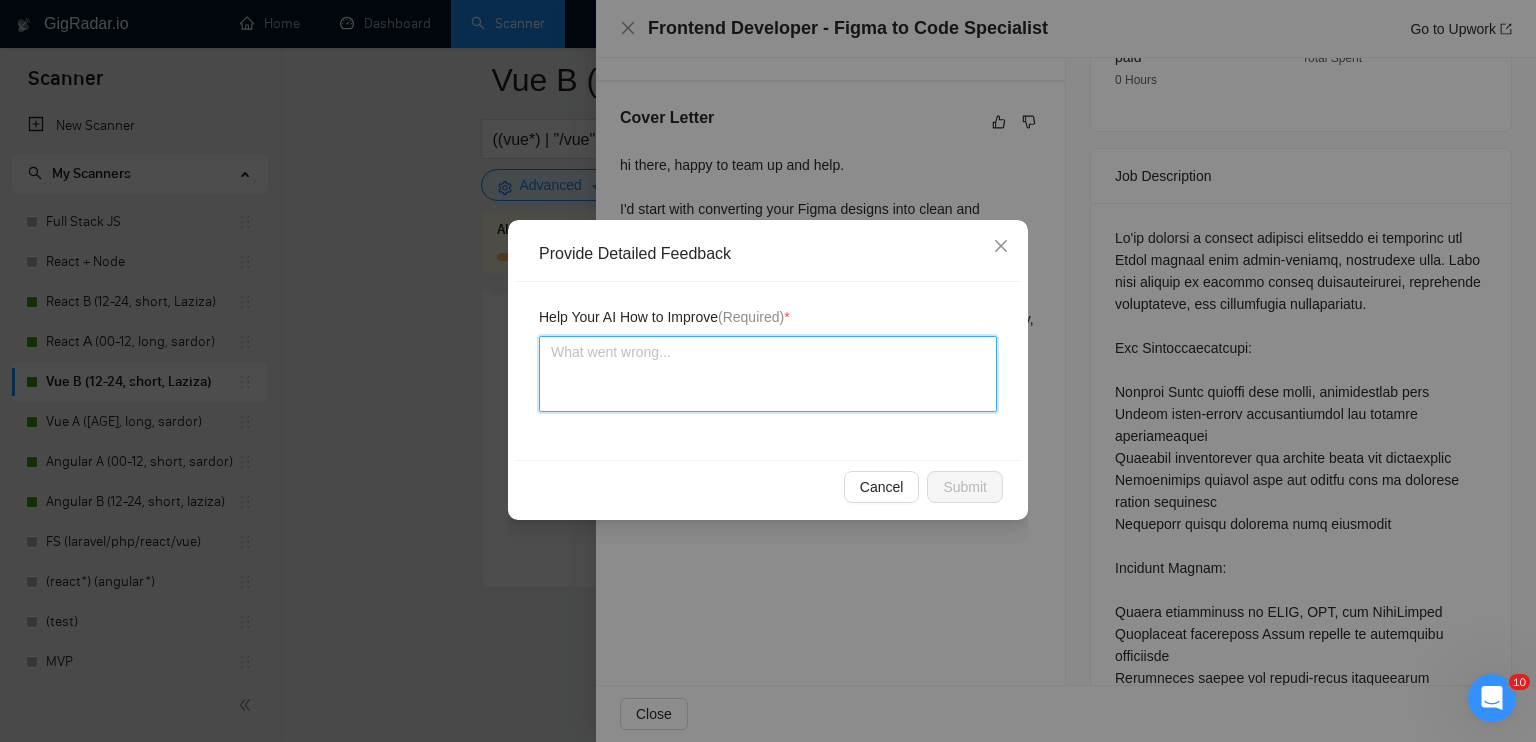 click at bounding box center [768, 374] 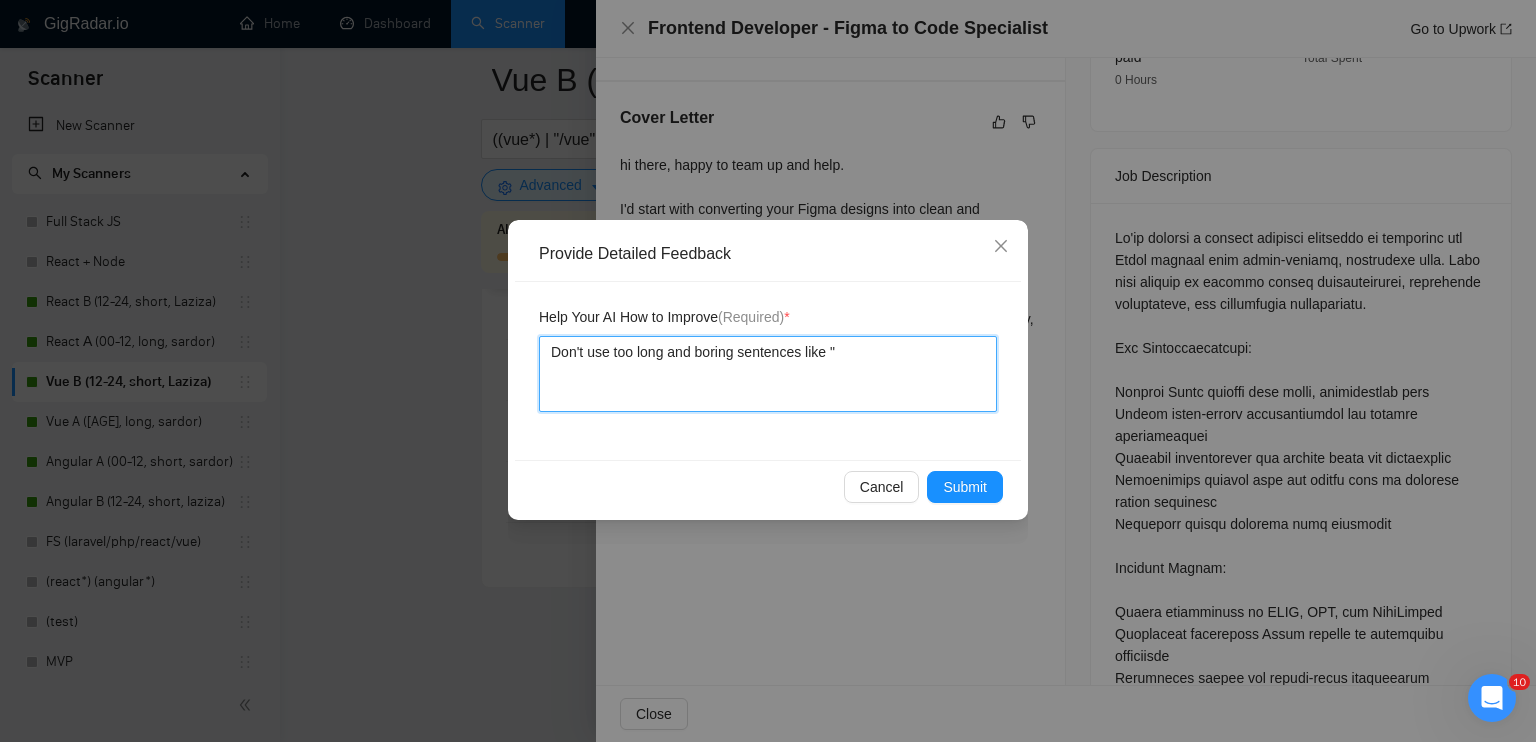 paste on "I already worked on projects like the E-Learning platform, where I used Vue.js and Vuetify for responsive web development, and Younergy, where I handled Figma-to-code conversion with Vue.js and JavaScript for a solar energy web app." 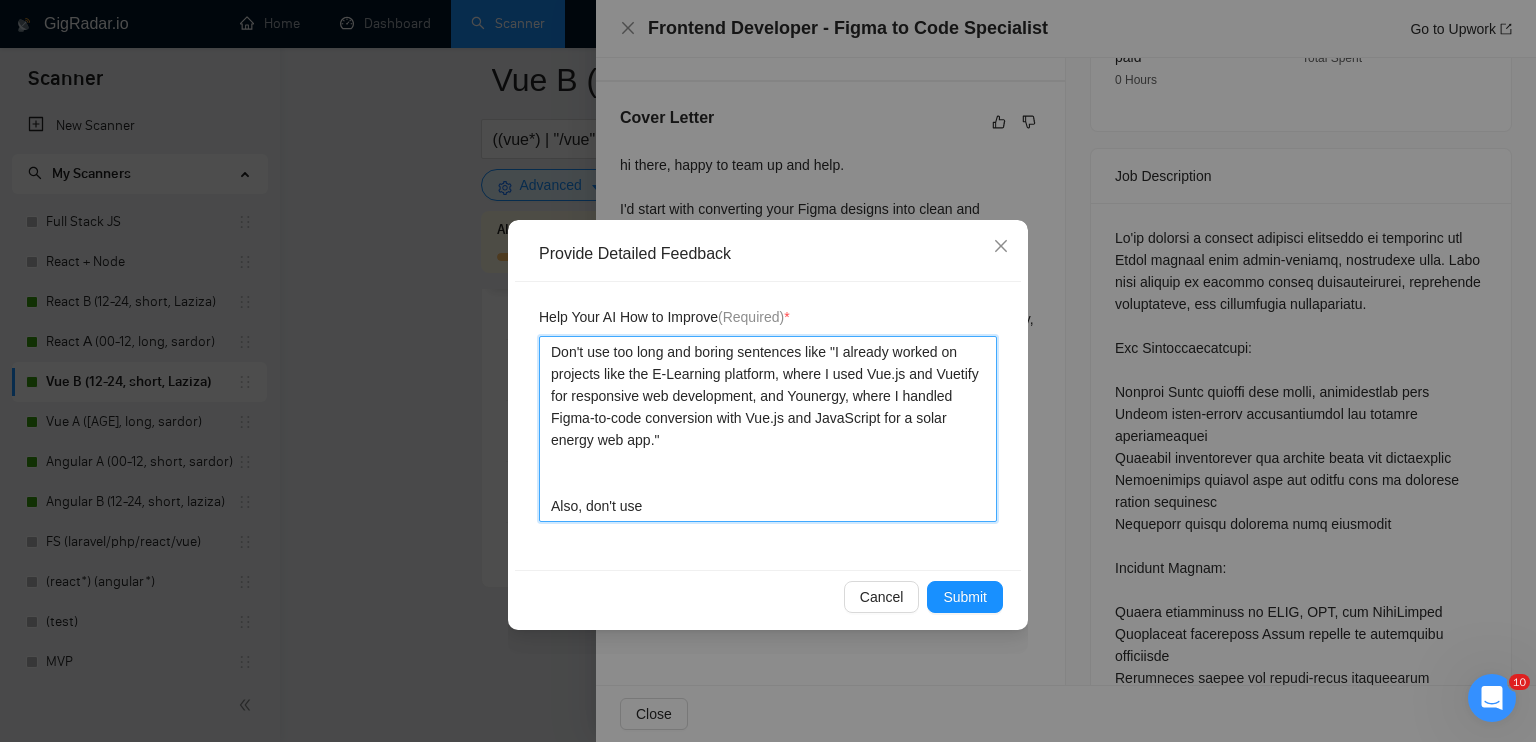 drag, startPoint x: 783, startPoint y: 375, endPoint x: 954, endPoint y: 393, distance: 171.94476 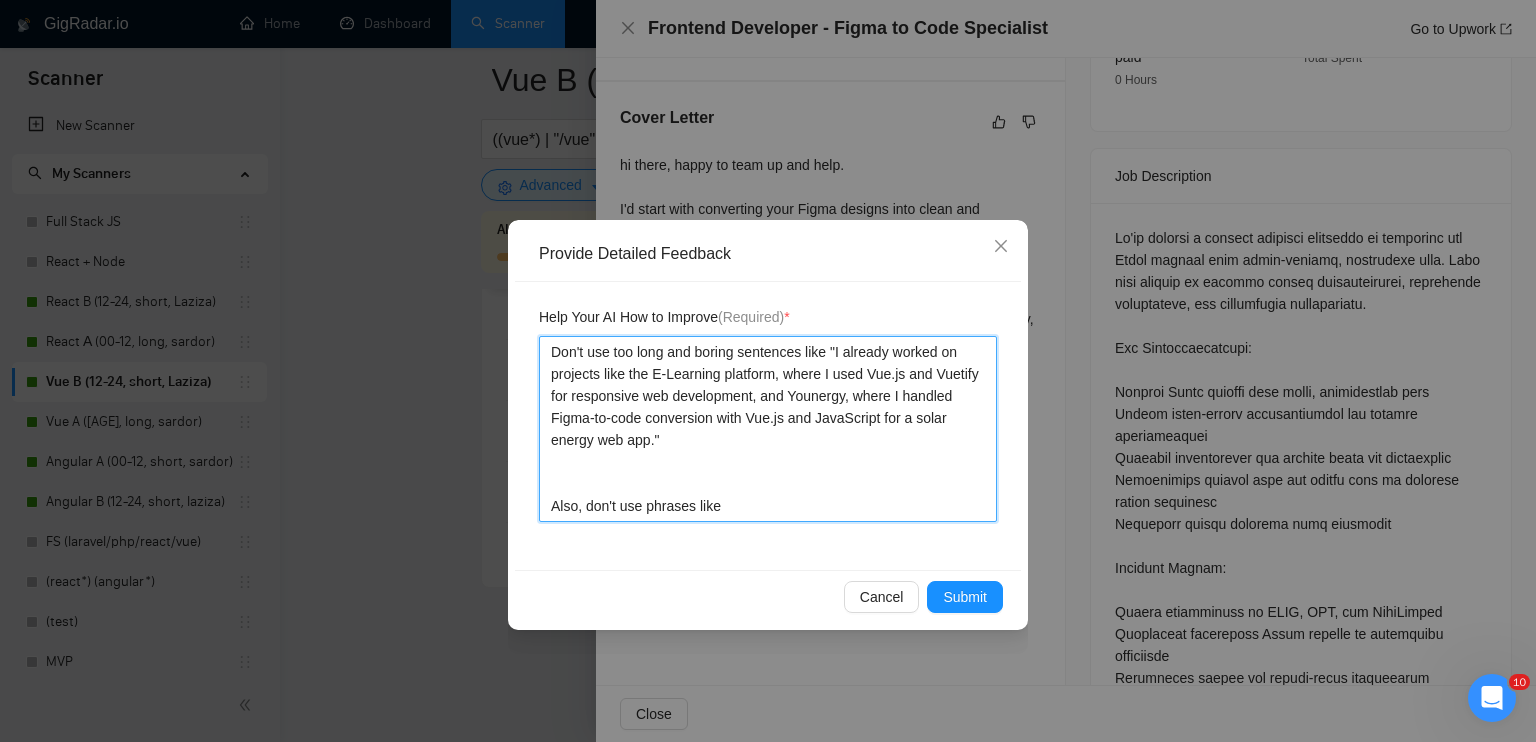 paste on "where I used Vue.js and Vuetify for responsive web development, and Younergy, where I handled" 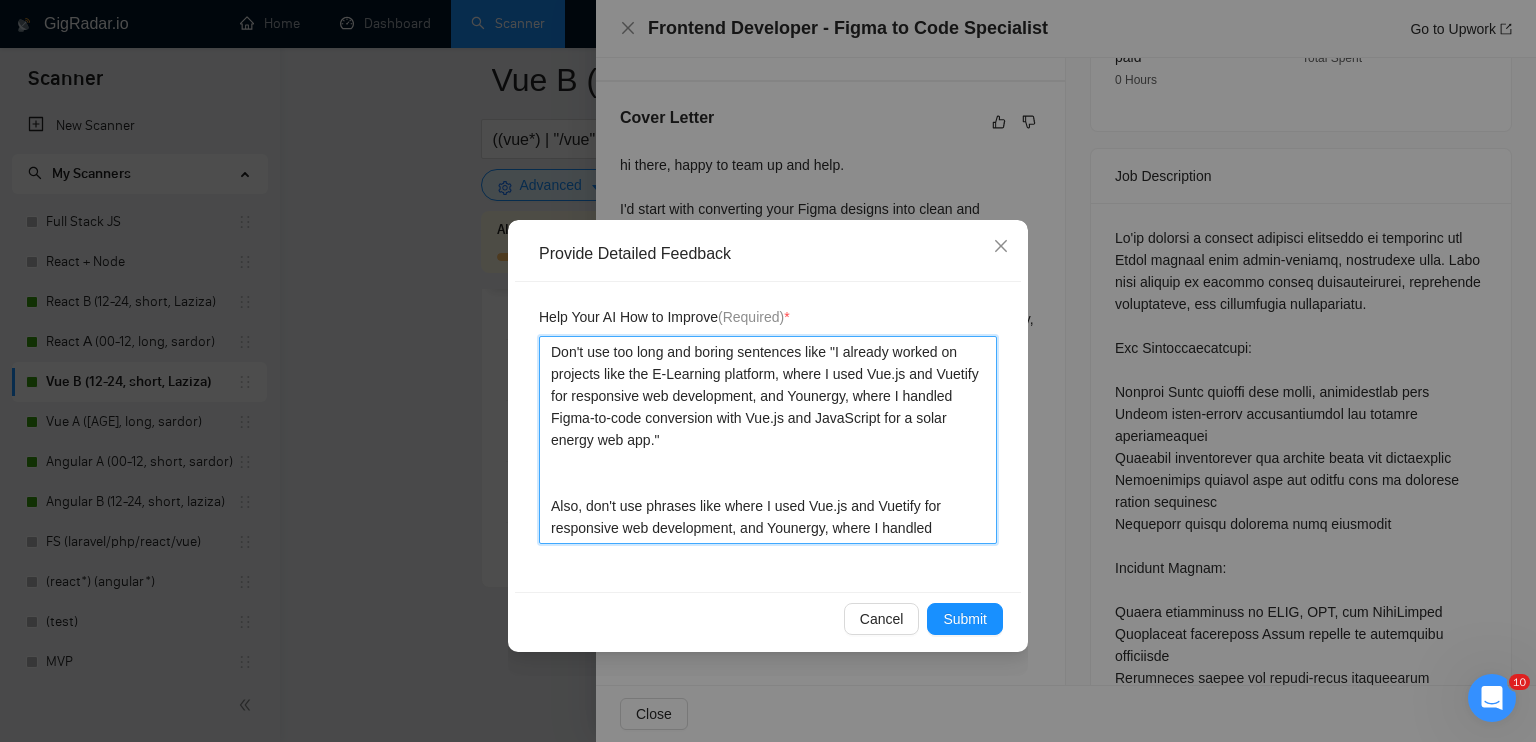 click on "Don't use too long and boring sentences like "I already worked on projects like the E-Learning platform, where I used Vue.js and Vuetify for responsive web development, and Younergy, where I handled Figma-to-code conversion with Vue.js and JavaScript for a solar energy web app."
Also, don't use phrases like where I used Vue.js and Vuetify for responsive web development, and Younergy, where I handled" at bounding box center (768, 440) 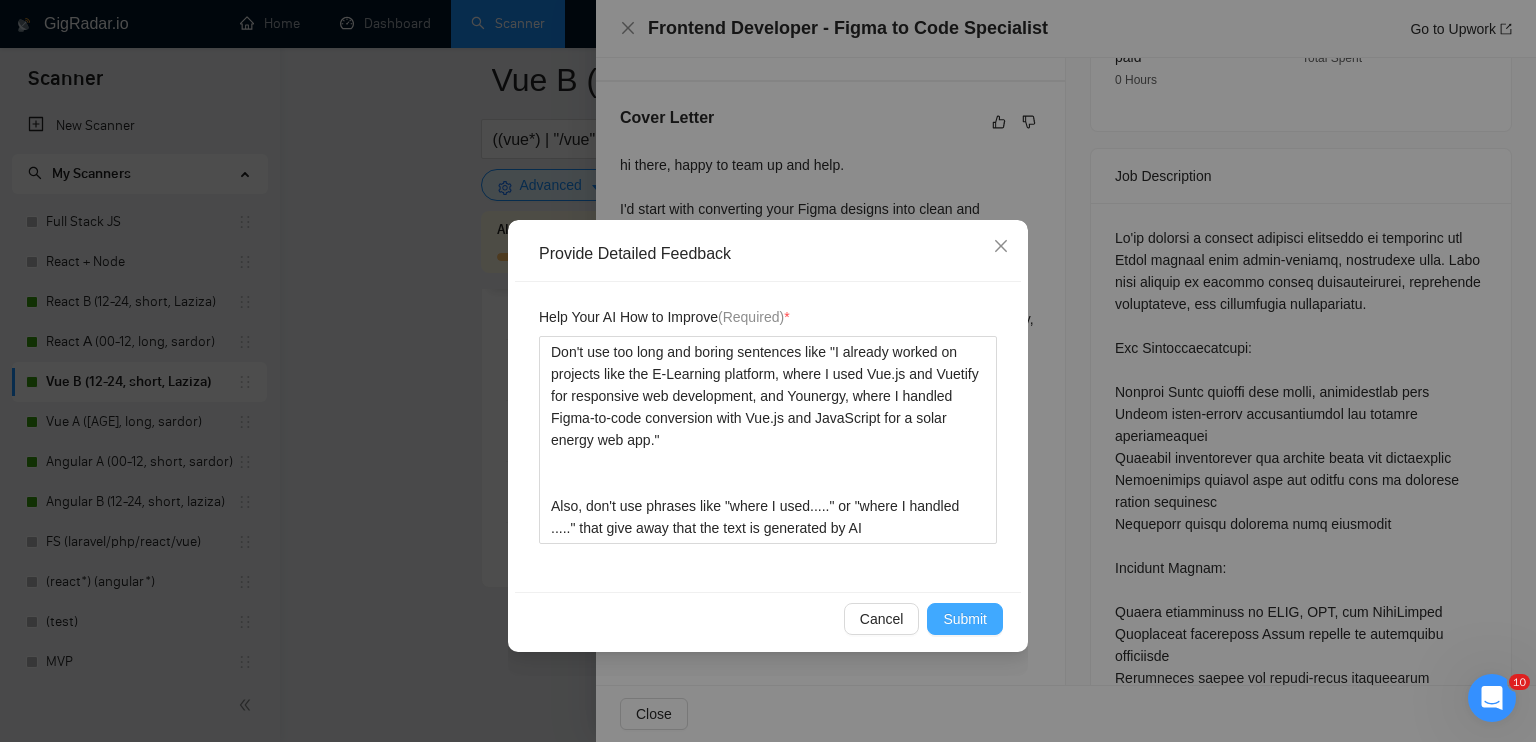 click on "Submit" at bounding box center [965, 619] 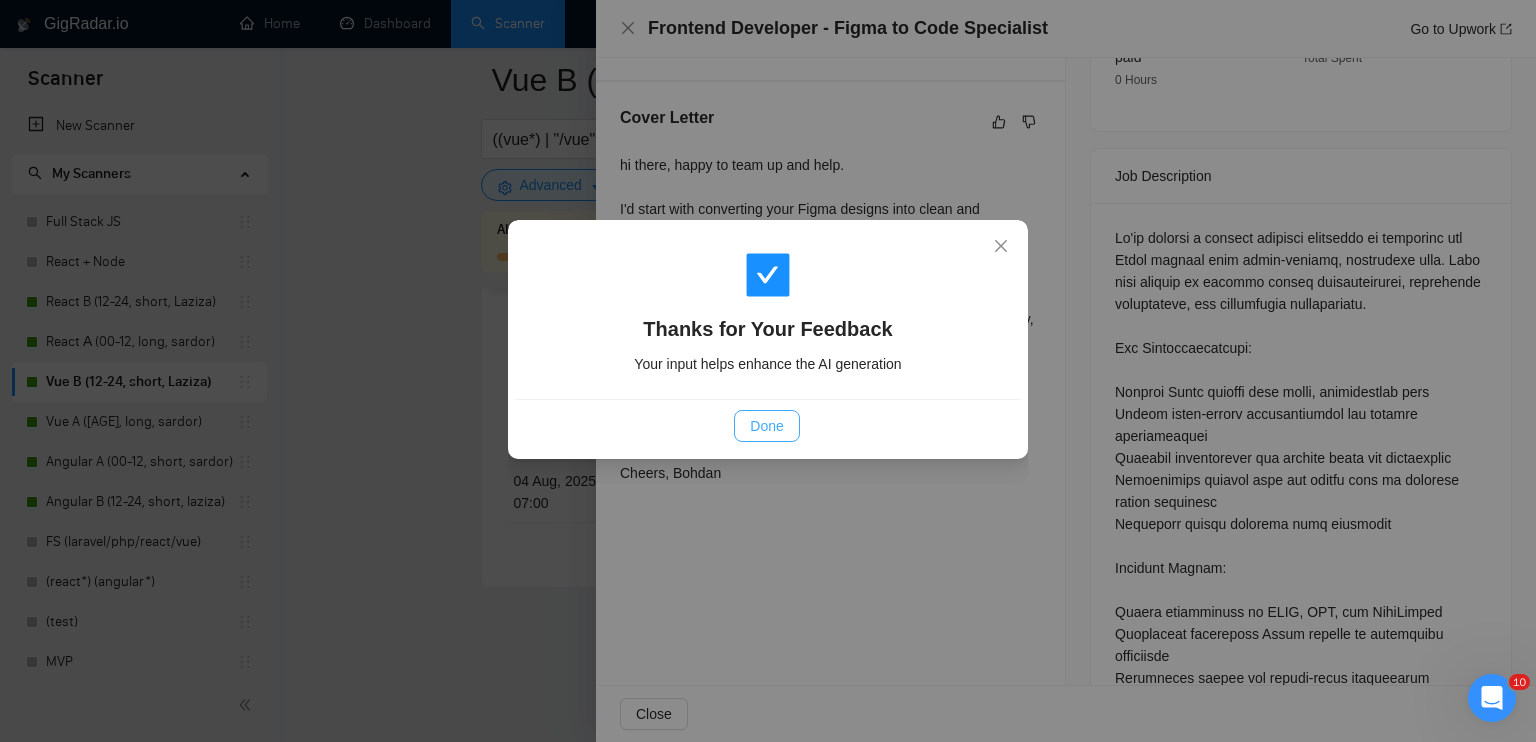 click on "Done" at bounding box center [766, 426] 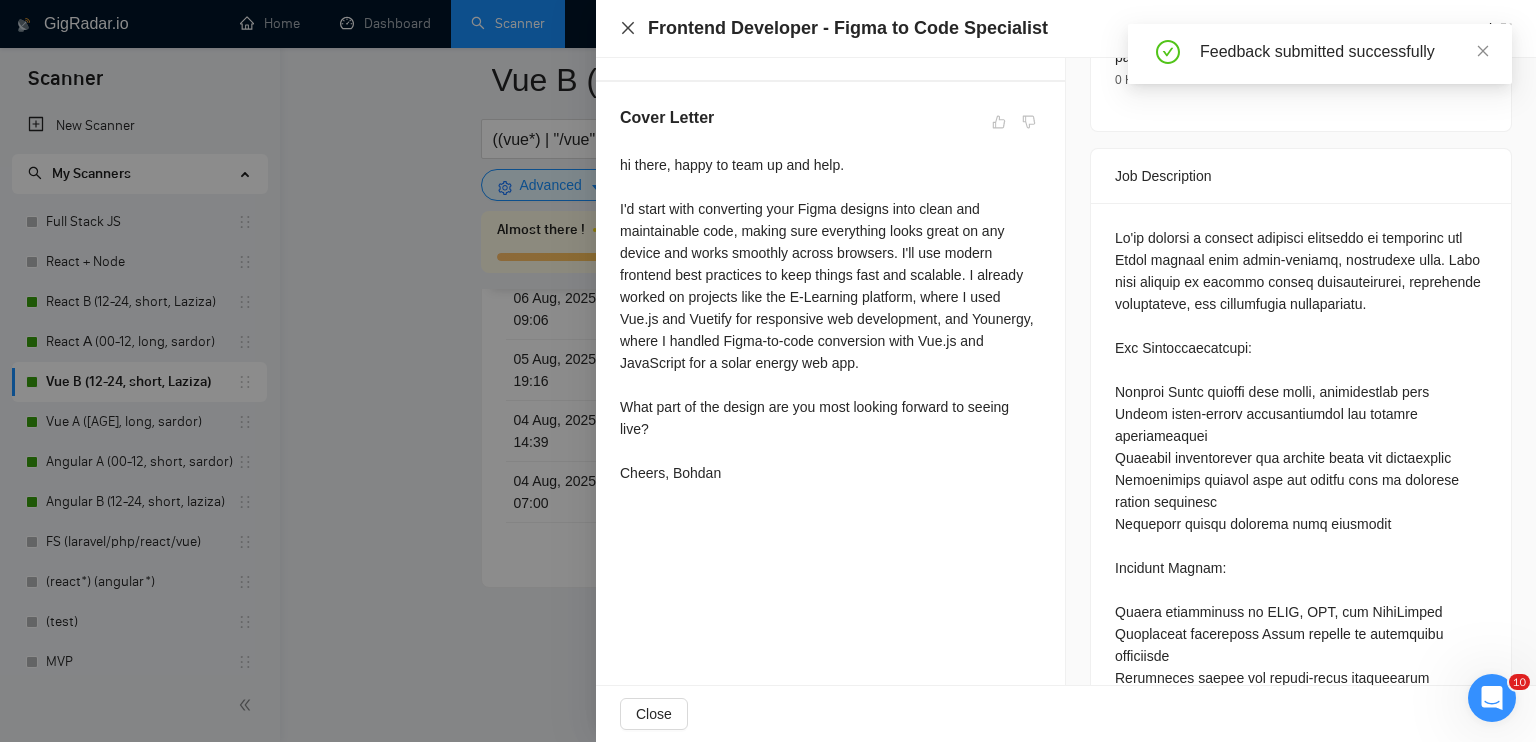 click 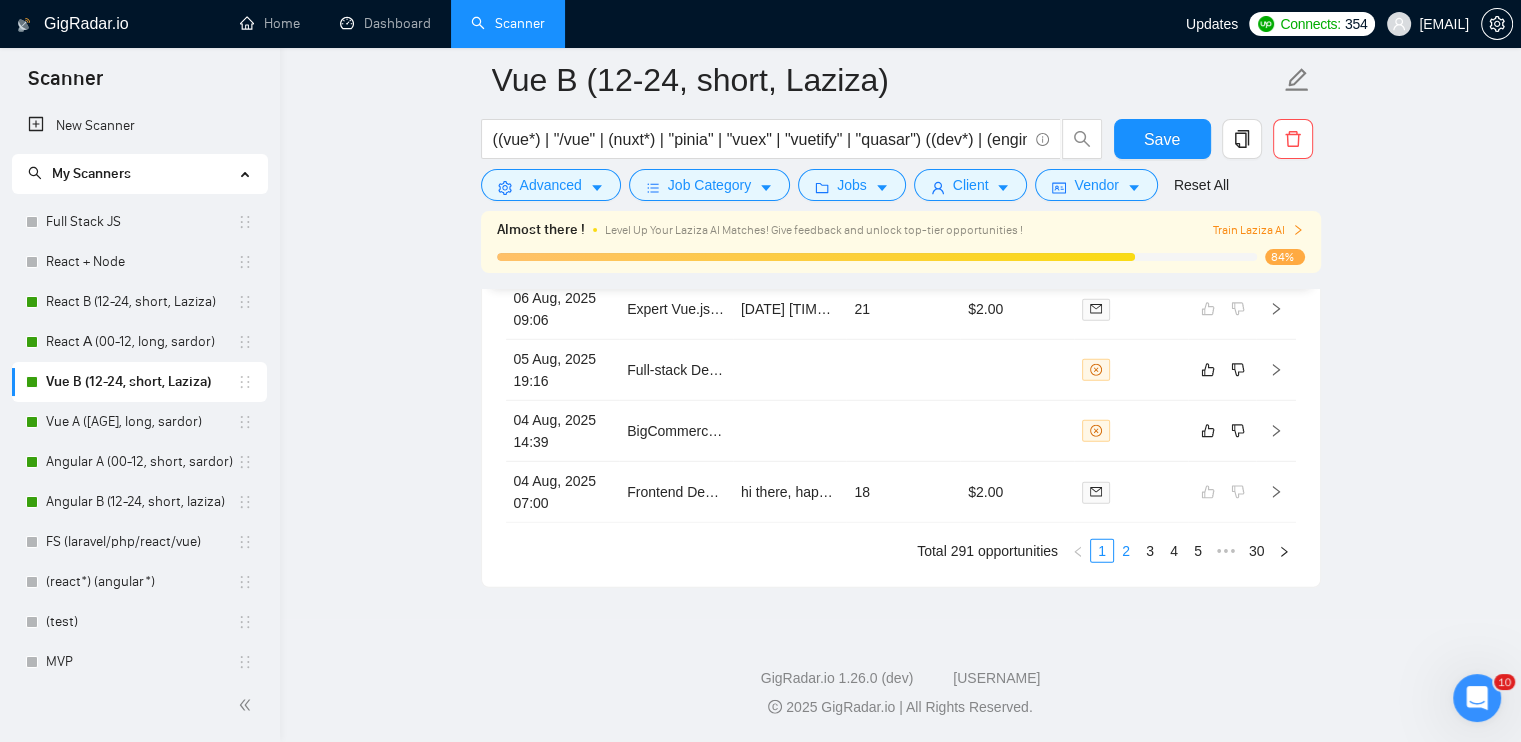 click on "2" at bounding box center (1126, 551) 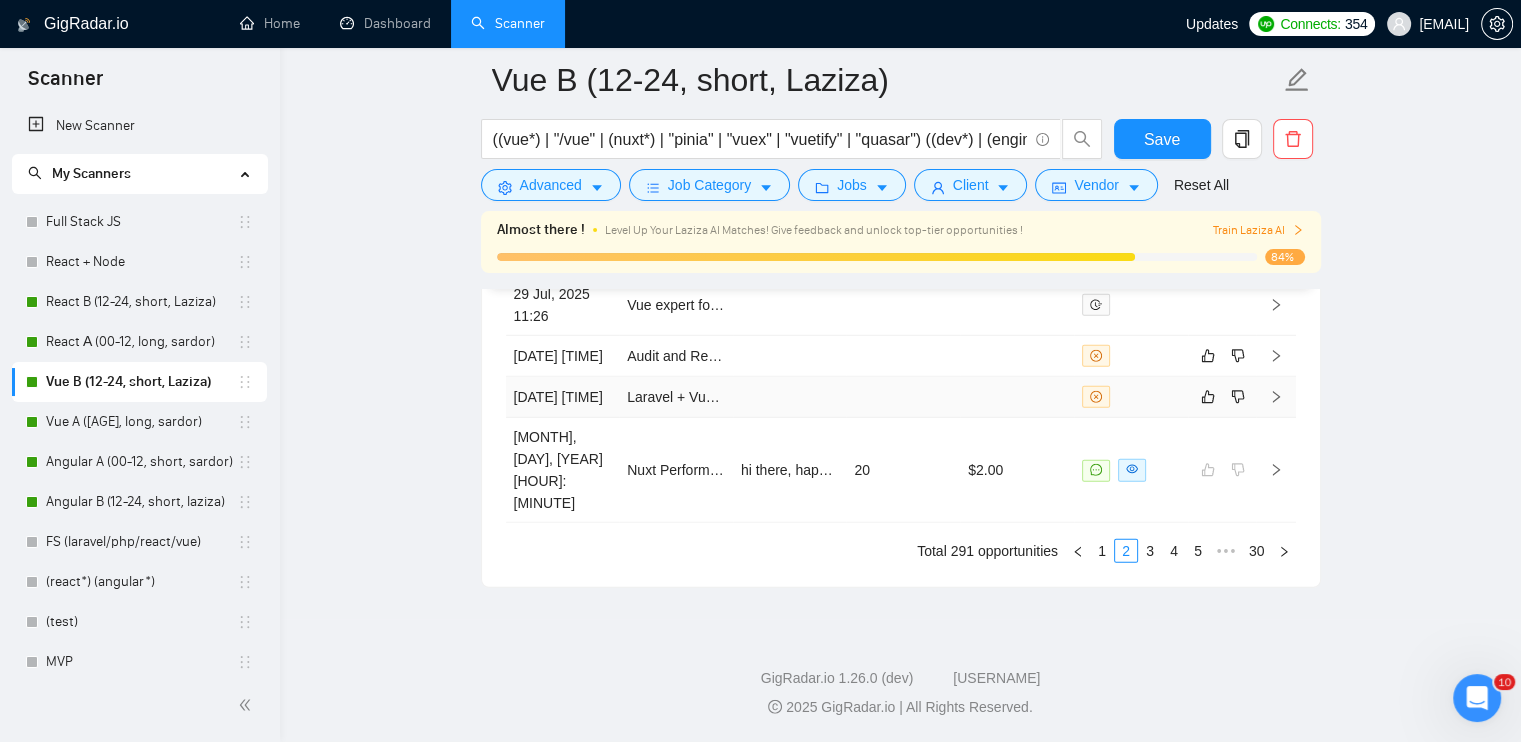 scroll, scrollTop: 5736, scrollLeft: 0, axis: vertical 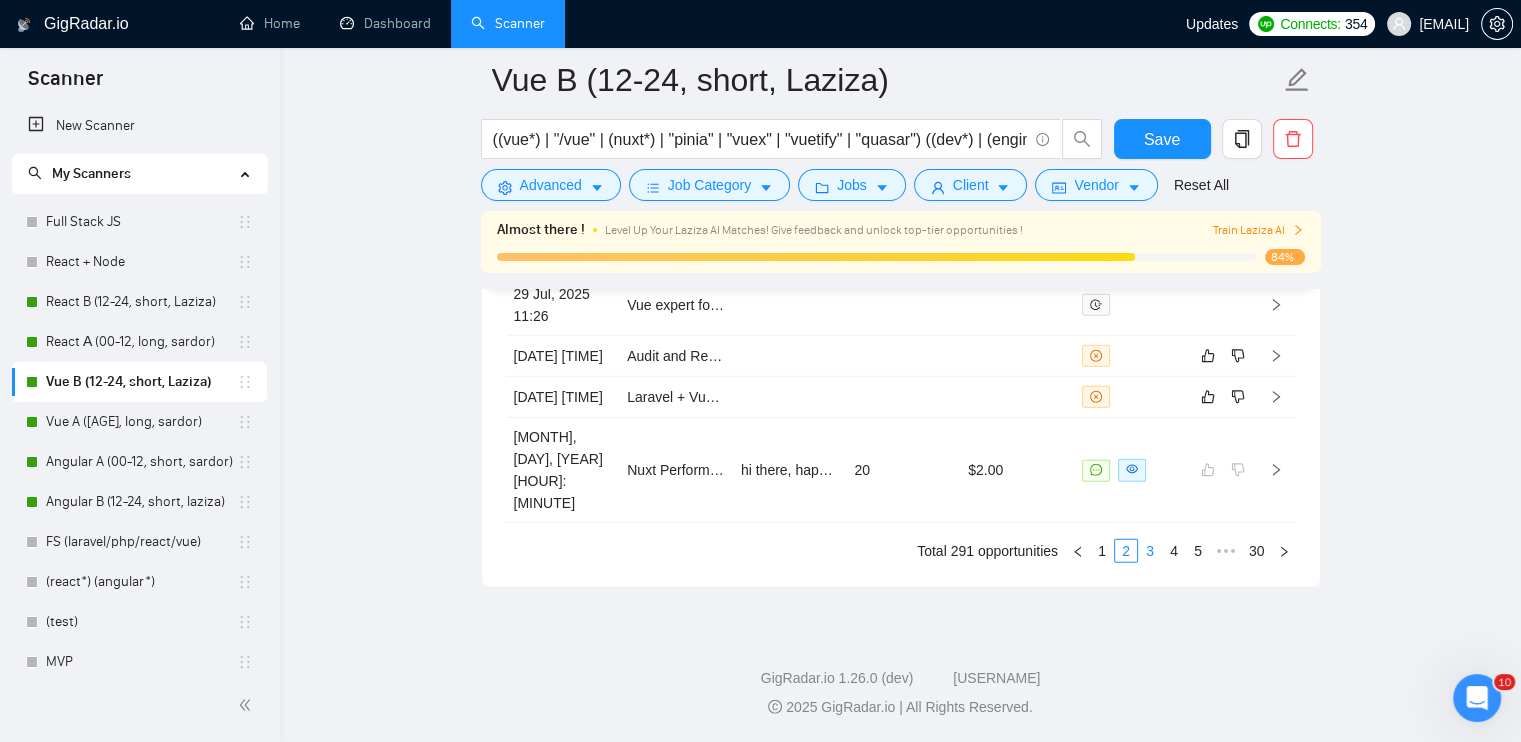 click on "3" at bounding box center [1150, 551] 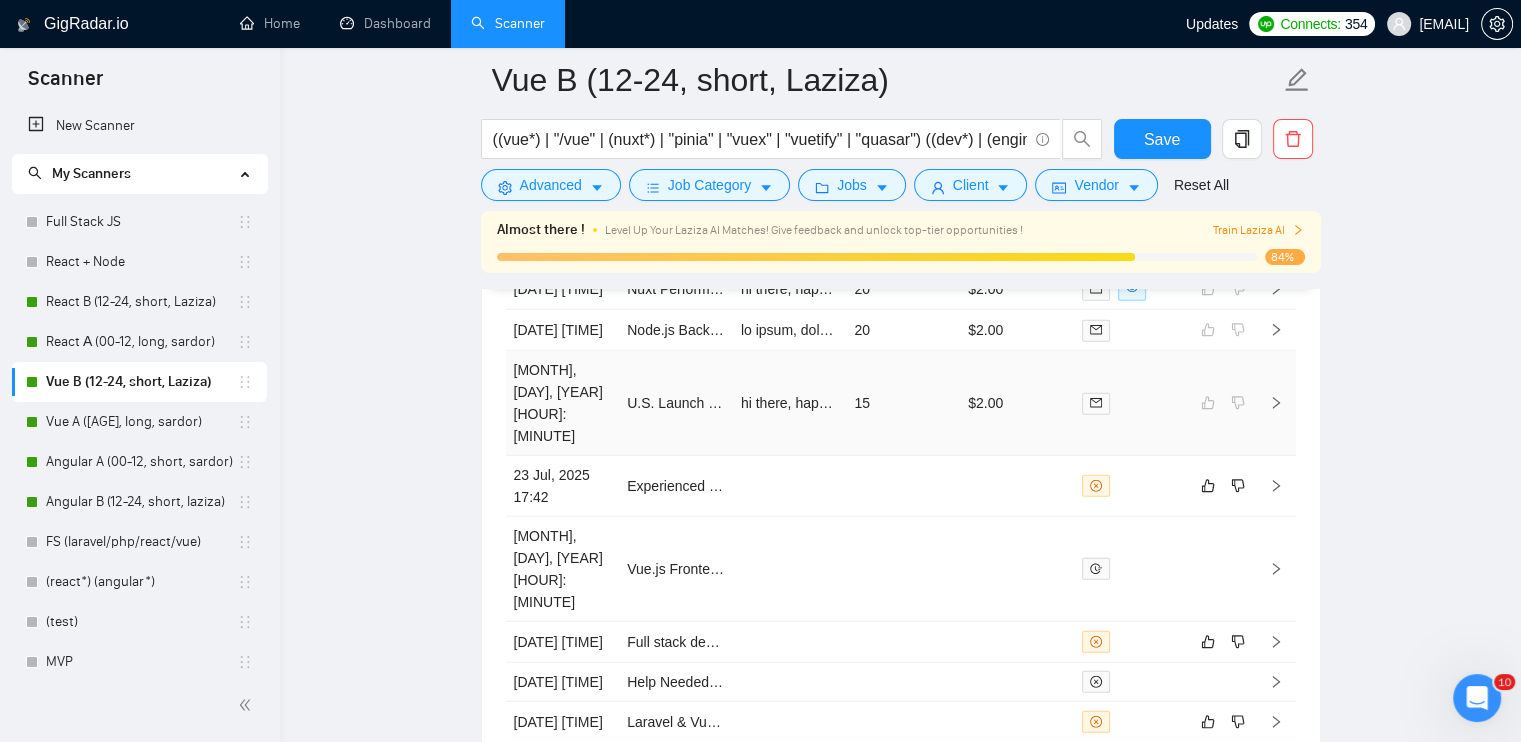 scroll, scrollTop: 5736, scrollLeft: 0, axis: vertical 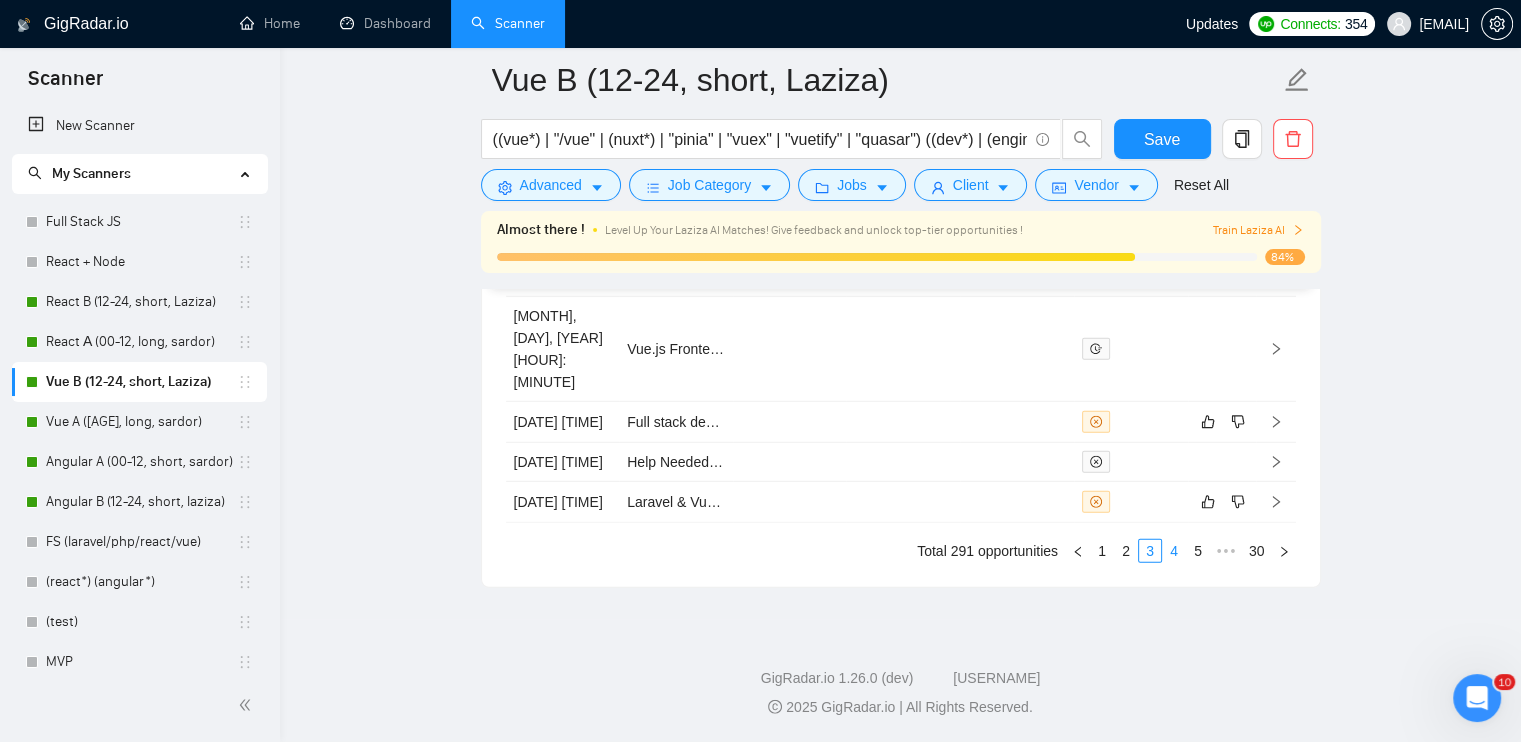 click on "4" at bounding box center [1174, 551] 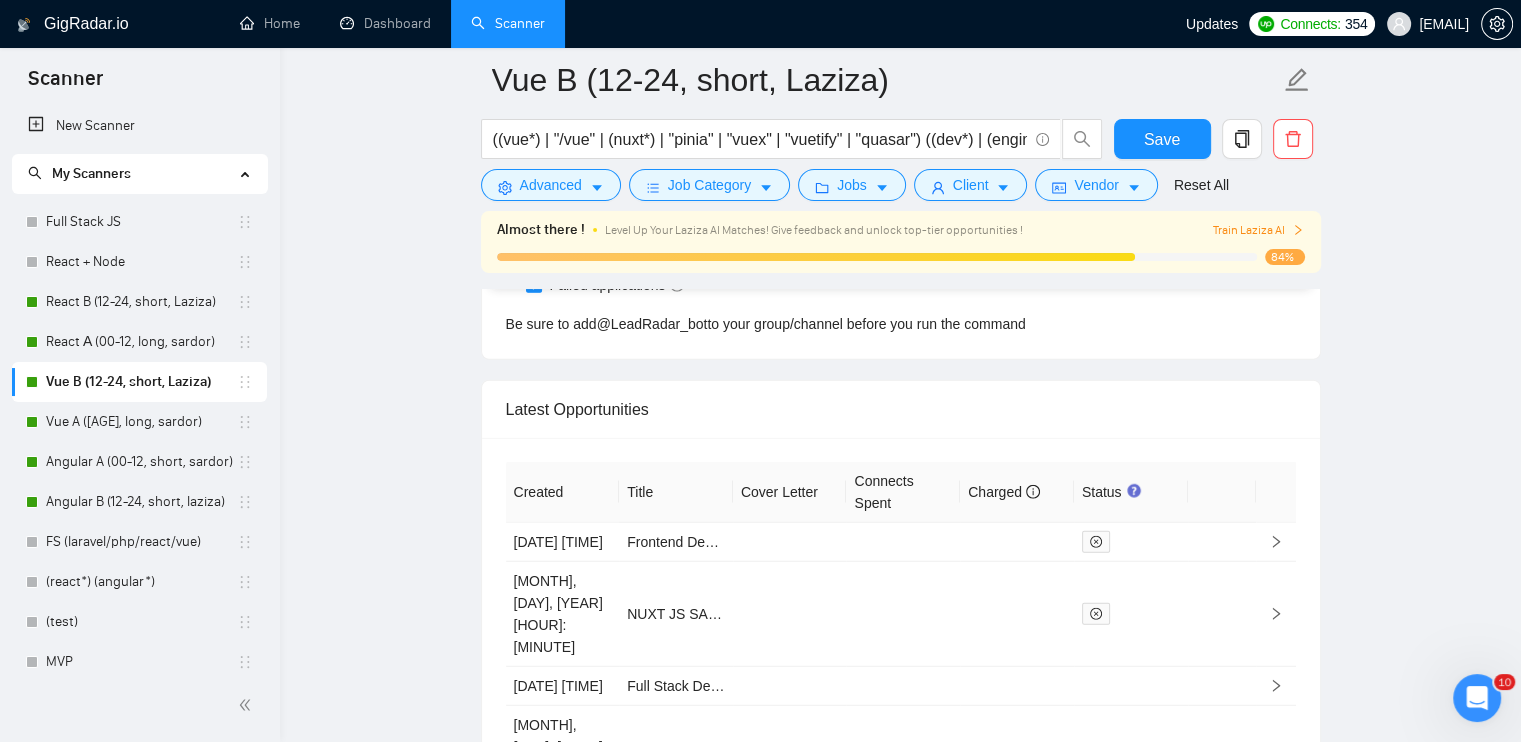 scroll, scrollTop: 5736, scrollLeft: 0, axis: vertical 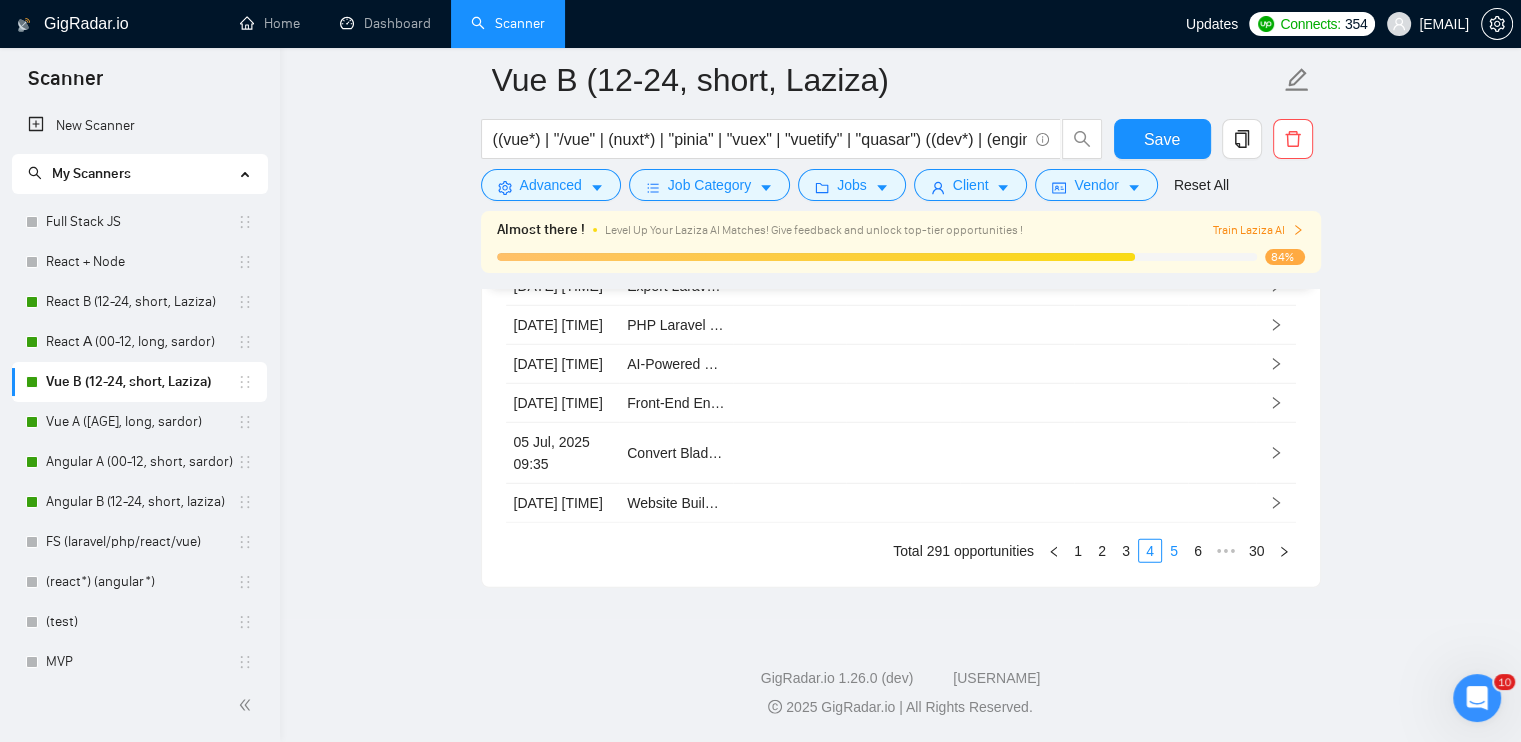 click on "5" at bounding box center (1174, 551) 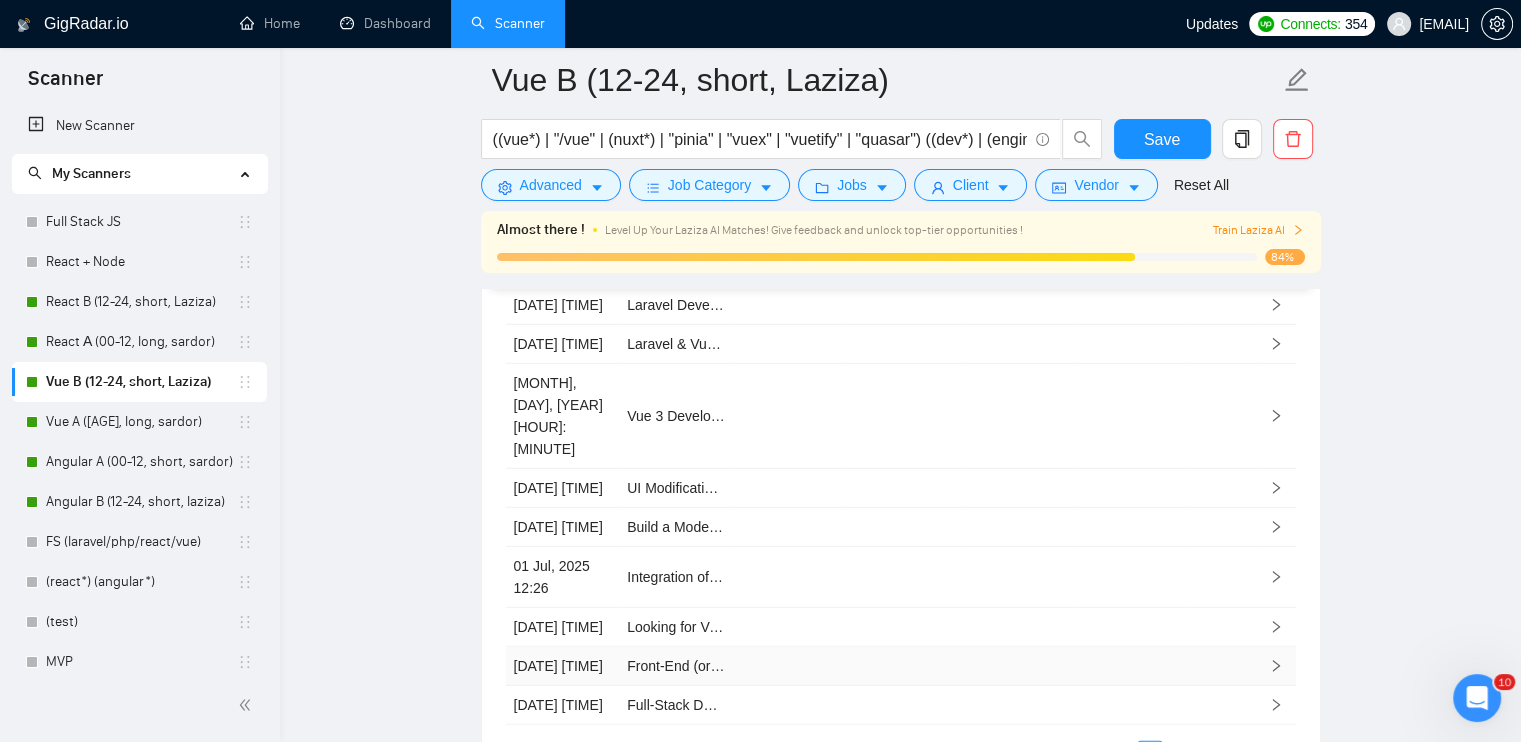 scroll, scrollTop: 5736, scrollLeft: 0, axis: vertical 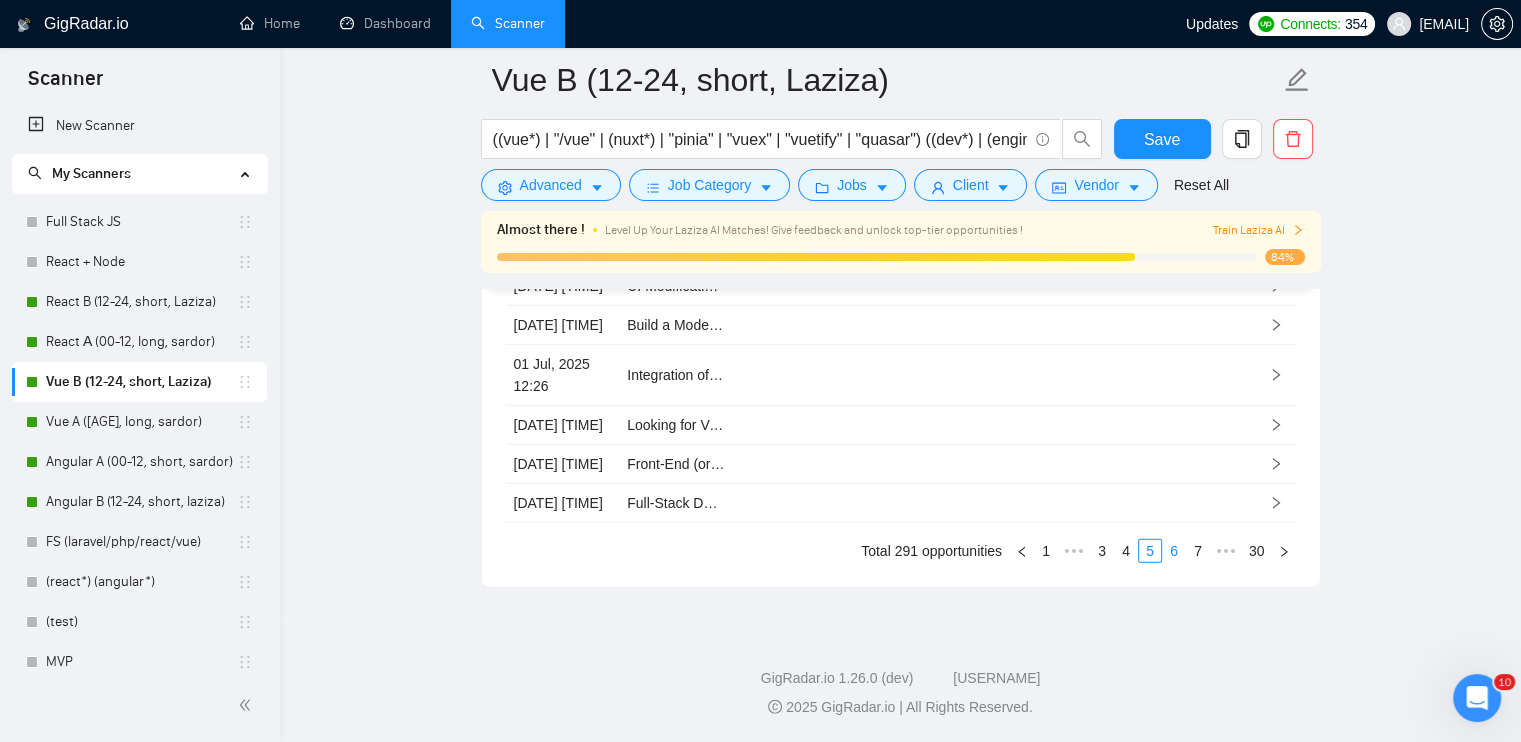 click on "6" at bounding box center (1174, 551) 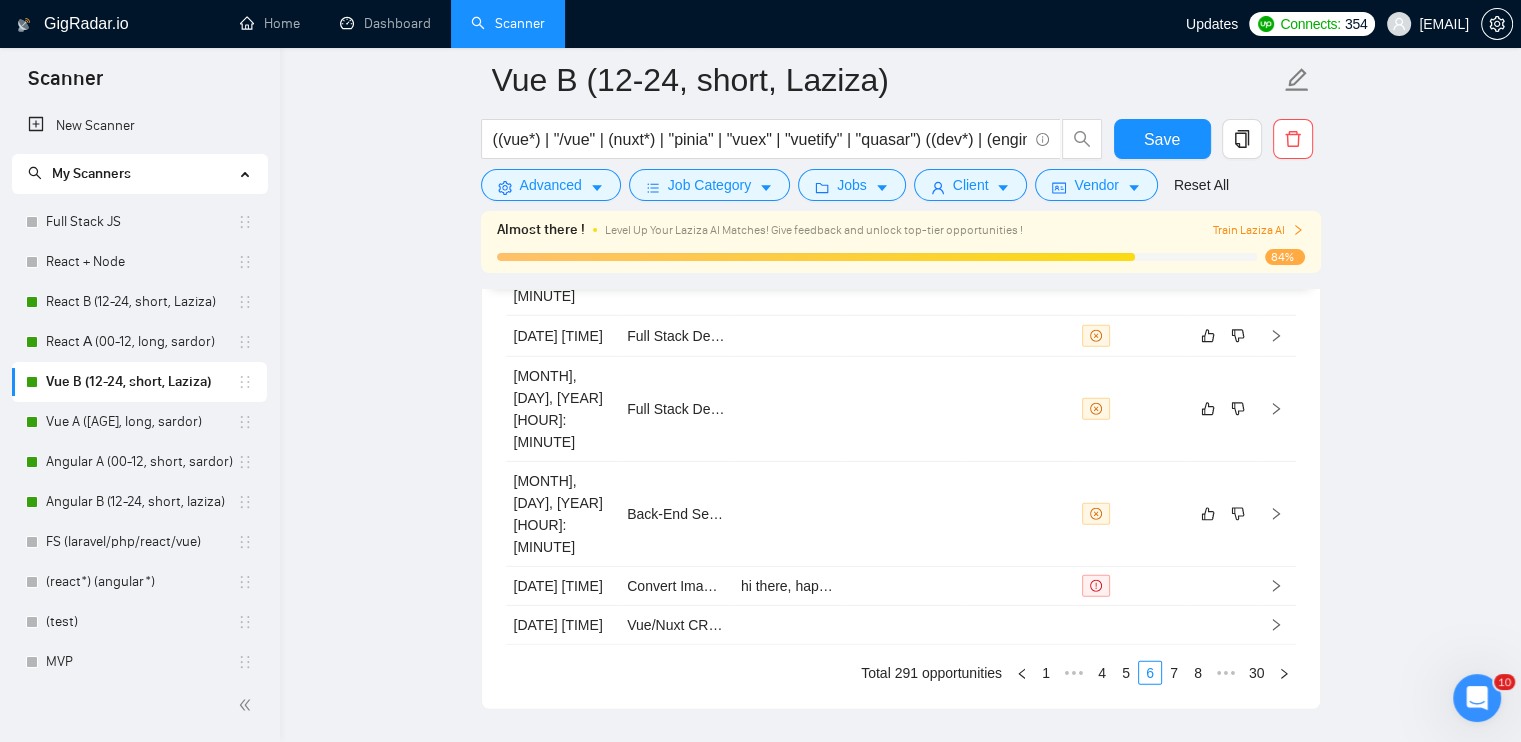 scroll, scrollTop: 5736, scrollLeft: 0, axis: vertical 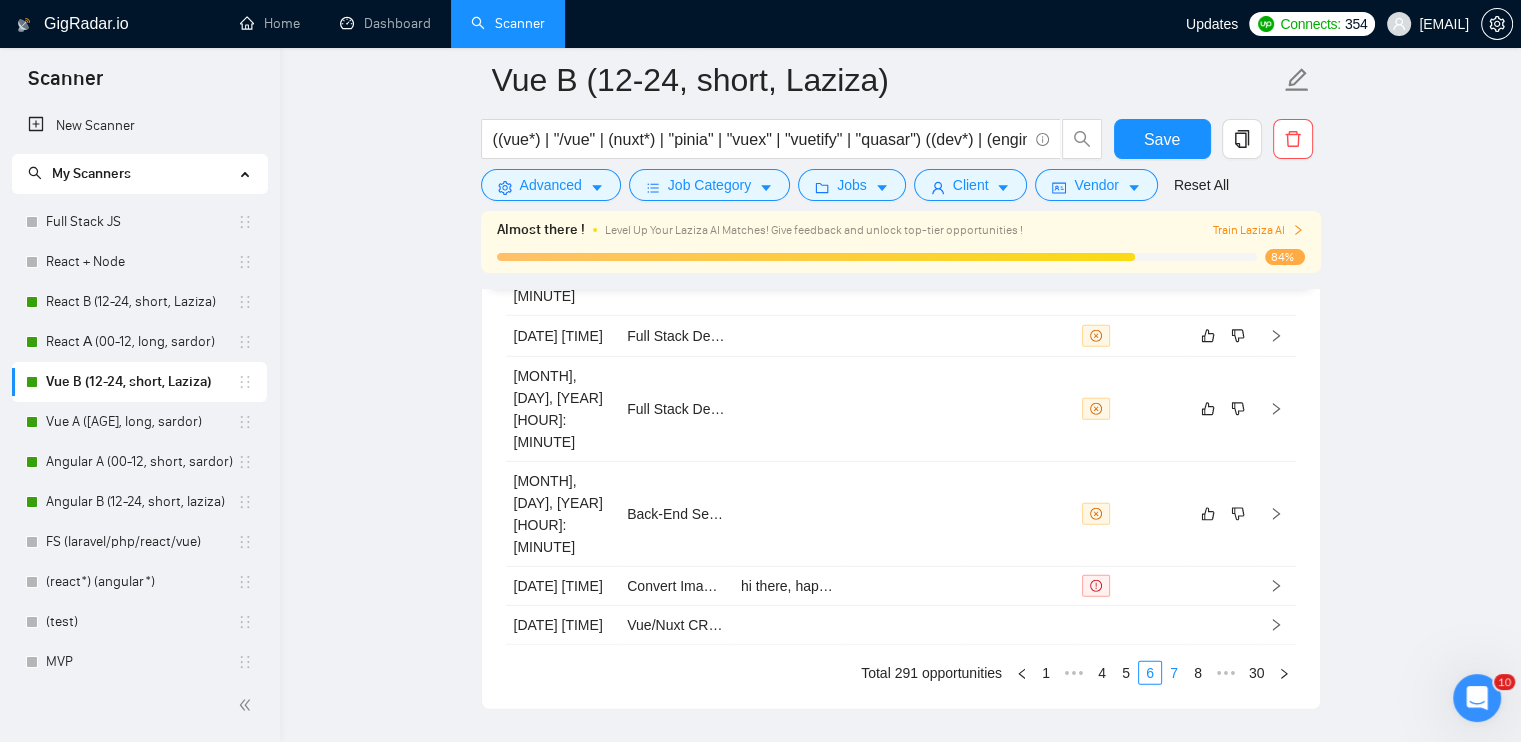 click on "7" at bounding box center (1174, 673) 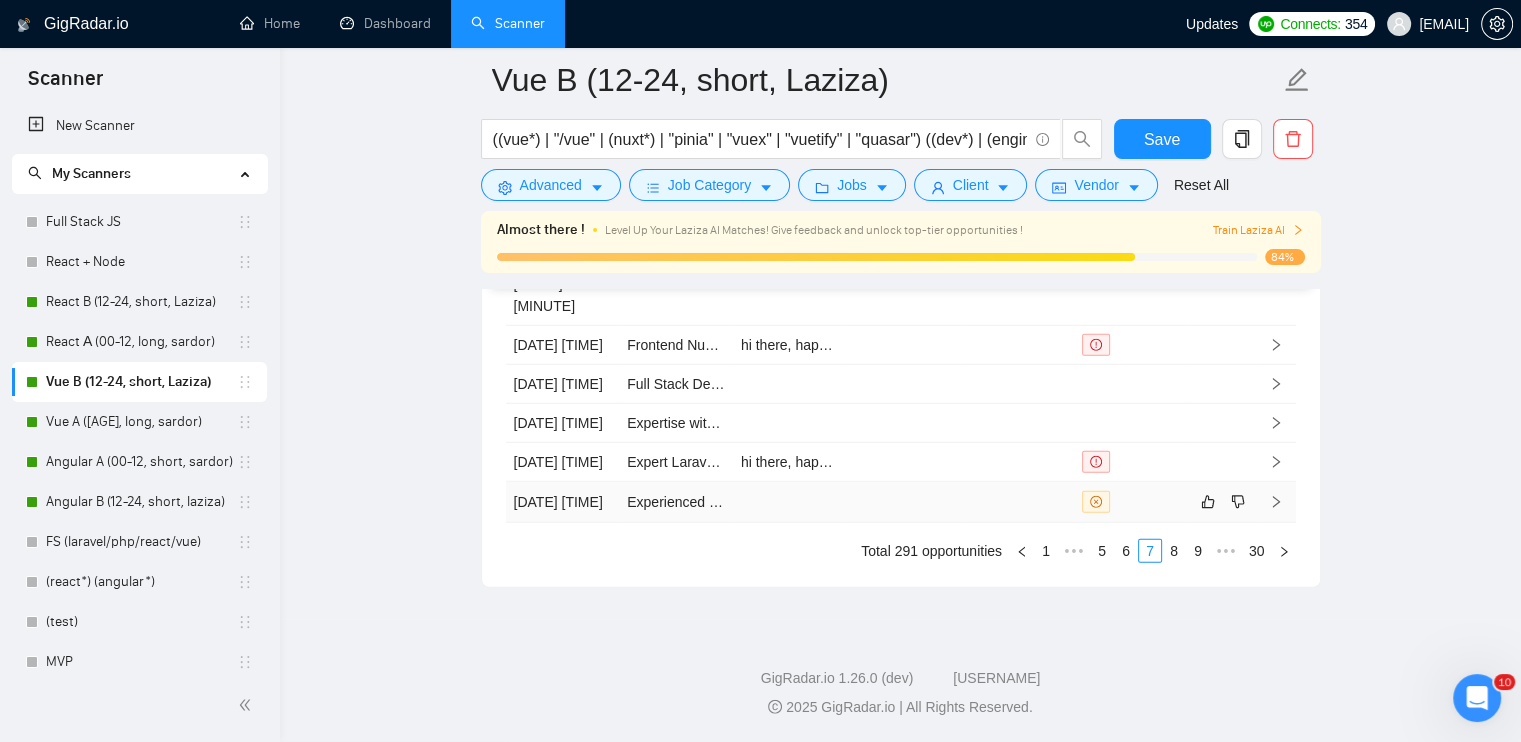scroll, scrollTop: 5736, scrollLeft: 0, axis: vertical 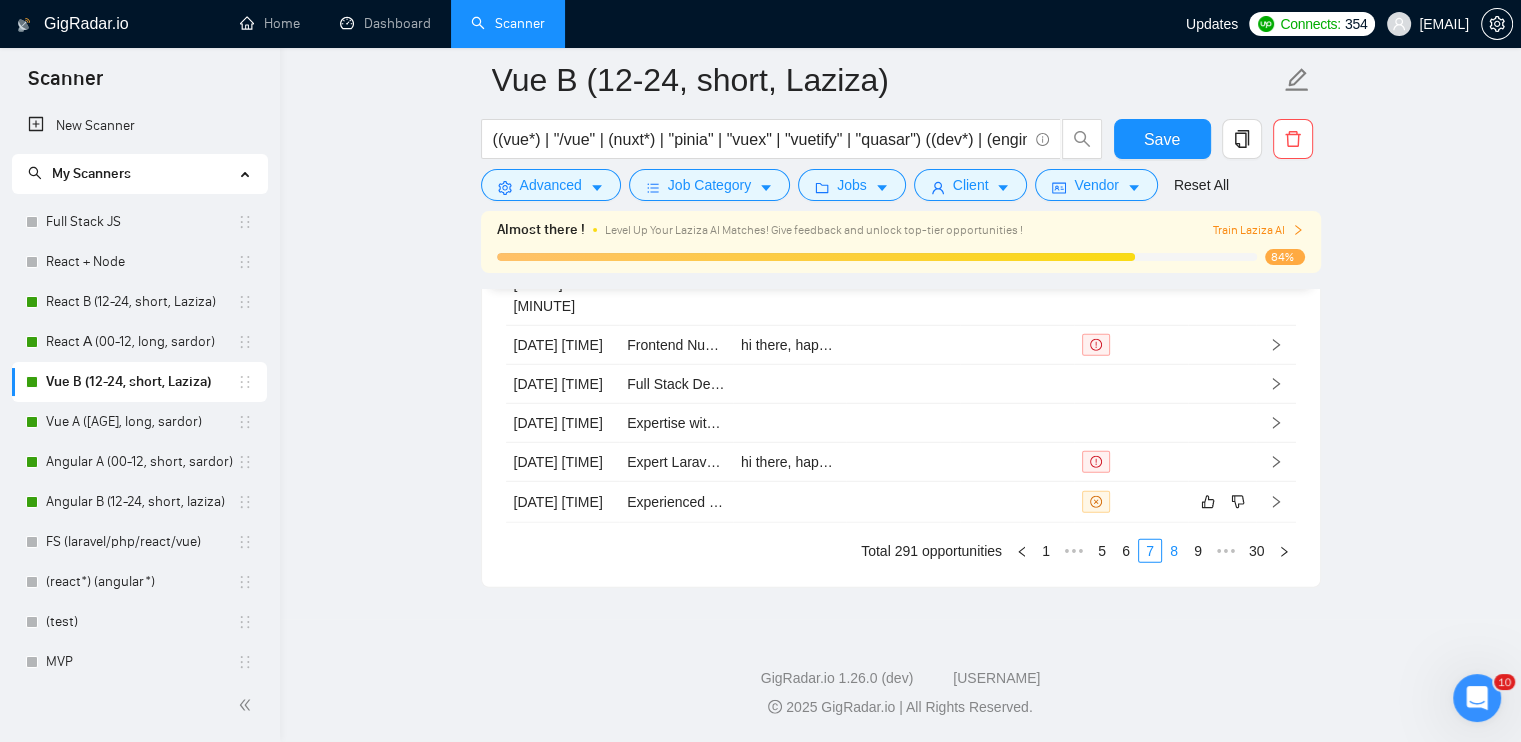 click on "8" at bounding box center [1174, 551] 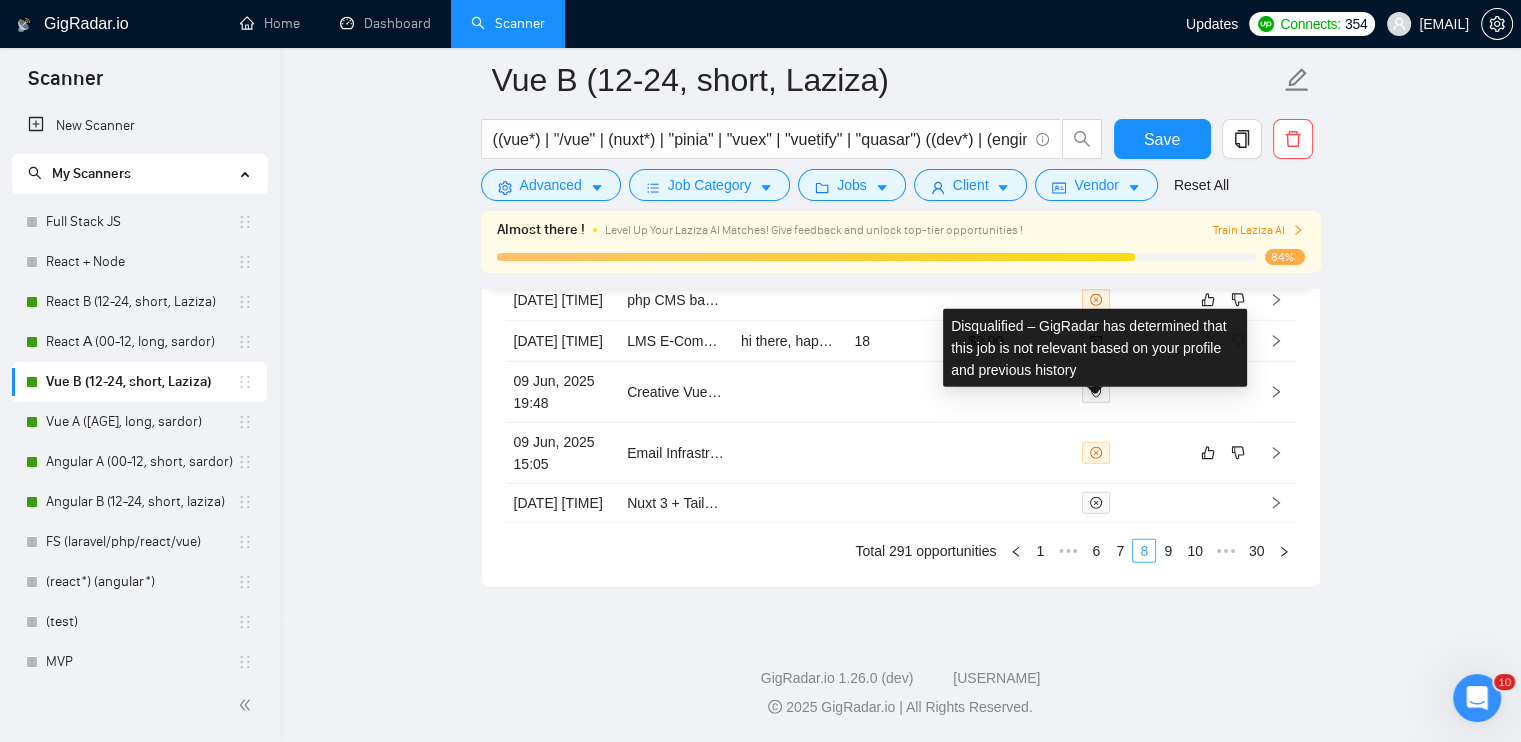 scroll, scrollTop: 5736, scrollLeft: 0, axis: vertical 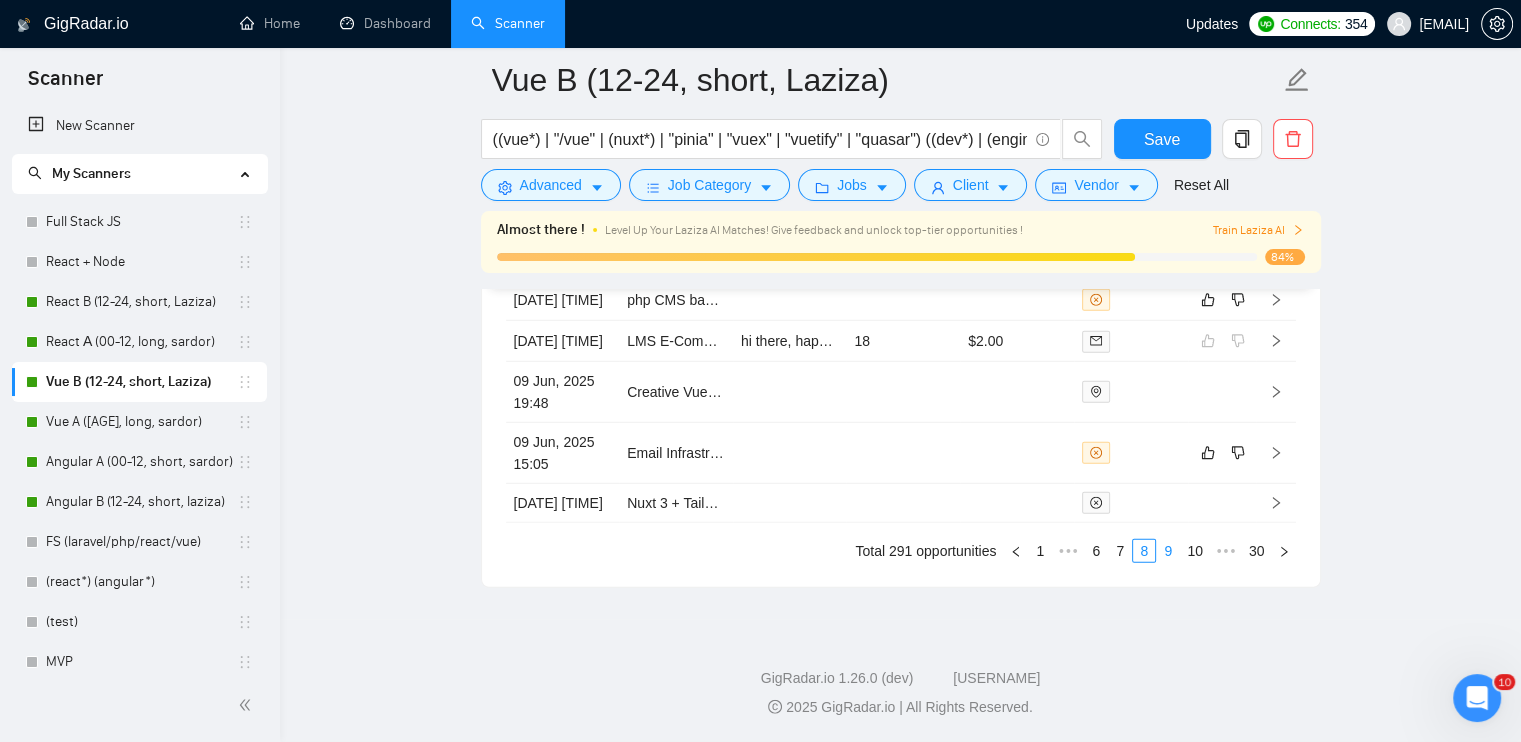 click on "9" at bounding box center [1168, 551] 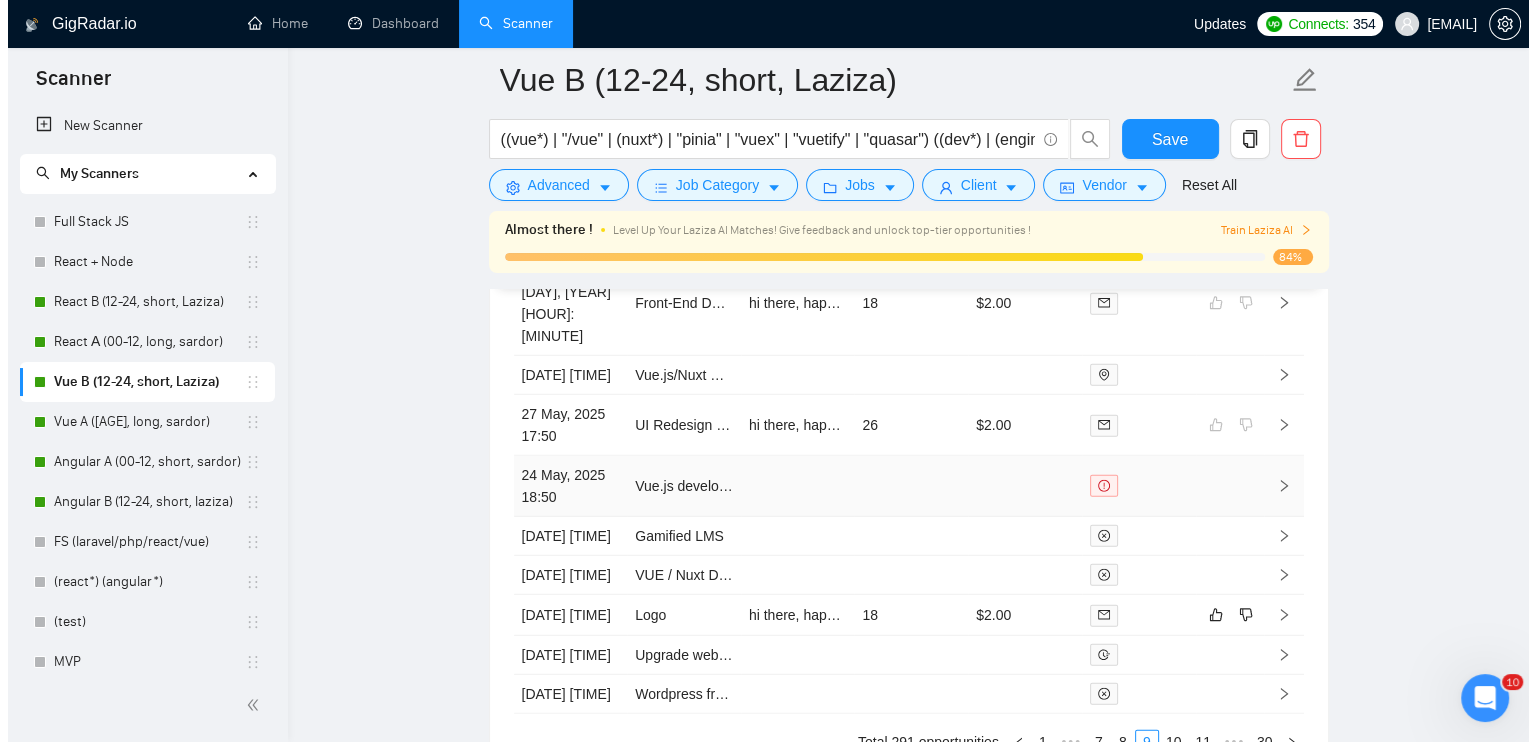 scroll, scrollTop: 5736, scrollLeft: 0, axis: vertical 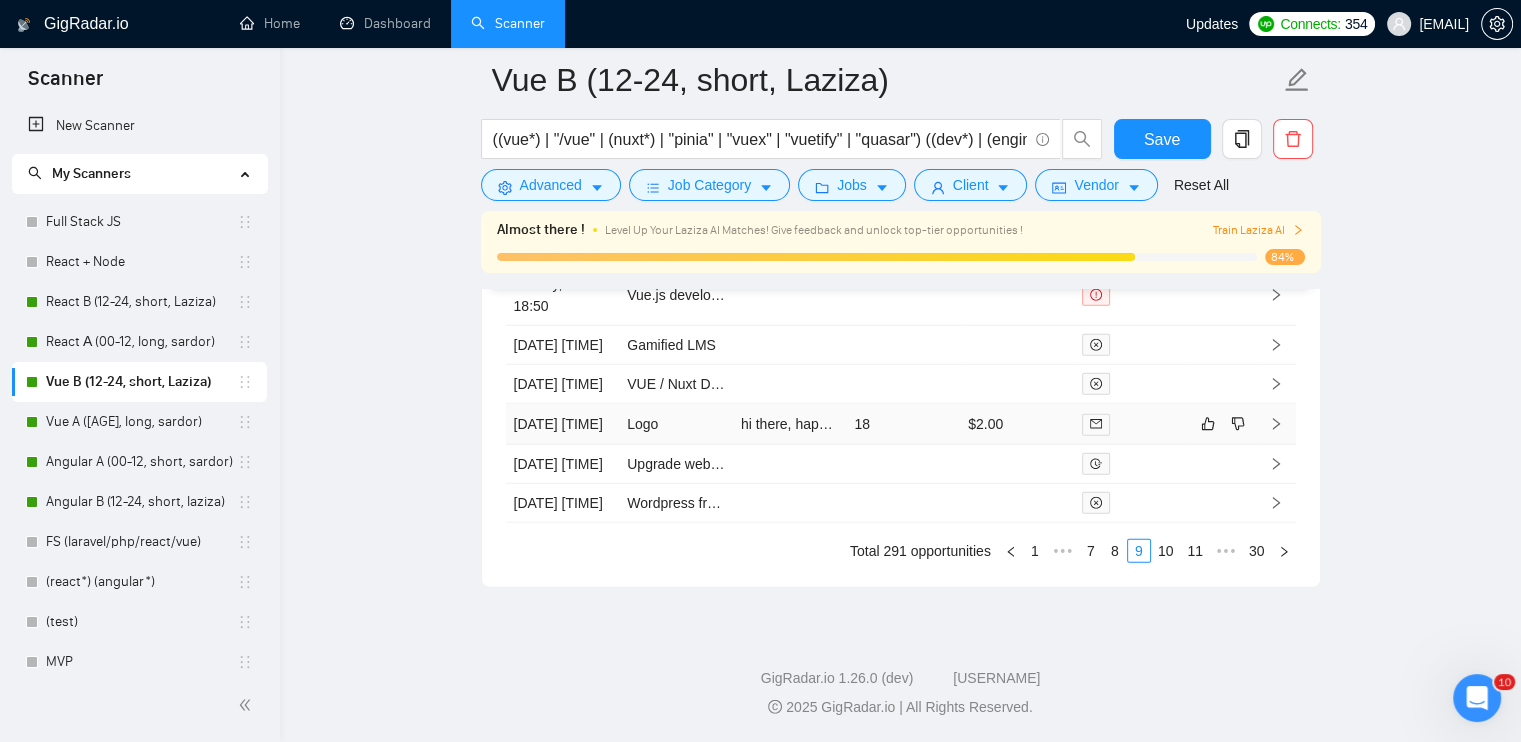 click at bounding box center [1131, 424] 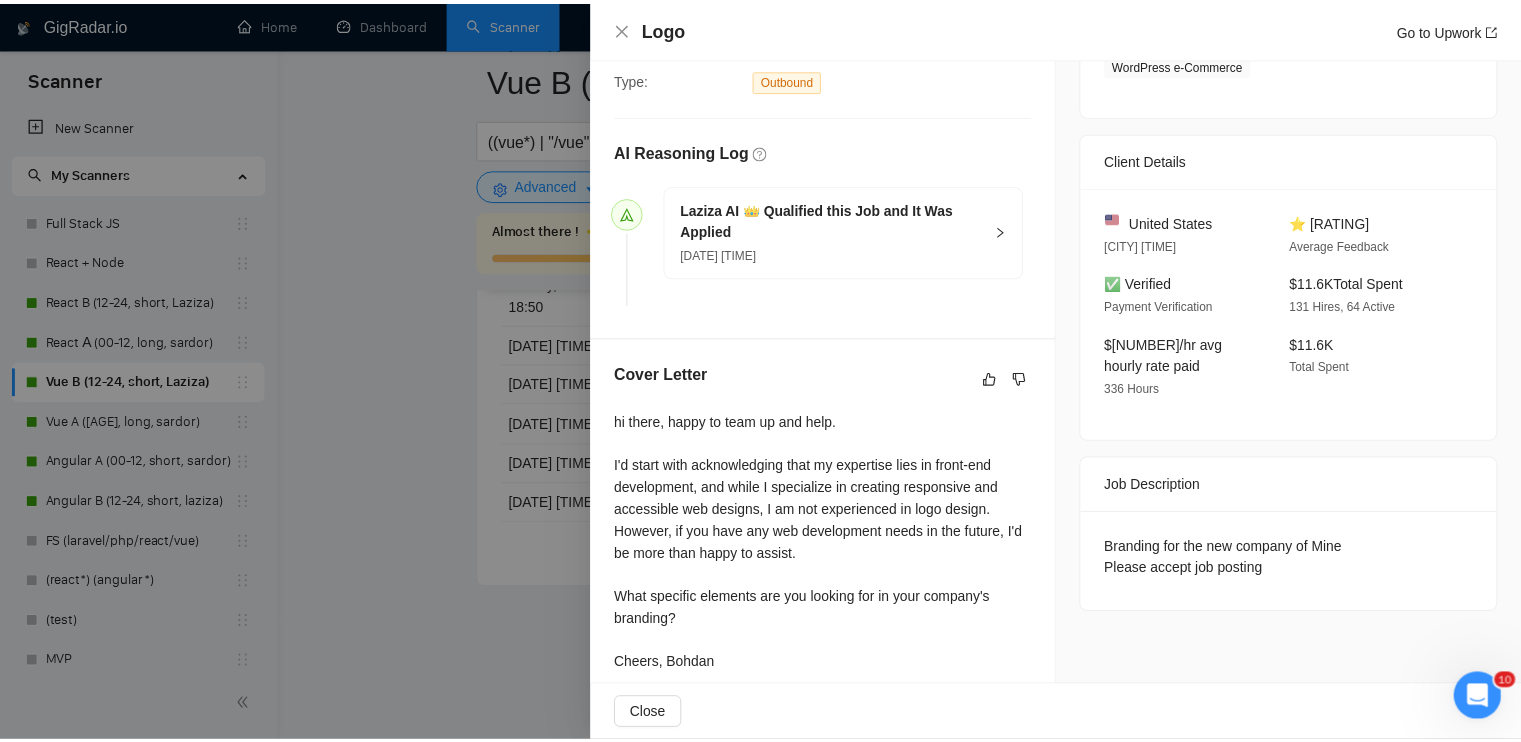 scroll, scrollTop: 486, scrollLeft: 0, axis: vertical 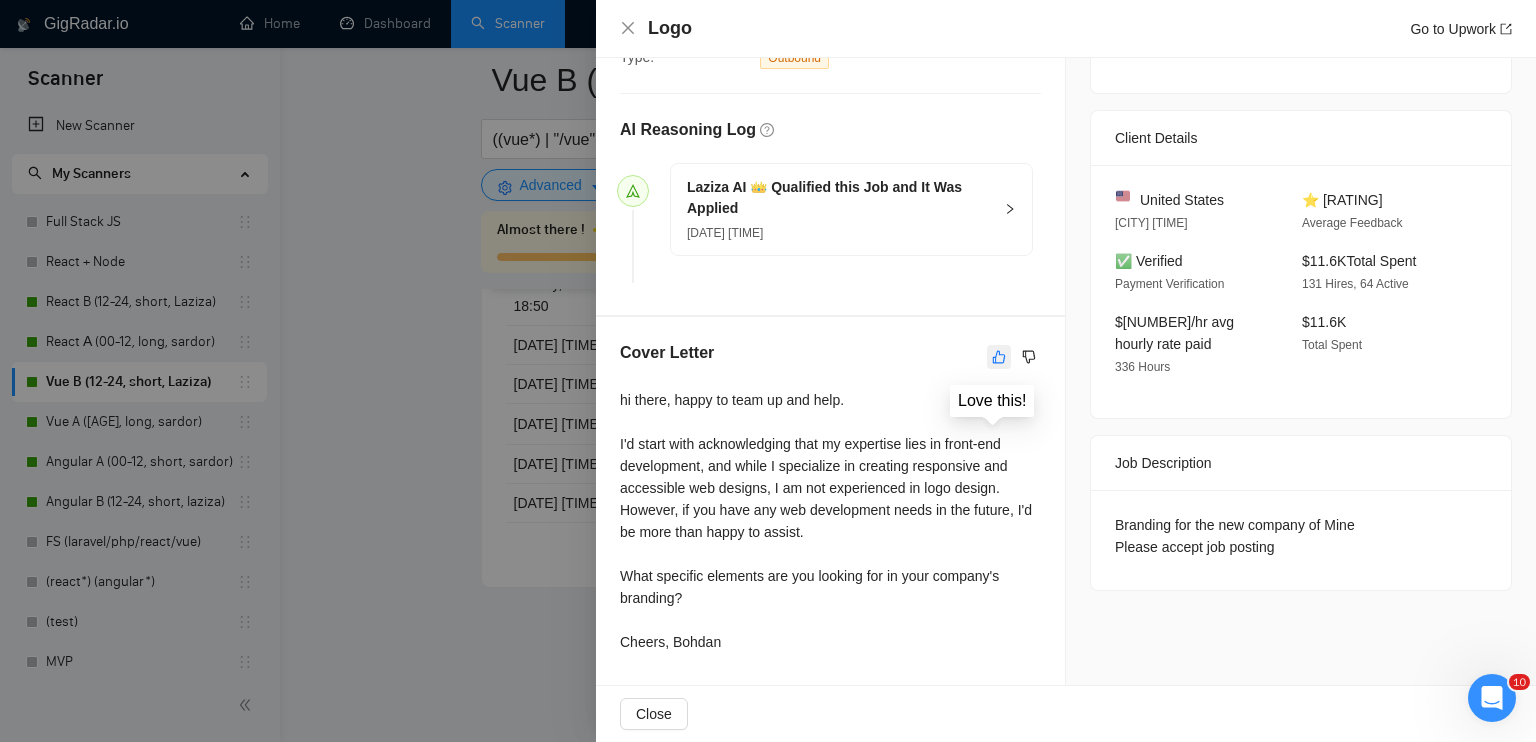 click 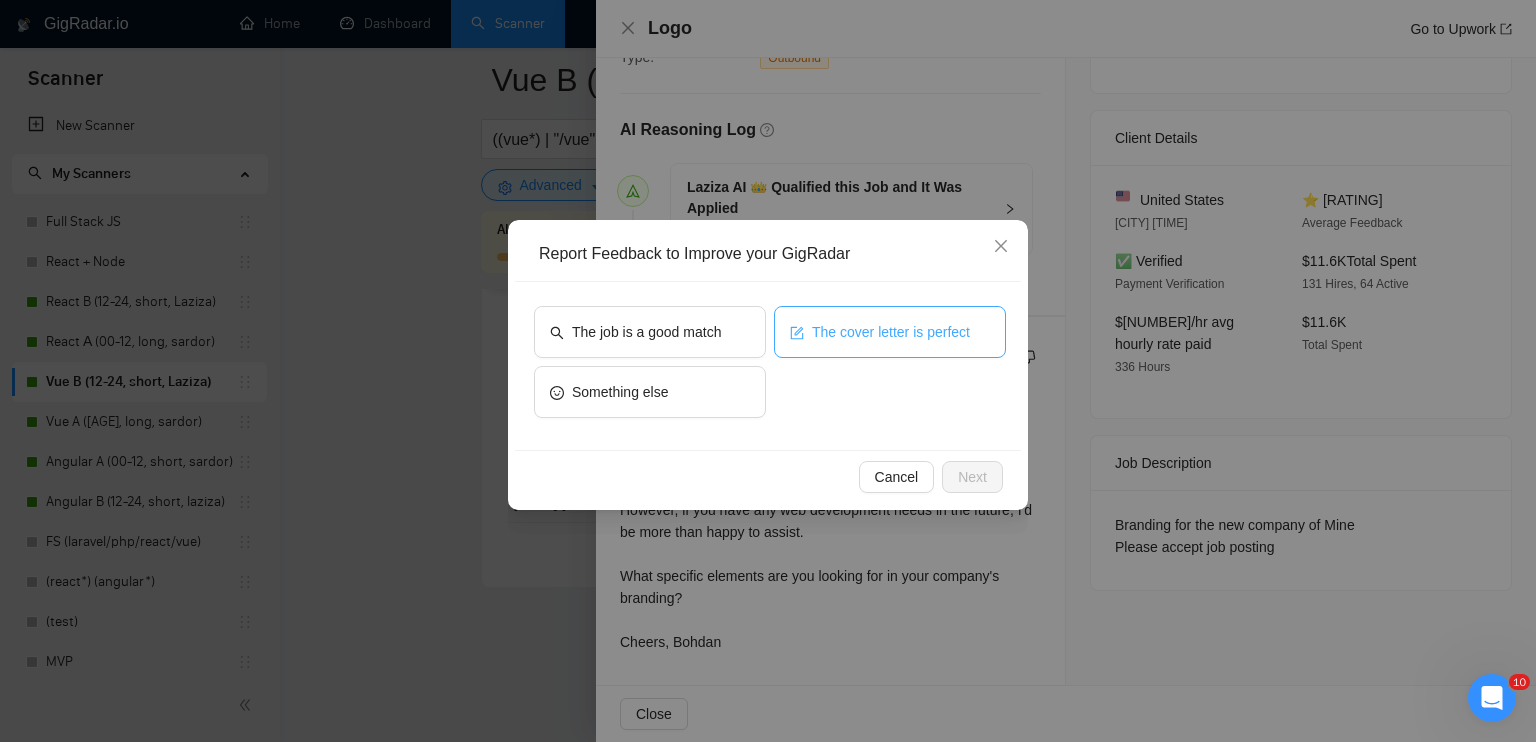 click on "The cover letter is perfect" at bounding box center (891, 332) 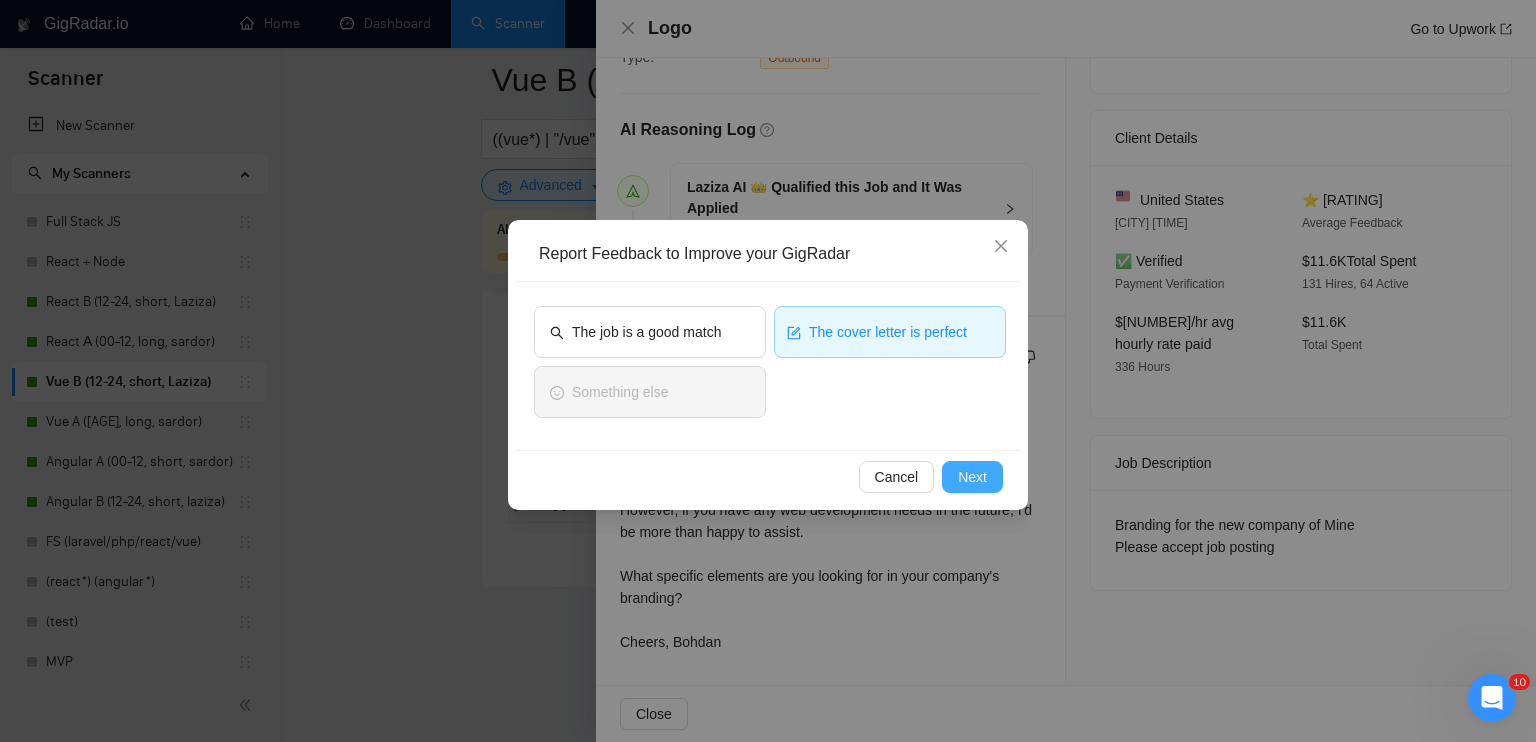 click on "Next" at bounding box center [972, 477] 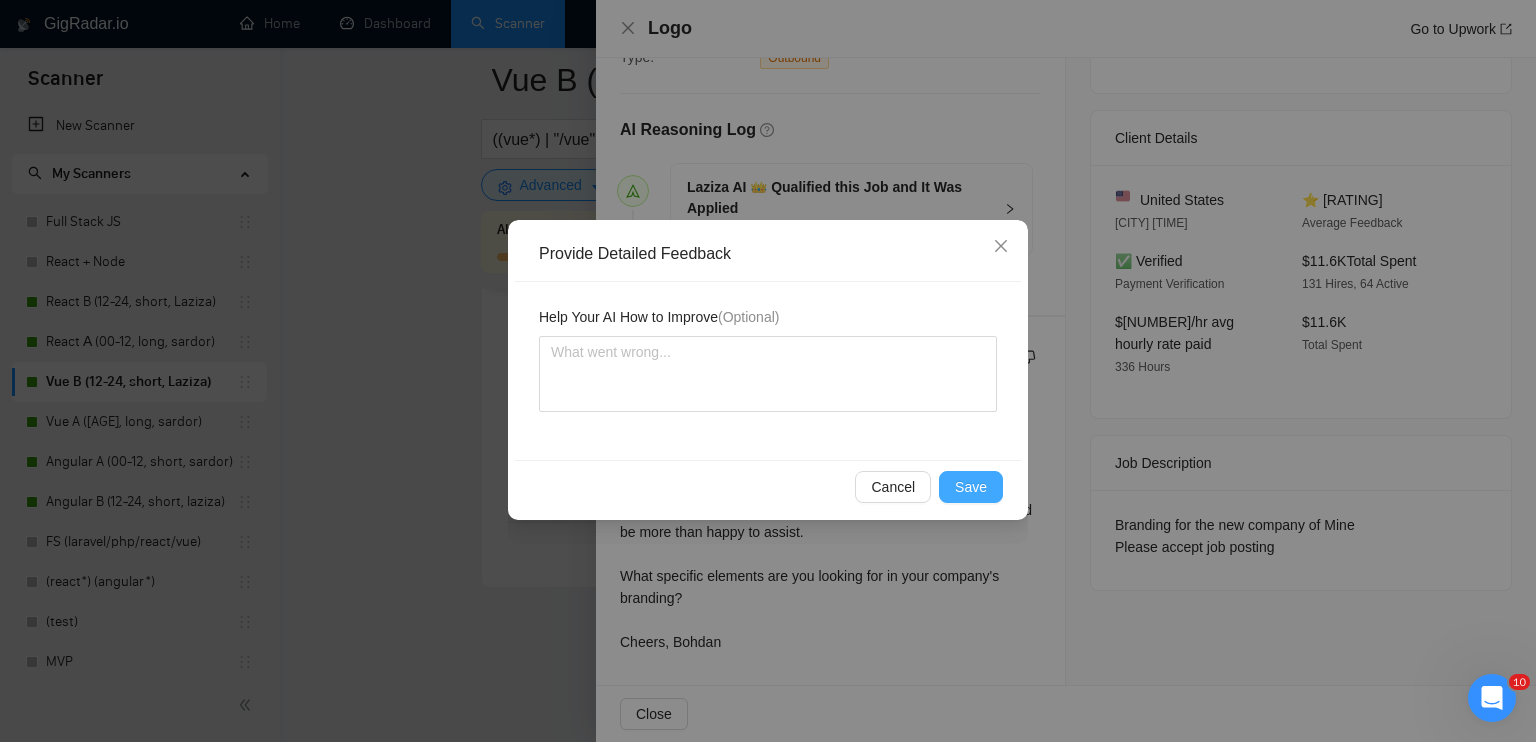 click on "Save" at bounding box center [971, 487] 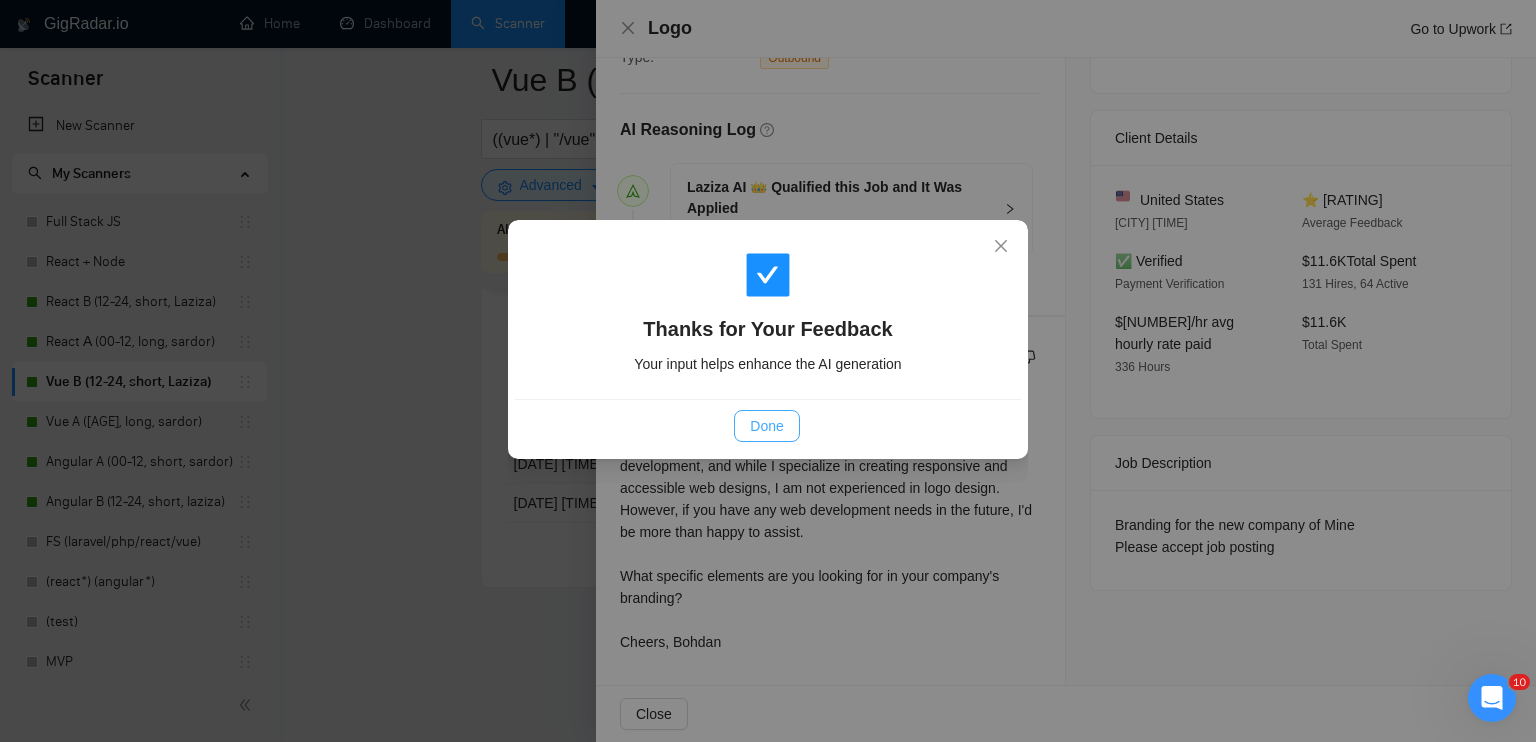 click on "Done" at bounding box center (766, 426) 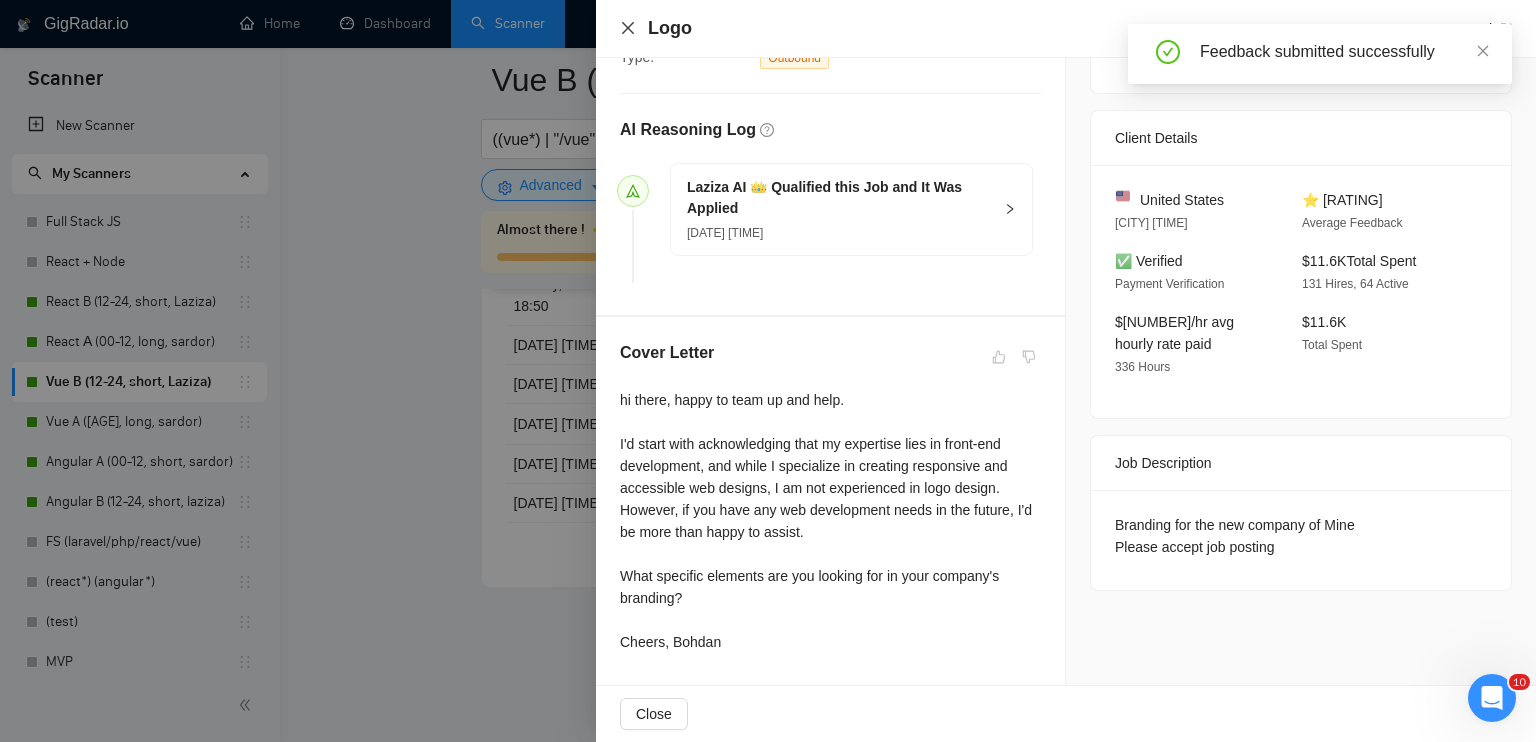 click 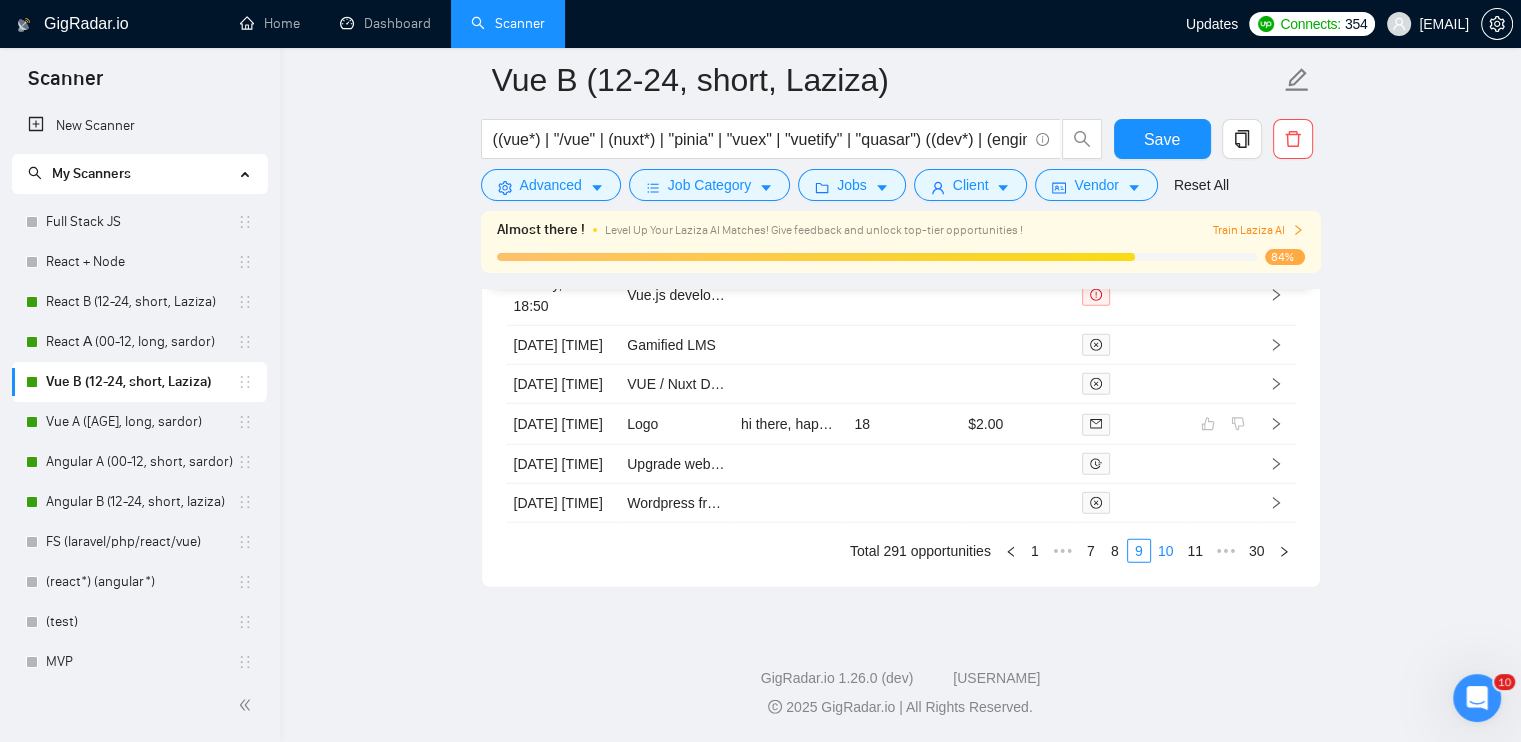 click on "10" at bounding box center (1166, 551) 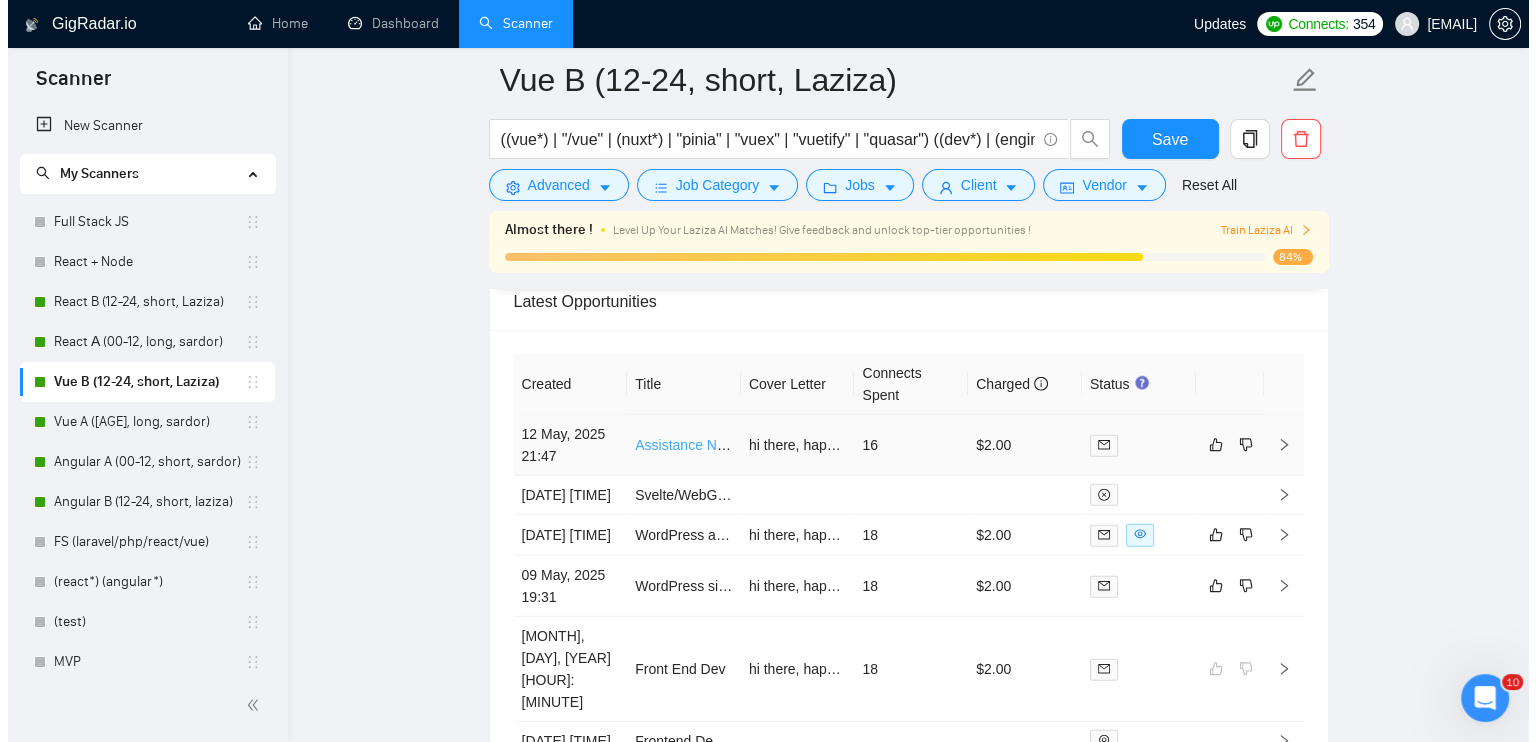 scroll, scrollTop: 5236, scrollLeft: 0, axis: vertical 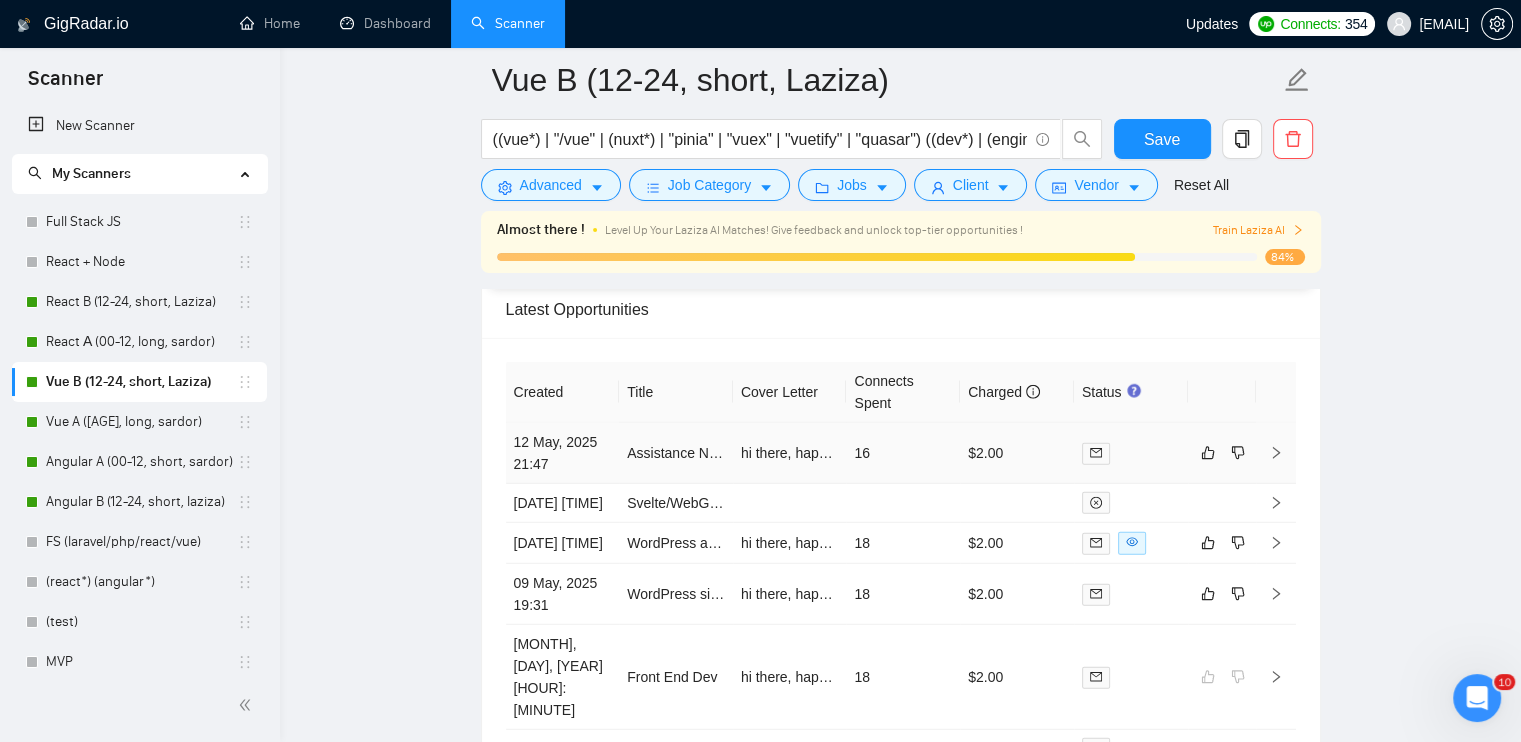 click at bounding box center (1131, 453) 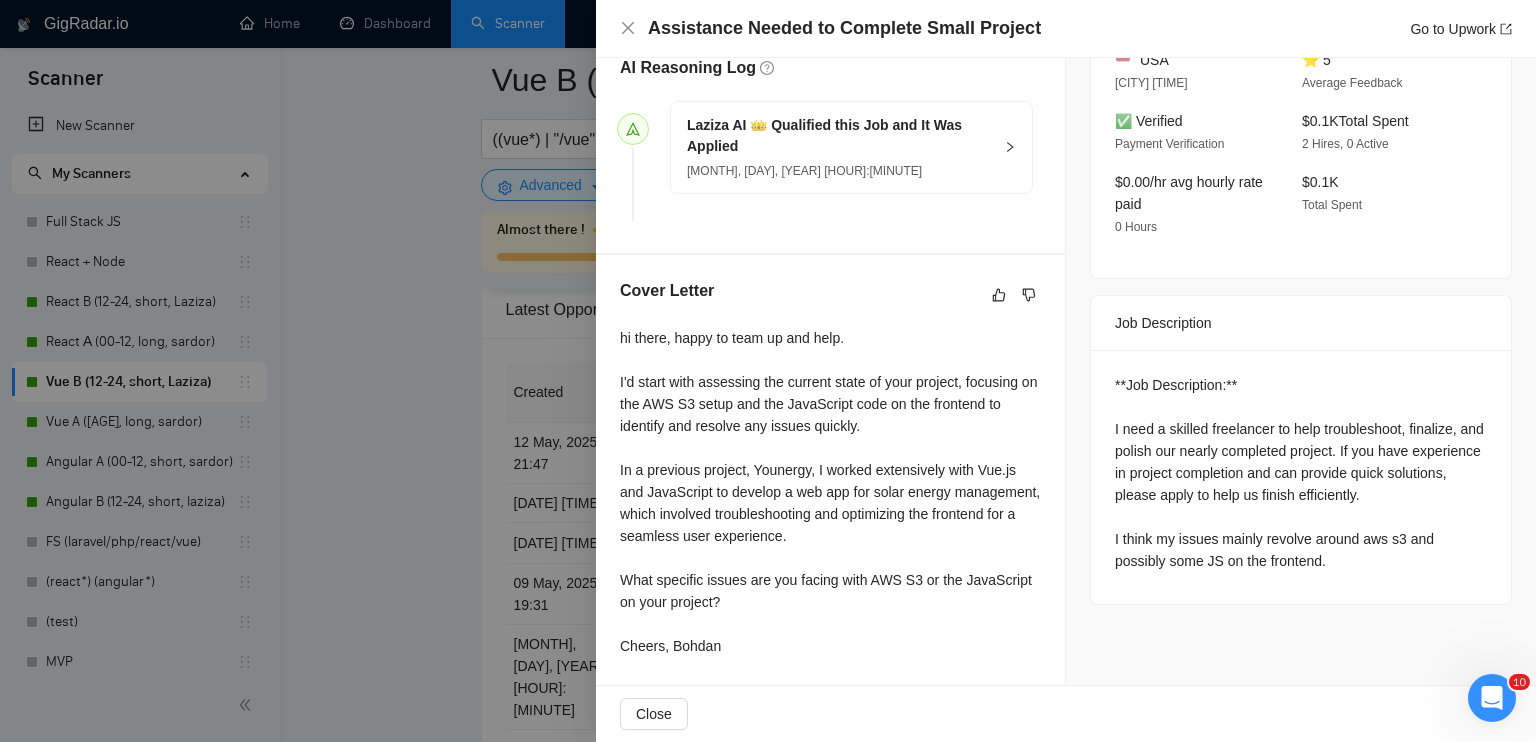 scroll, scrollTop: 552, scrollLeft: 0, axis: vertical 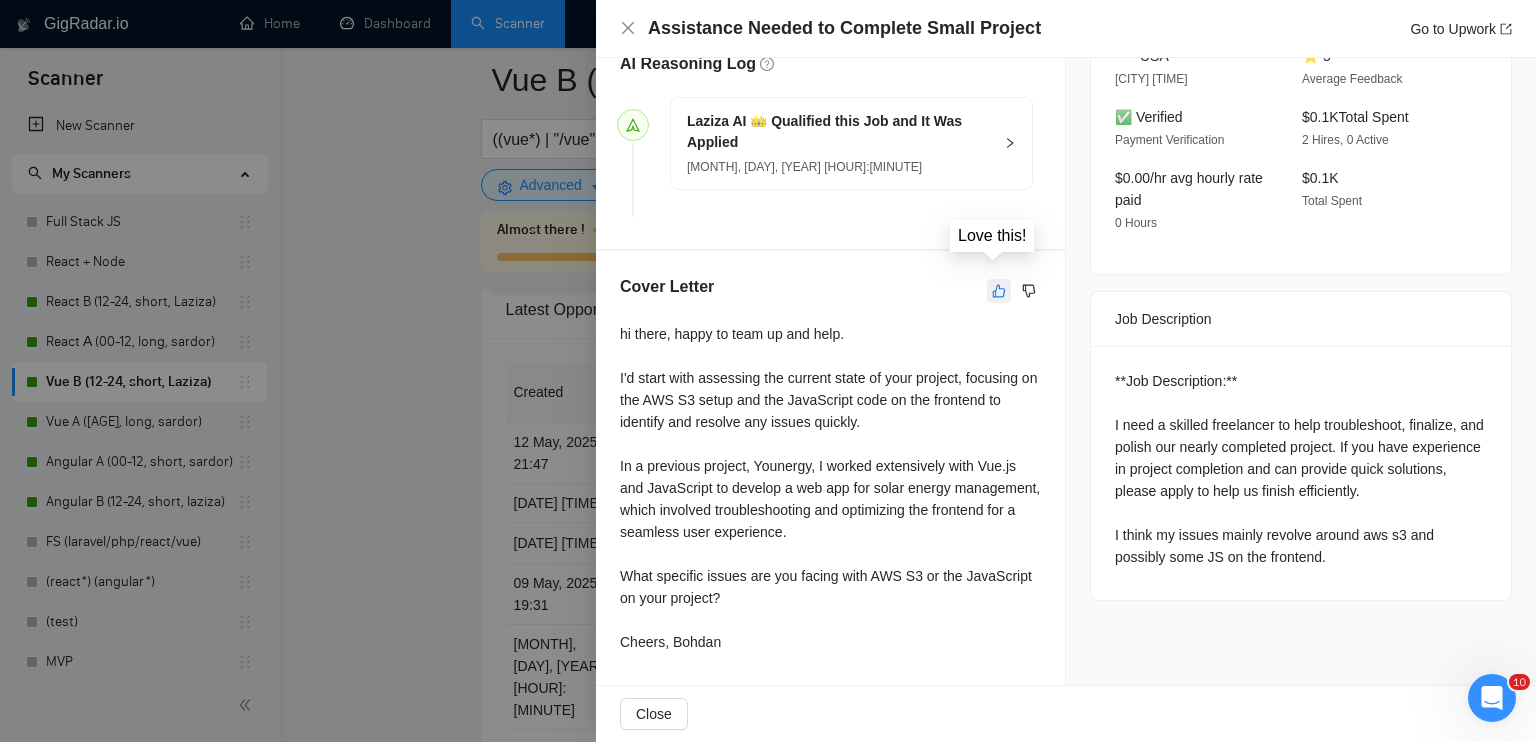 click 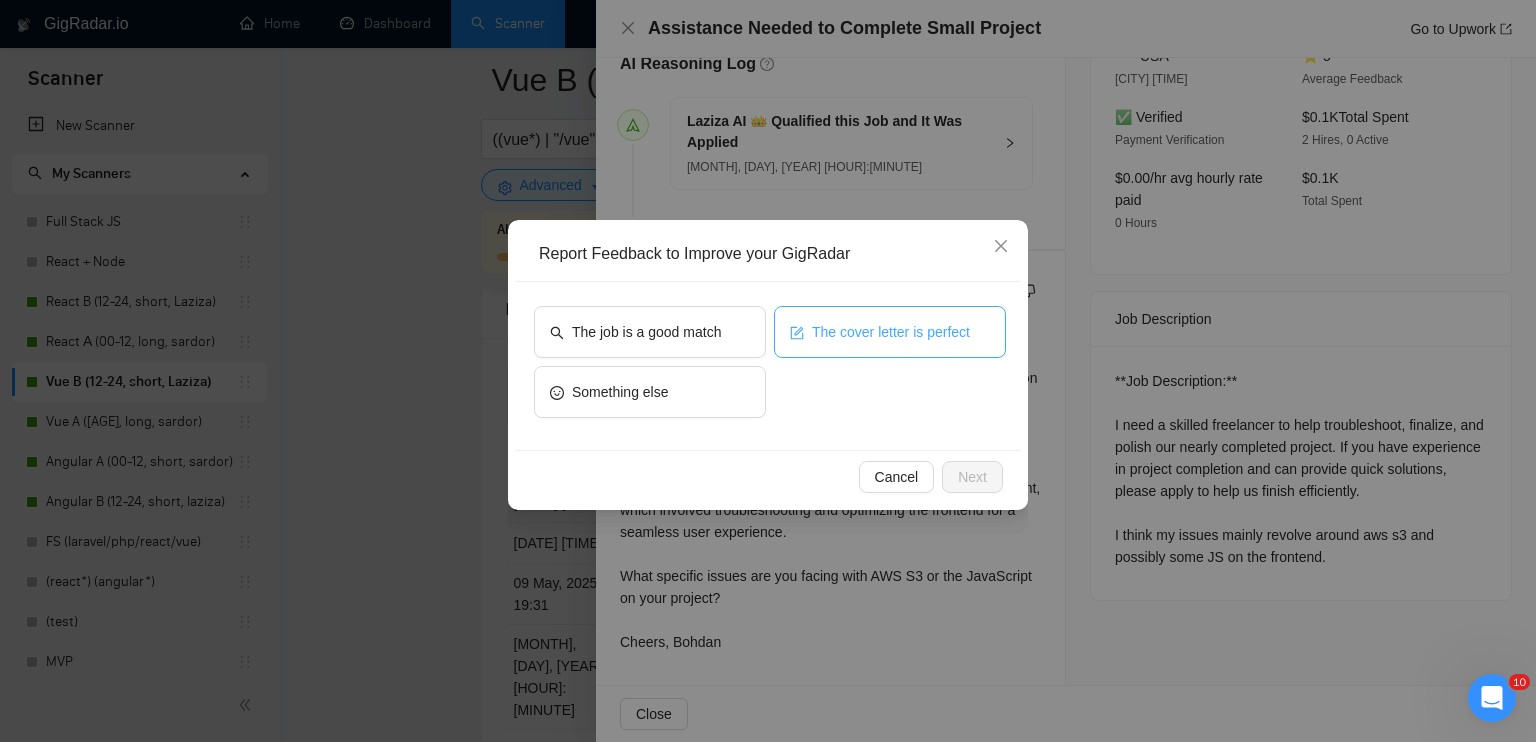 click on "The cover letter is perfect" at bounding box center (890, 332) 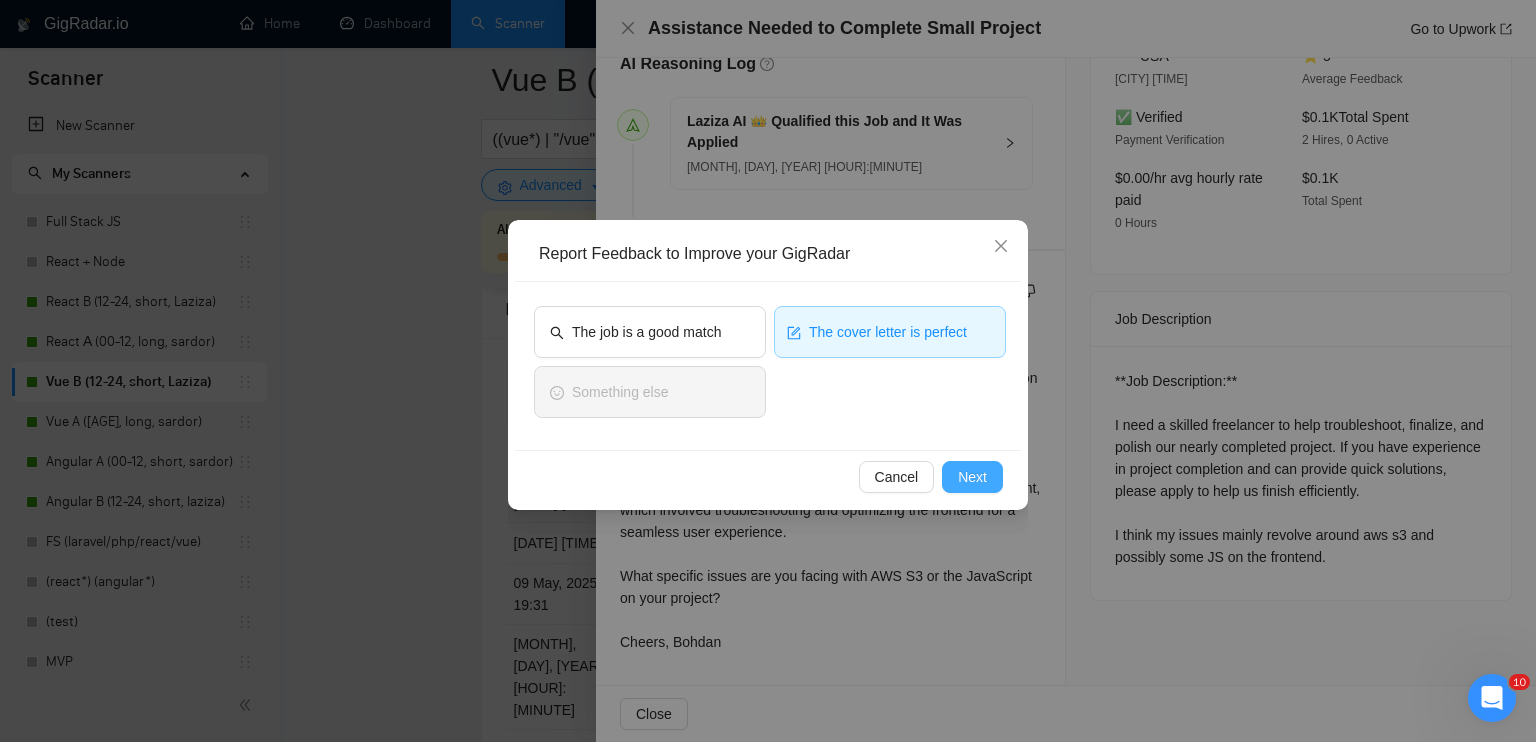 click on "Next" at bounding box center (972, 477) 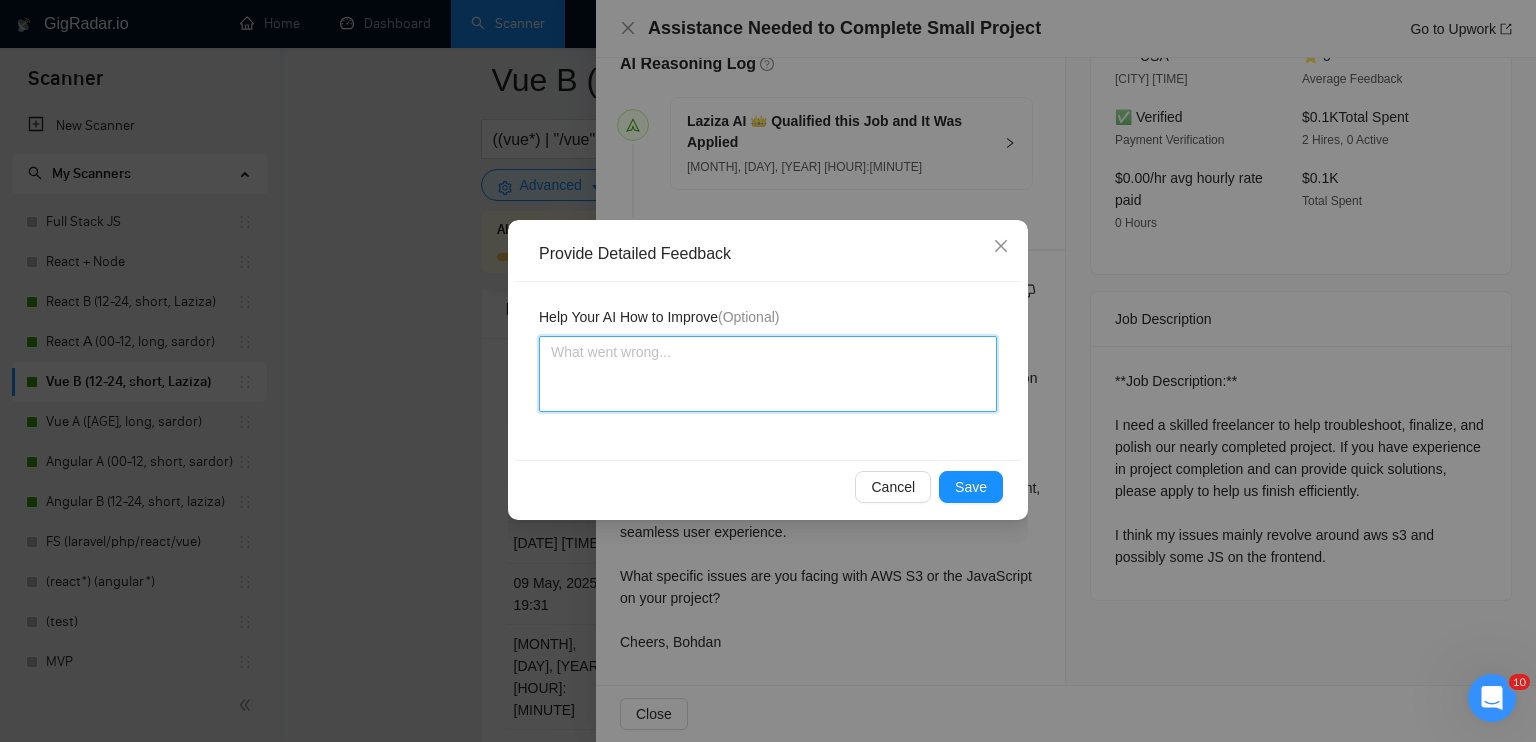 click at bounding box center [768, 374] 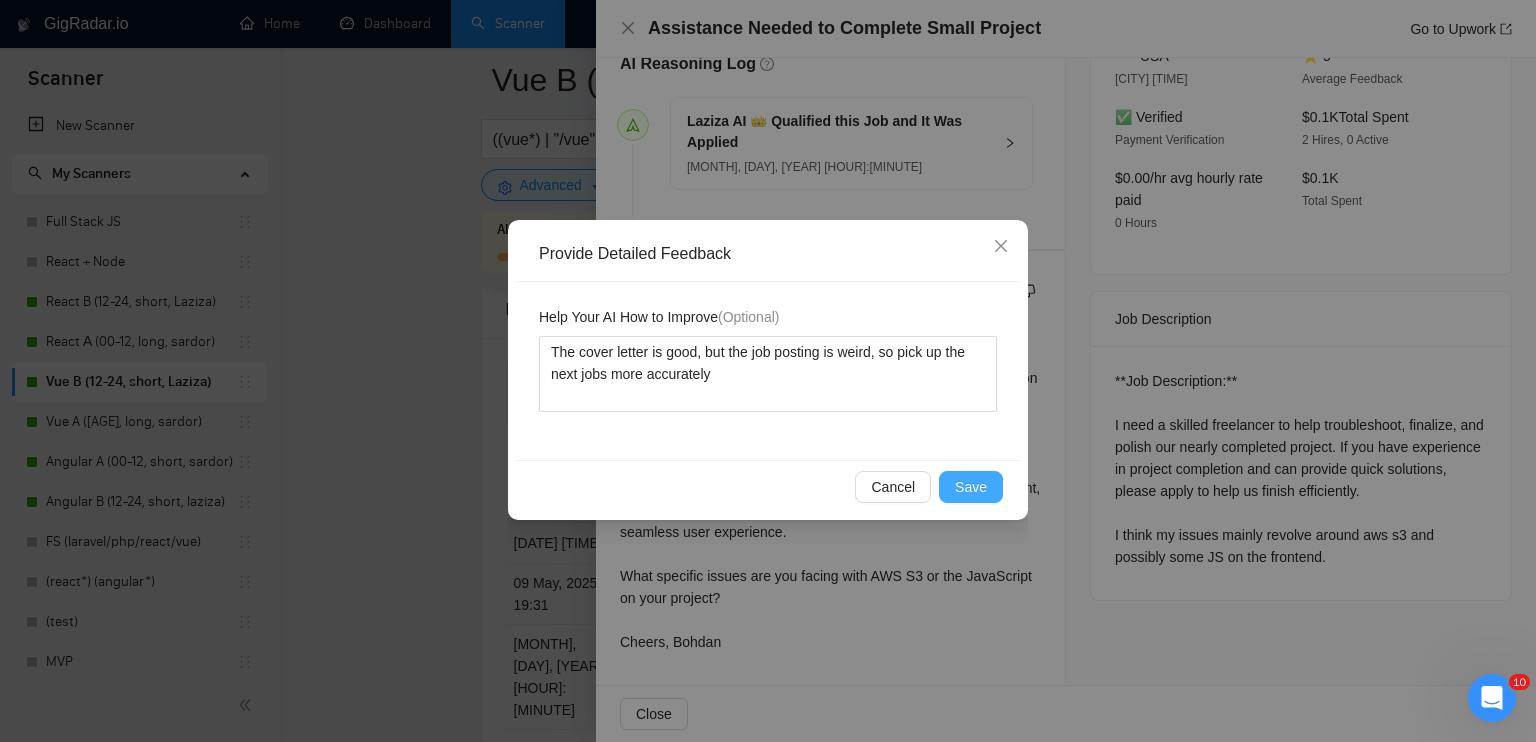 click on "Save" at bounding box center (971, 487) 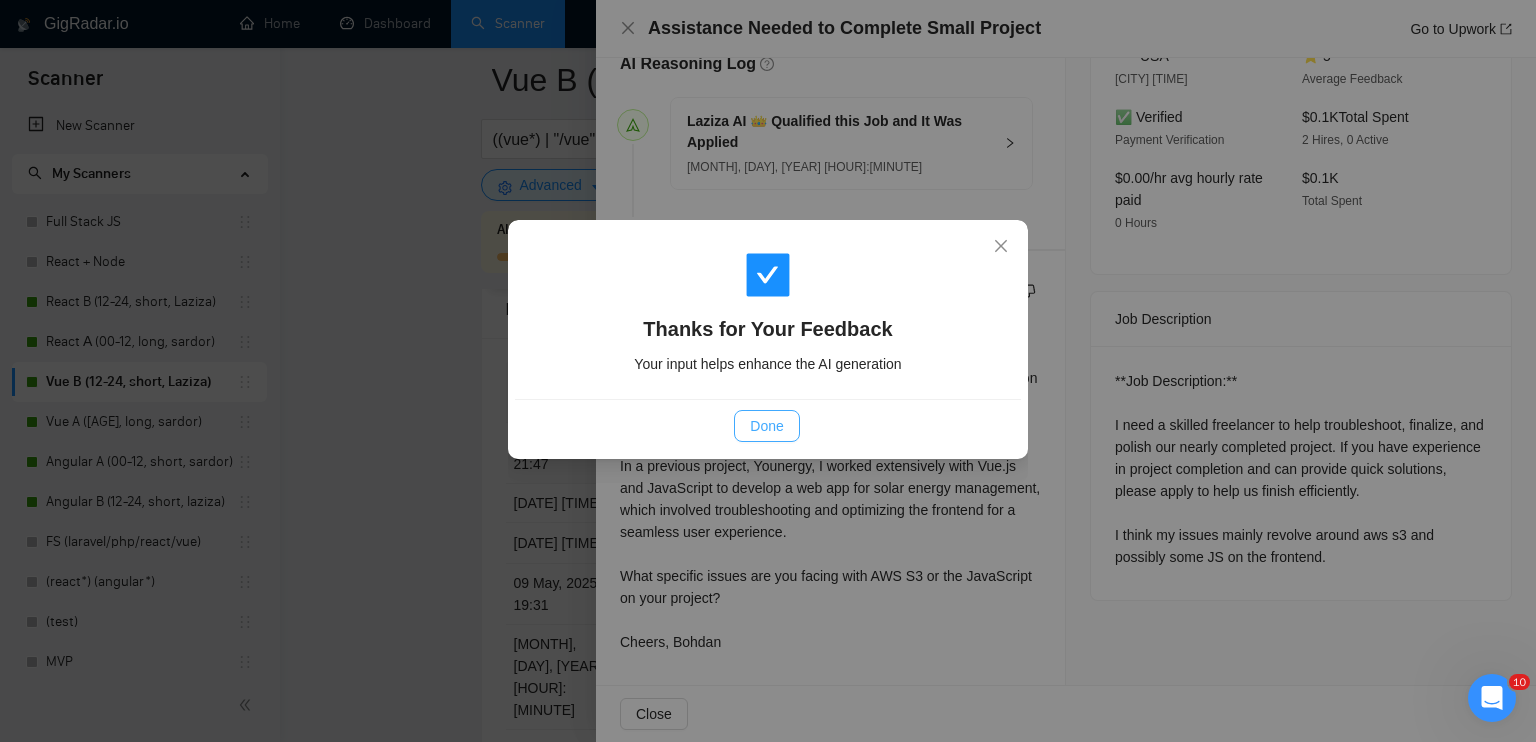 click on "Done" at bounding box center [766, 426] 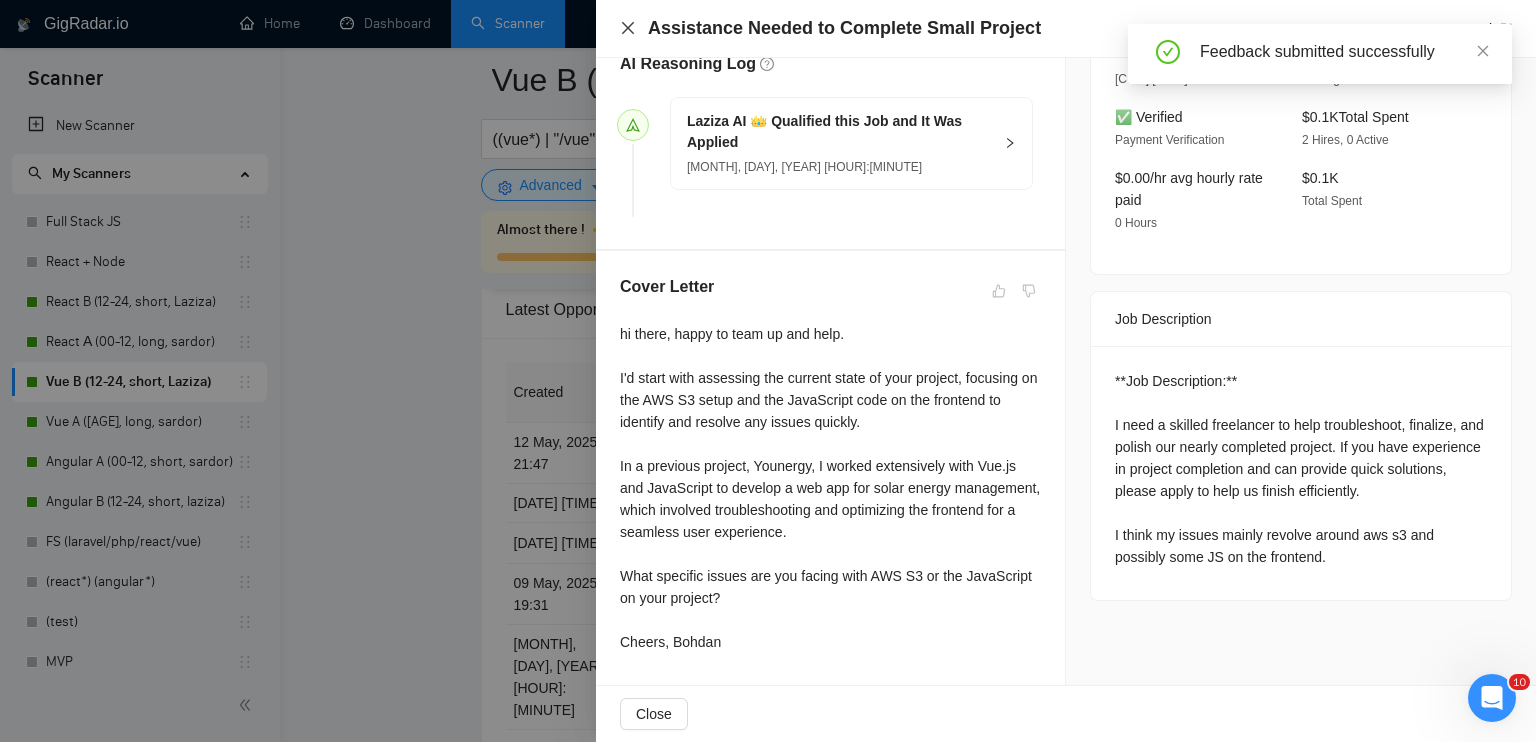 click 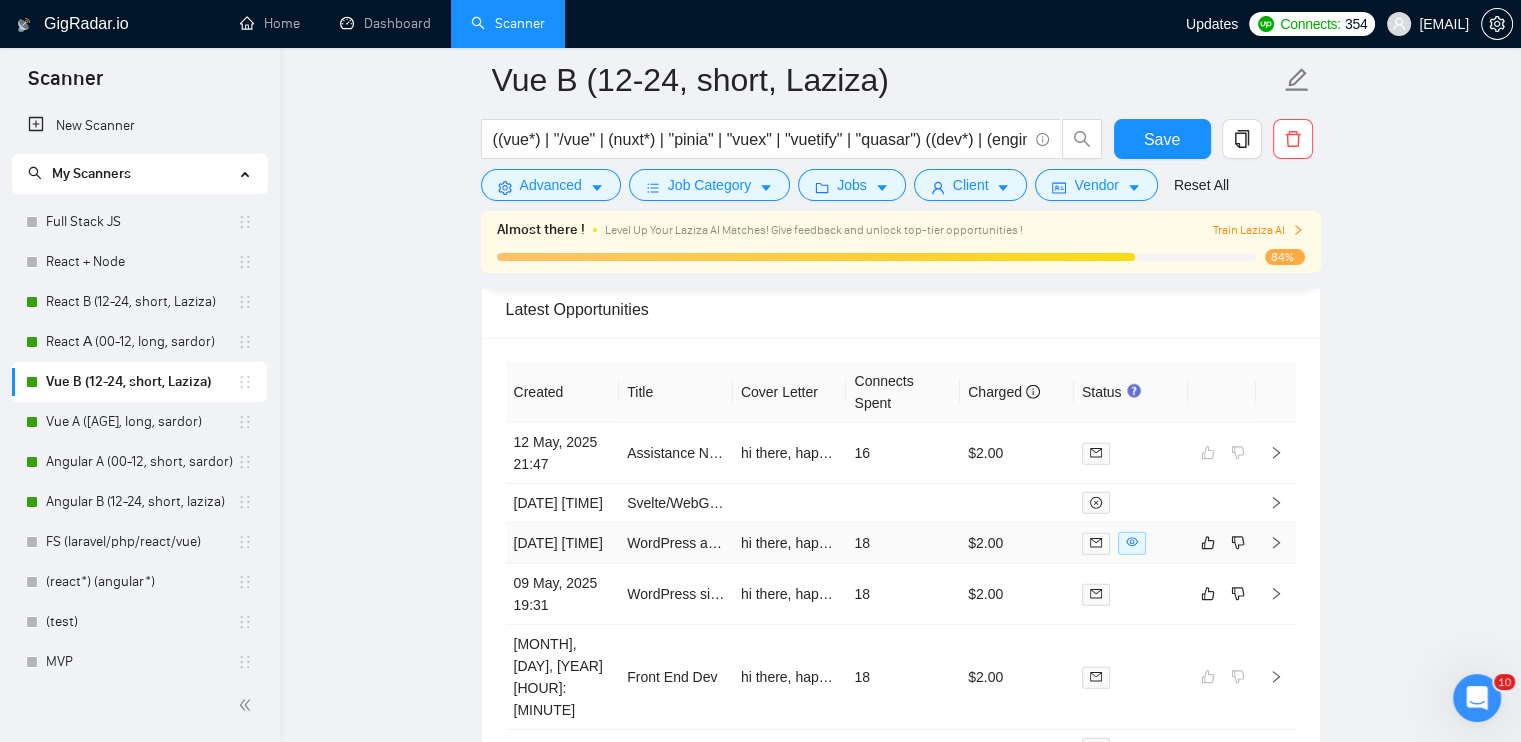 click at bounding box center [1131, 543] 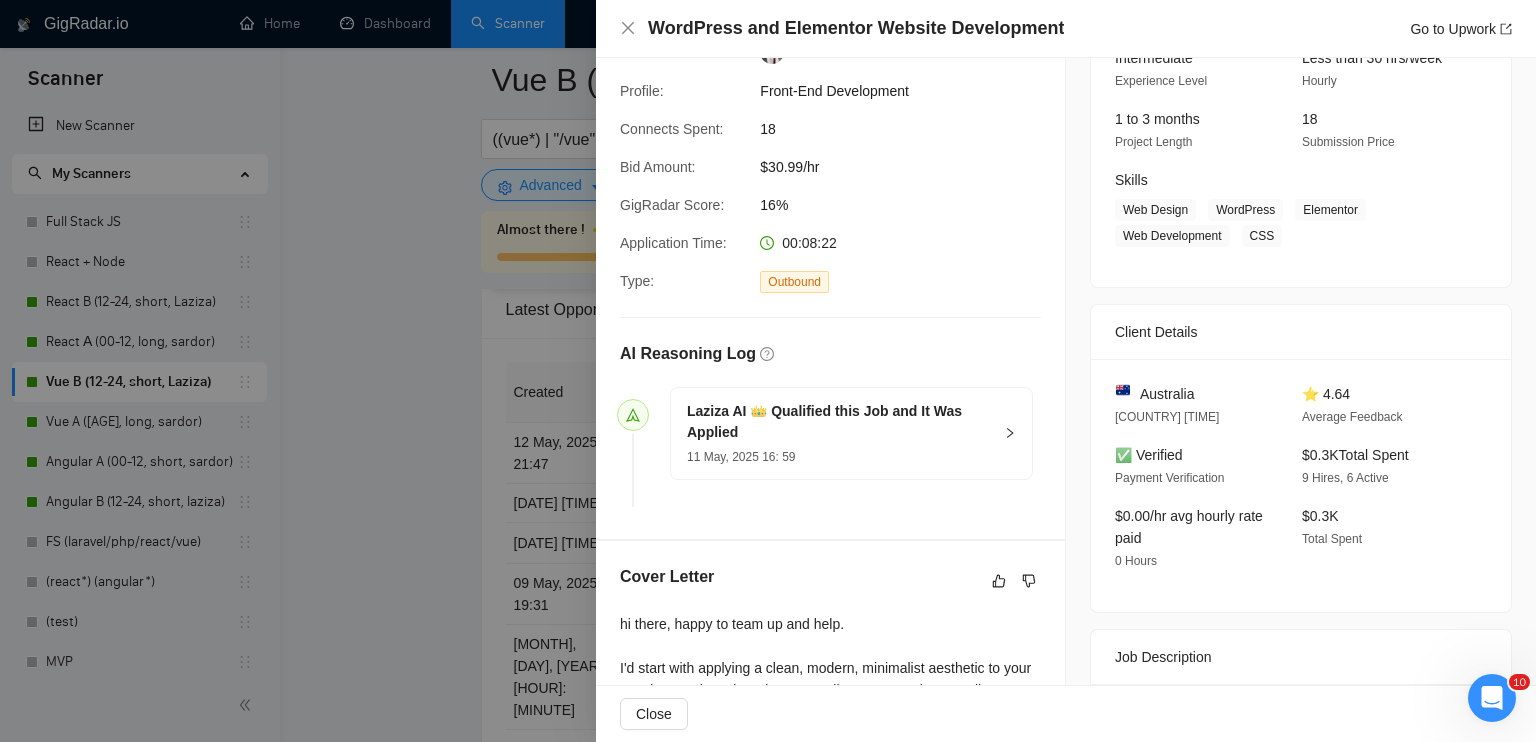 scroll, scrollTop: 28, scrollLeft: 0, axis: vertical 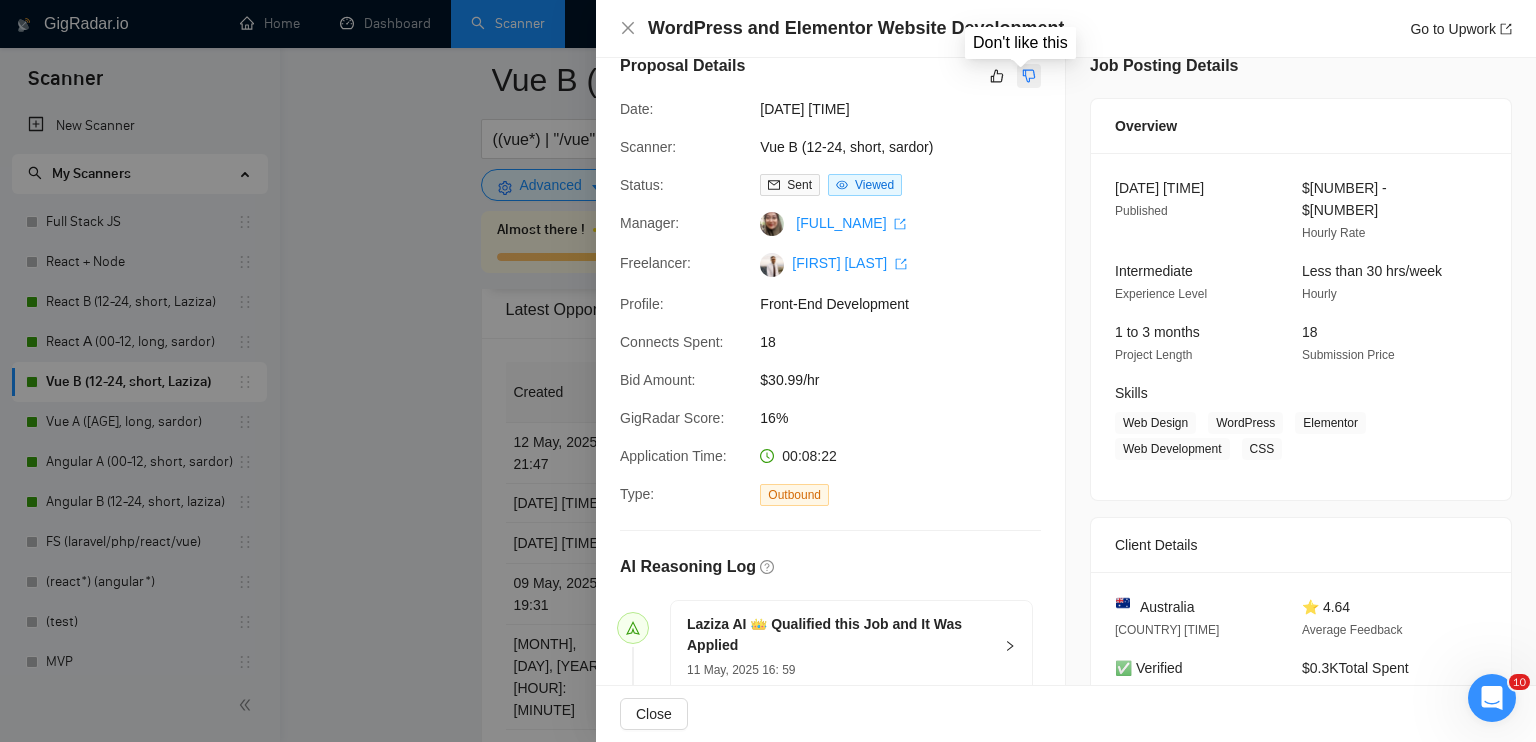click 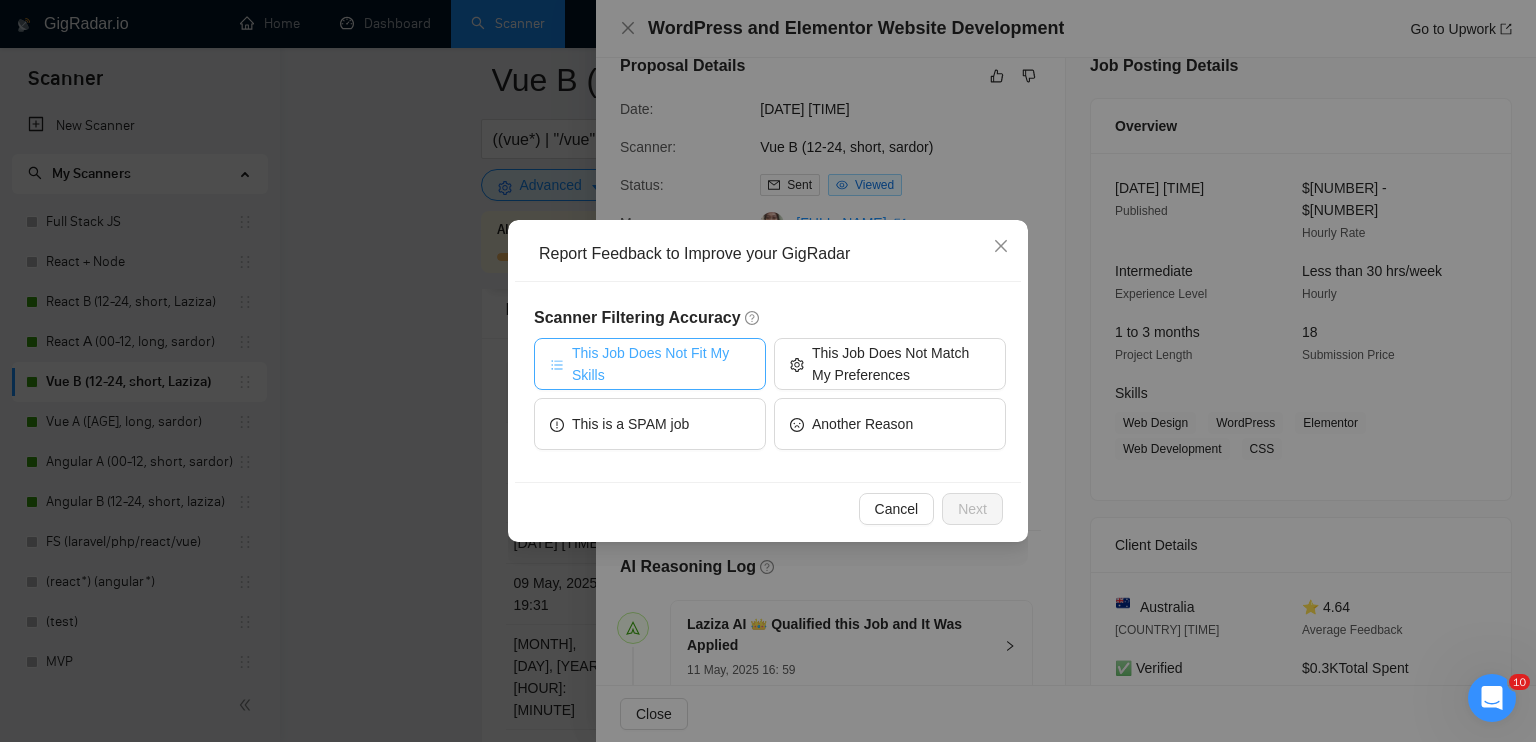 click on "This Job Does Not Fit My Skills" at bounding box center [661, 364] 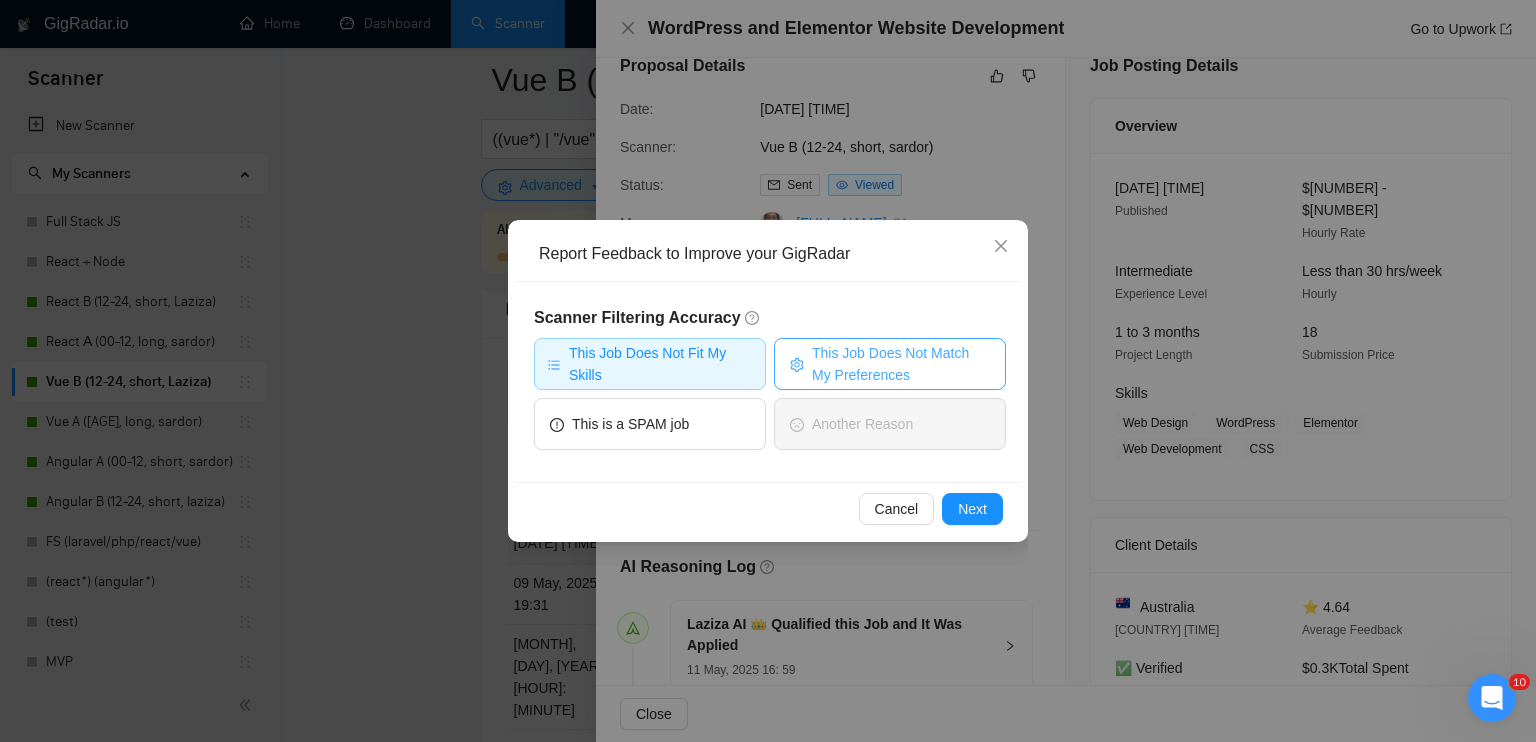 click on "This Job Does Not Match My Preferences" at bounding box center [901, 364] 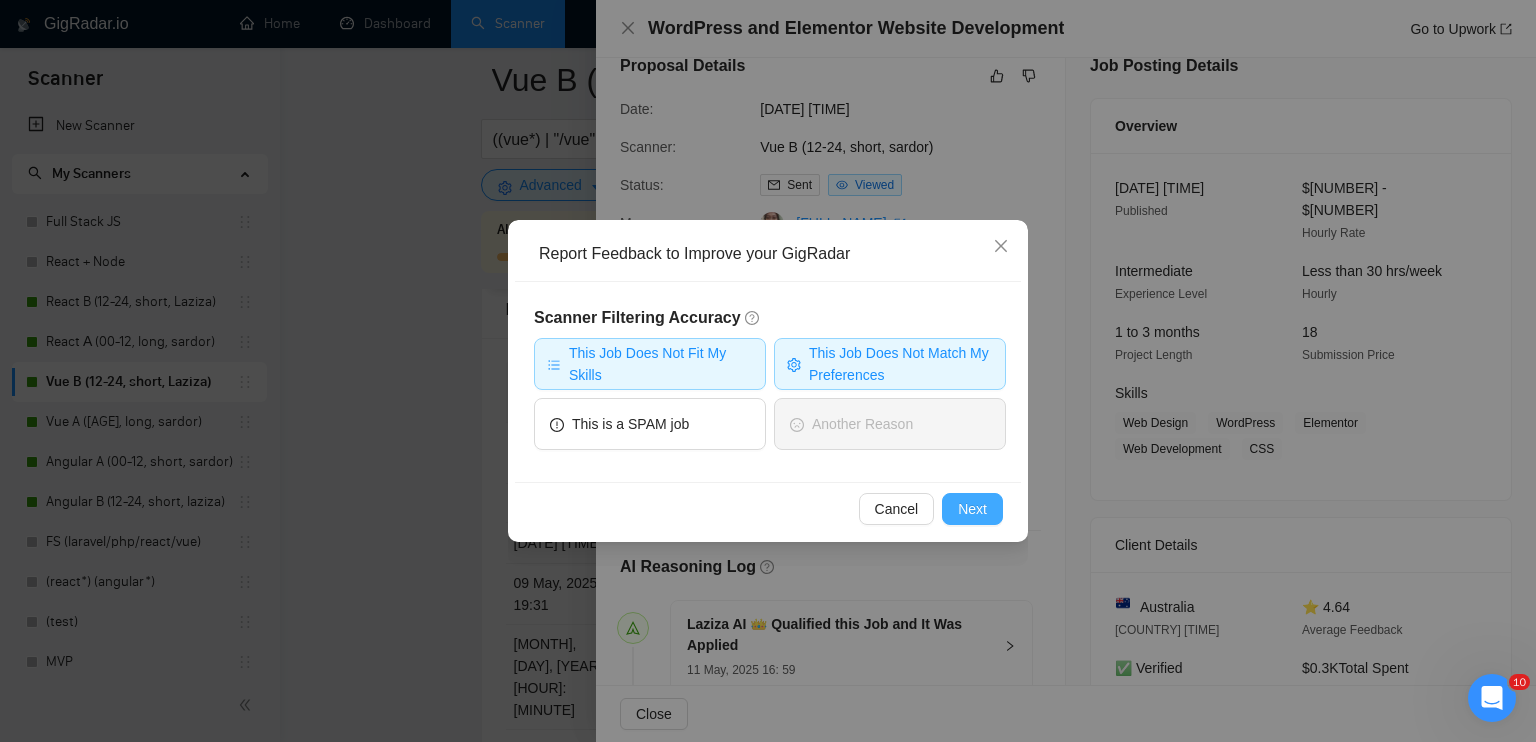 click on "Next" at bounding box center (972, 509) 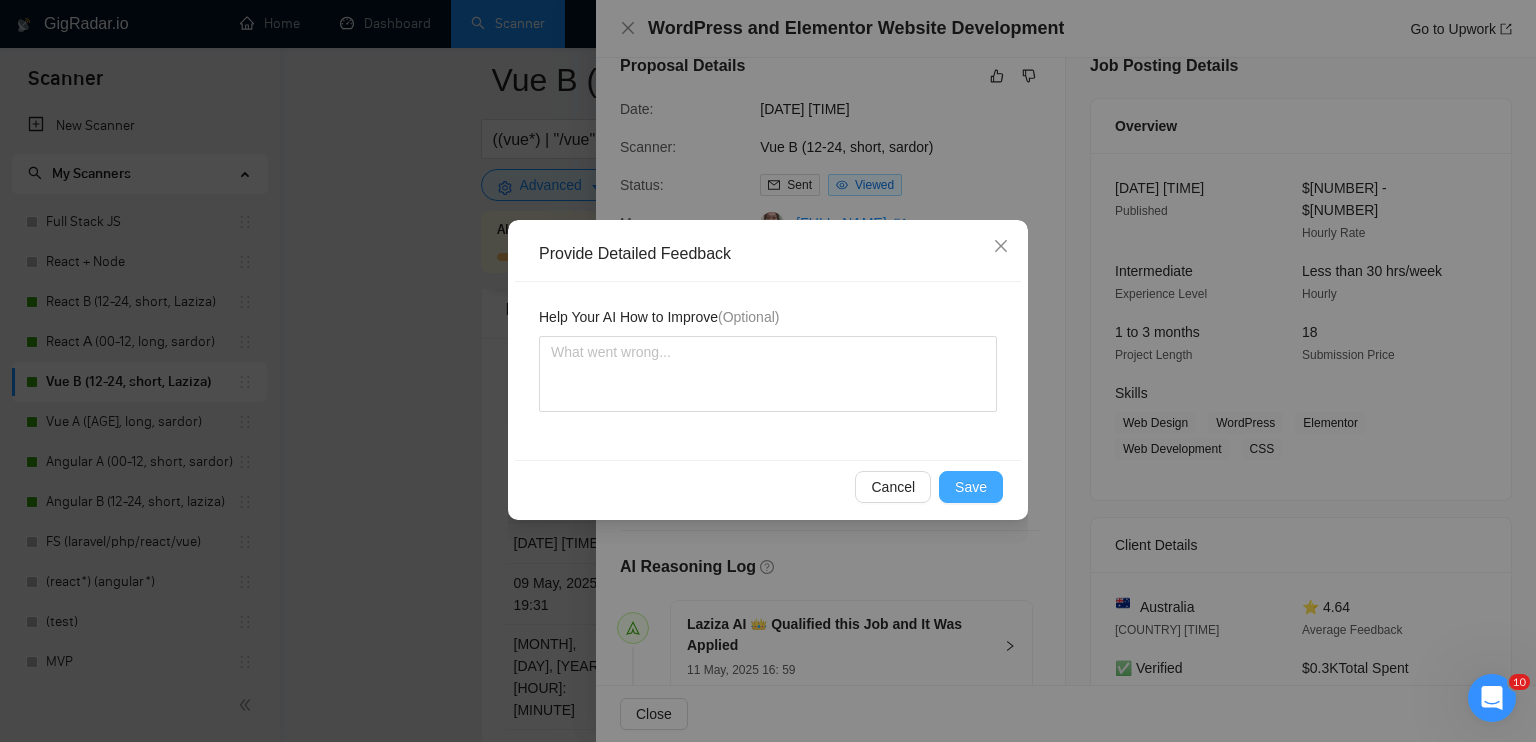 click on "Save" at bounding box center (971, 487) 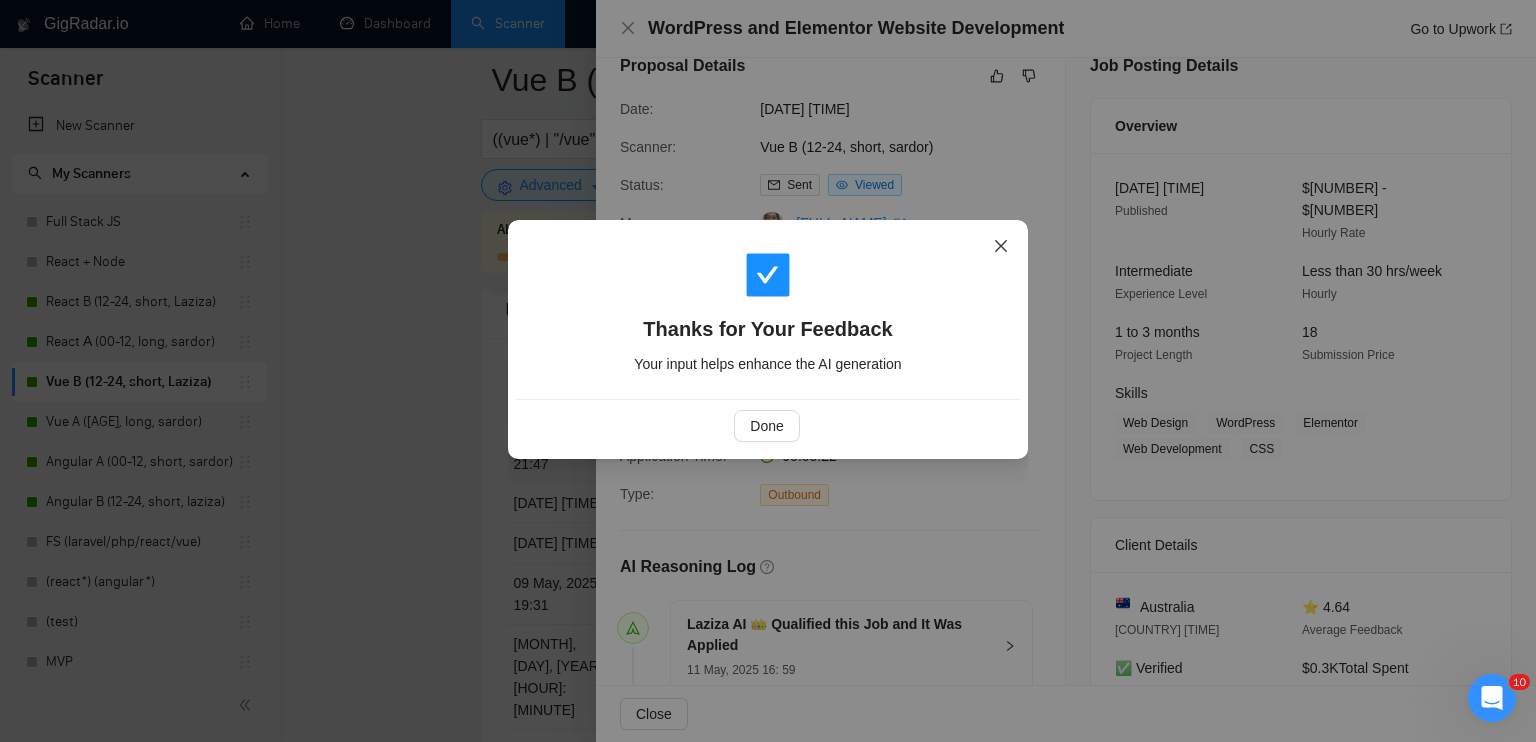 click 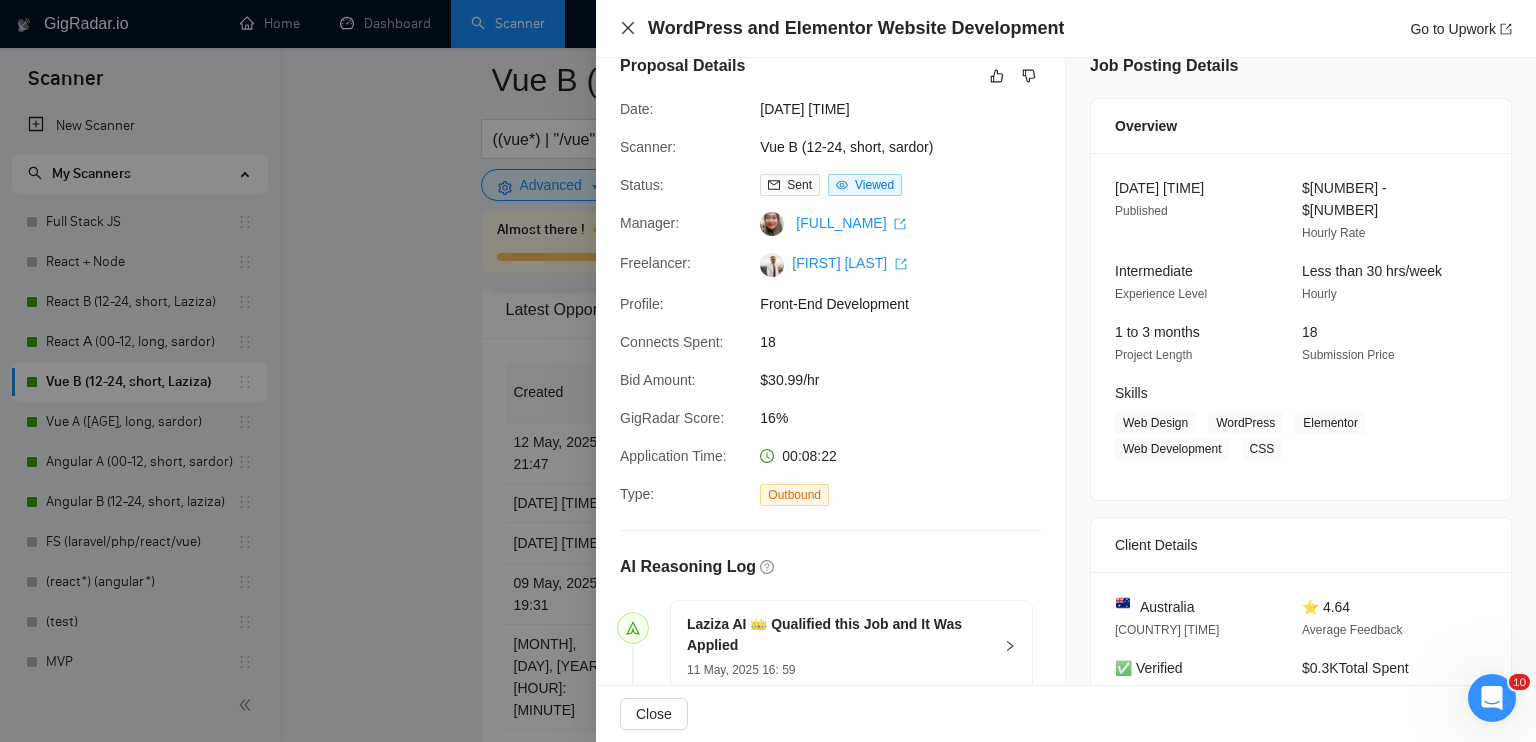 click 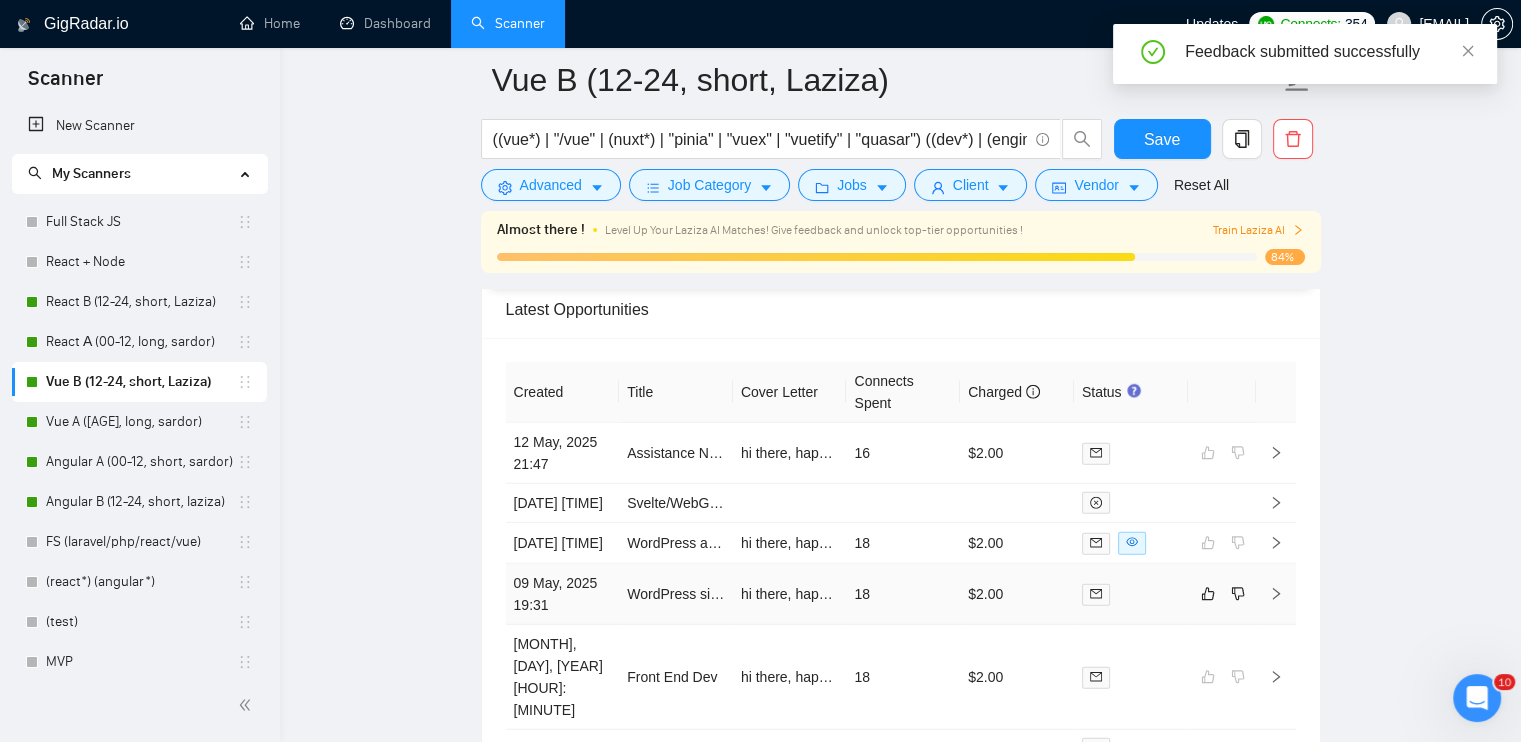 click at bounding box center (1131, 594) 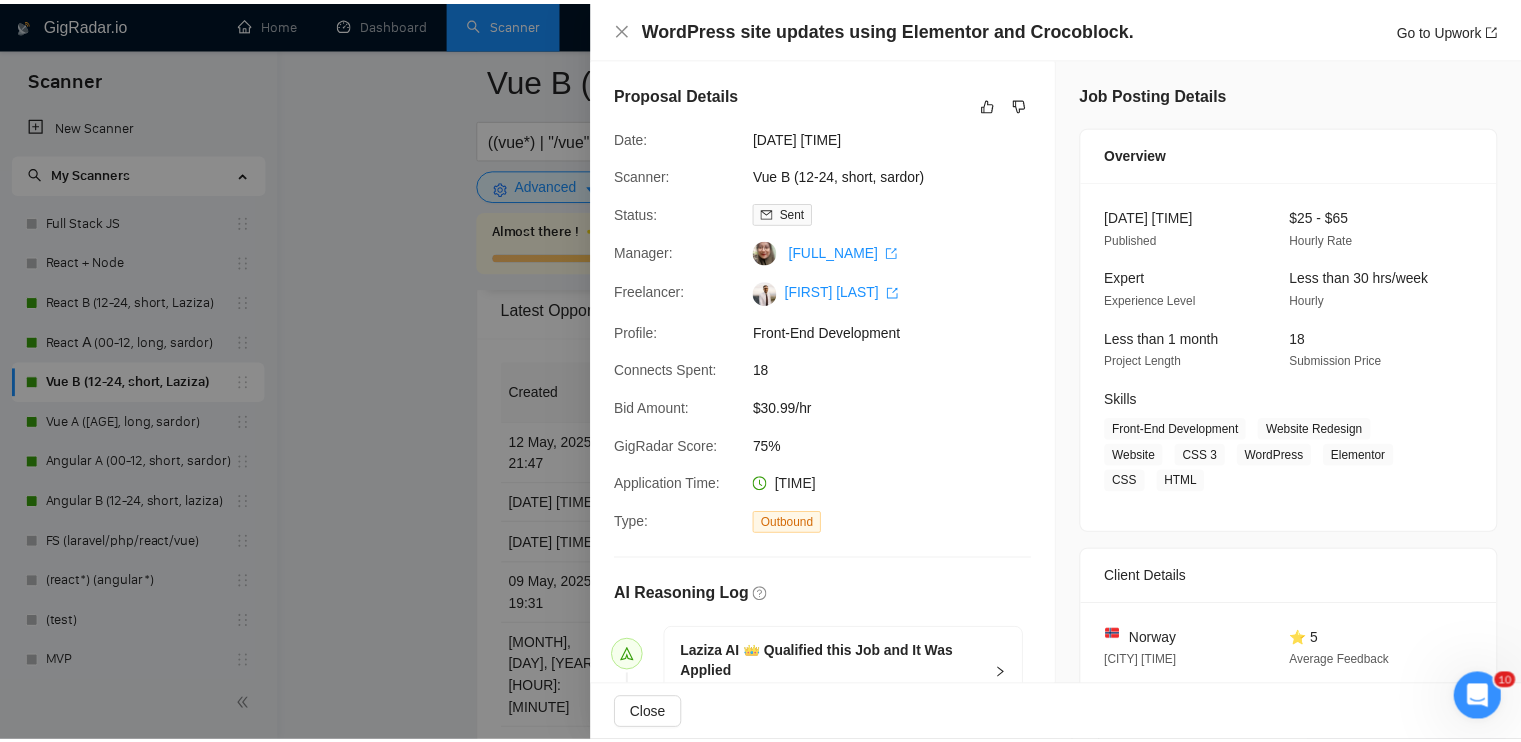 scroll, scrollTop: 0, scrollLeft: 0, axis: both 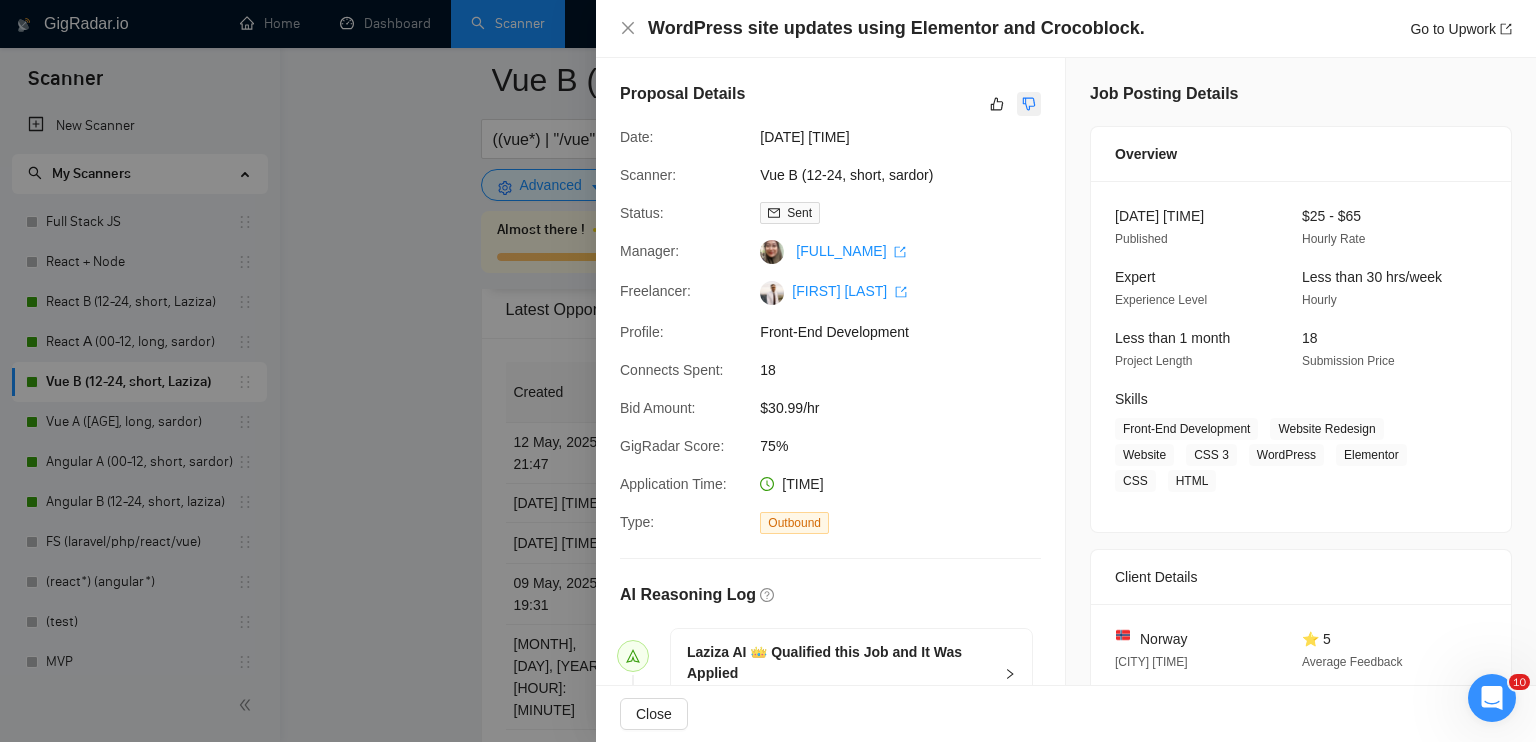 click 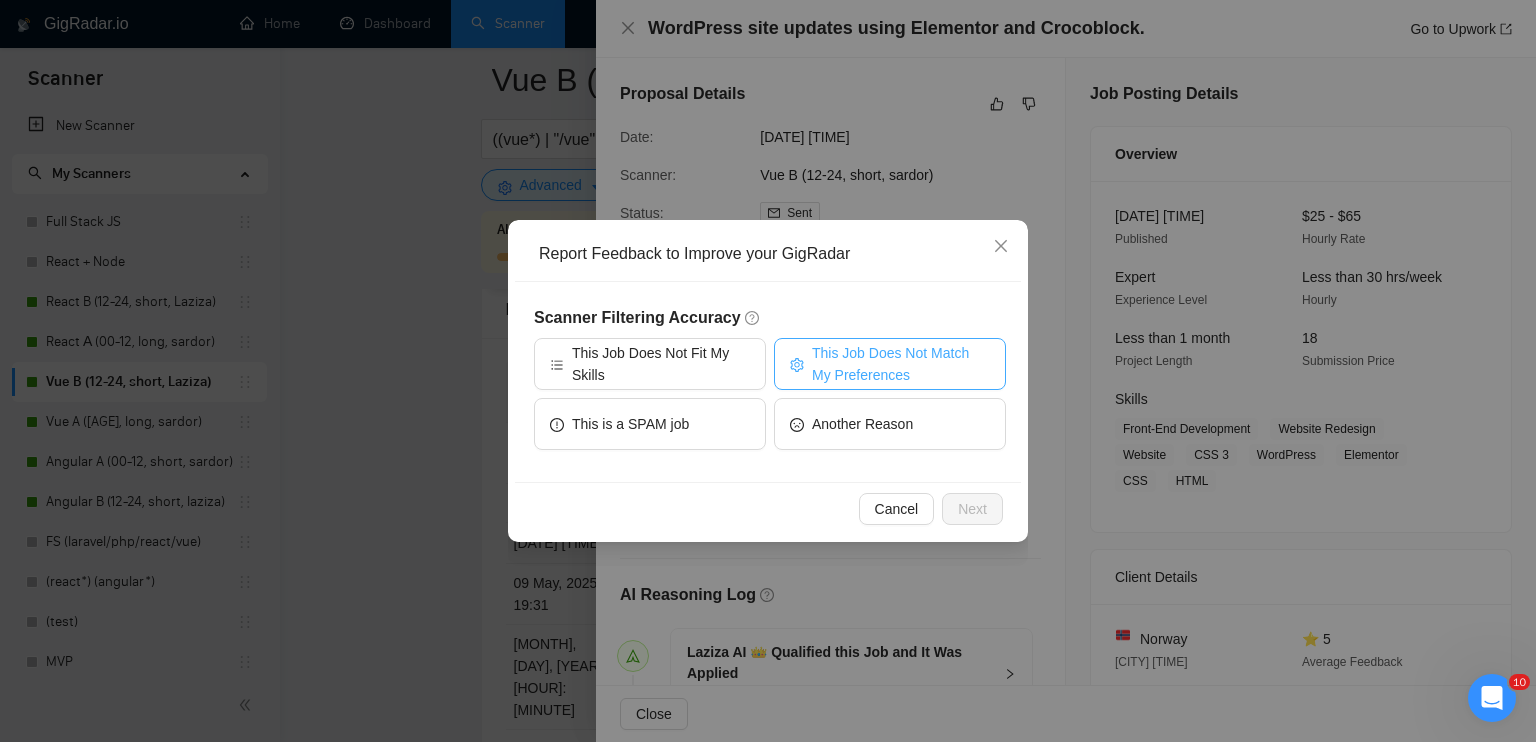 click on "This Job Does Not Match My Preferences" at bounding box center (901, 364) 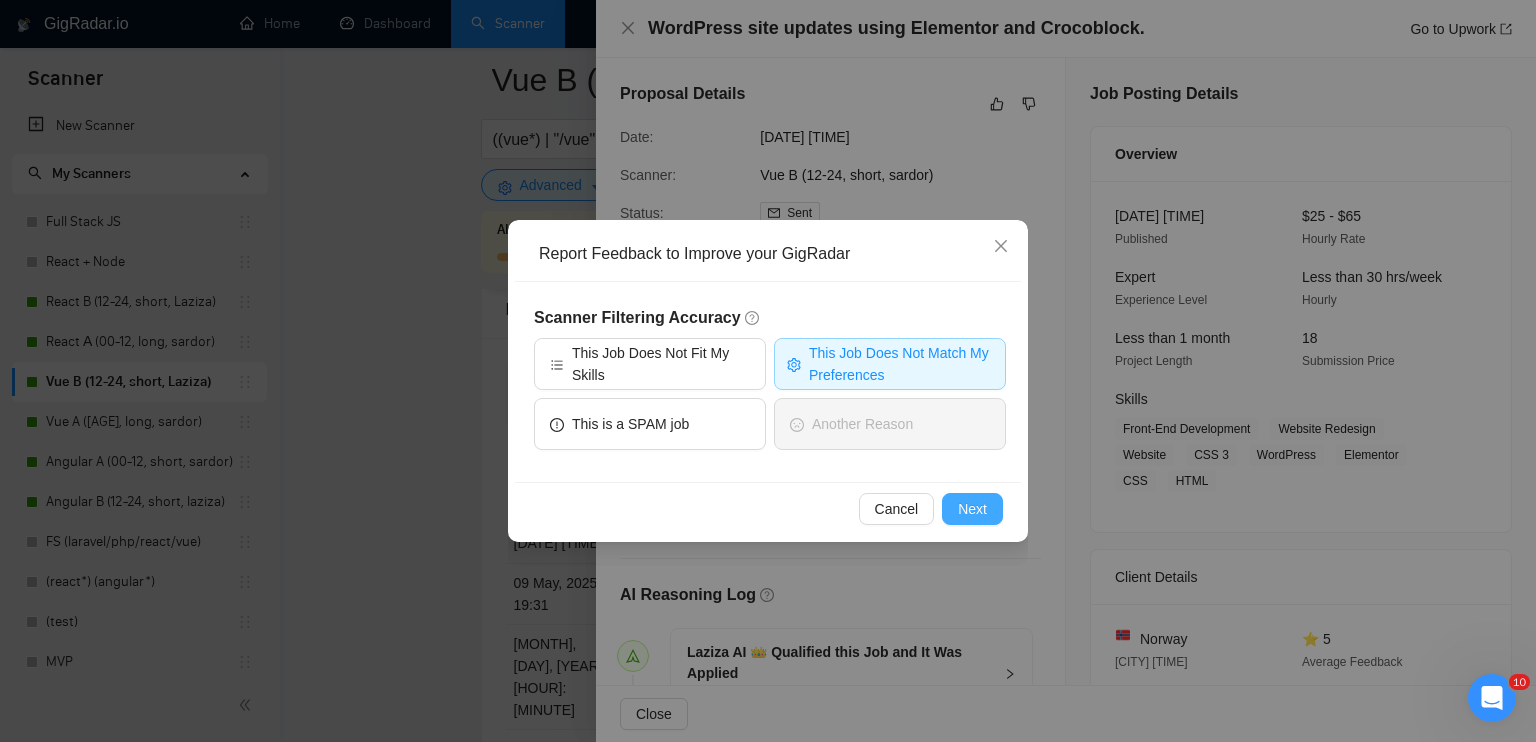 click on "Next" at bounding box center [972, 509] 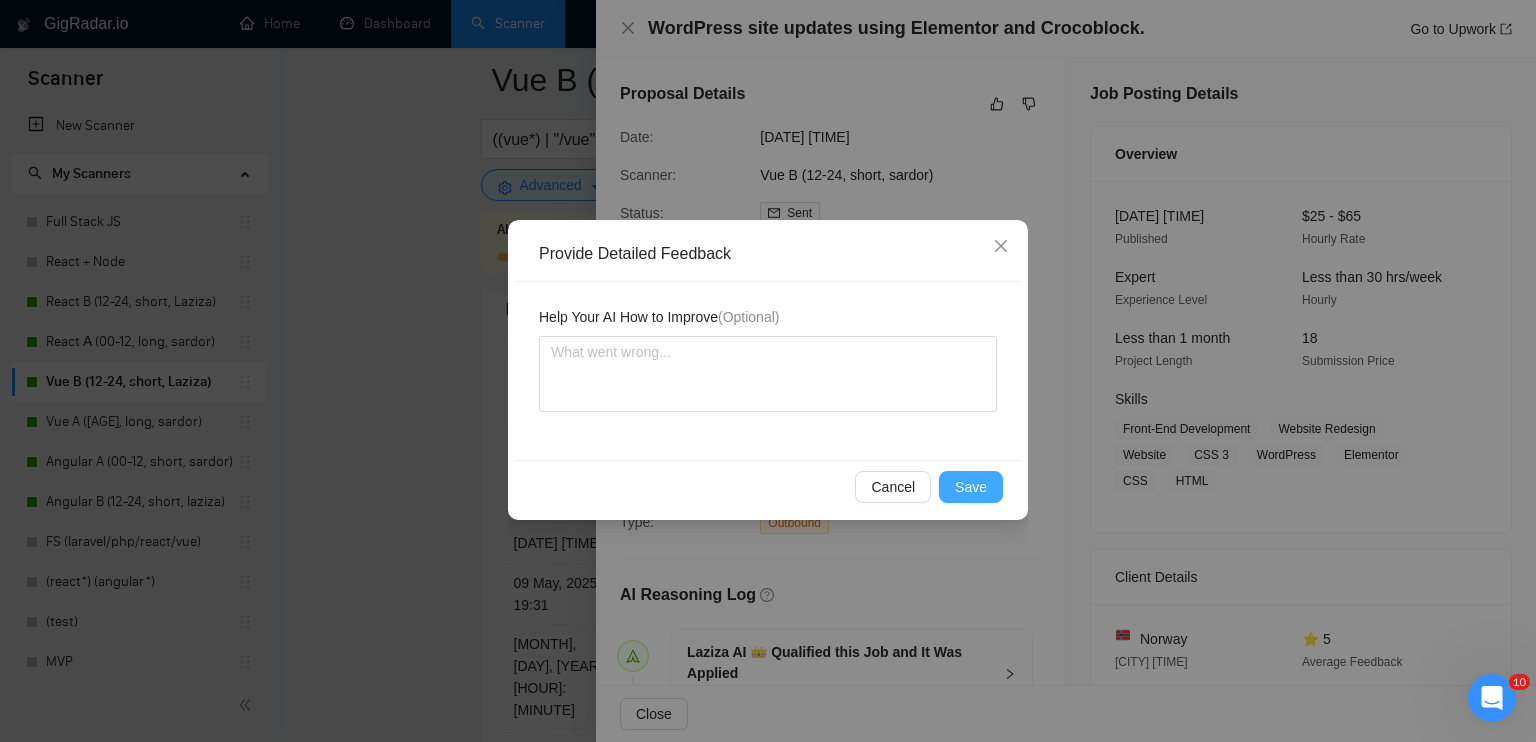 click on "Save" at bounding box center (971, 487) 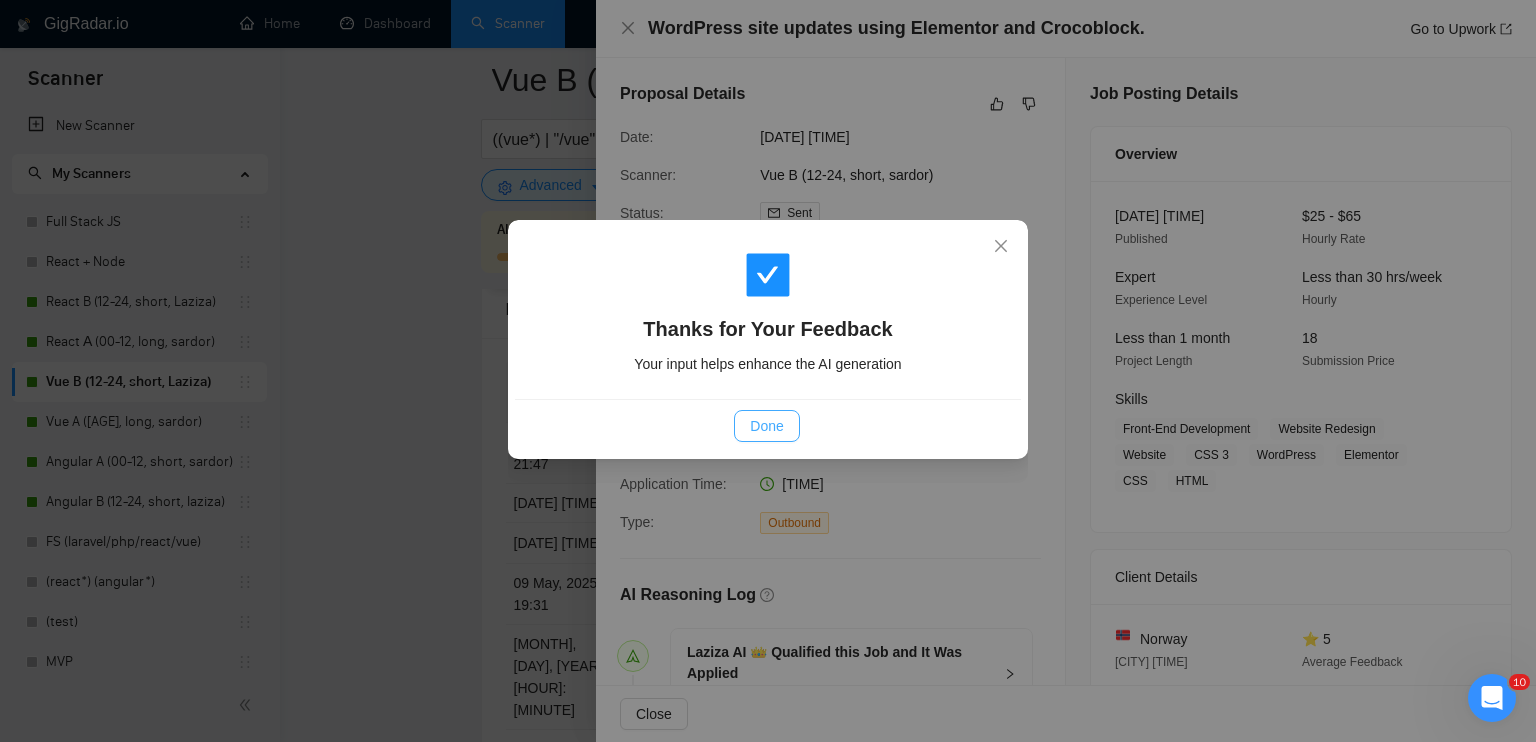 click on "Done" at bounding box center [766, 426] 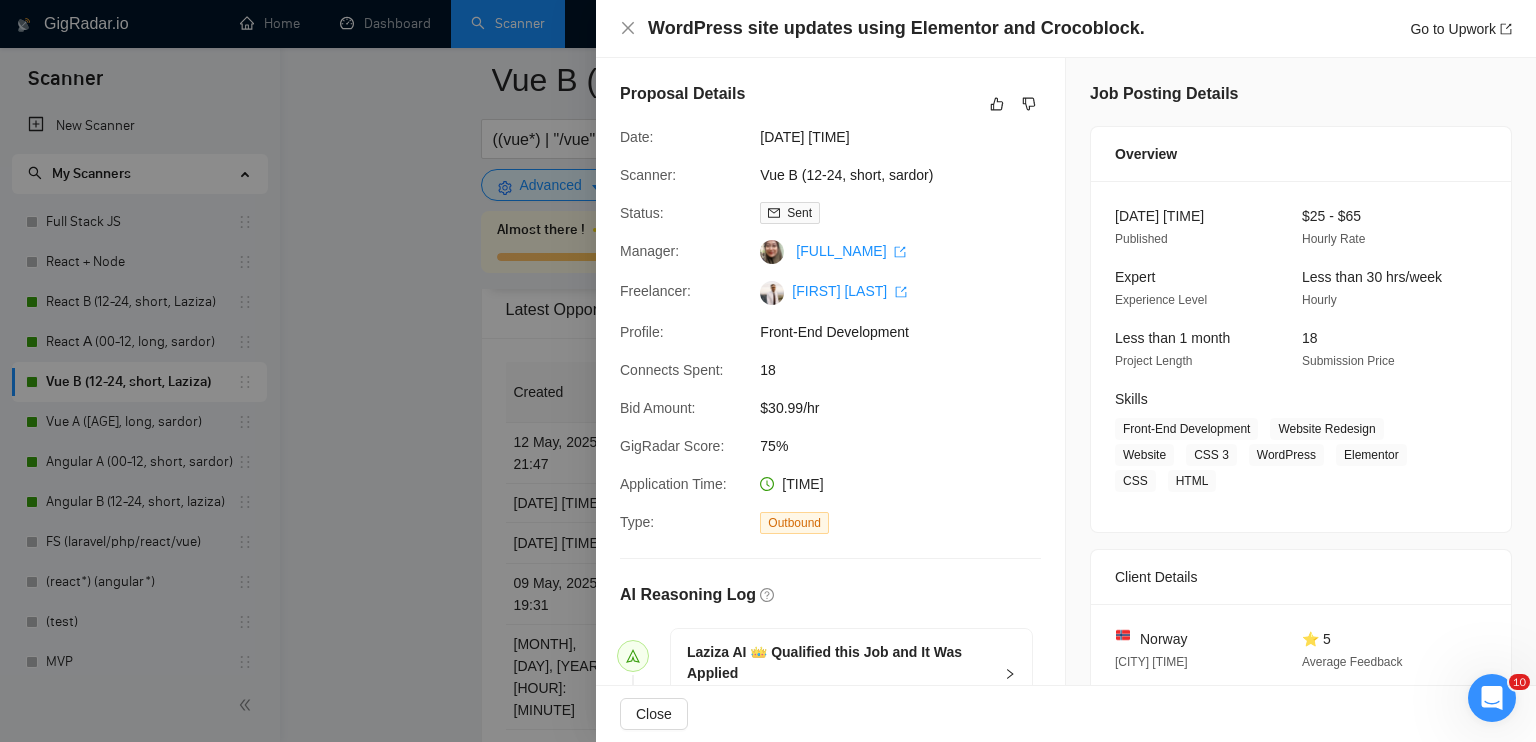 click at bounding box center (768, 371) 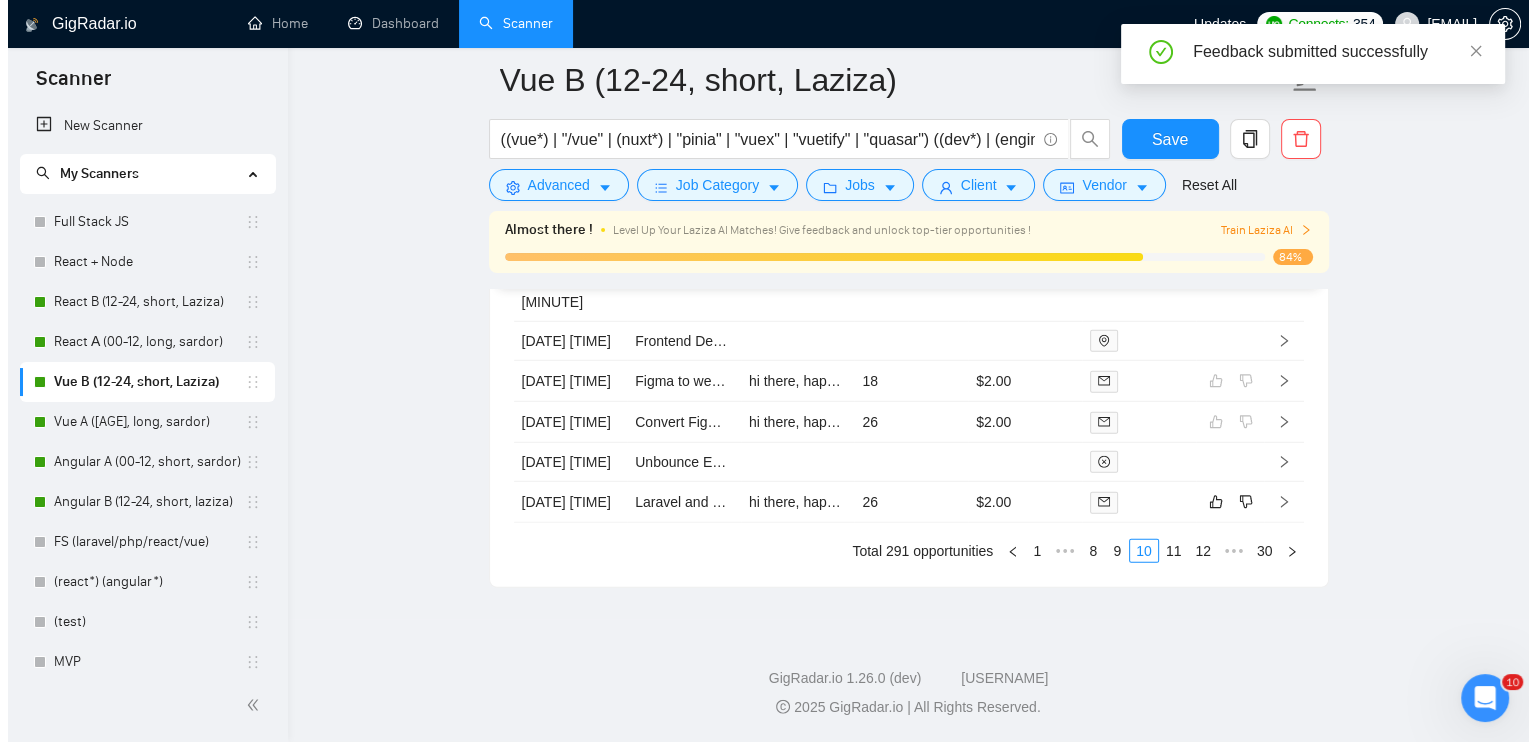 scroll, scrollTop: 5736, scrollLeft: 0, axis: vertical 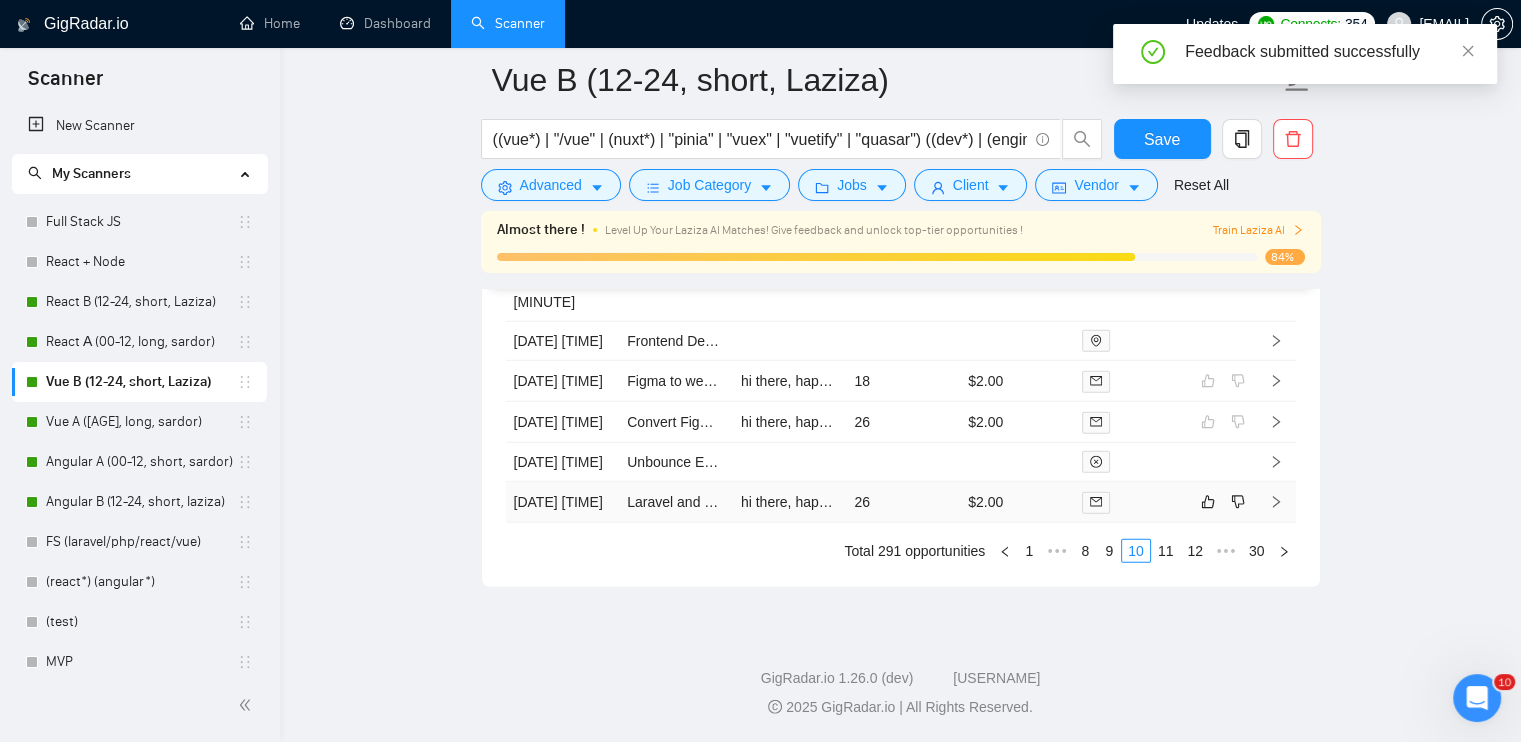 click at bounding box center (1131, 502) 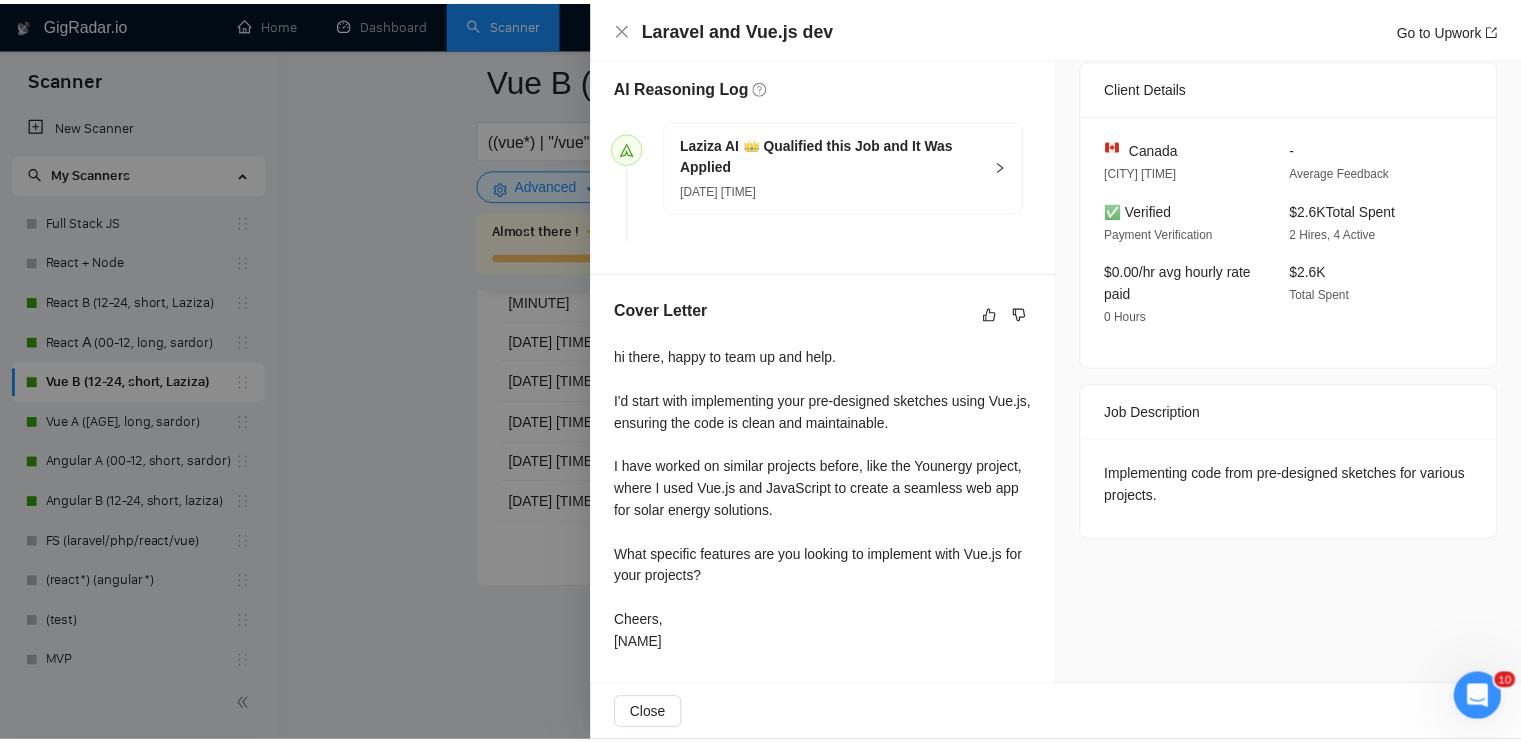 scroll, scrollTop: 0, scrollLeft: 0, axis: both 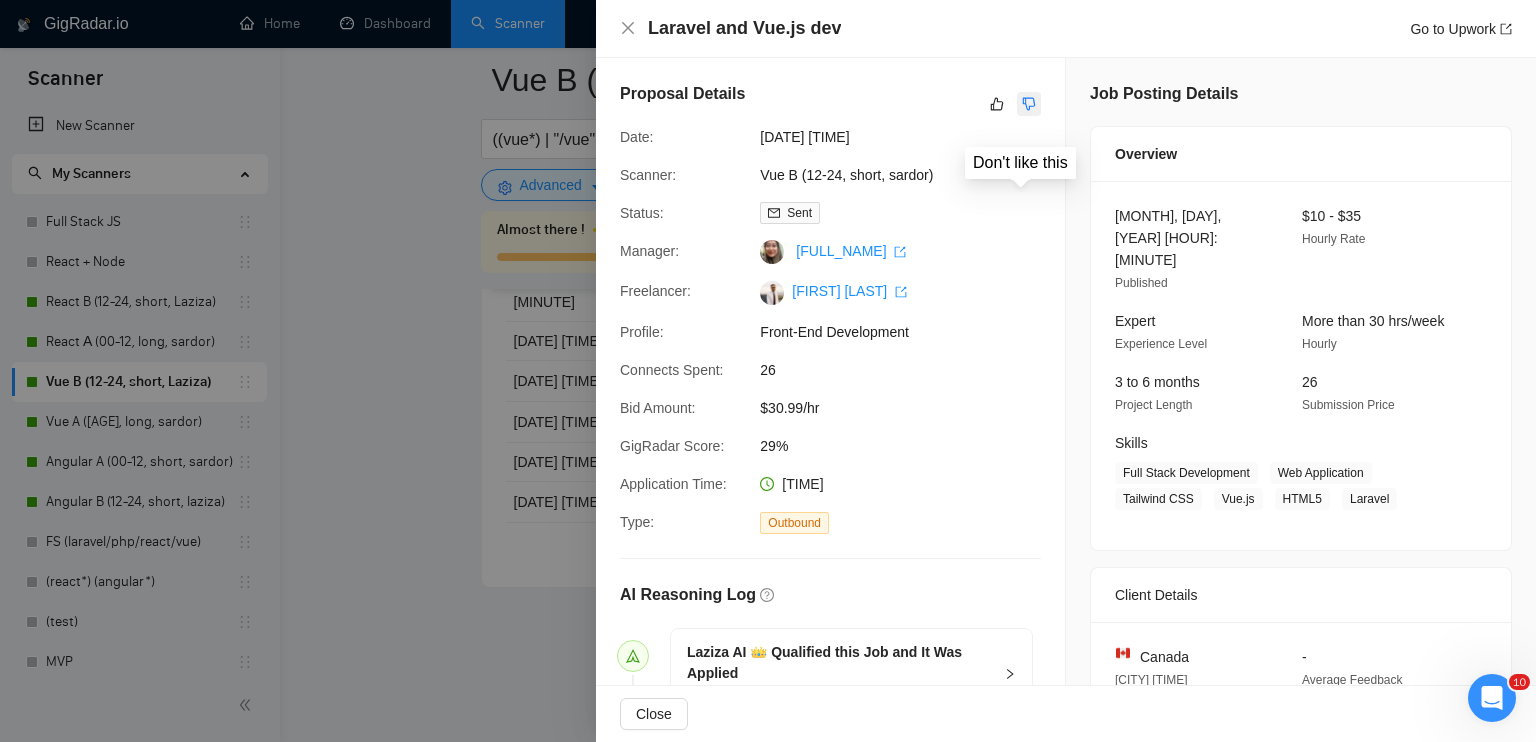 click 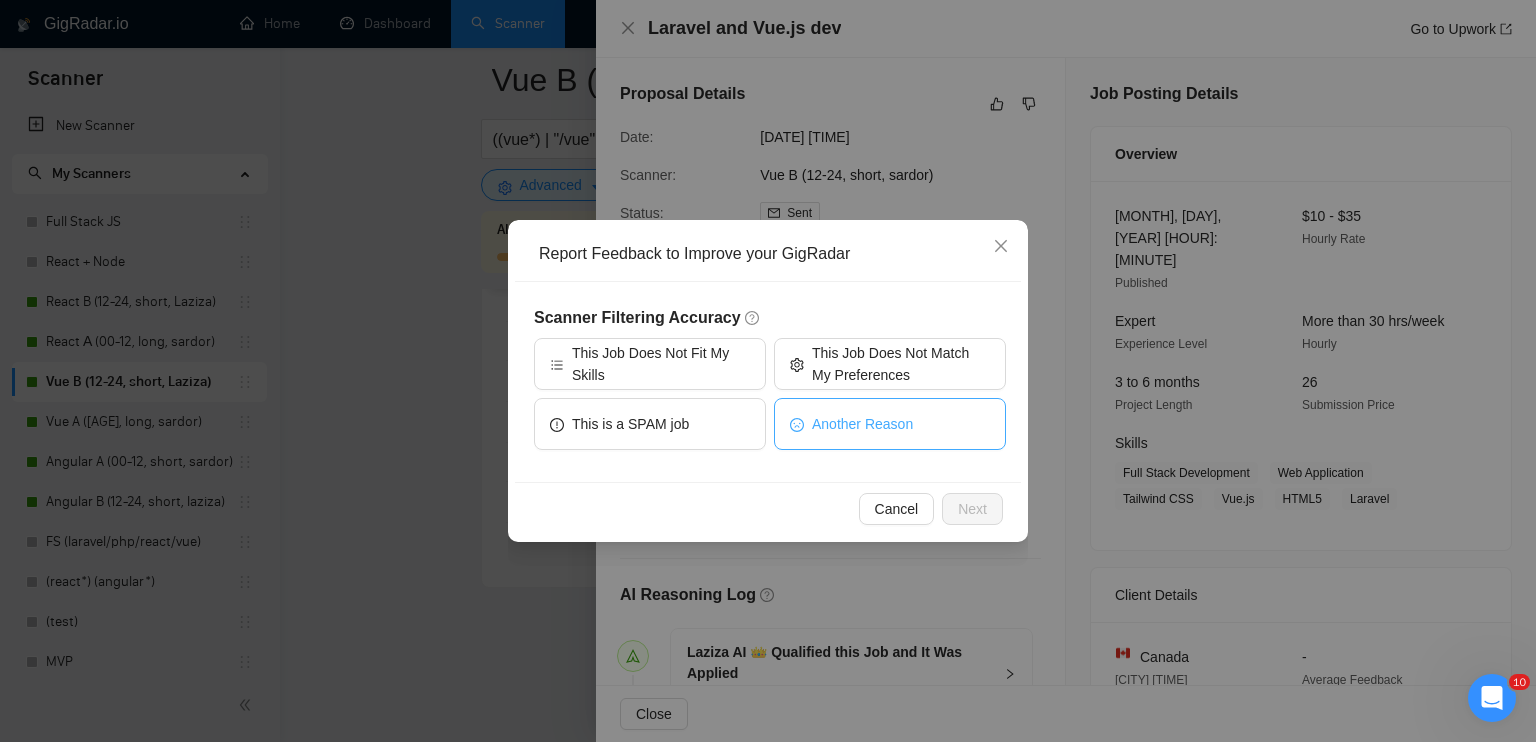 click on "Another Reason" at bounding box center [890, 424] 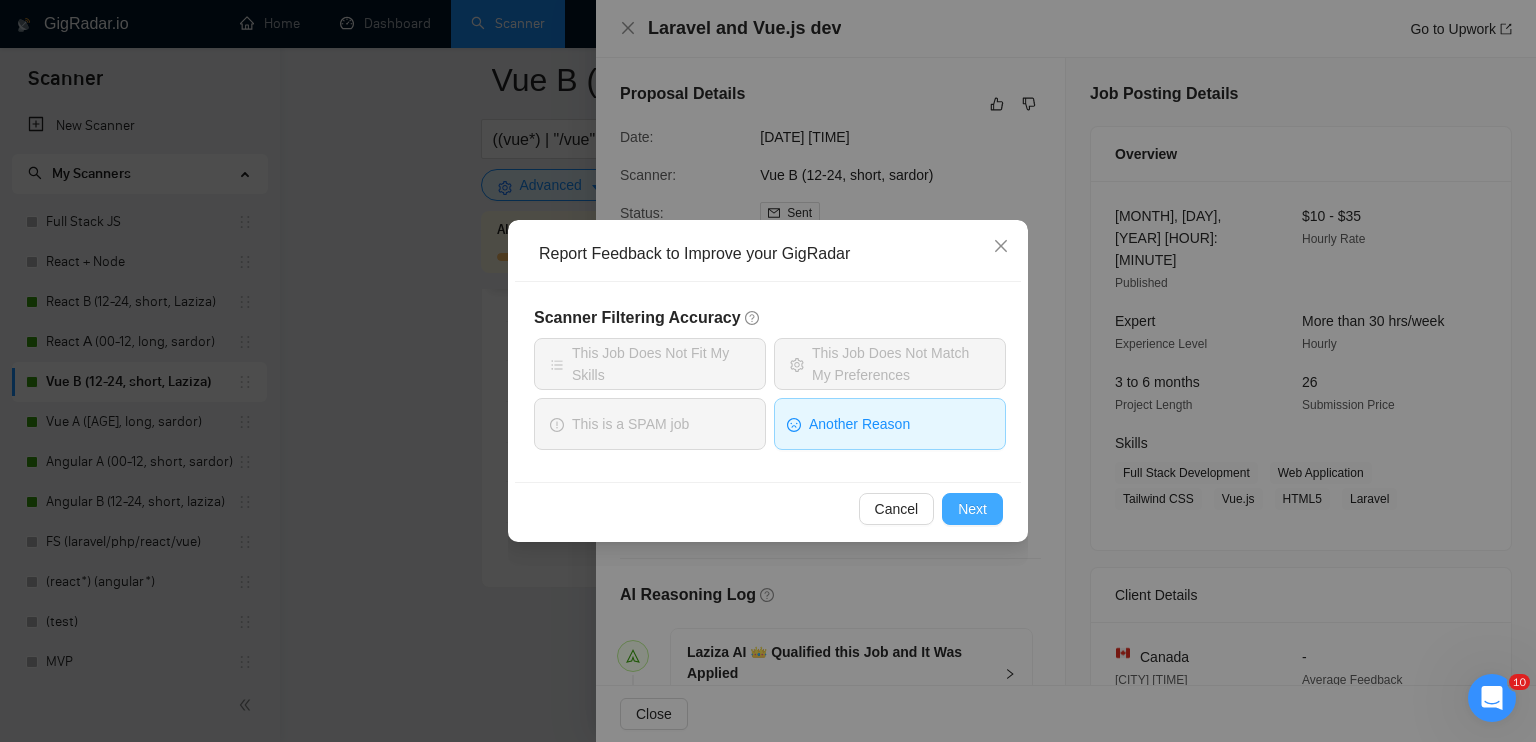 click on "Next" at bounding box center (972, 509) 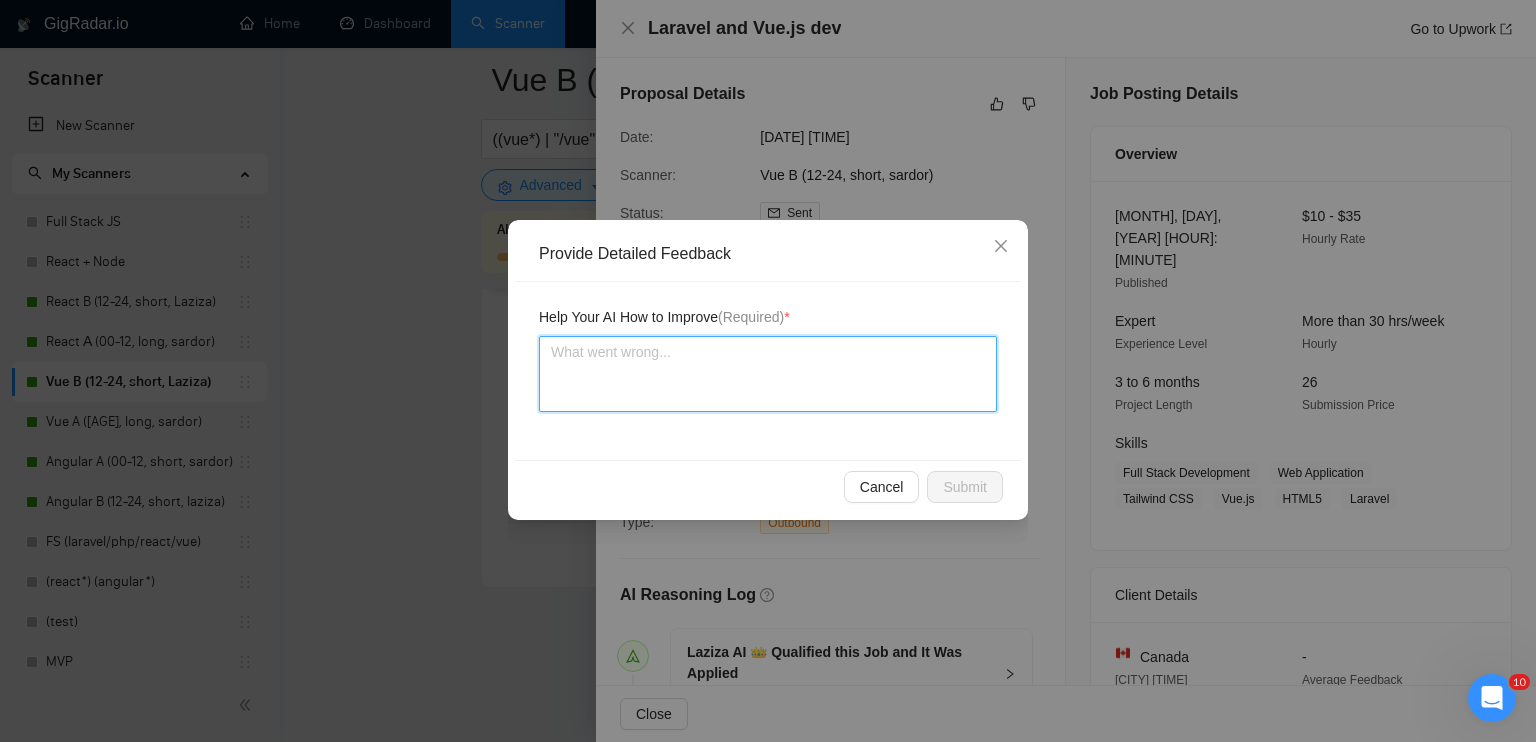 click at bounding box center [768, 374] 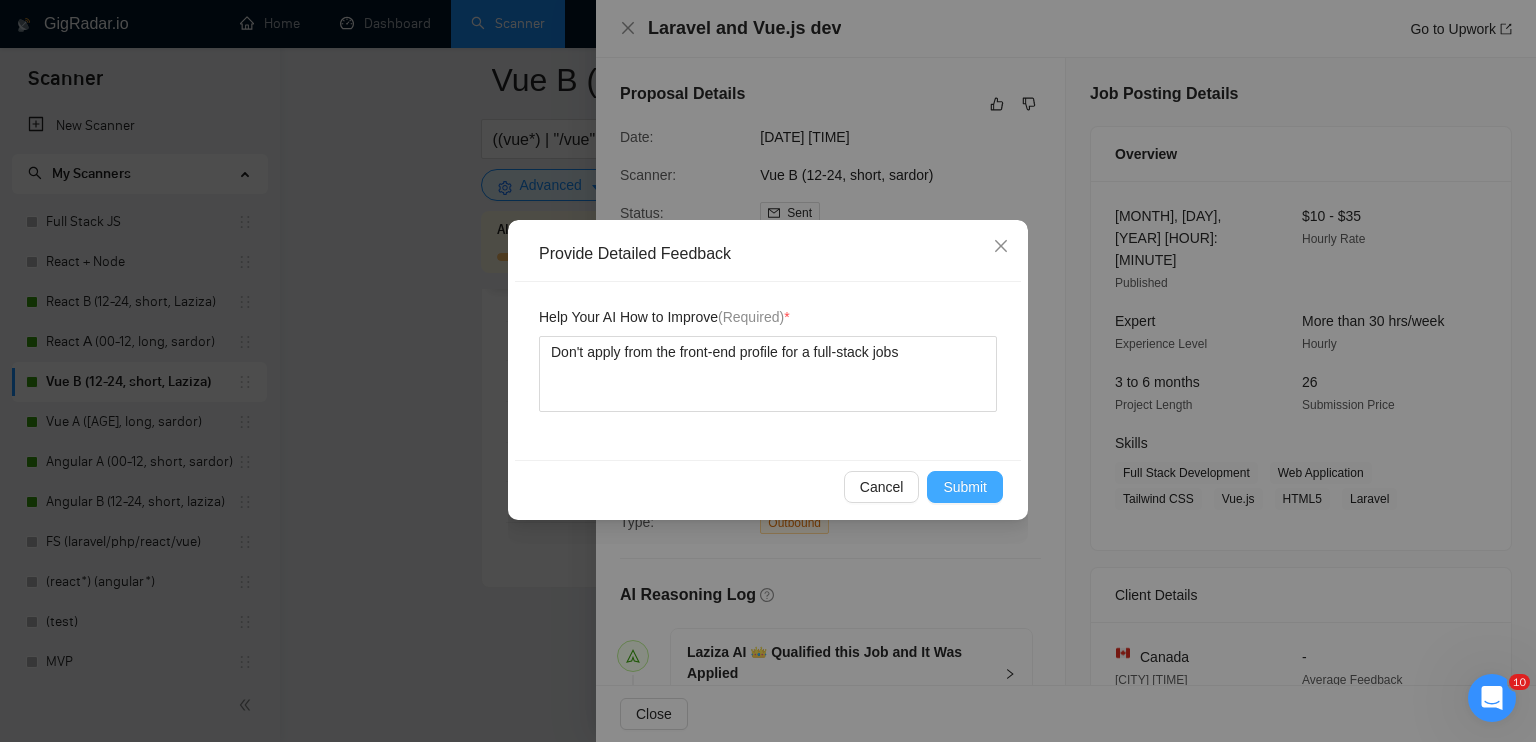 click on "Submit" at bounding box center [965, 487] 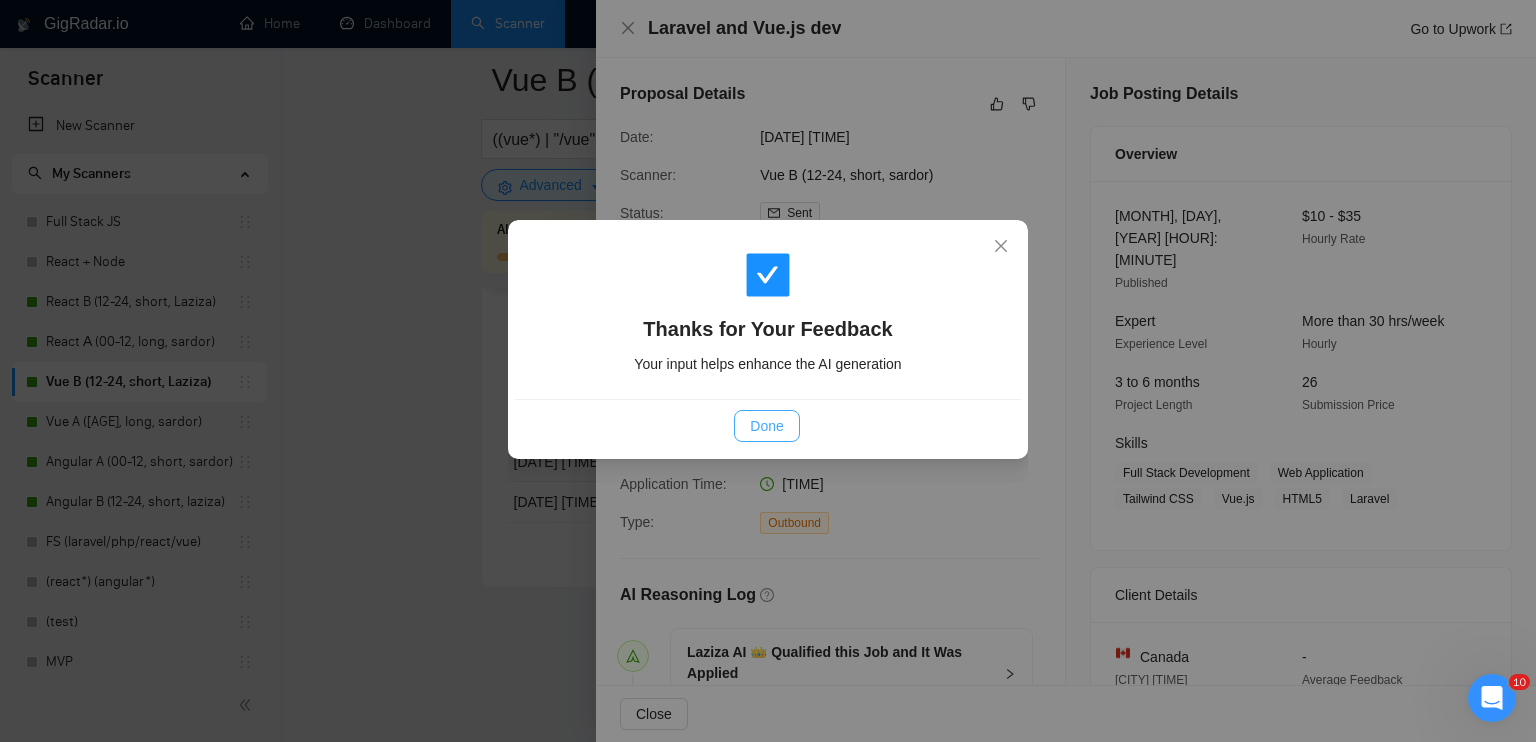 click on "Done" at bounding box center [766, 426] 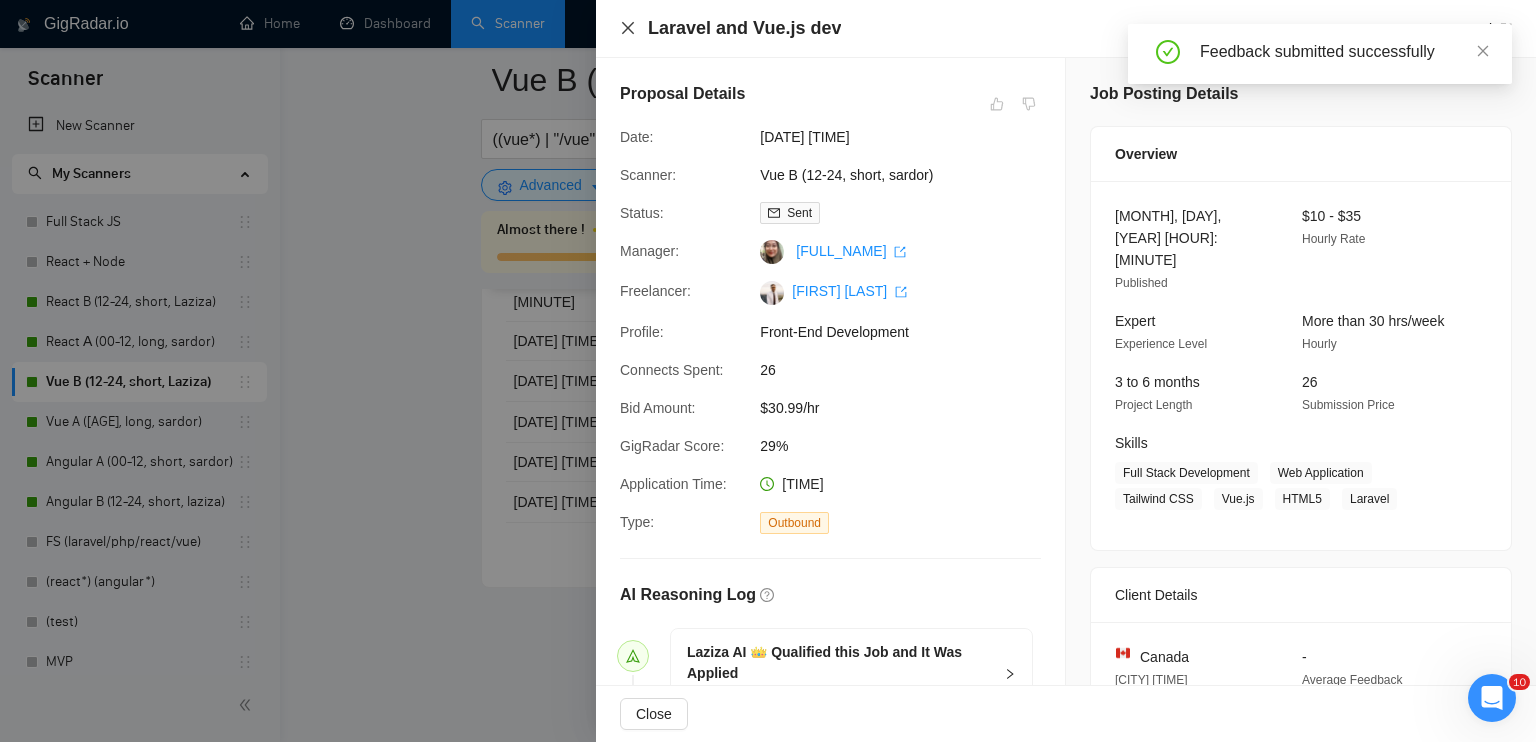 click 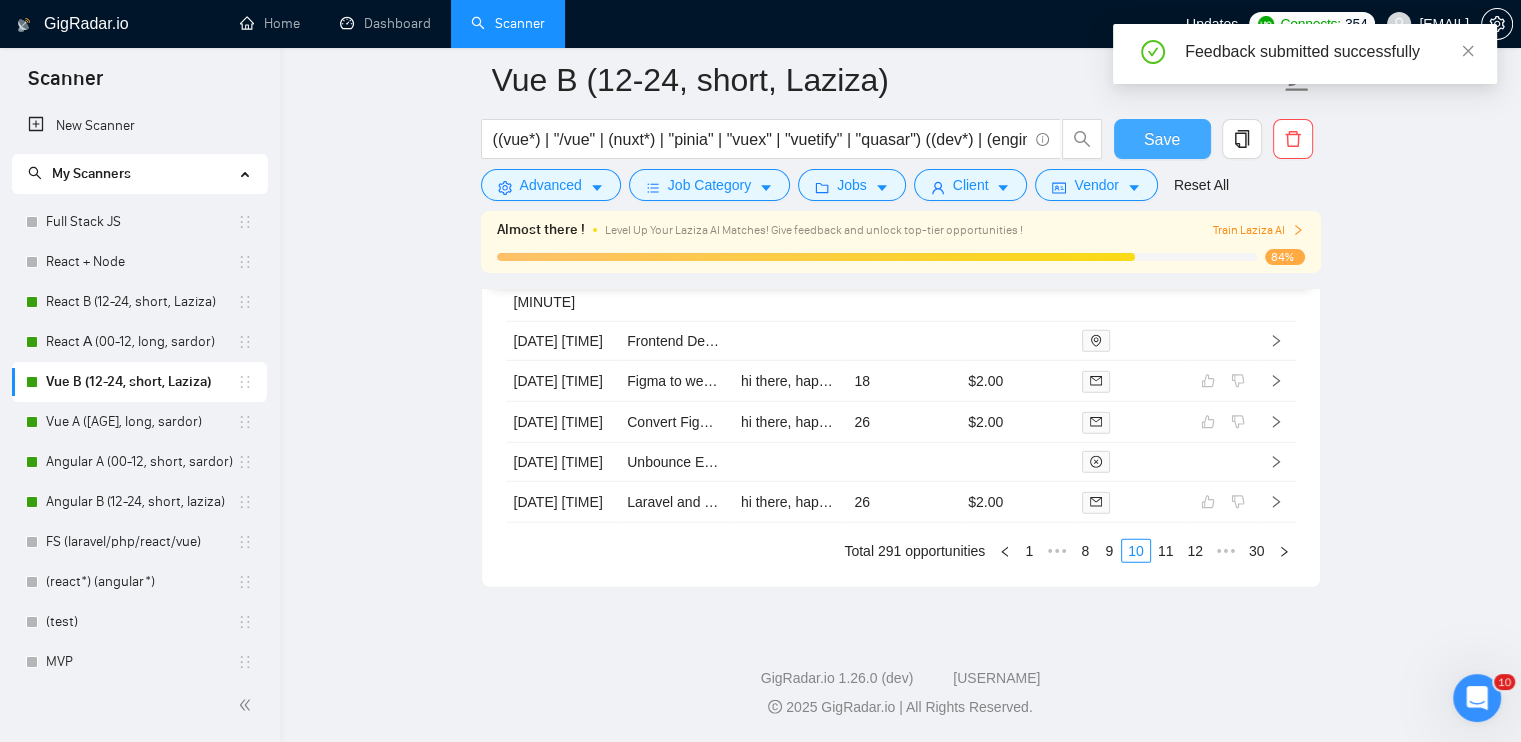 click on "Save" at bounding box center [1162, 139] 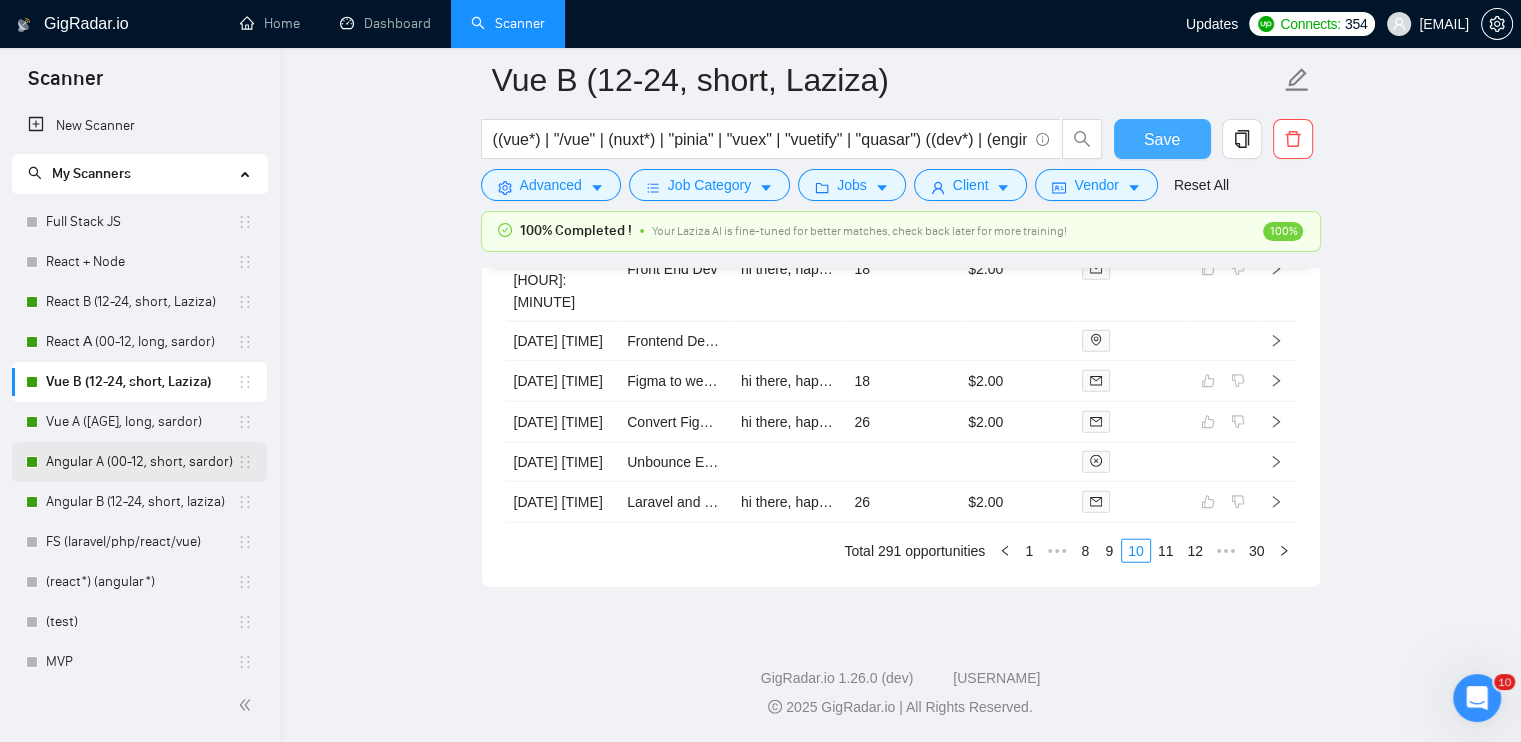 scroll, scrollTop: 5481, scrollLeft: 0, axis: vertical 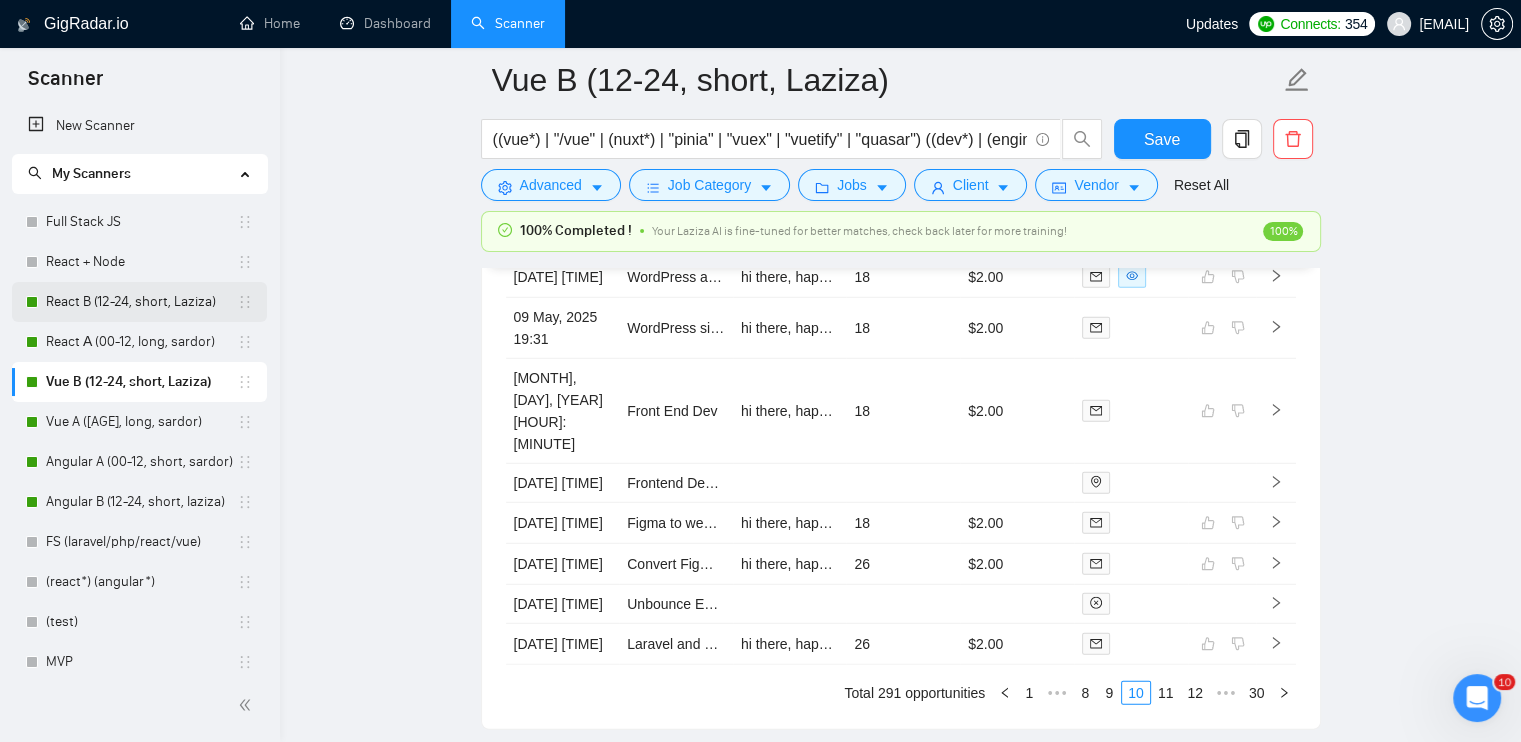 click on "React B (12-24, short, Laziza)" at bounding box center [141, 302] 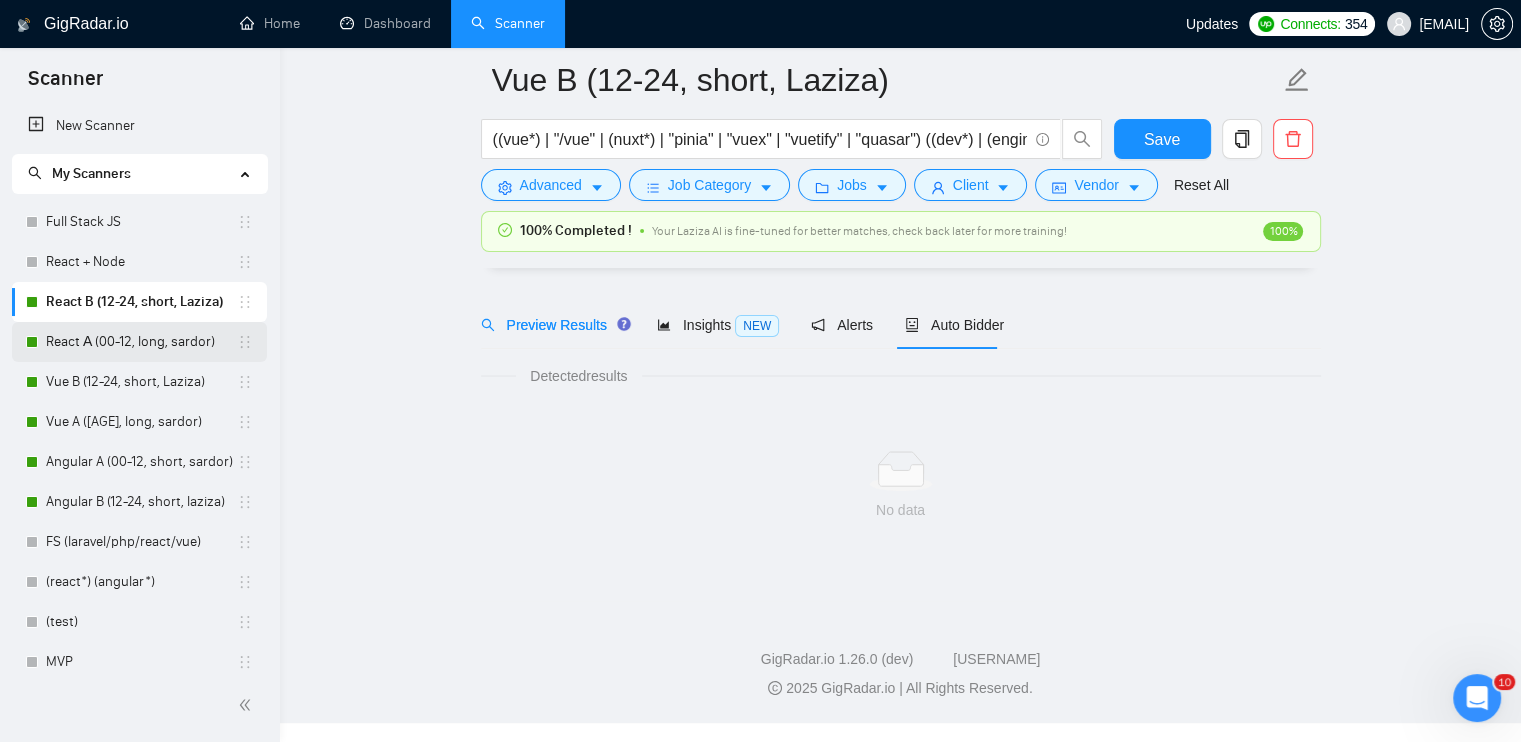 scroll, scrollTop: 28, scrollLeft: 0, axis: vertical 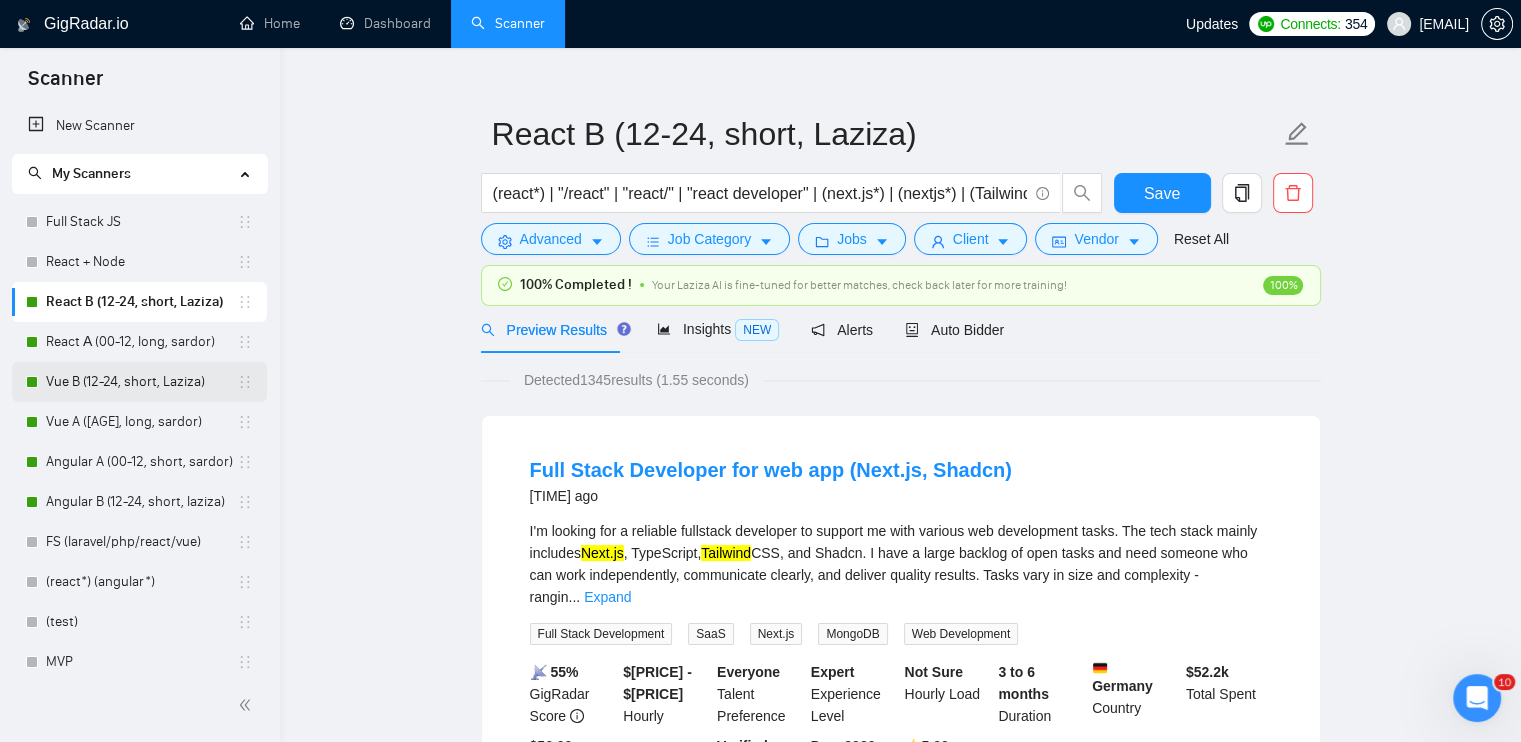 click on "Vue B (12-24, short, Laziza)" at bounding box center [141, 382] 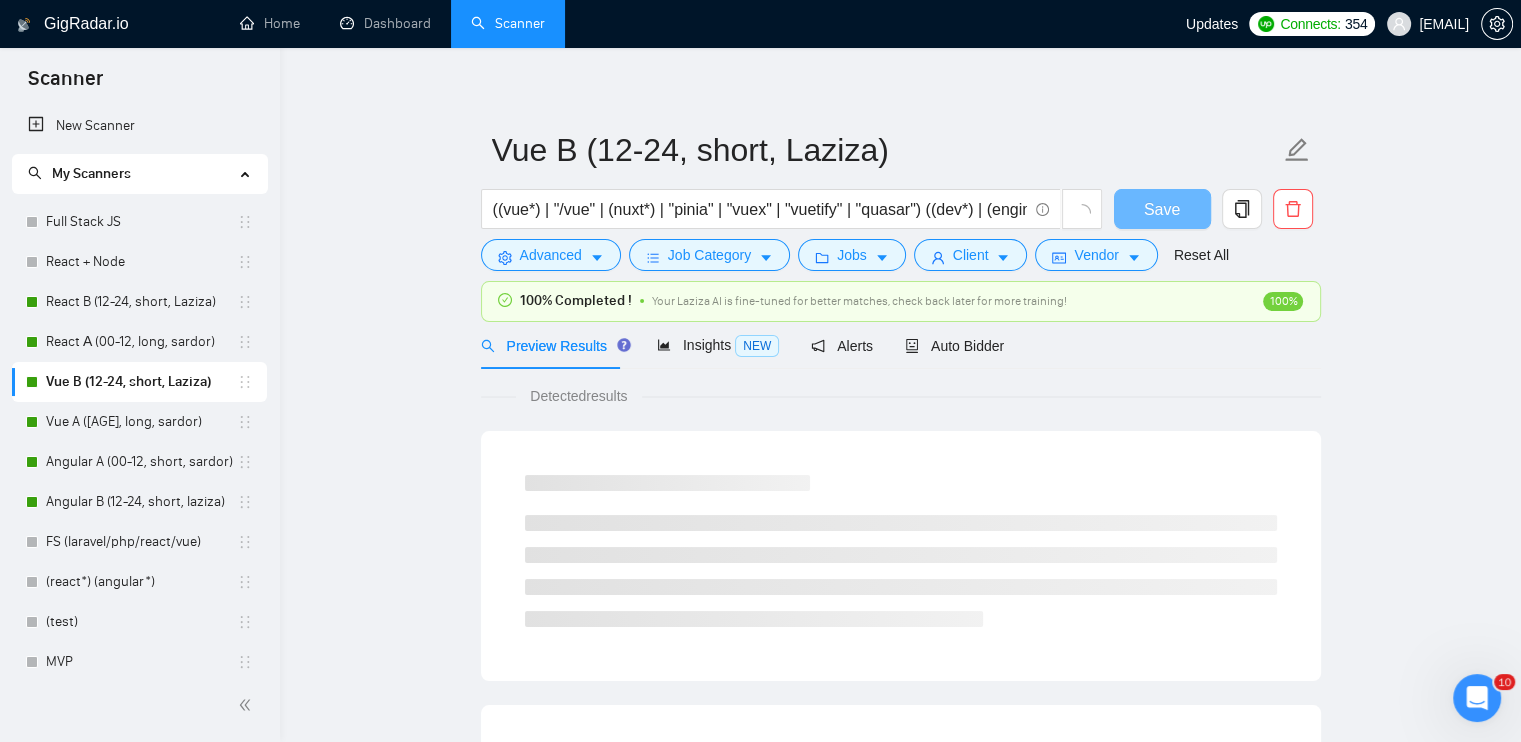 scroll, scrollTop: 28, scrollLeft: 0, axis: vertical 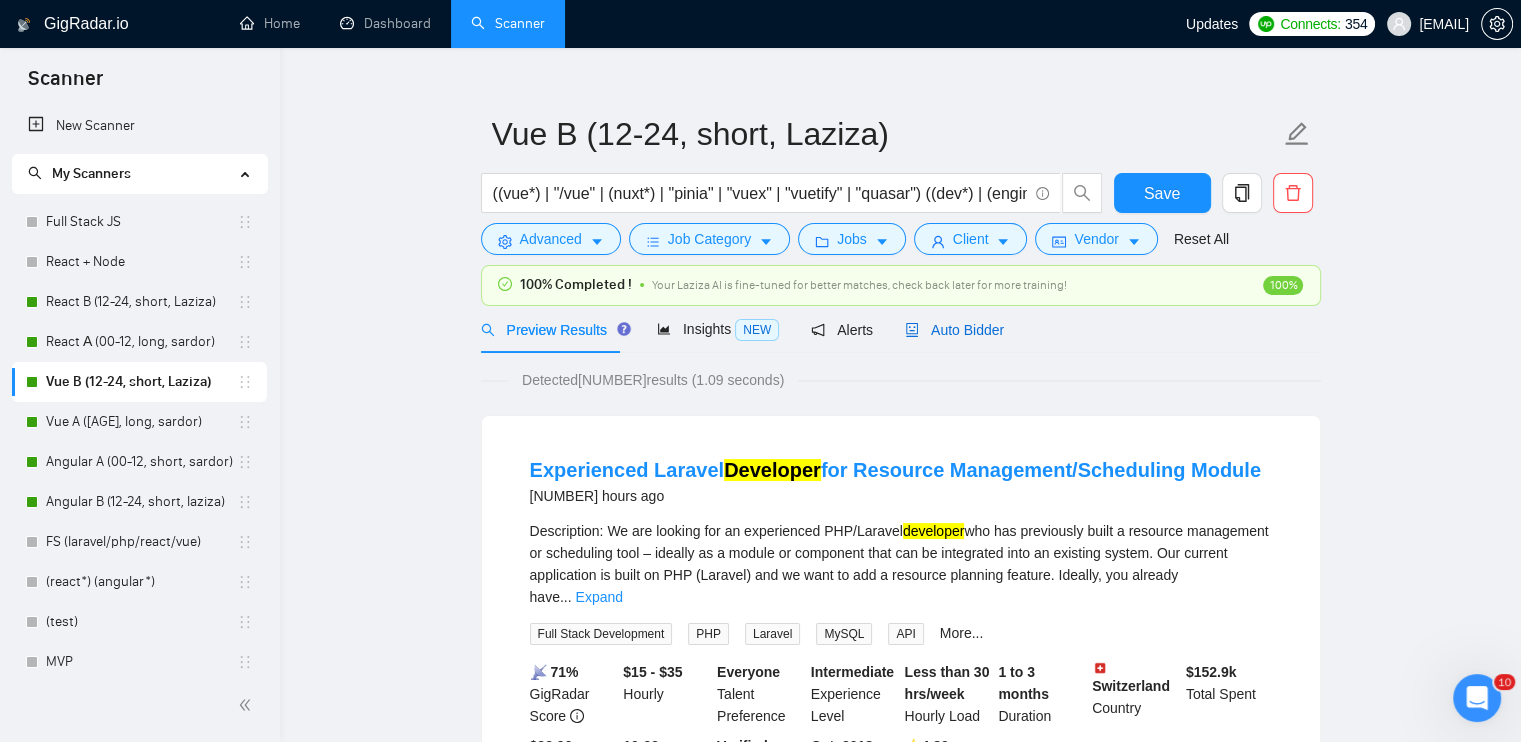 click on "Auto Bidder" at bounding box center (954, 330) 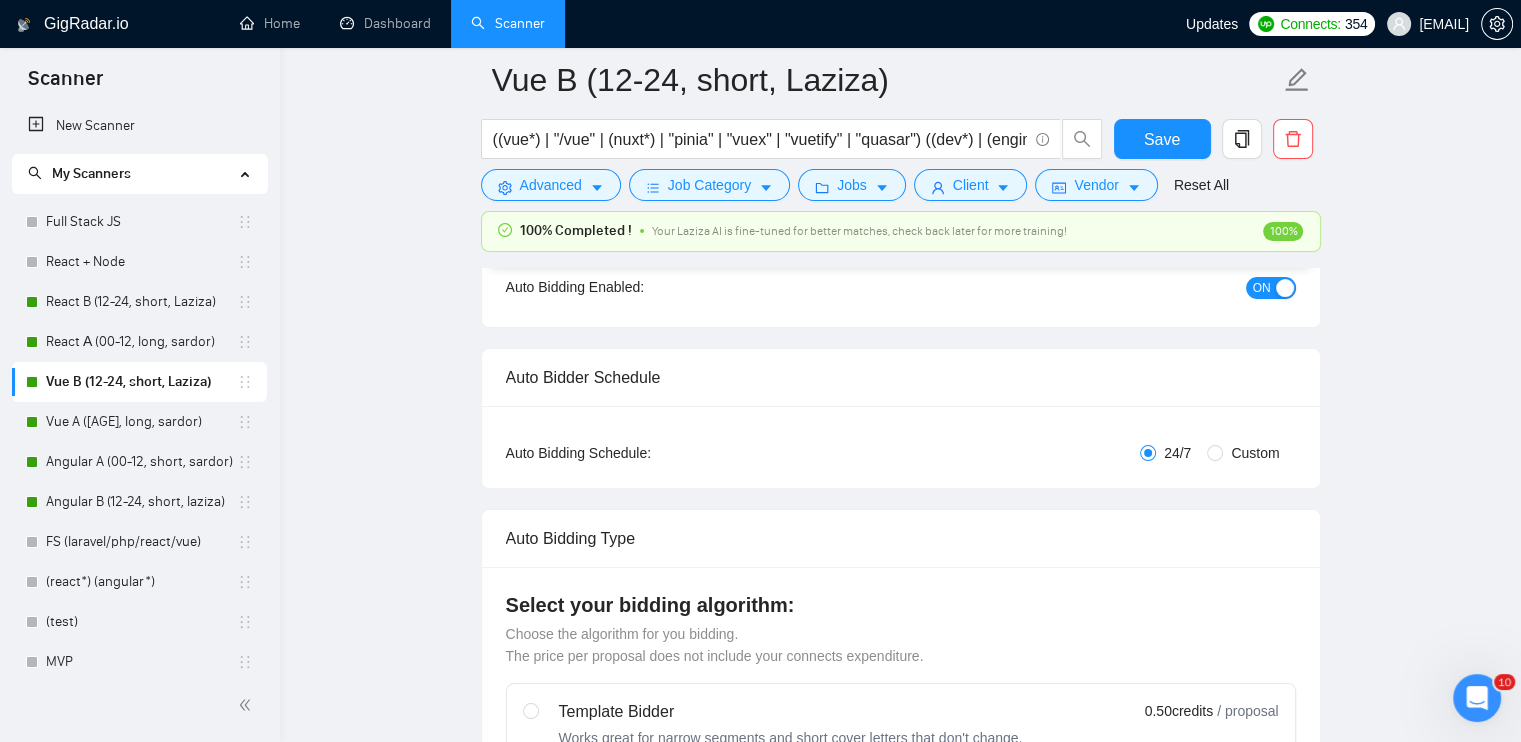 scroll, scrollTop: 328, scrollLeft: 0, axis: vertical 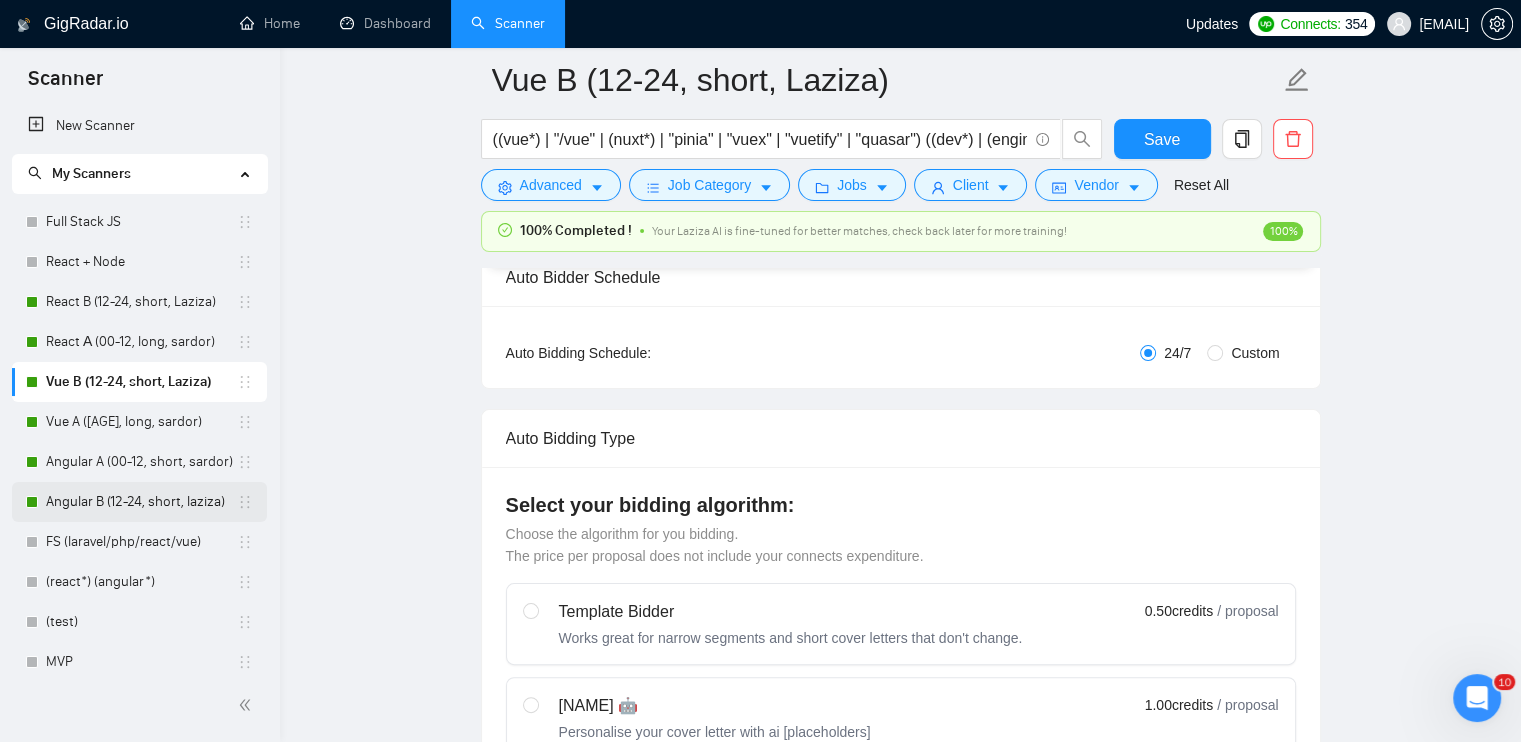 click on "Angular B (12-24, short, laziza)" at bounding box center (141, 502) 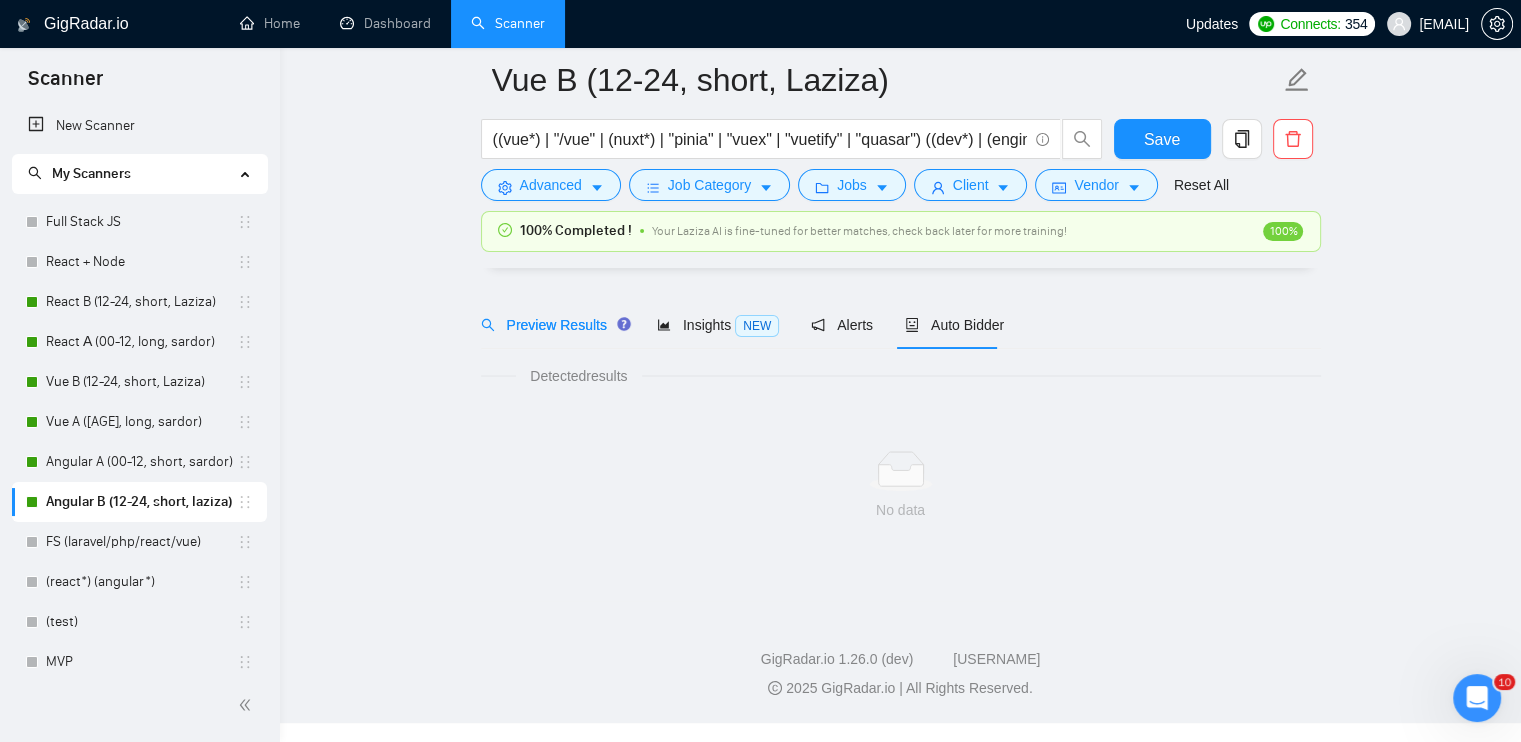 scroll, scrollTop: 28, scrollLeft: 0, axis: vertical 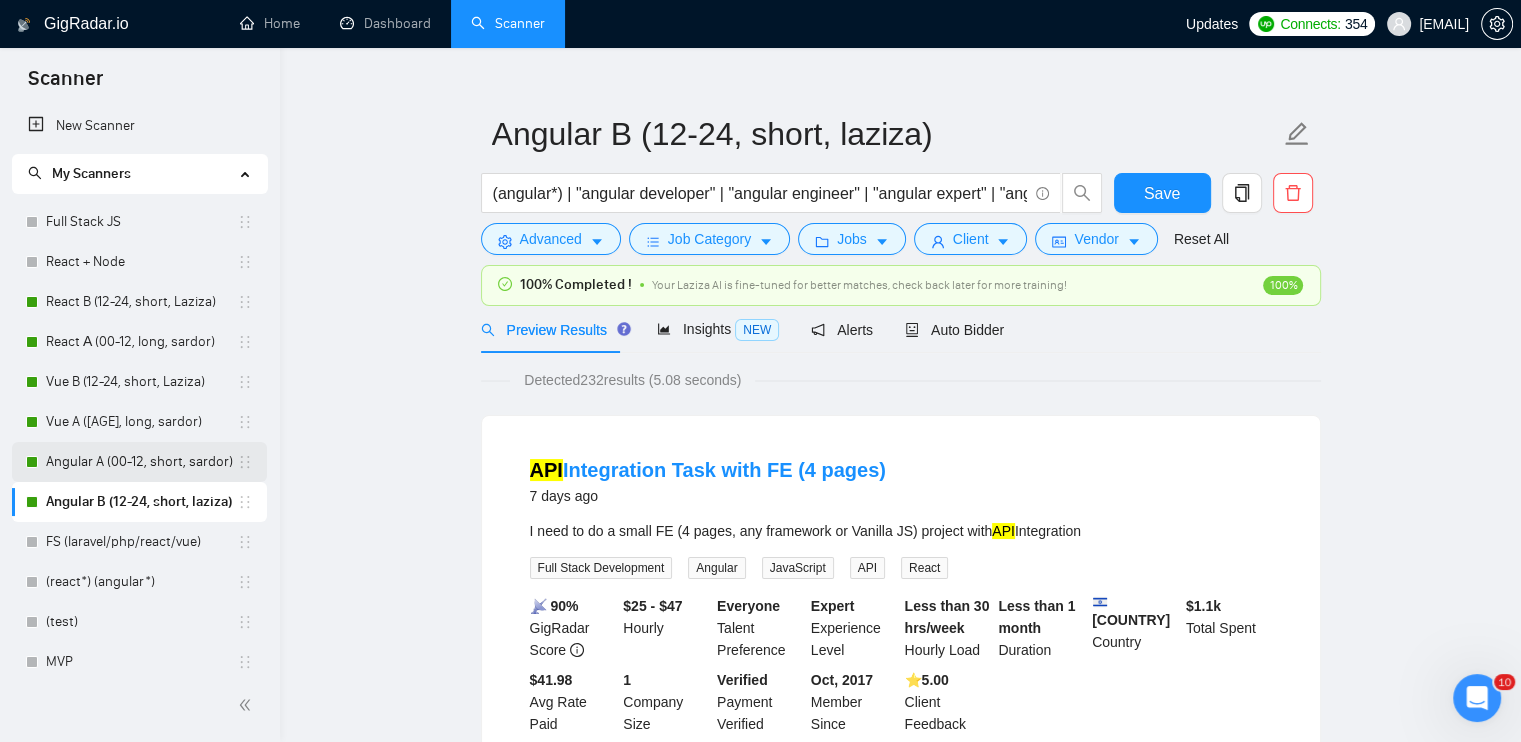 click on "Angular A (00-12, short, sardor)" at bounding box center [141, 462] 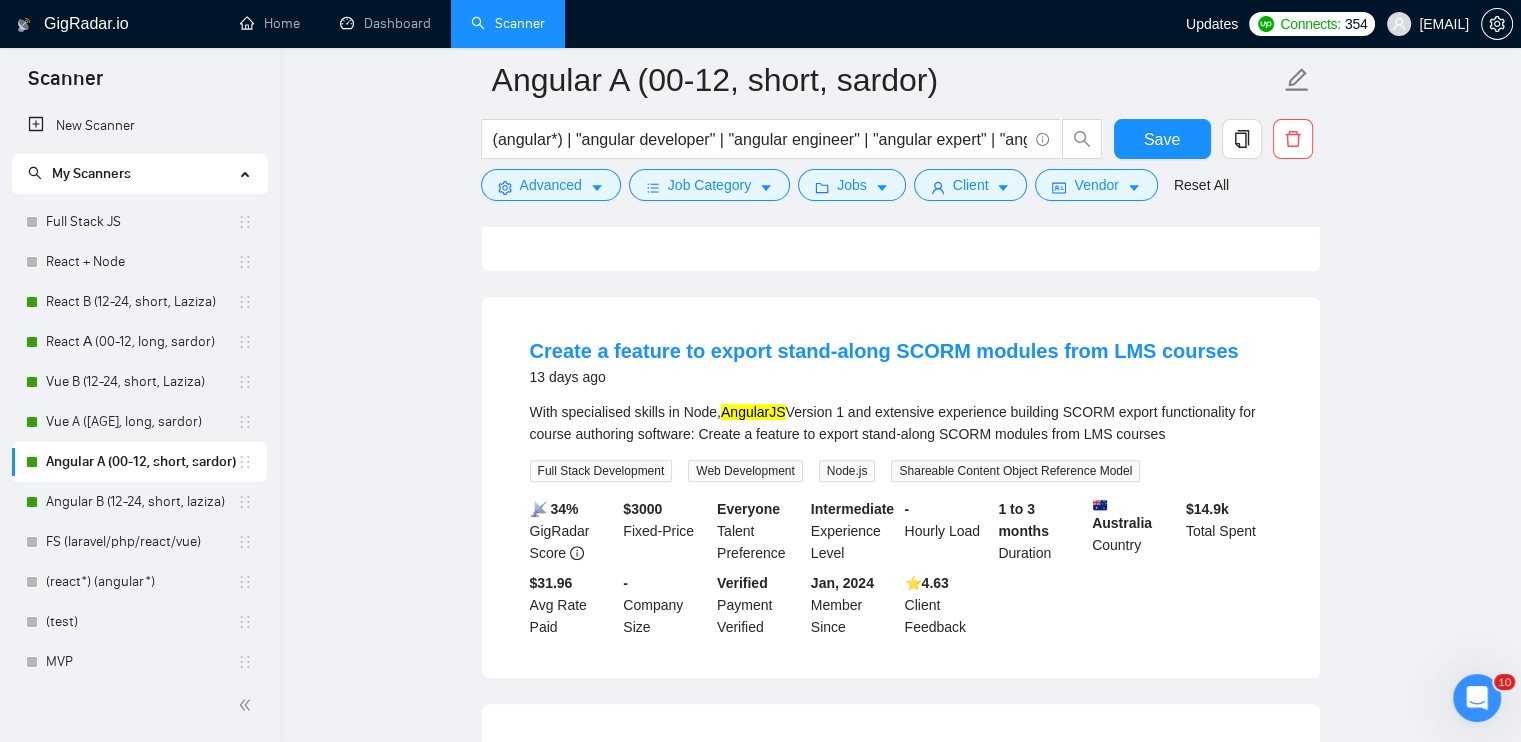 scroll, scrollTop: 1100, scrollLeft: 0, axis: vertical 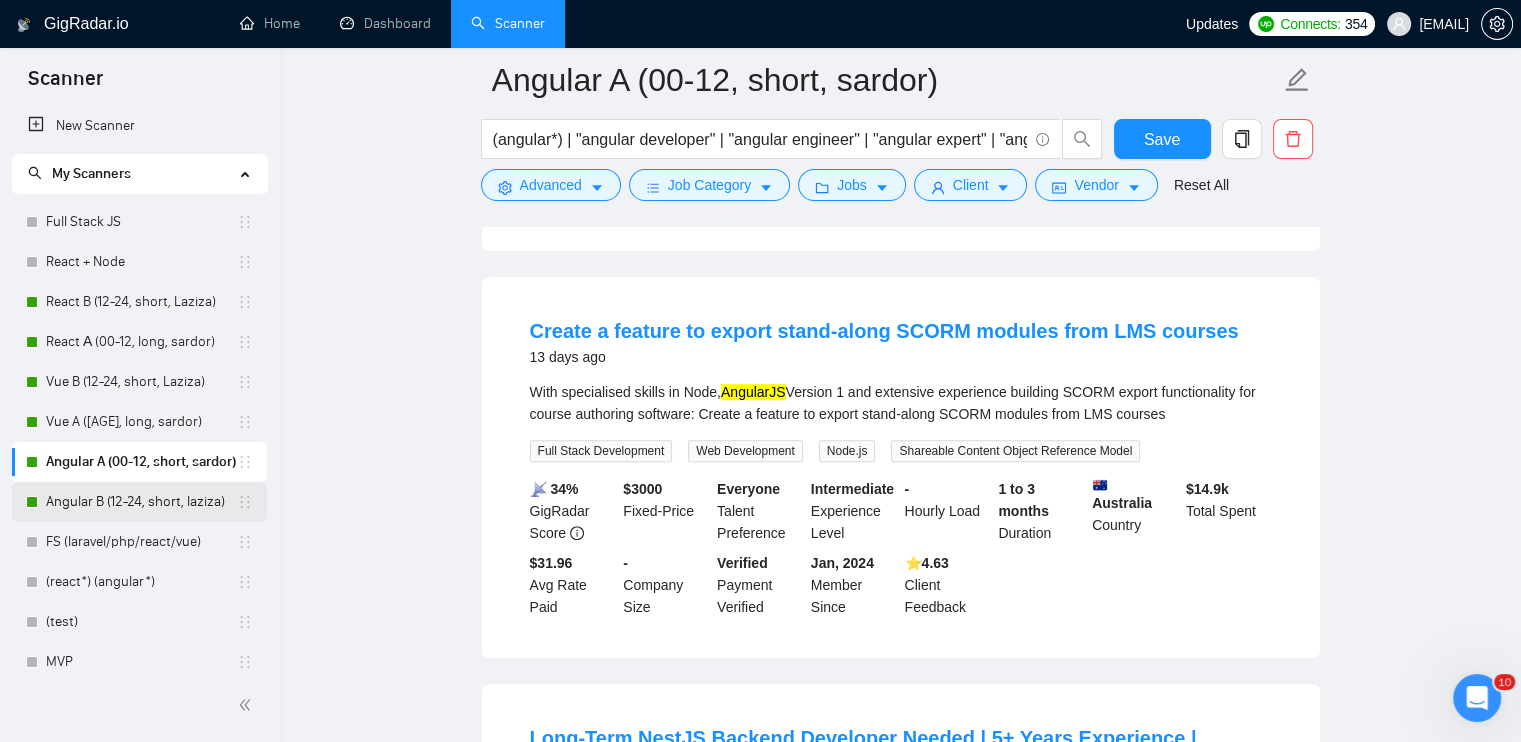 click on "Angular B (12-24, short, laziza)" at bounding box center (141, 502) 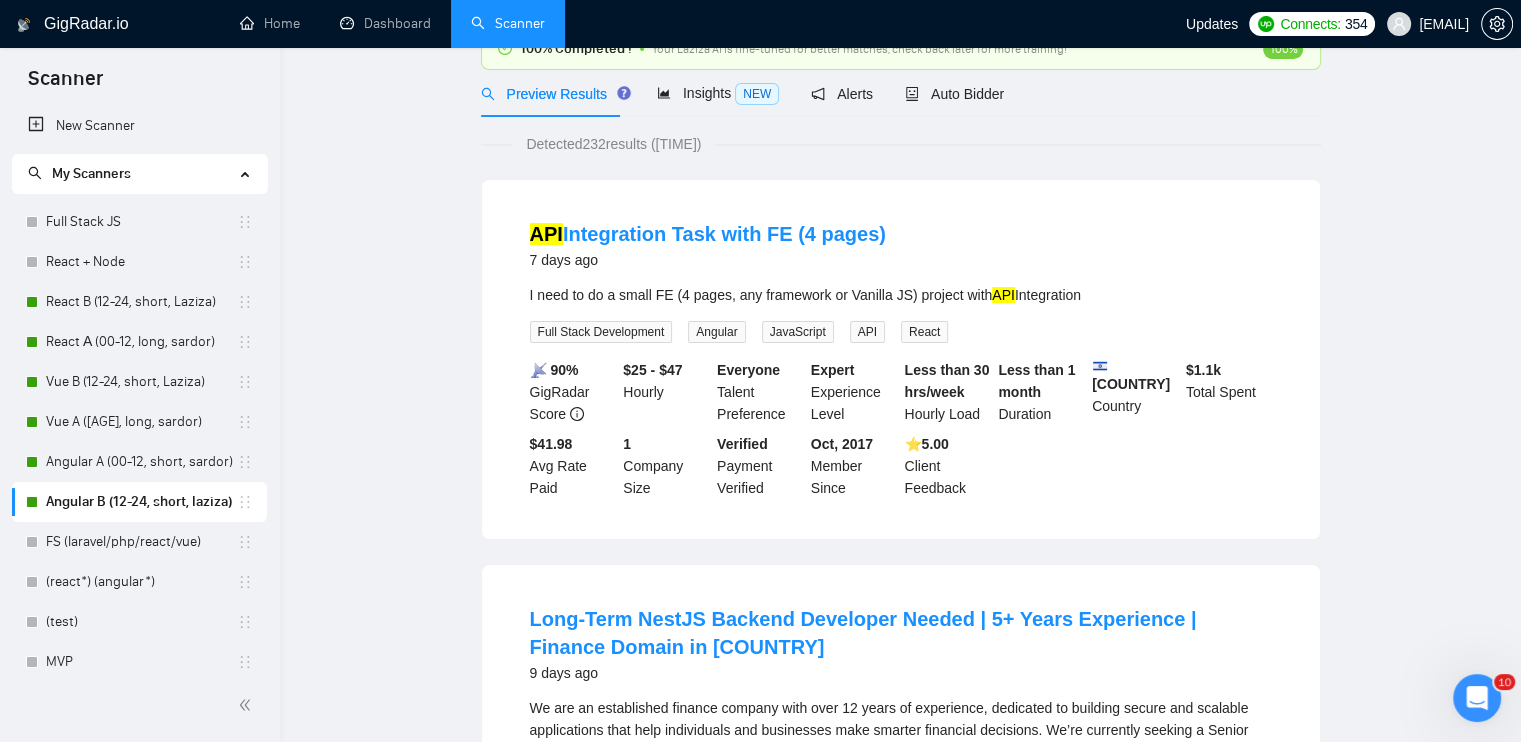 scroll, scrollTop: 0, scrollLeft: 0, axis: both 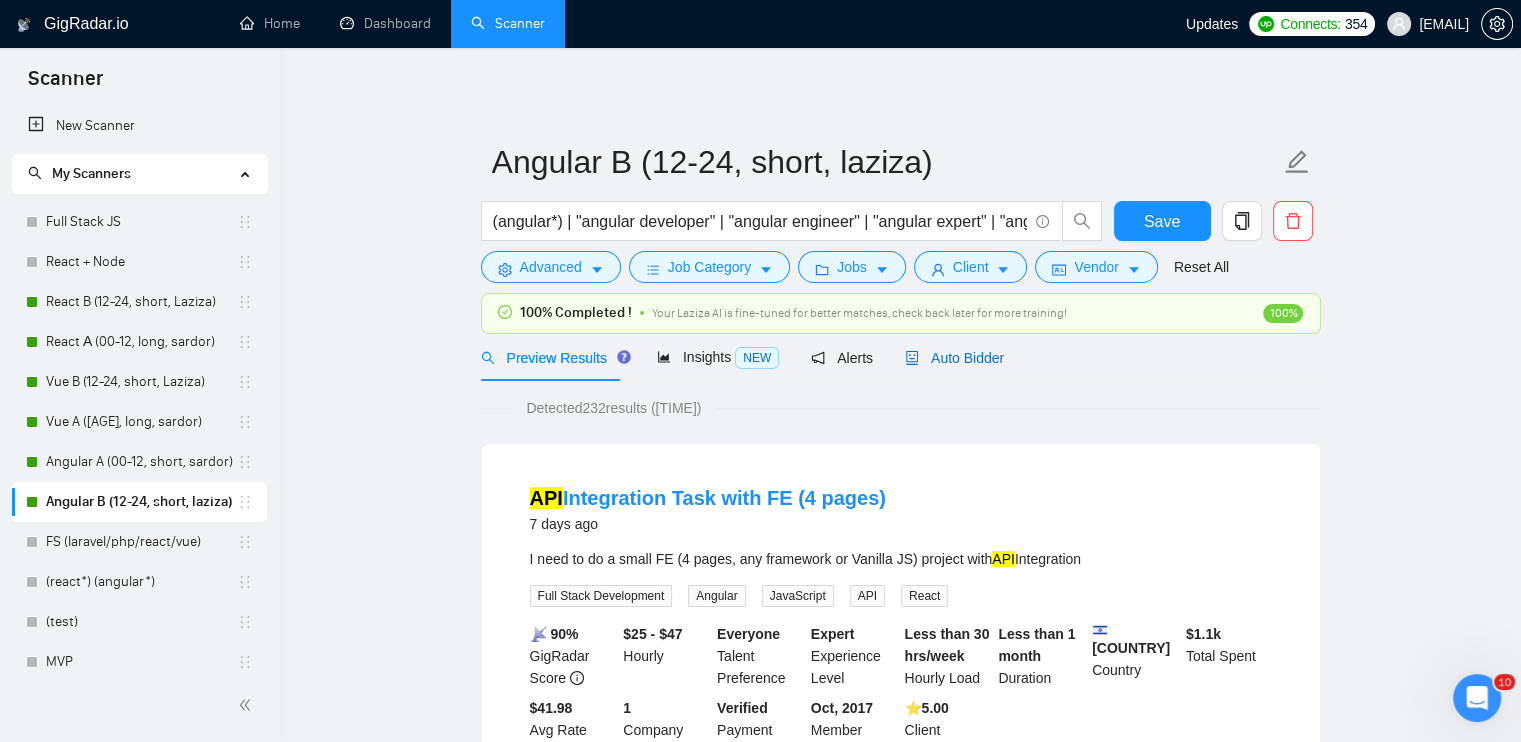 click on "Auto Bidder" at bounding box center (954, 358) 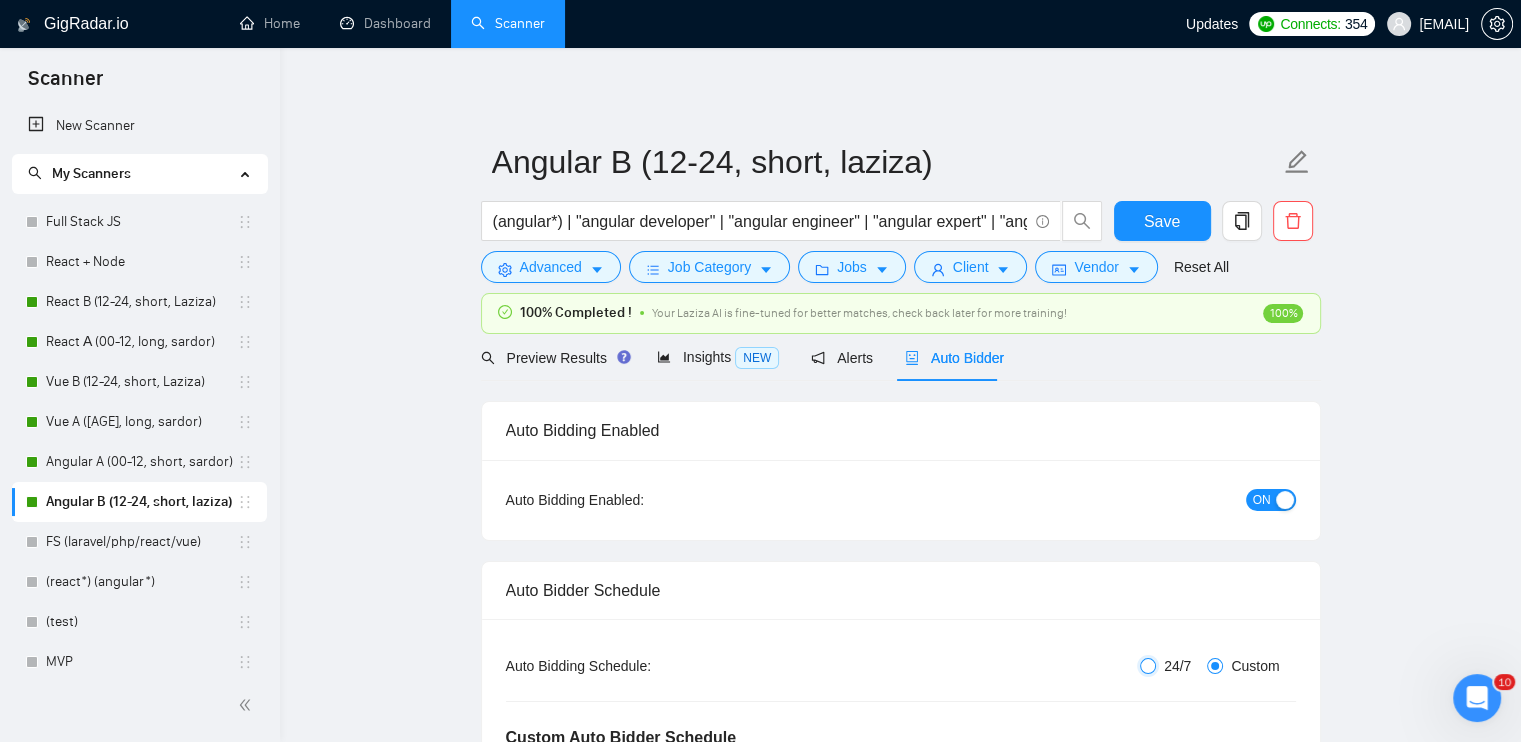 click on "24/7" at bounding box center [1148, 666] 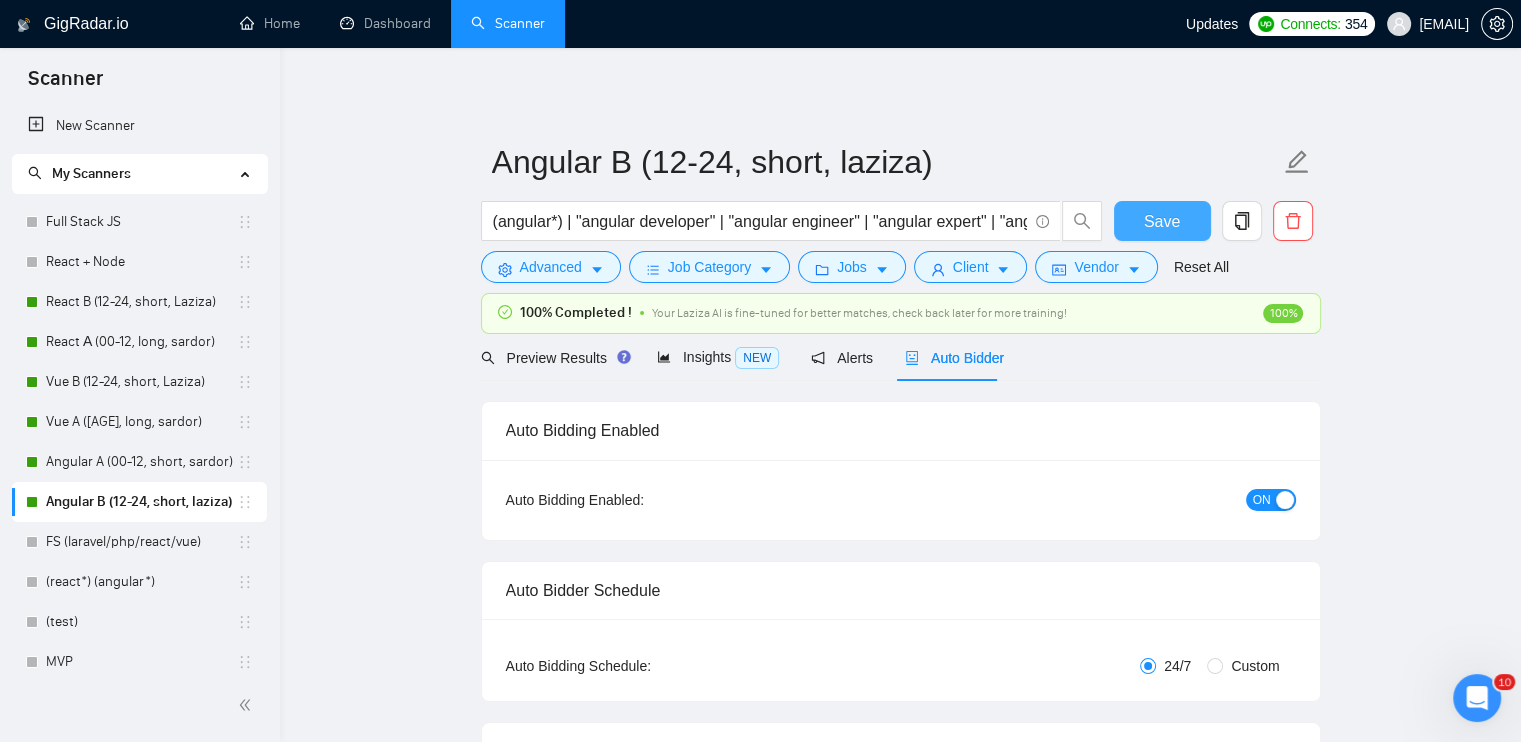 click on "Save" at bounding box center [1162, 221] 